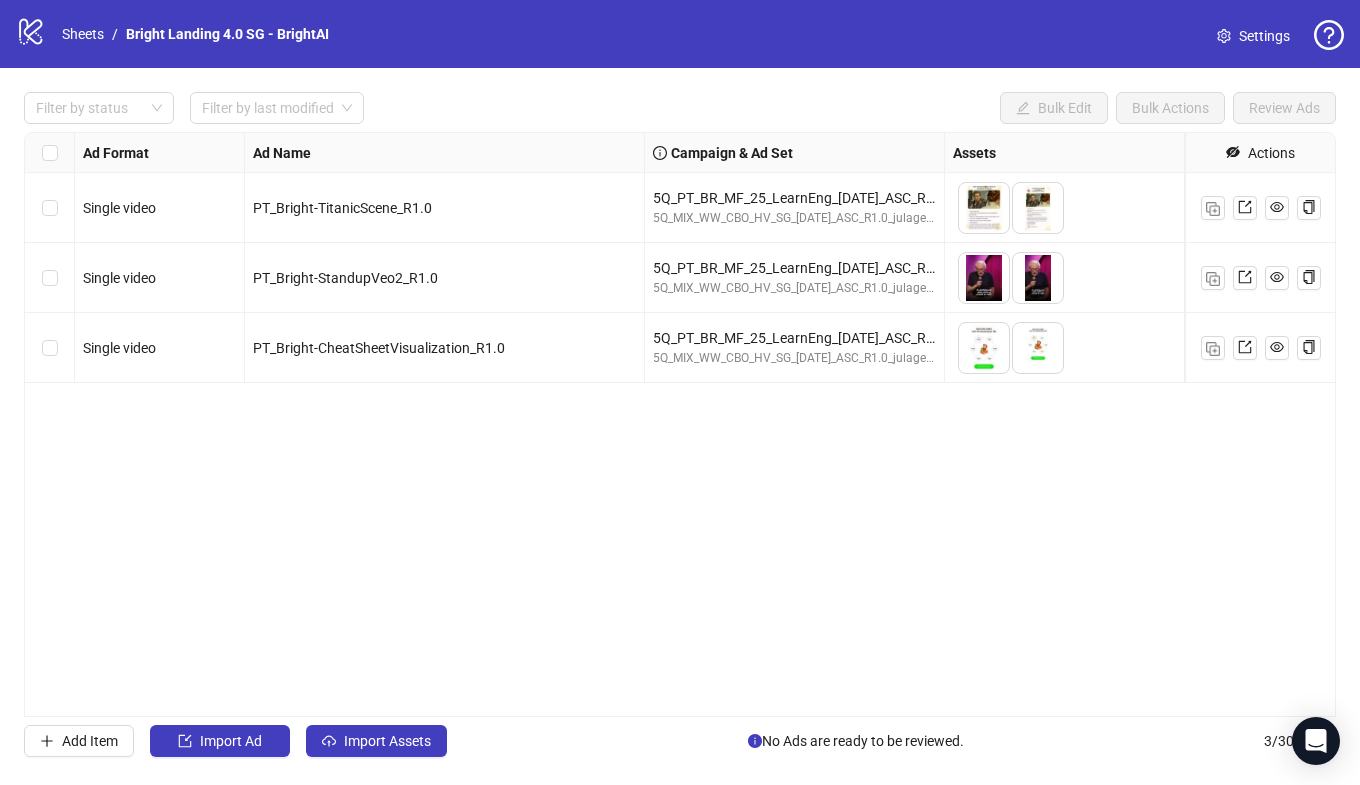 scroll, scrollTop: 0, scrollLeft: 0, axis: both 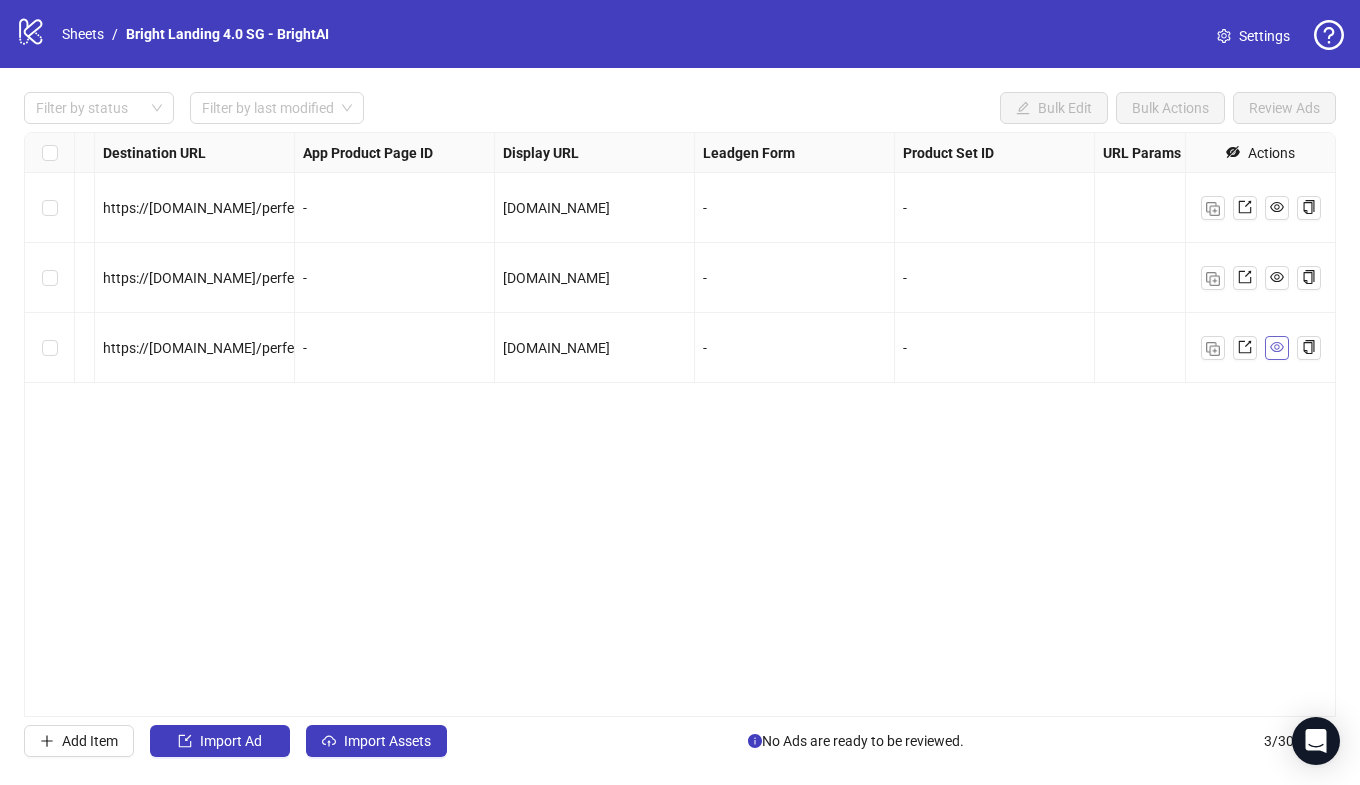 click 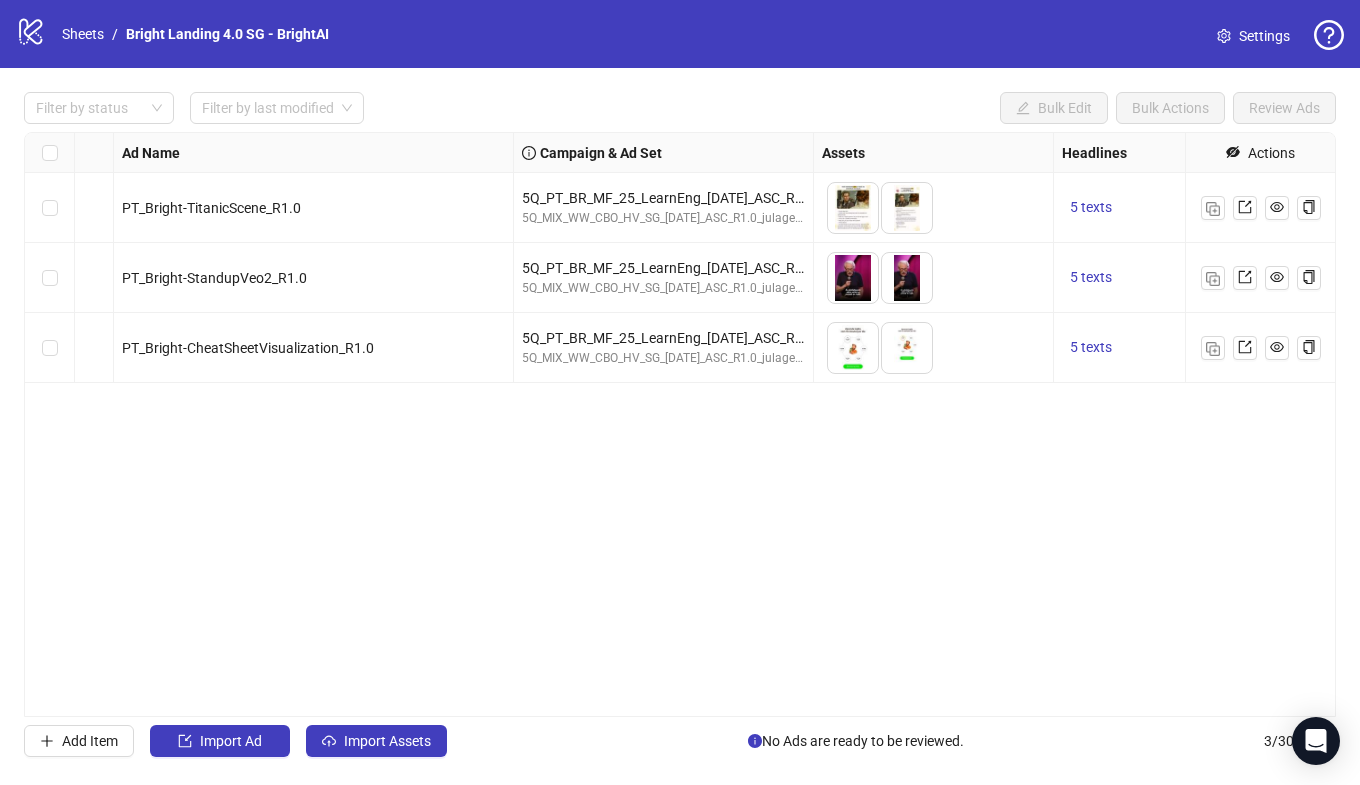 scroll, scrollTop: 0, scrollLeft: 0, axis: both 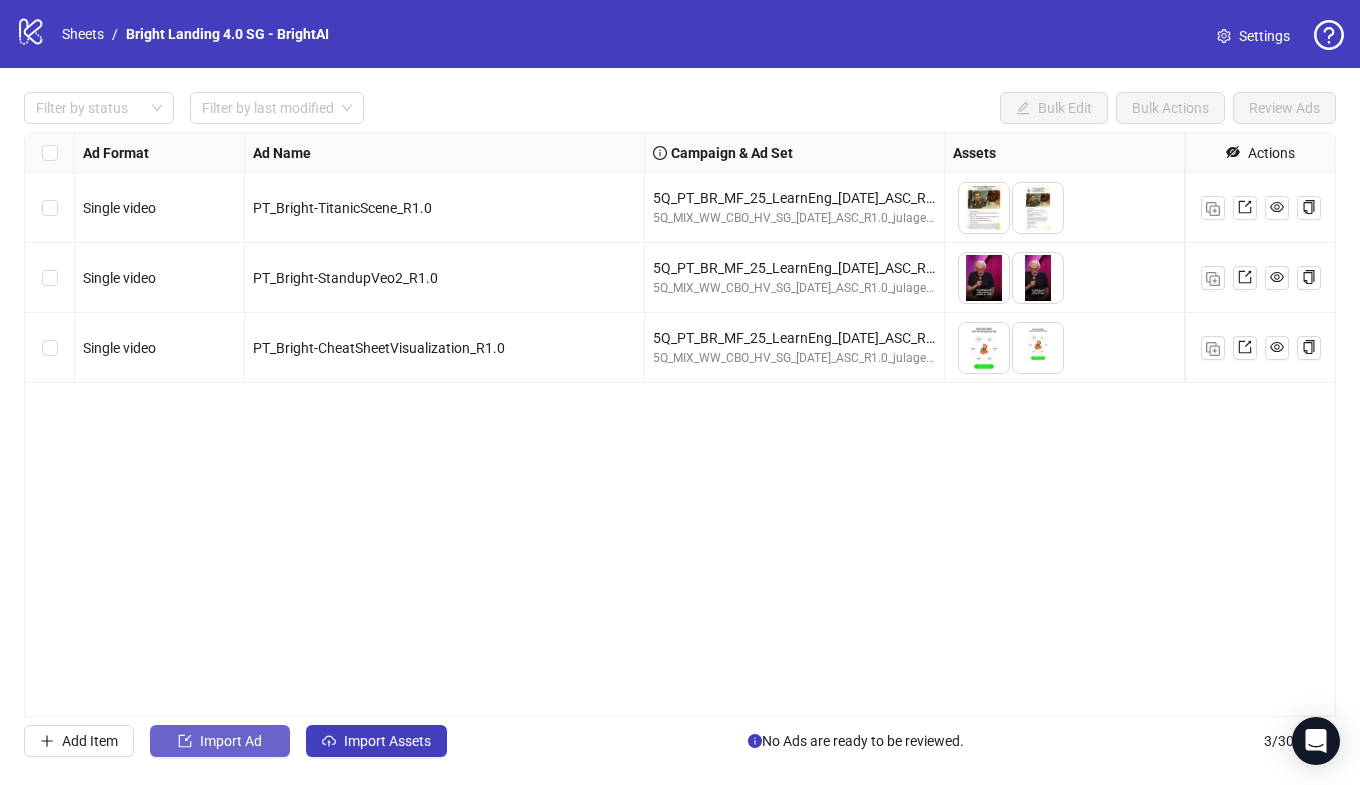 click on "Import Ad" at bounding box center [231, 741] 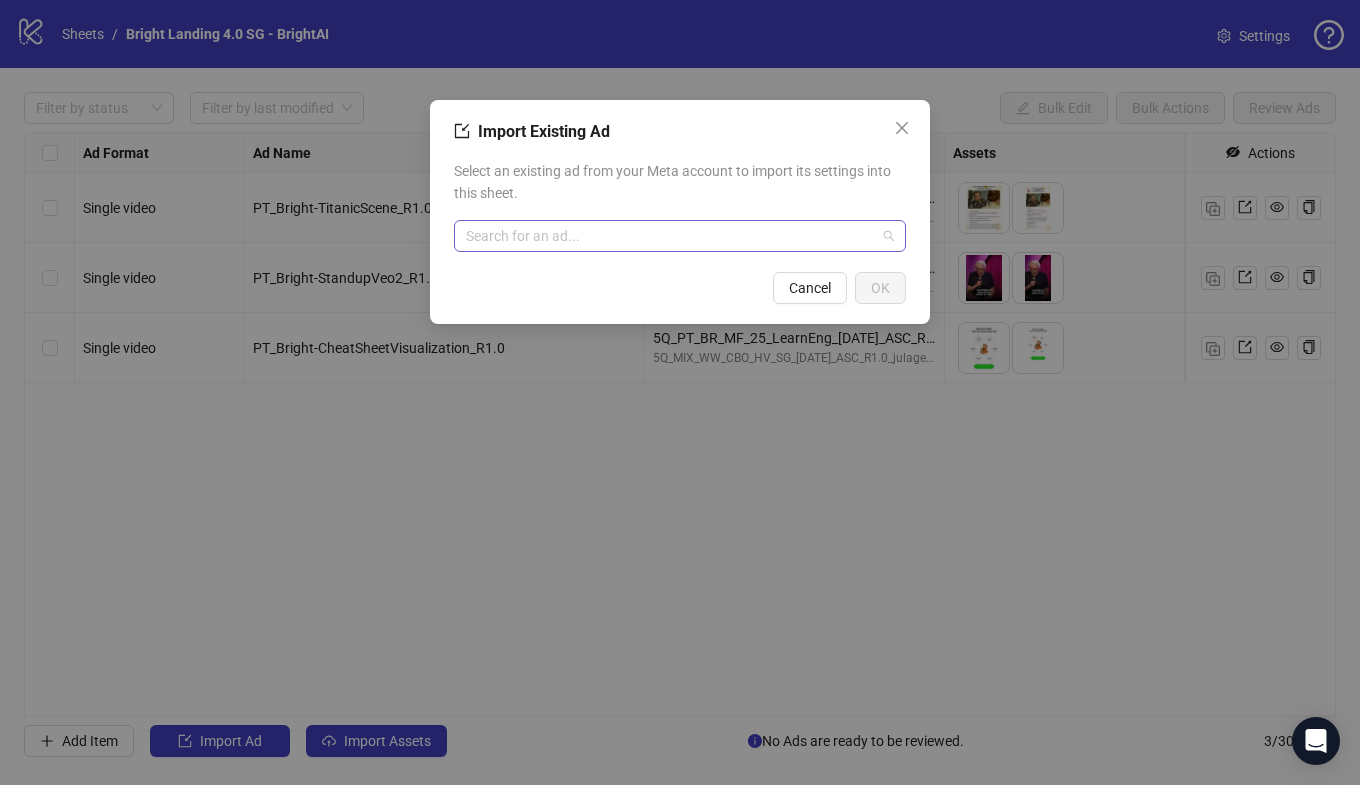 click at bounding box center (671, 236) 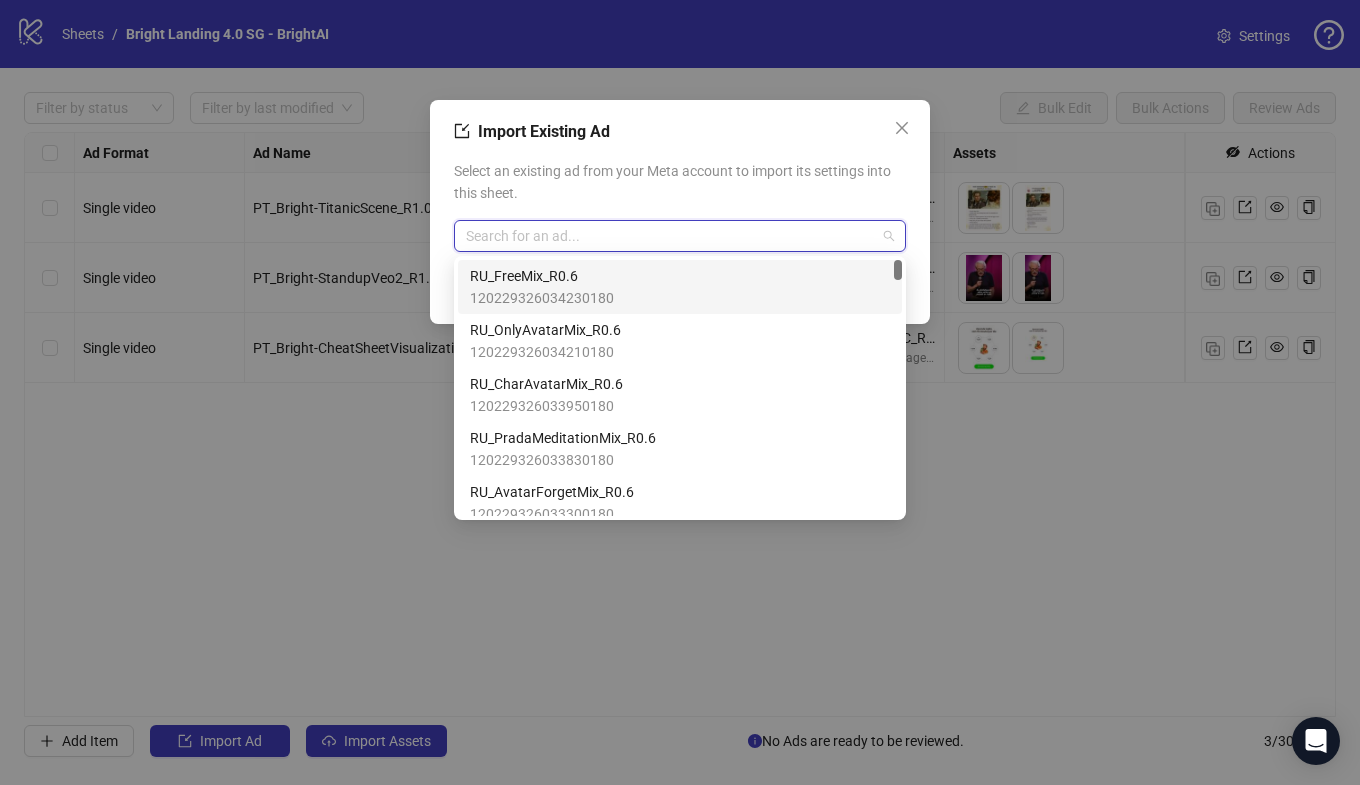 paste on "**********" 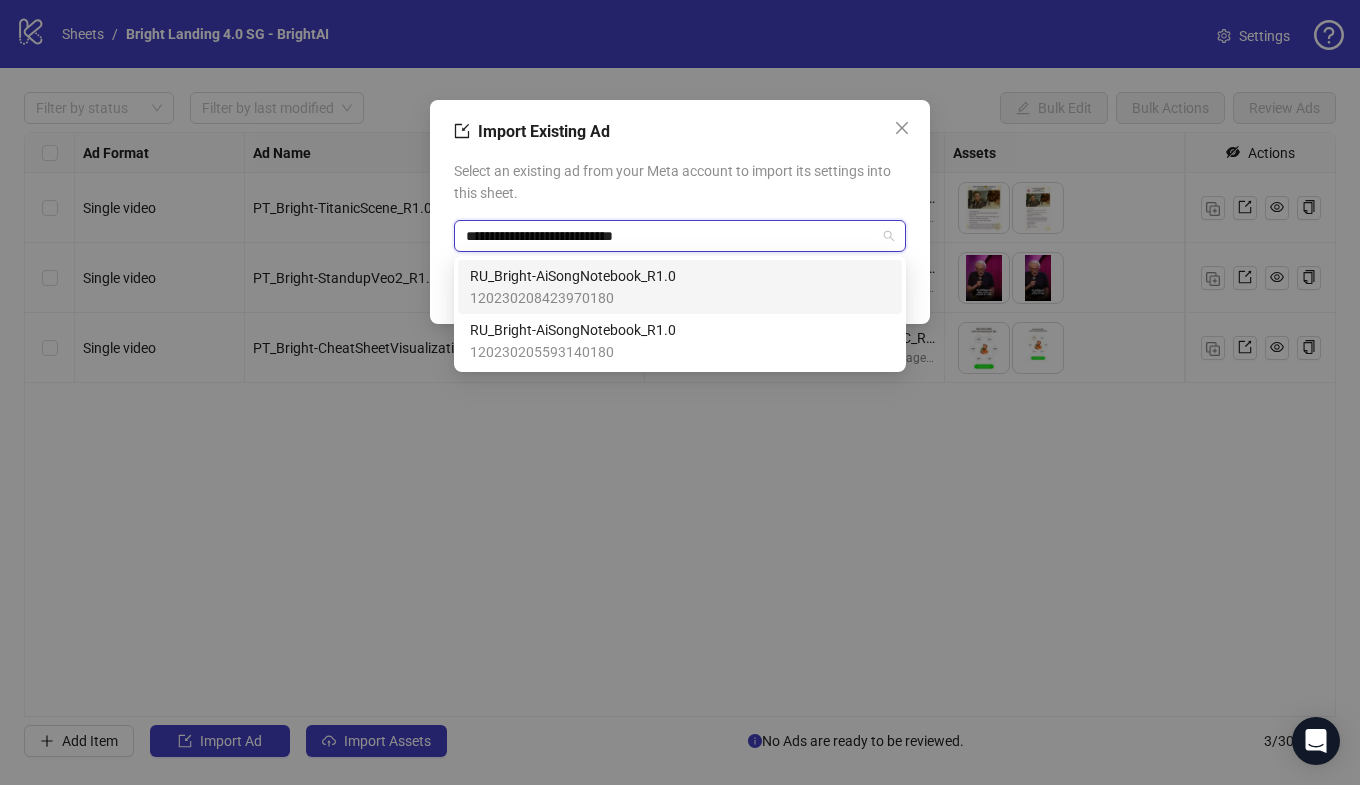 click on "RU_Bright-AiSongNotebook_R1.0" at bounding box center (573, 276) 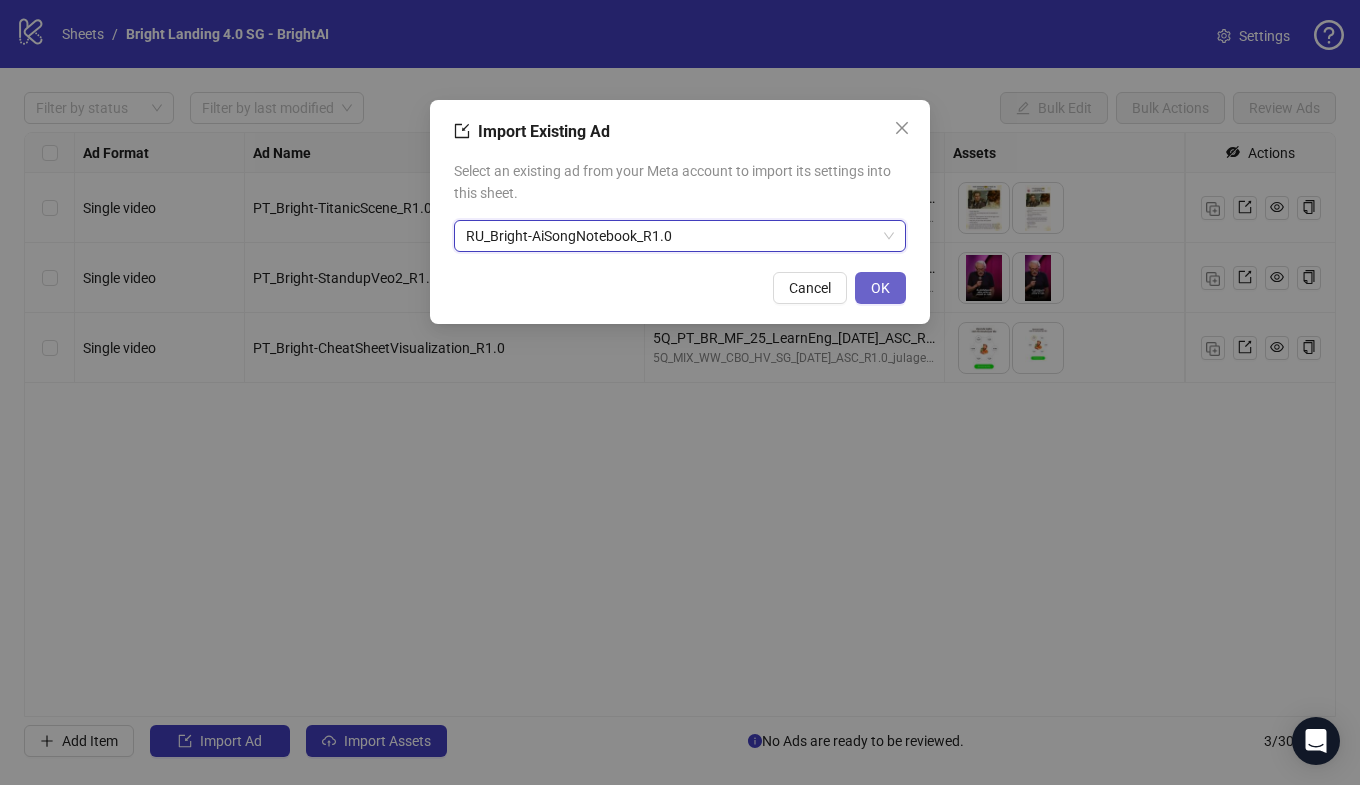click on "OK" at bounding box center [880, 288] 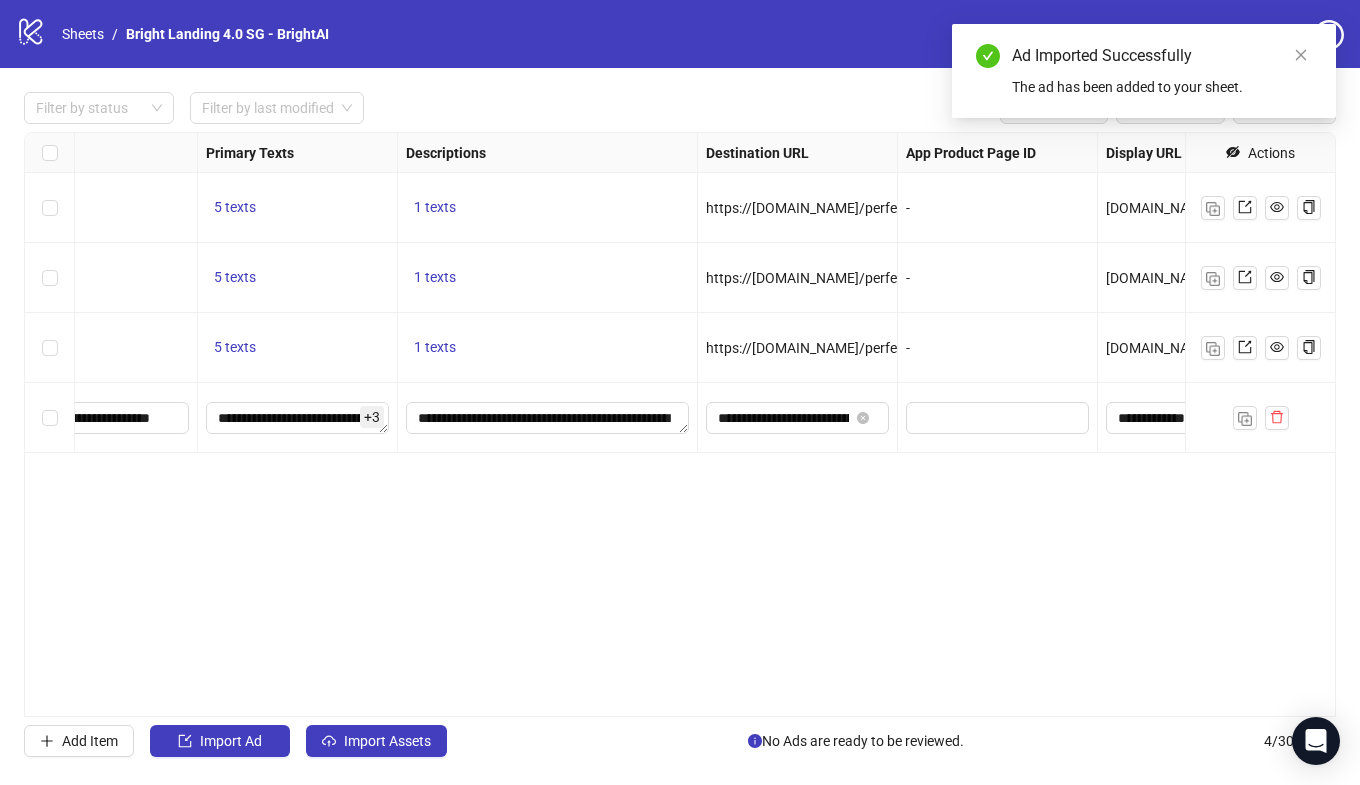 scroll, scrollTop: 0, scrollLeft: 1390, axis: horizontal 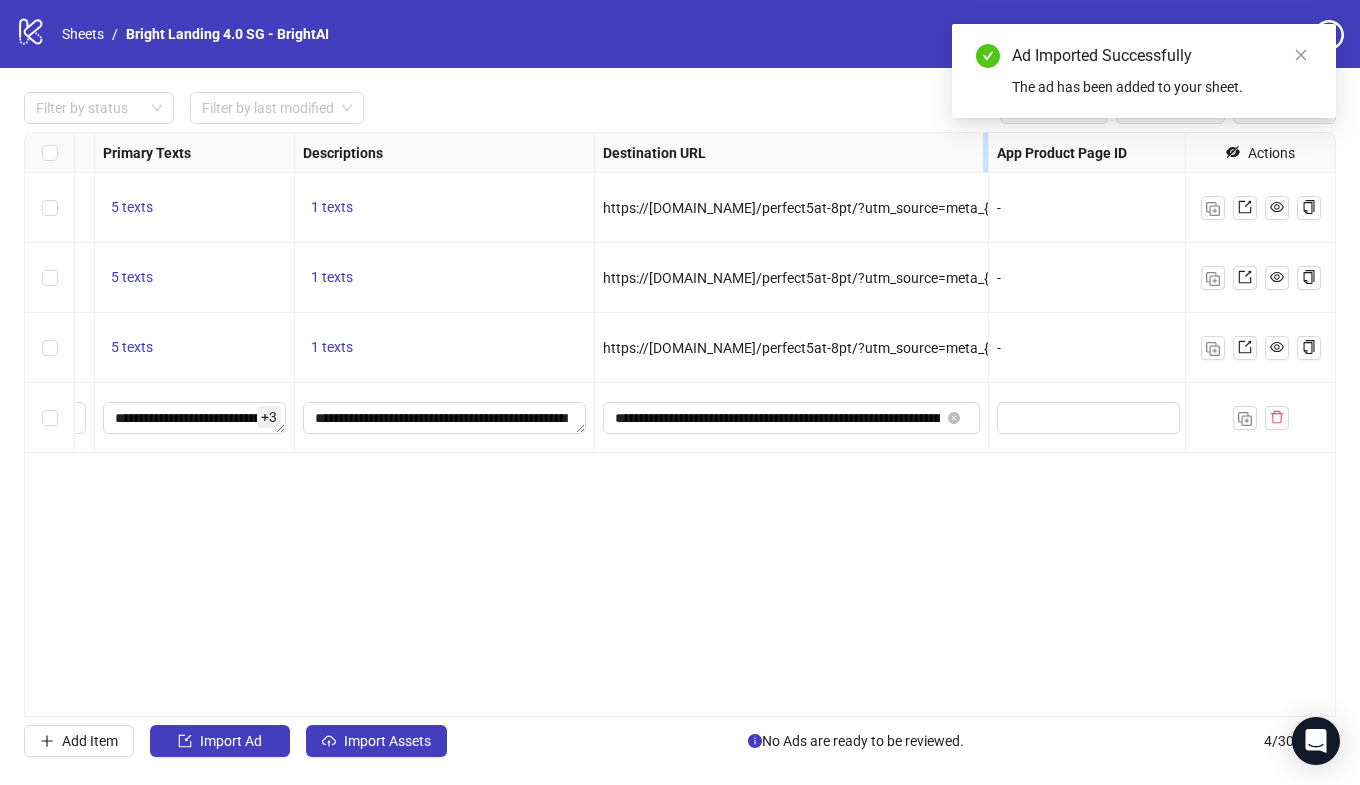 drag, startPoint x: 984, startPoint y: 157, endPoint x: 1043, endPoint y: 166, distance: 59.682495 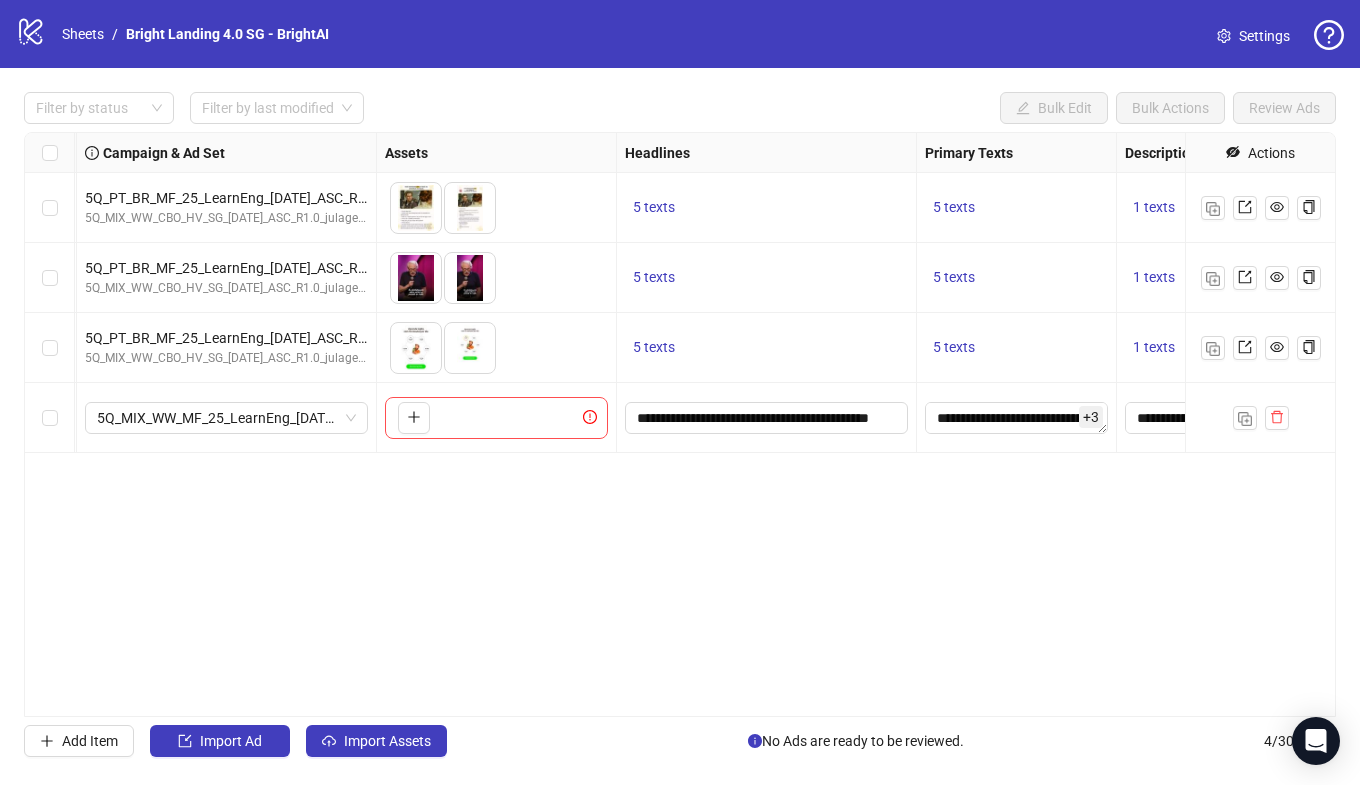 scroll, scrollTop: 0, scrollLeft: 0, axis: both 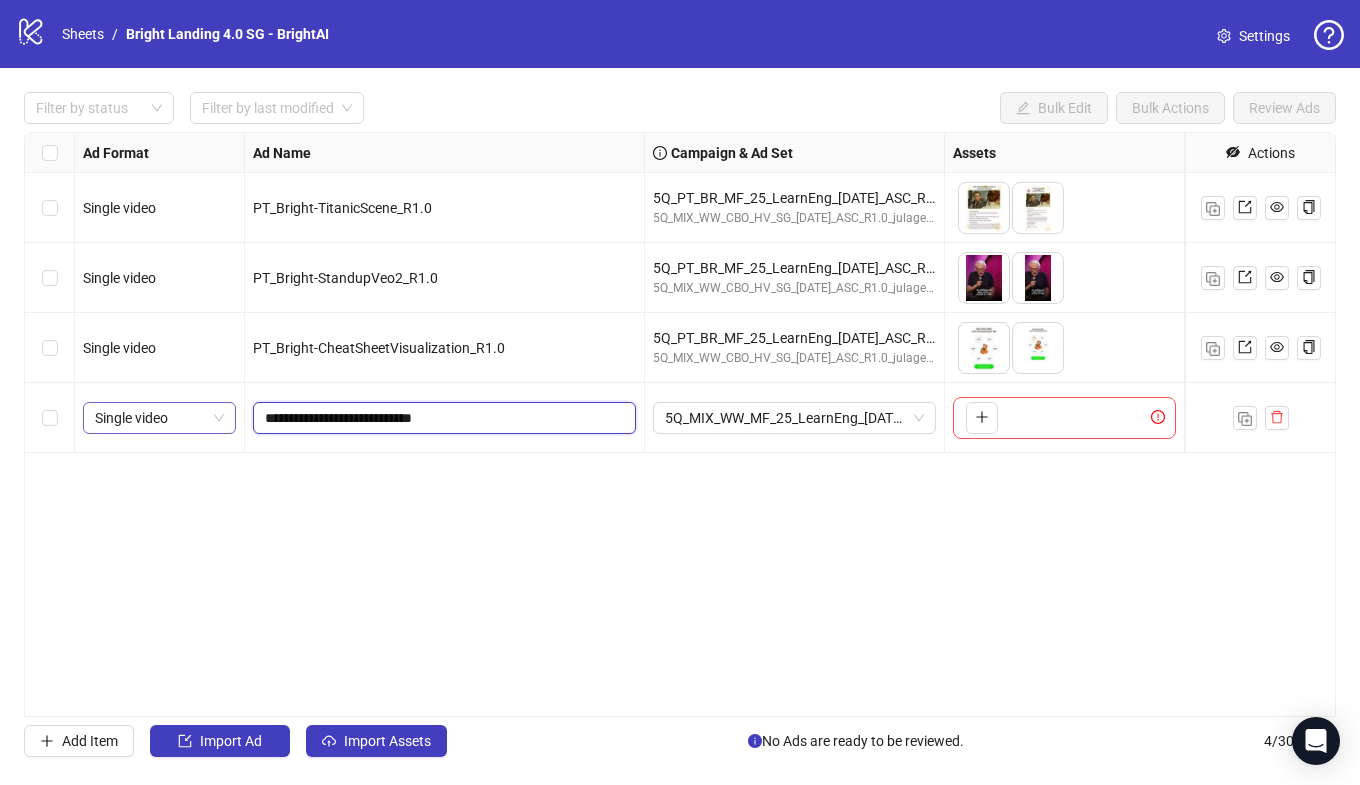drag, startPoint x: 434, startPoint y: 418, endPoint x: 224, endPoint y: 417, distance: 210.00238 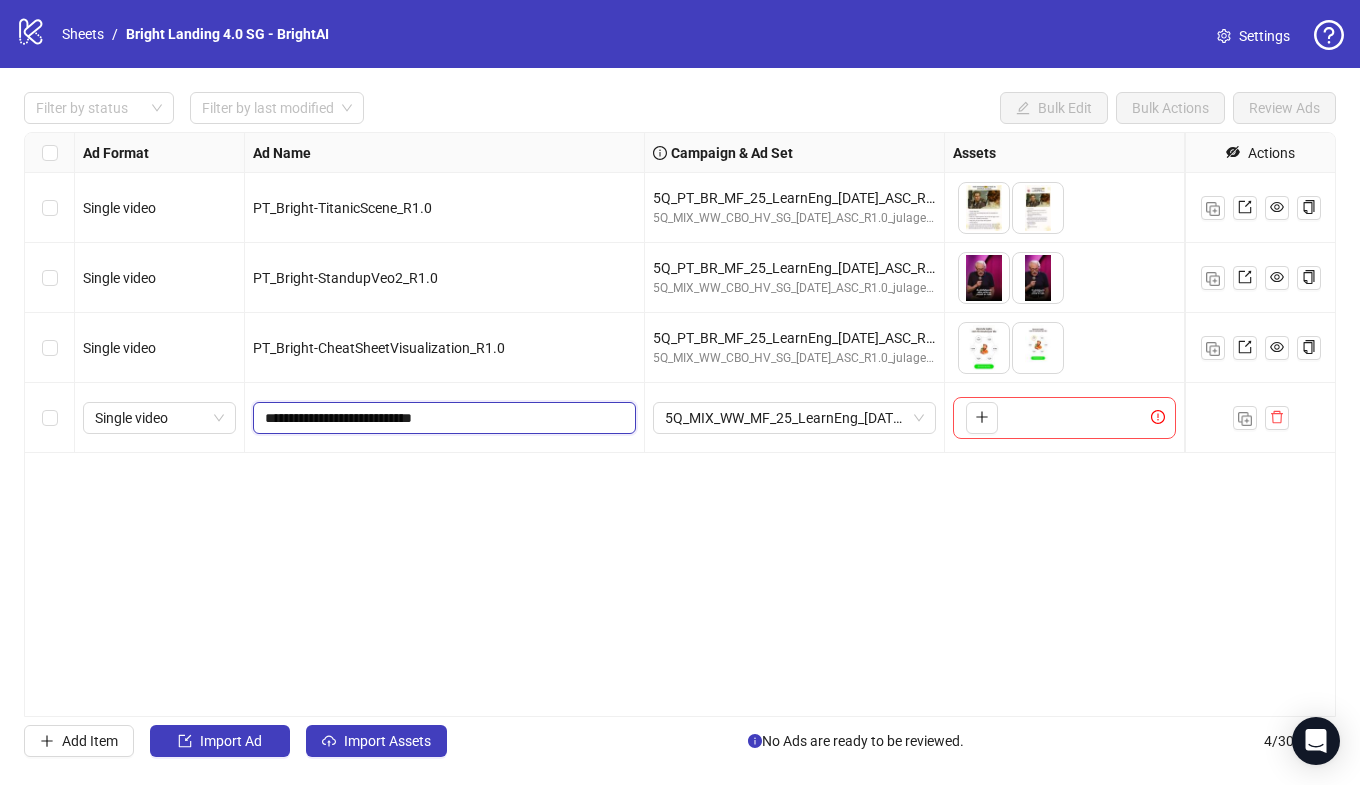 click on "**********" at bounding box center [442, 418] 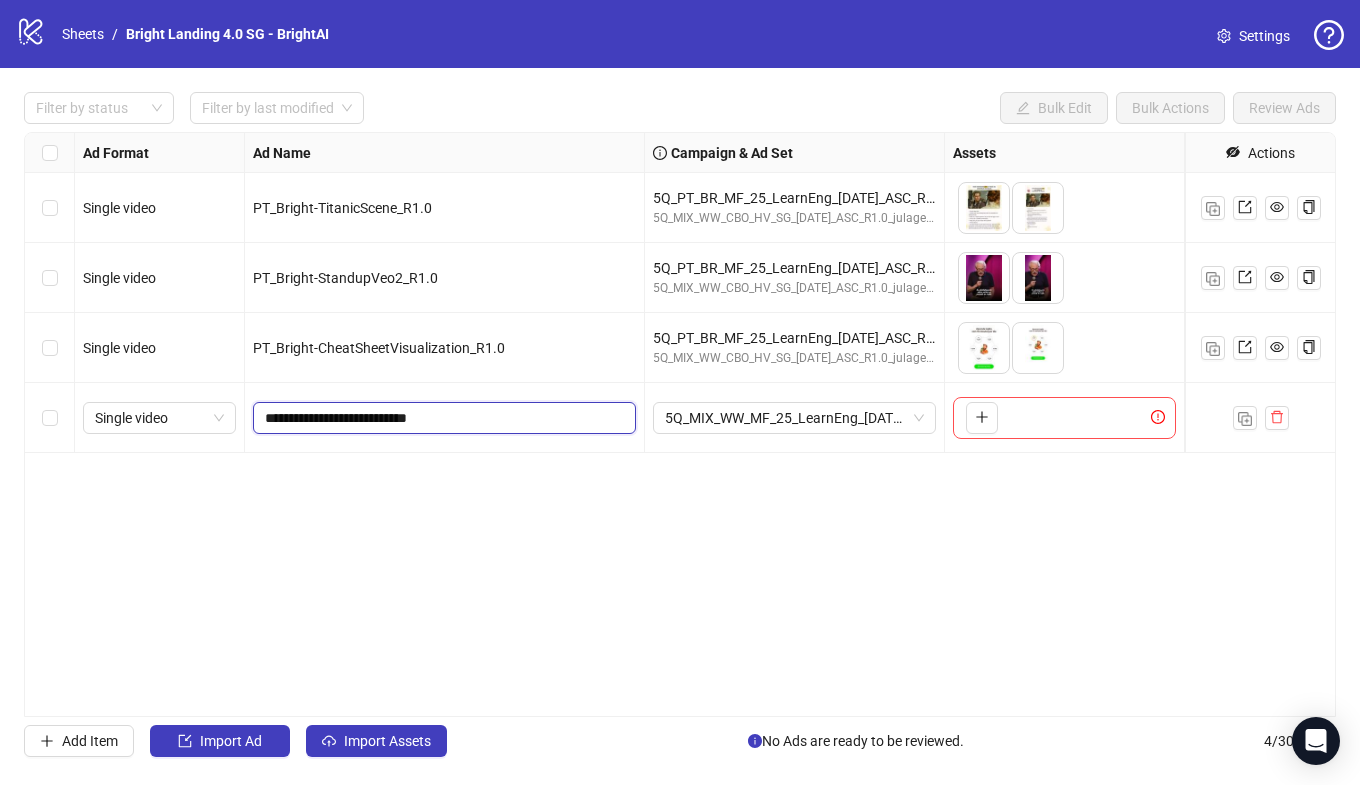drag, startPoint x: 411, startPoint y: 421, endPoint x: 368, endPoint y: 356, distance: 77.93587 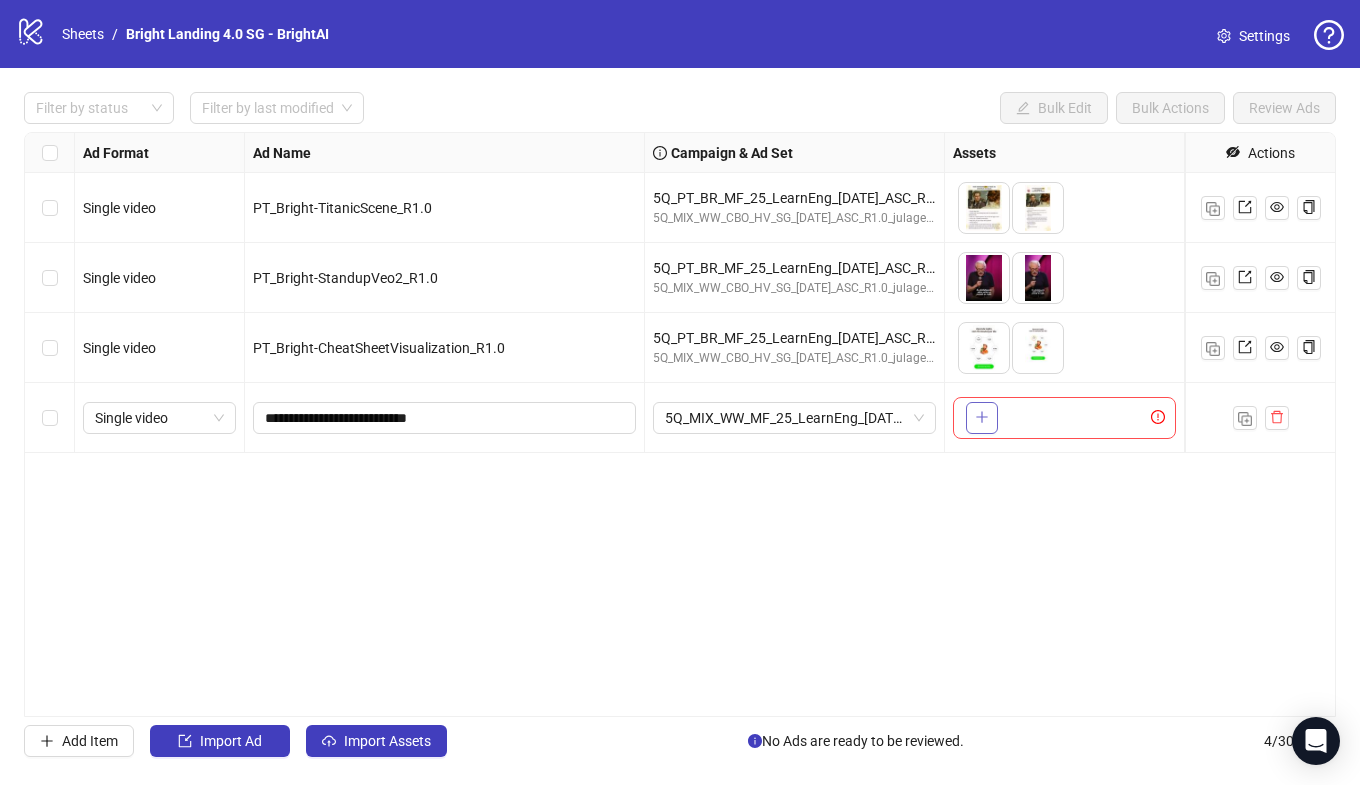 click 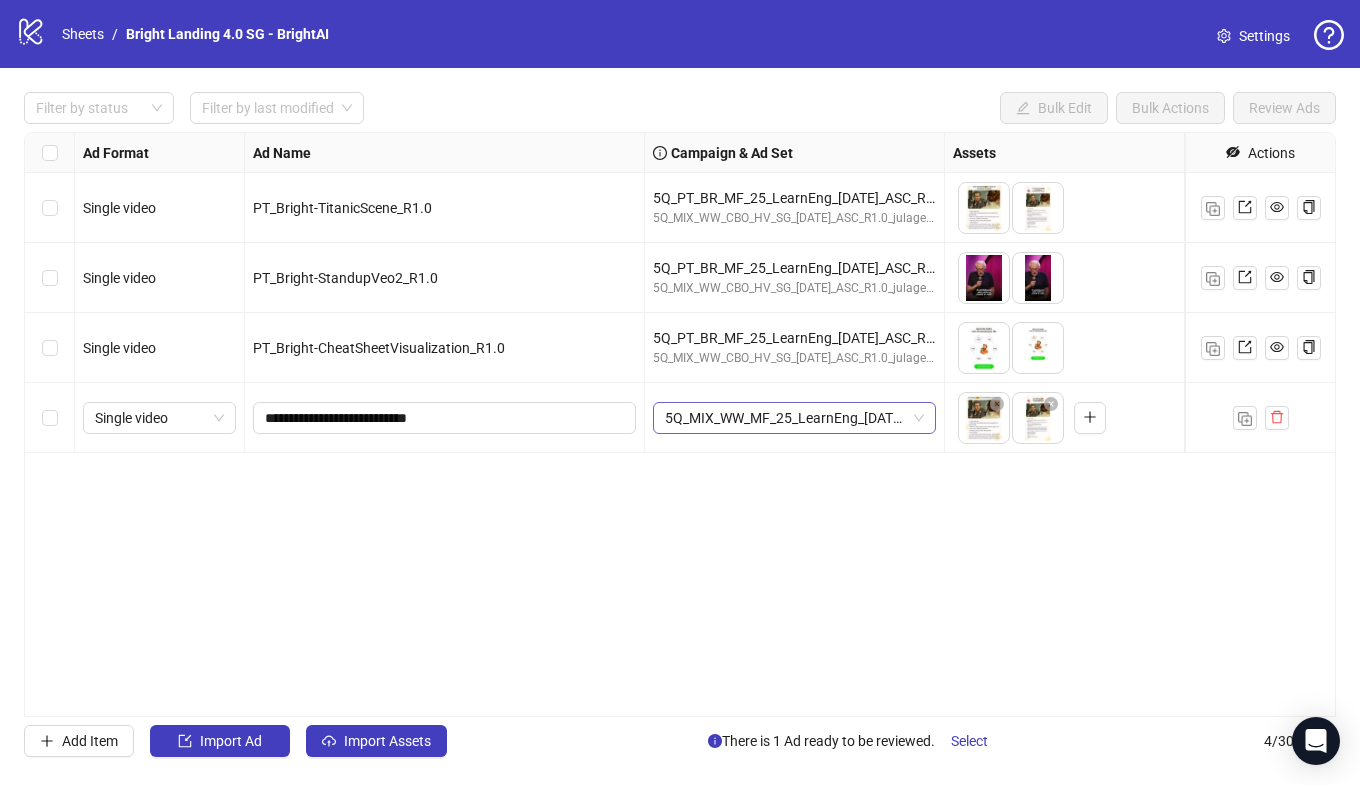 click on "5Q_MIX_WW_MF_25_LearnEng_[DATE]_Top20-Green_RMix" at bounding box center (794, 418) 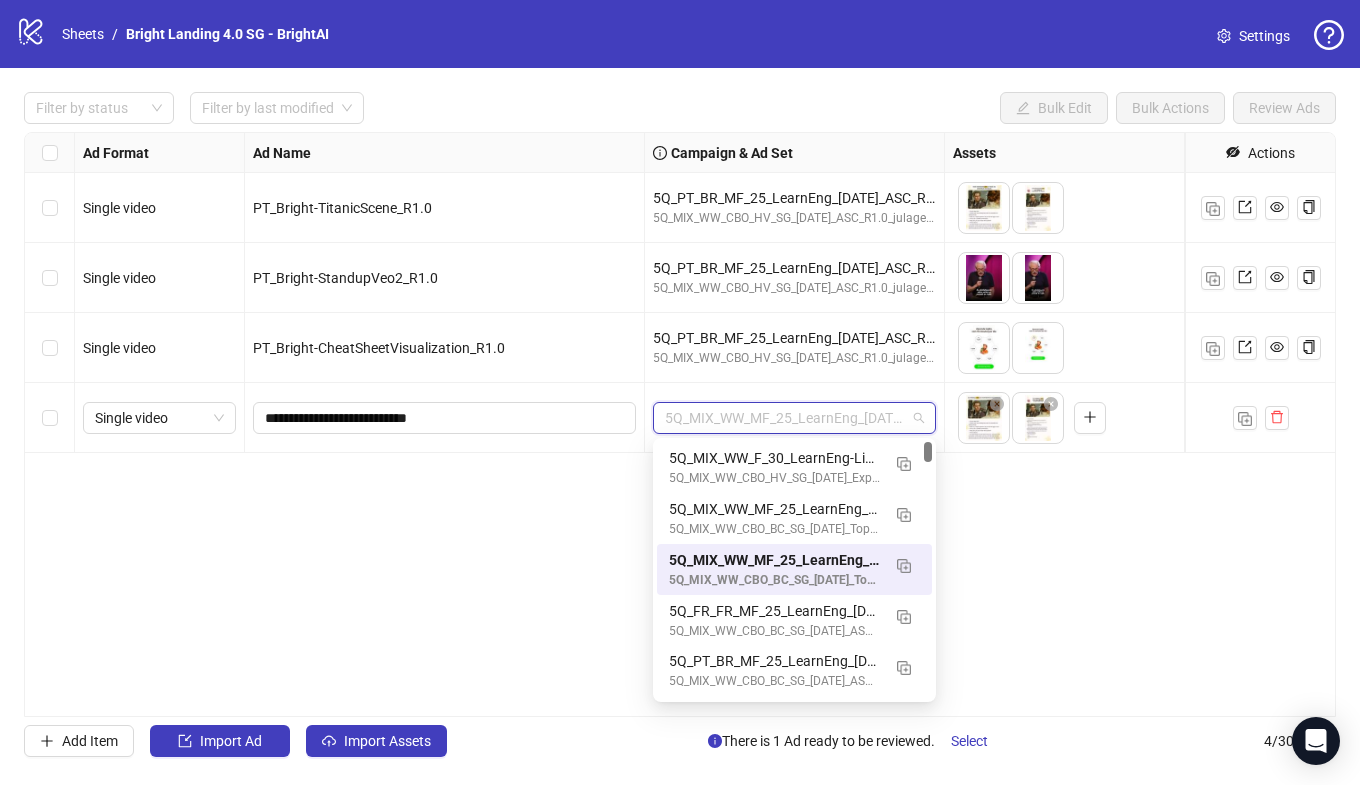 paste on "**********" 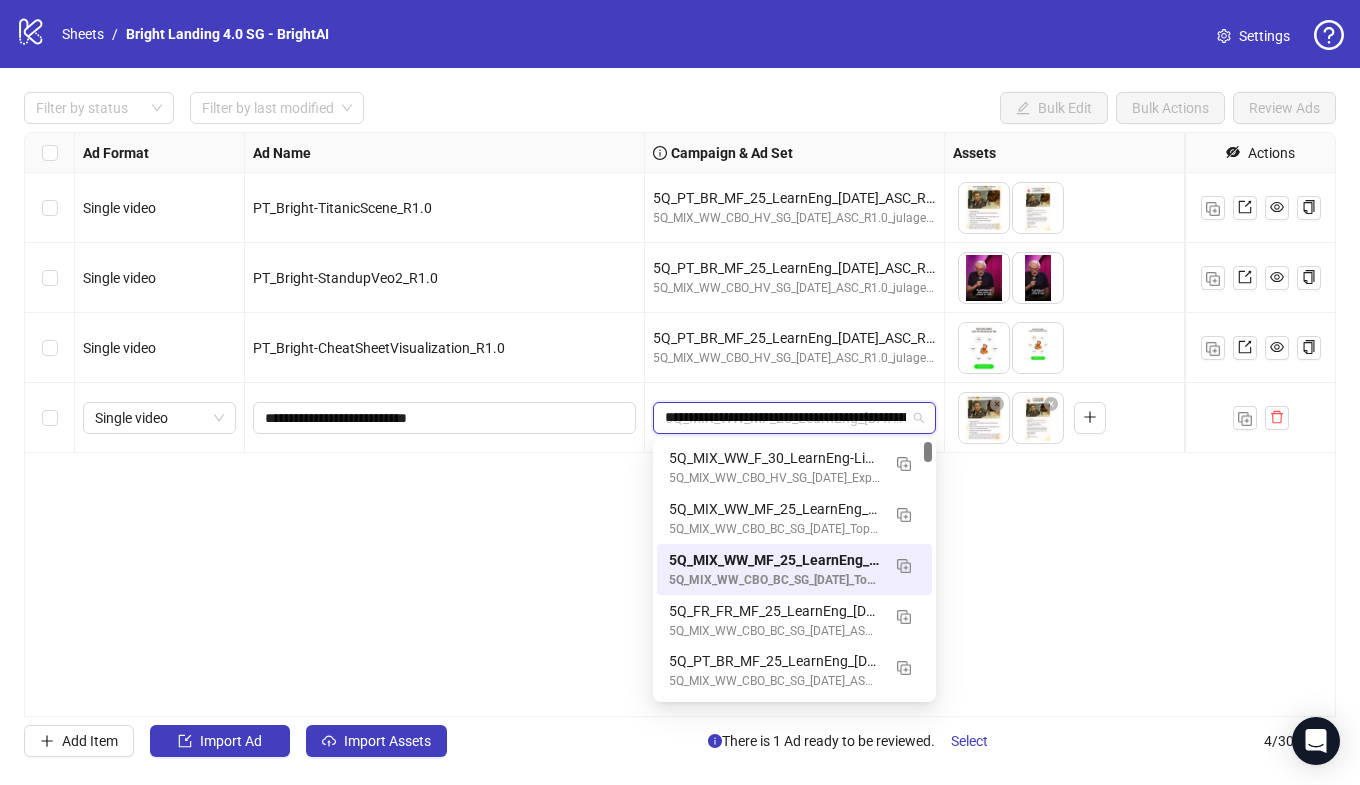 scroll, scrollTop: 0, scrollLeft: 140, axis: horizontal 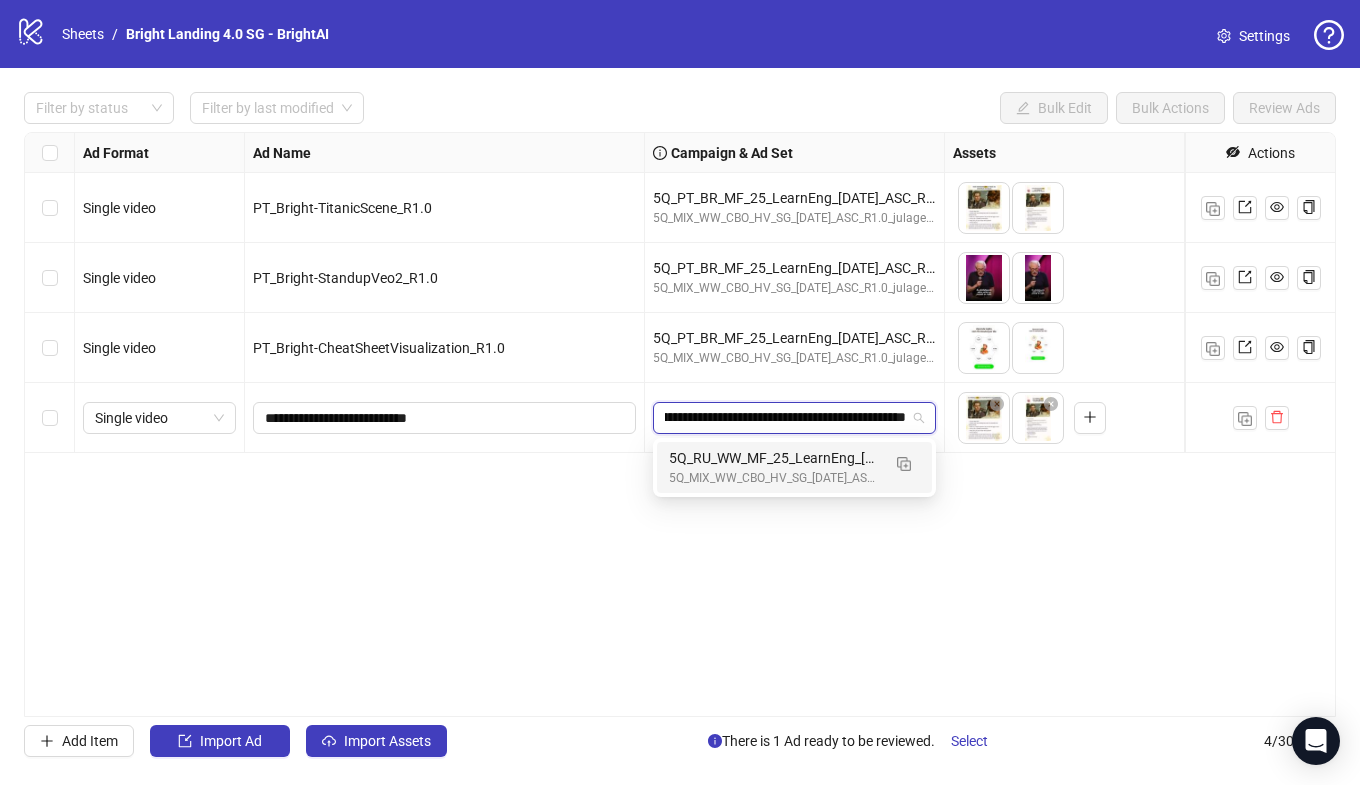 click on "5Q_RU_WW_MF_25_LearnEng_[DATE]_ASC_R1.0_julagetest" at bounding box center [774, 458] 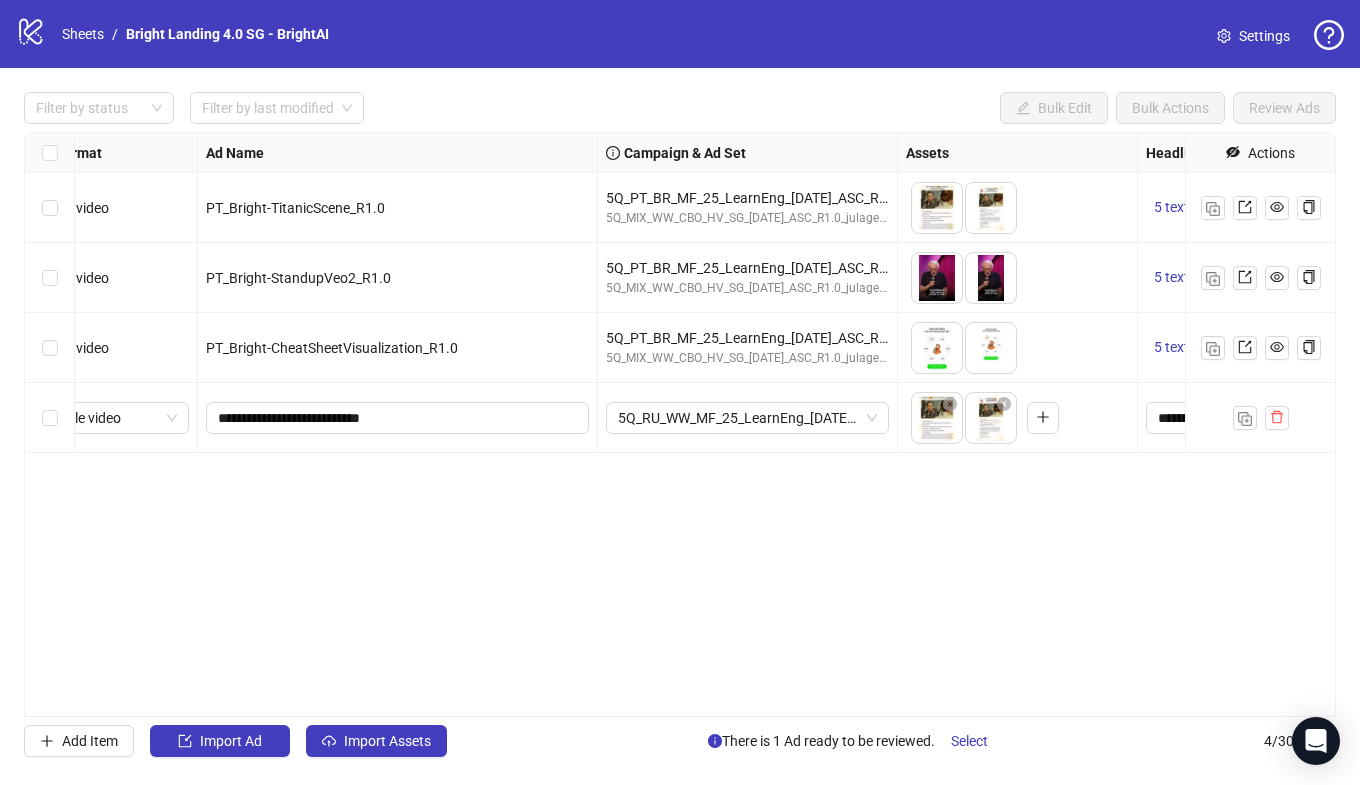 scroll, scrollTop: 0, scrollLeft: 0, axis: both 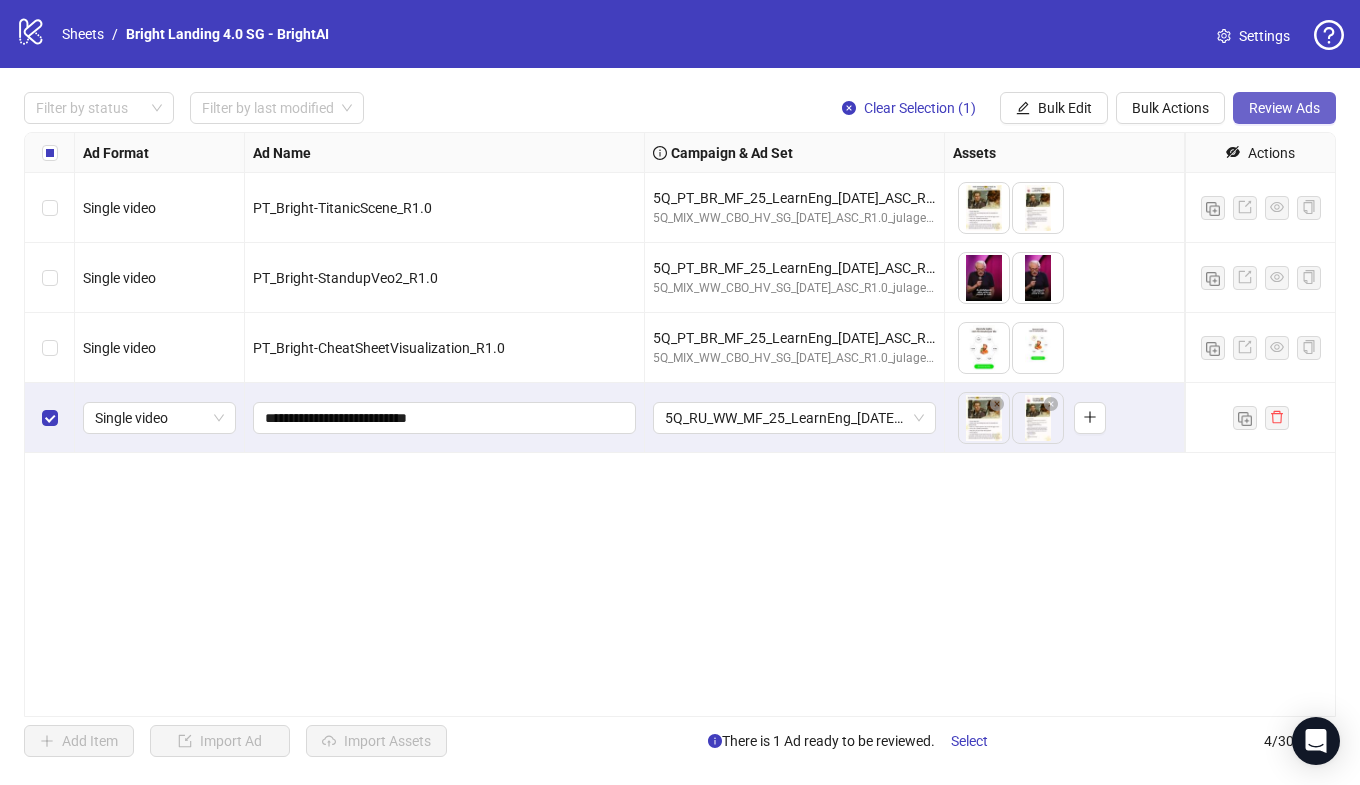 click on "Review Ads" at bounding box center (1284, 108) 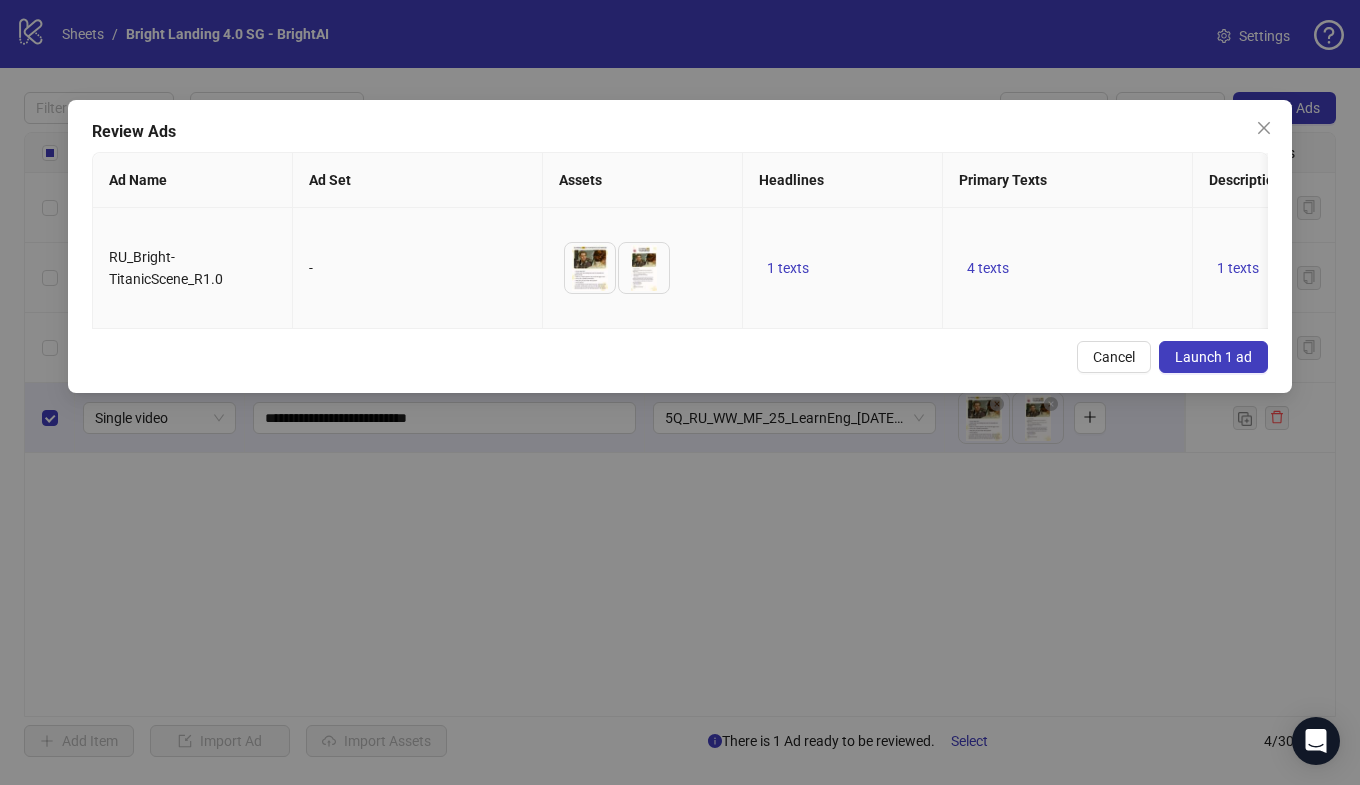 scroll, scrollTop: 0, scrollLeft: 505, axis: horizontal 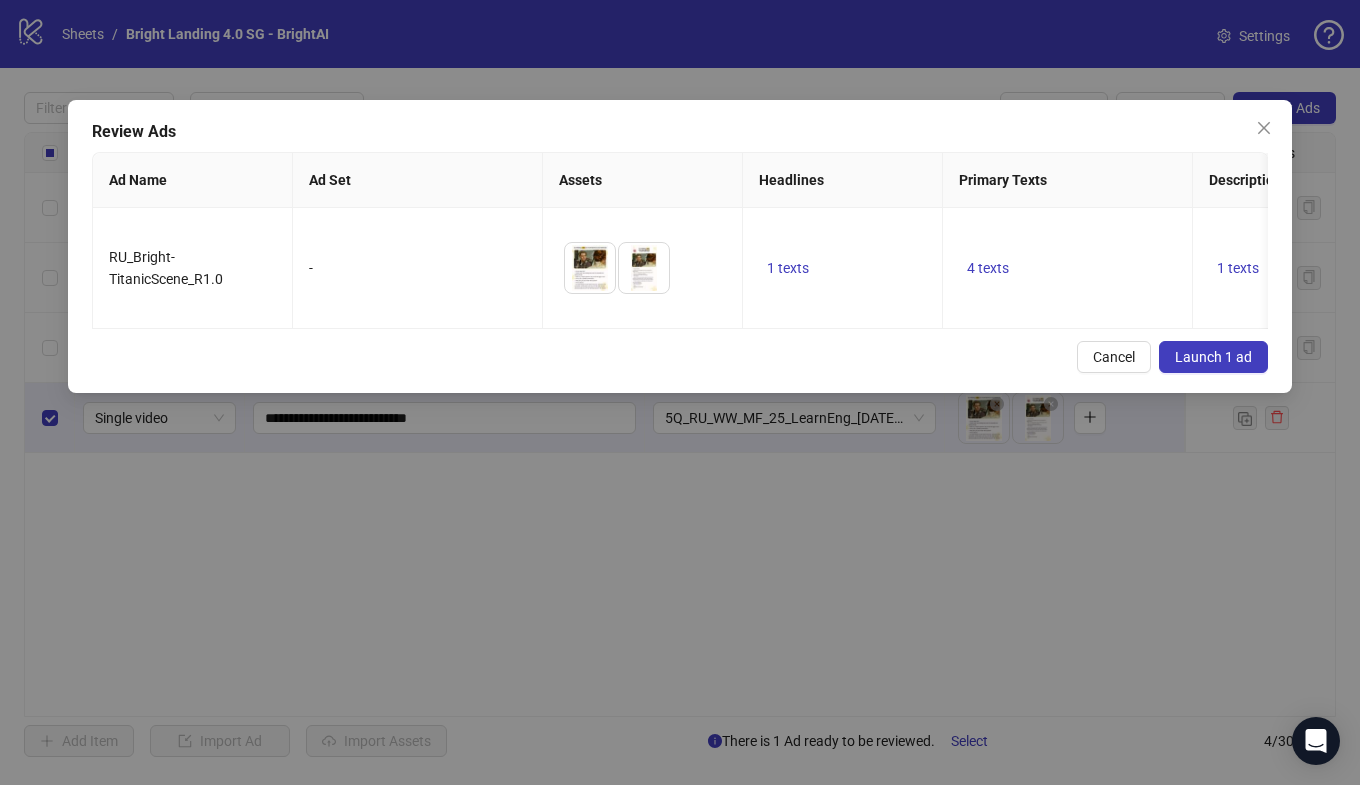 click on "Launch 1 ad" at bounding box center [1213, 357] 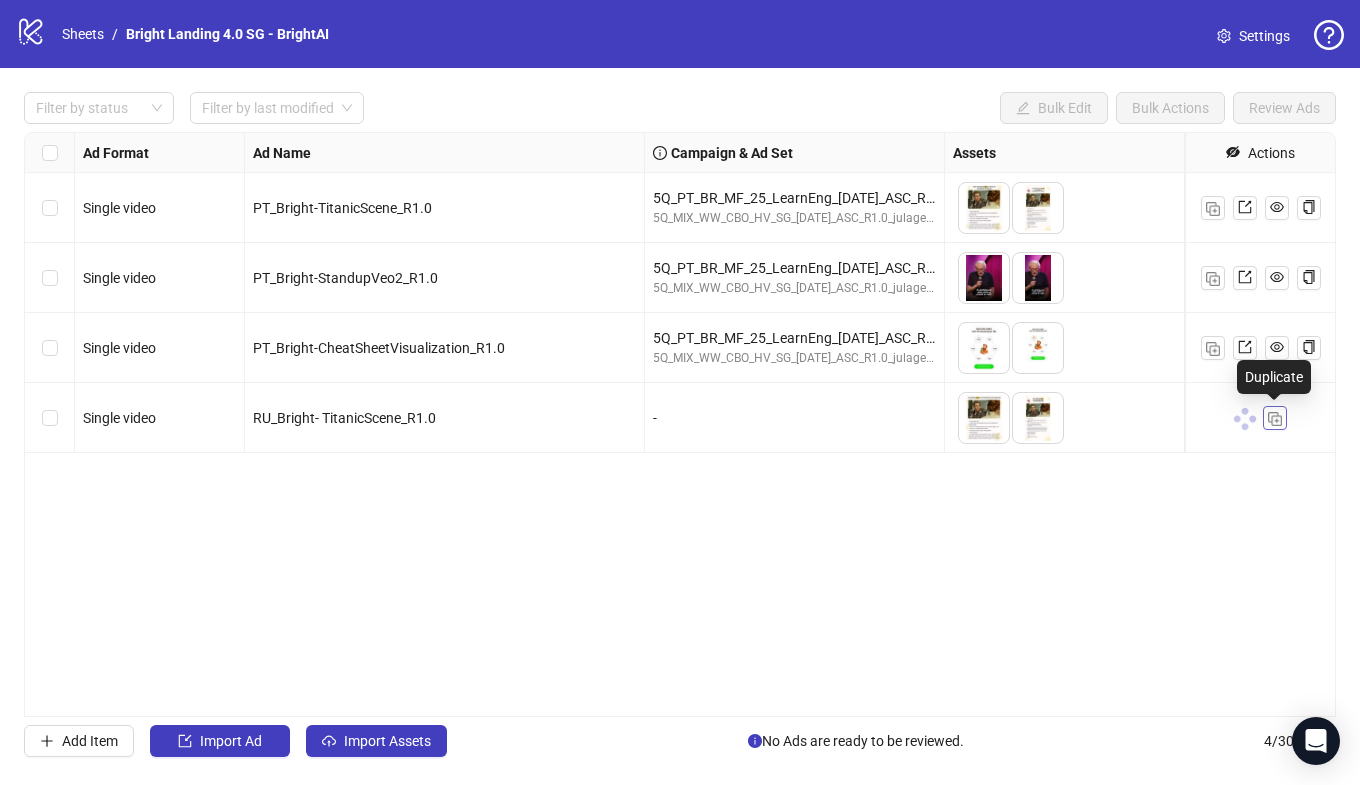 click at bounding box center (1275, 419) 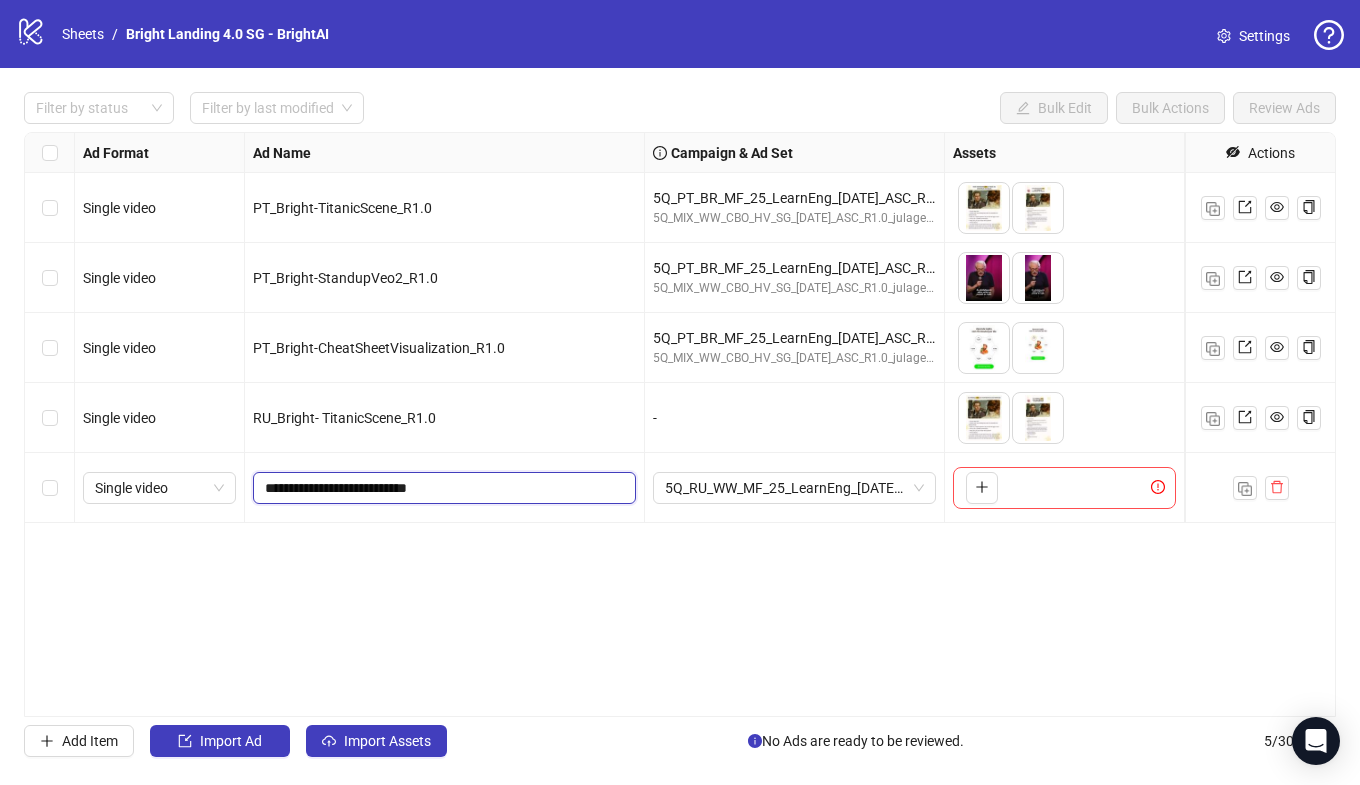drag, startPoint x: 414, startPoint y: 489, endPoint x: 336, endPoint y: 489, distance: 78 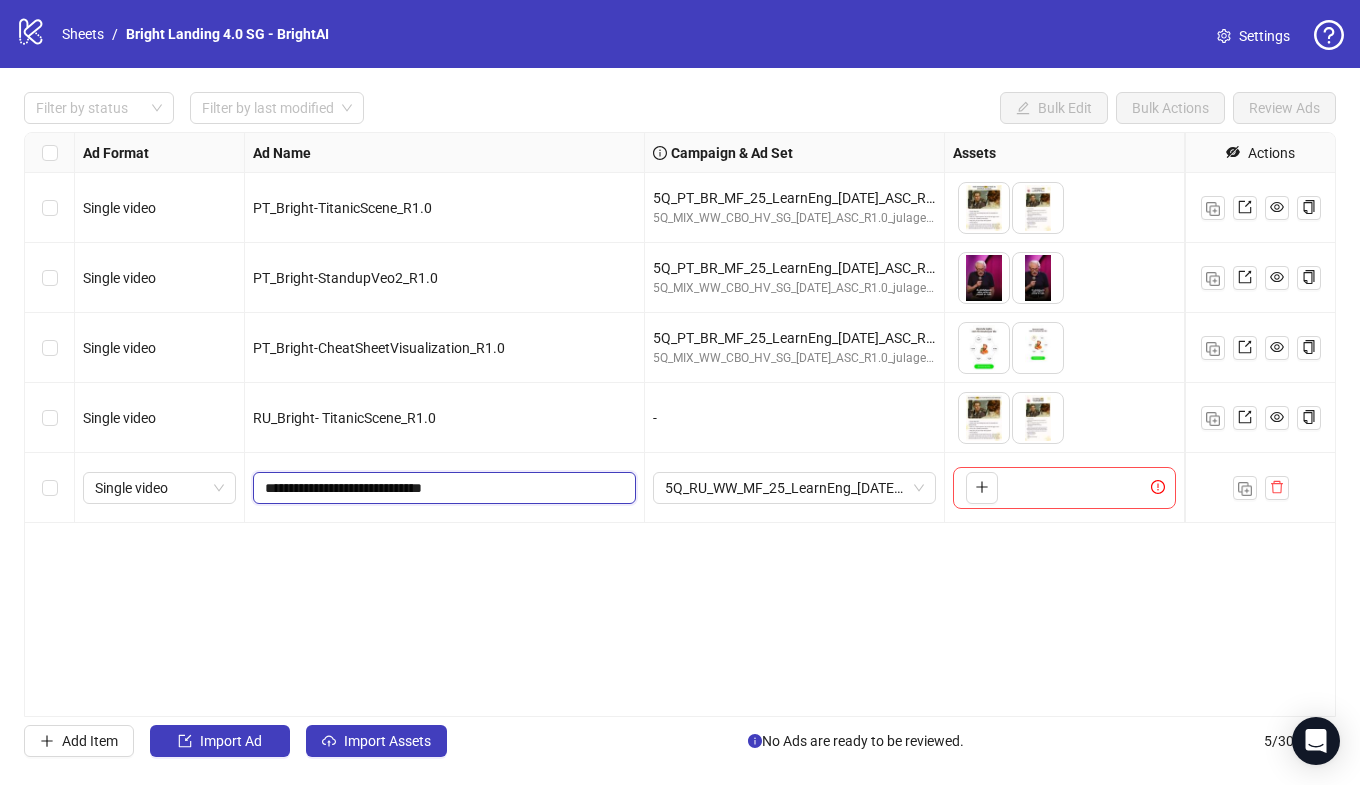 click on "**********" at bounding box center [442, 488] 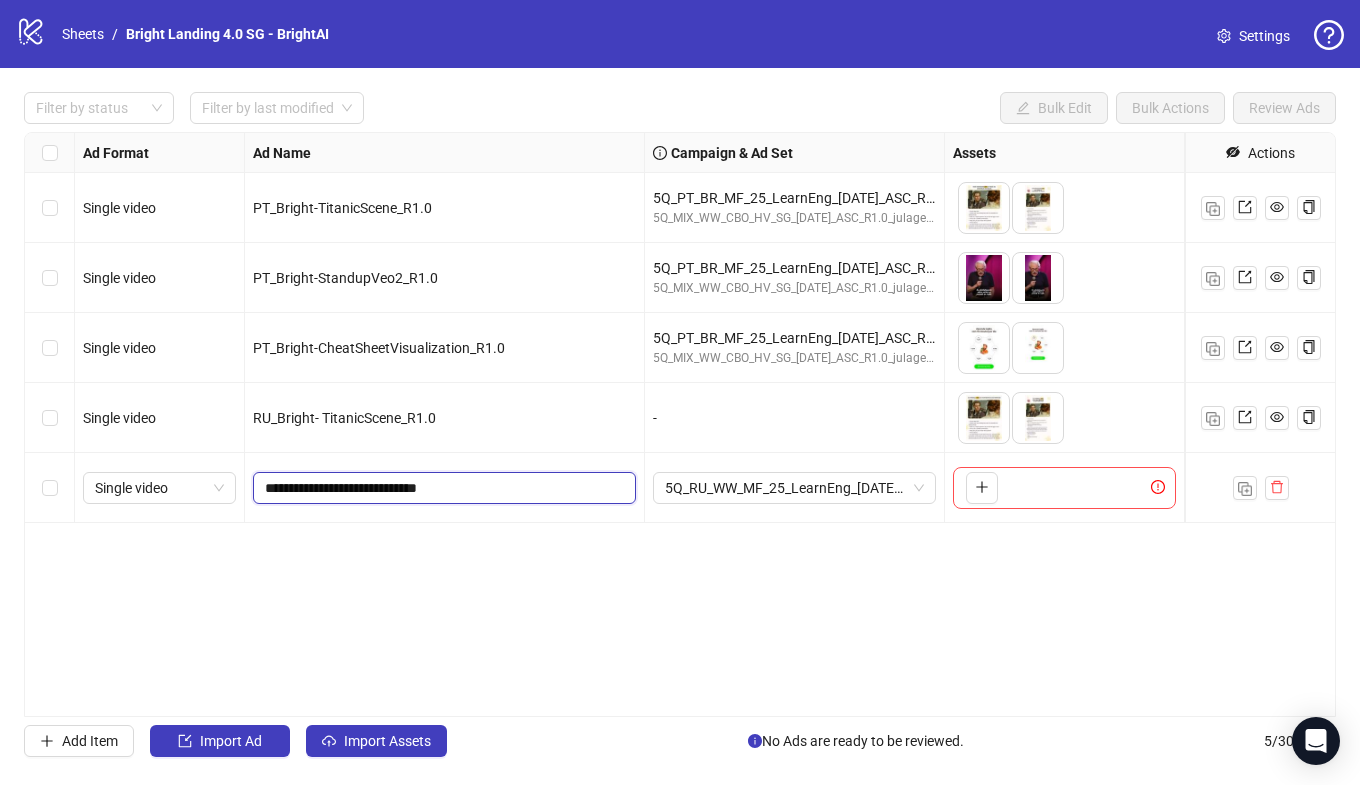 drag, startPoint x: 435, startPoint y: 490, endPoint x: 416, endPoint y: 379, distance: 112.61439 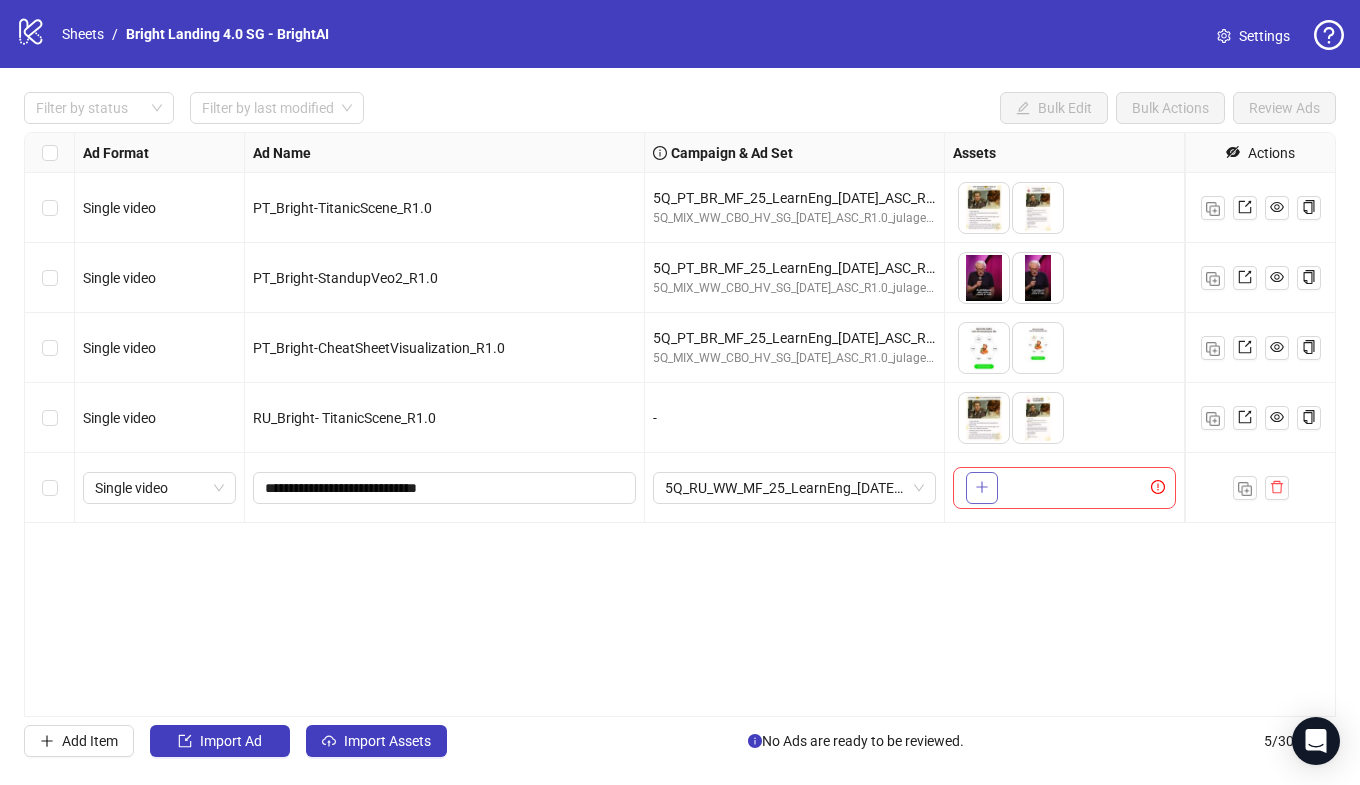 click at bounding box center (982, 488) 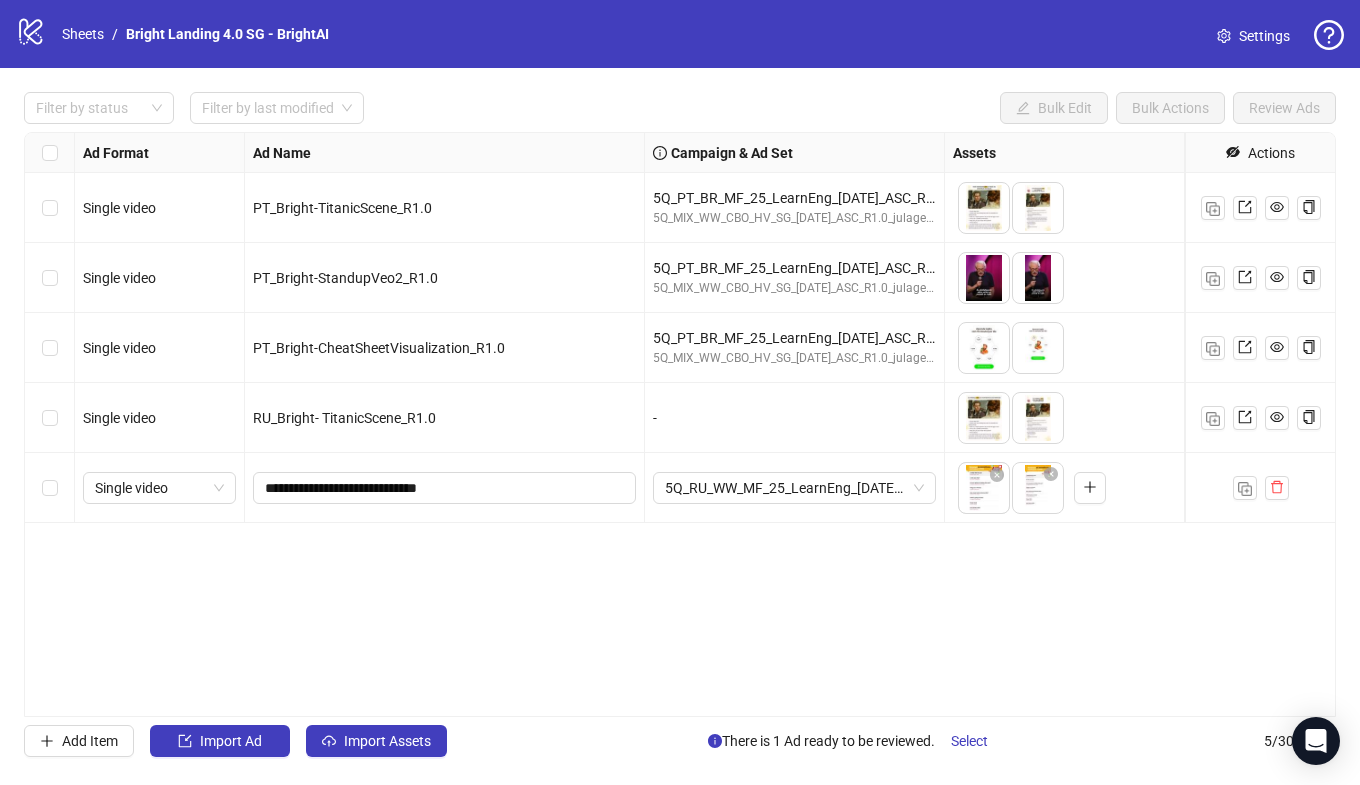 drag, startPoint x: 1038, startPoint y: 499, endPoint x: 971, endPoint y: 499, distance: 67 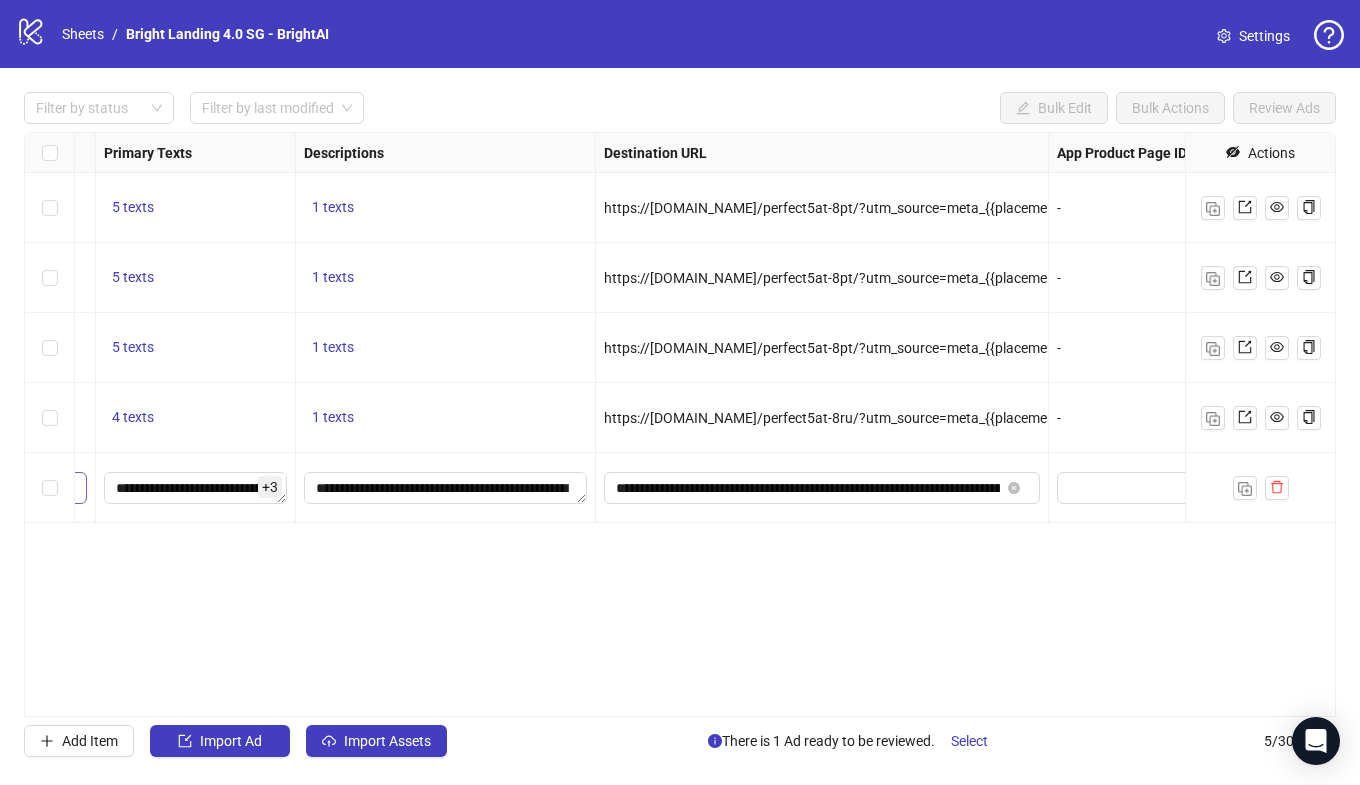 scroll, scrollTop: 0, scrollLeft: 1619, axis: horizontal 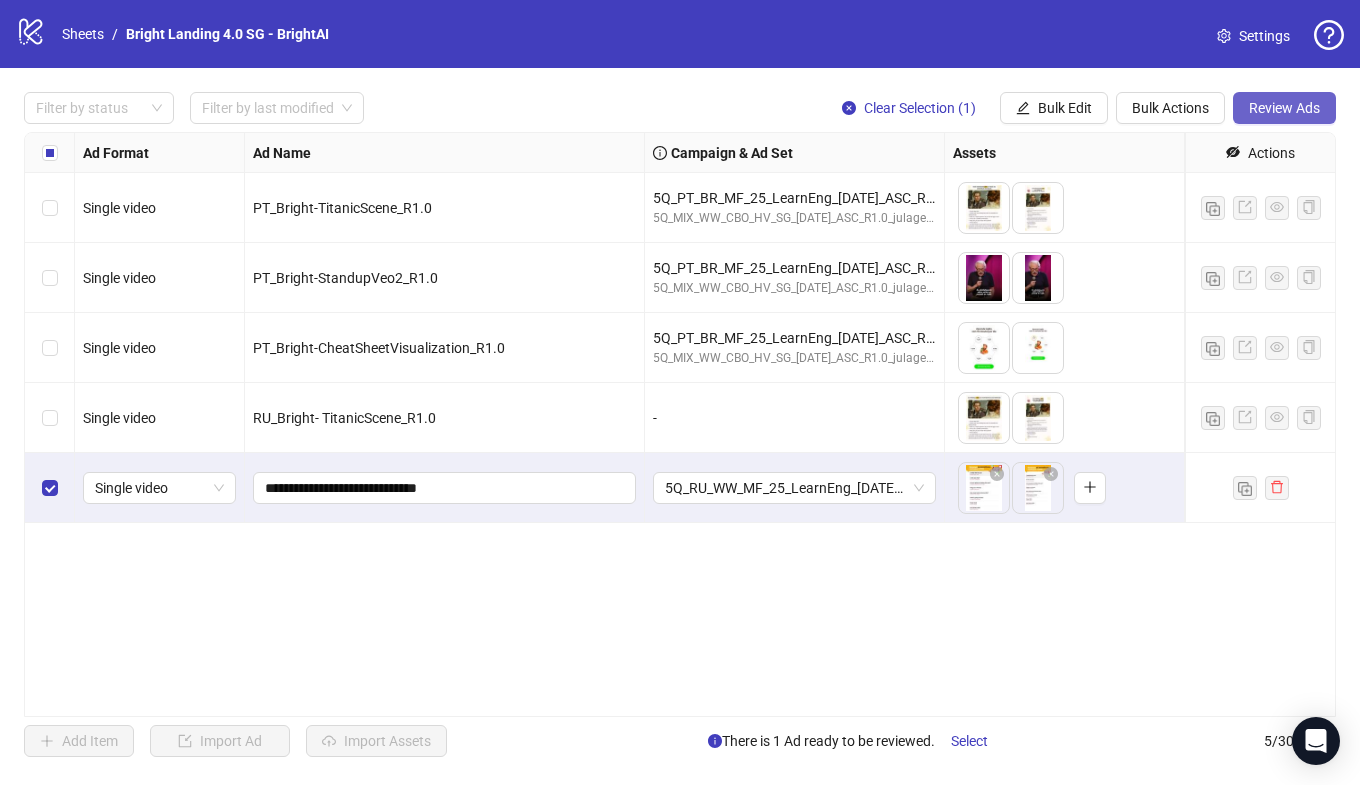 click on "Review Ads" at bounding box center [1284, 108] 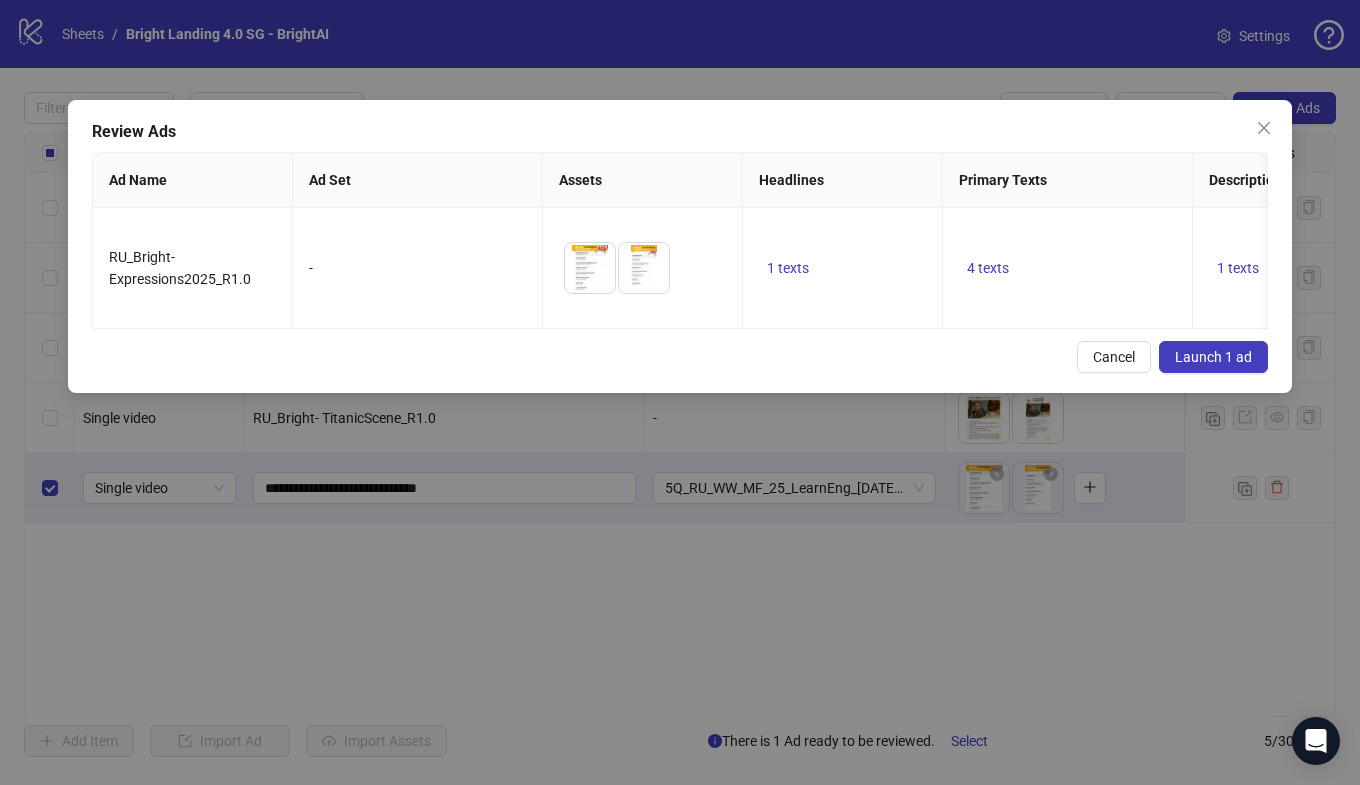 click on "Launch 1 ad" at bounding box center [1213, 357] 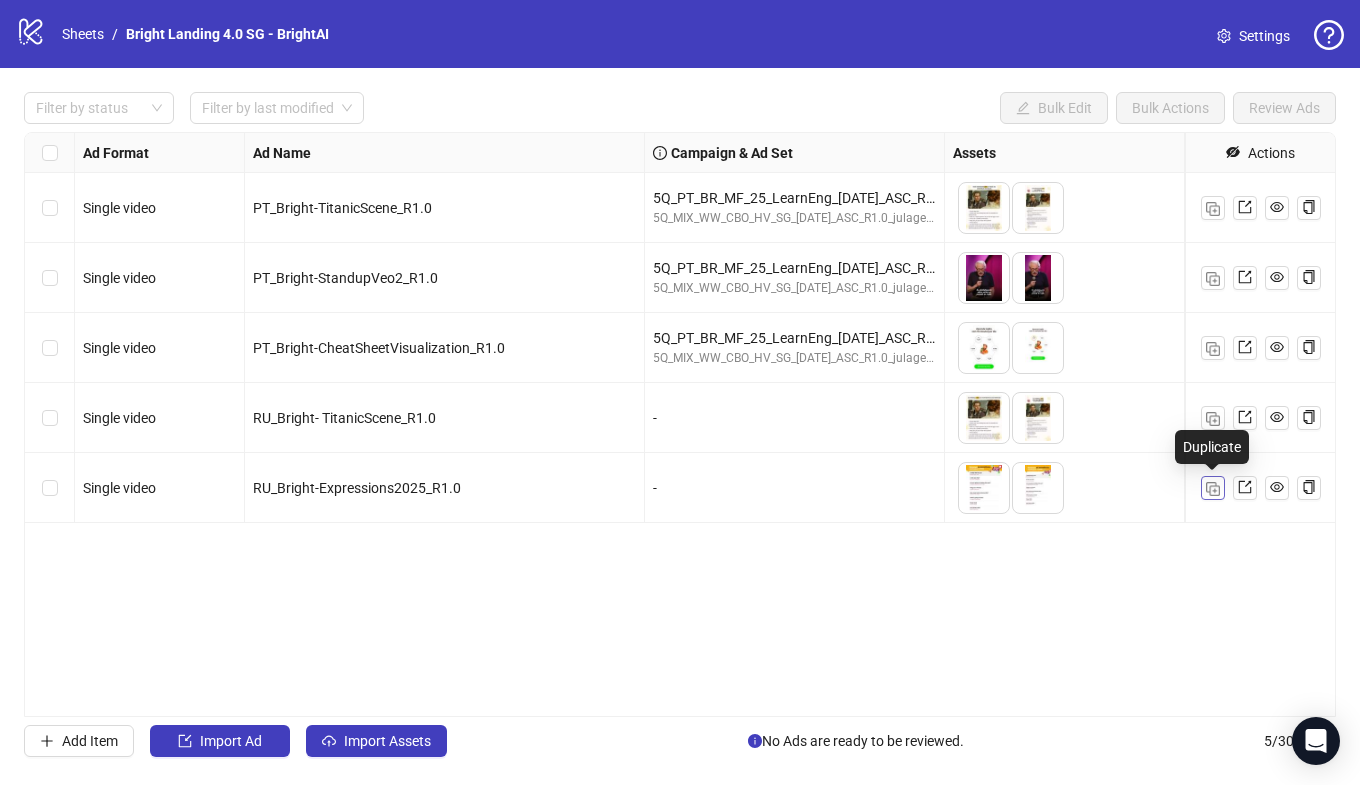 click at bounding box center [1213, 489] 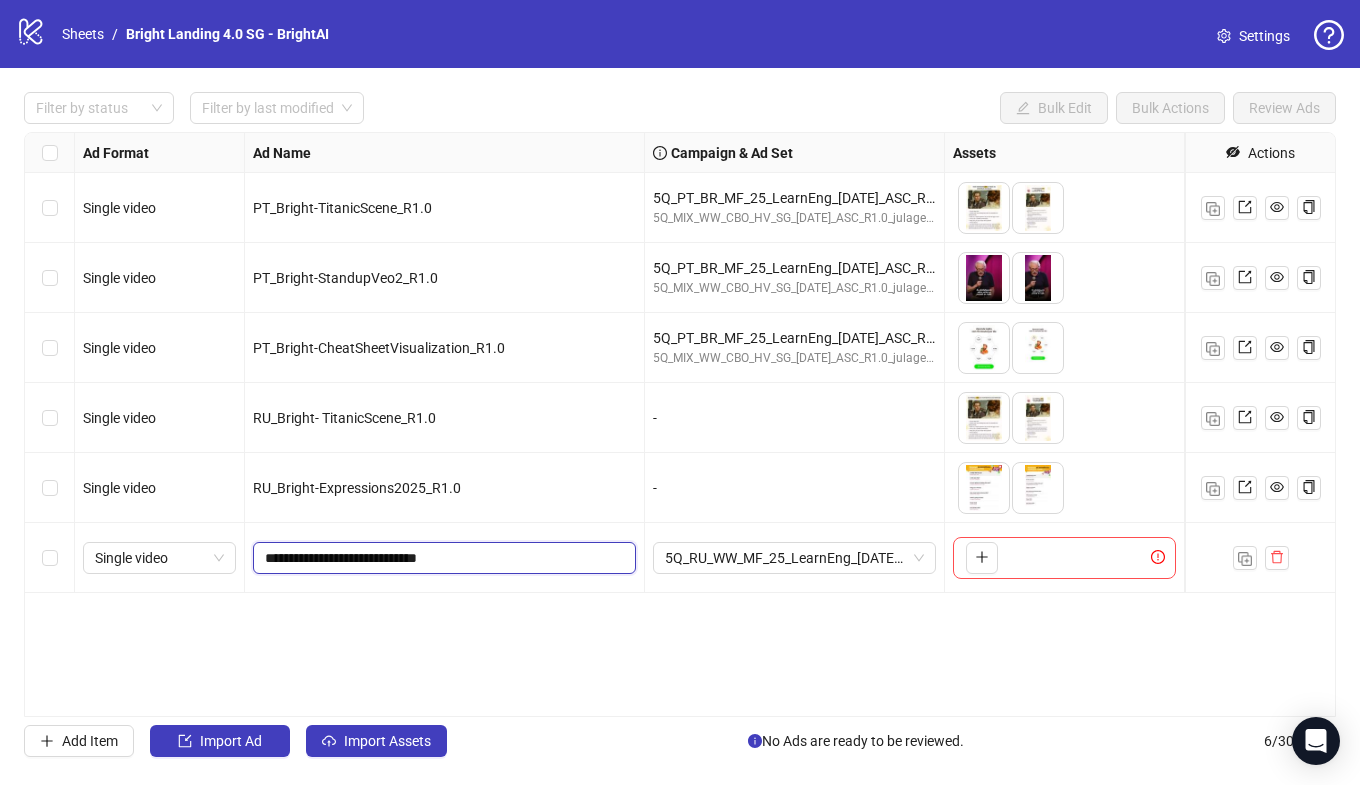 drag, startPoint x: 437, startPoint y: 558, endPoint x: 330, endPoint y: 562, distance: 107.07474 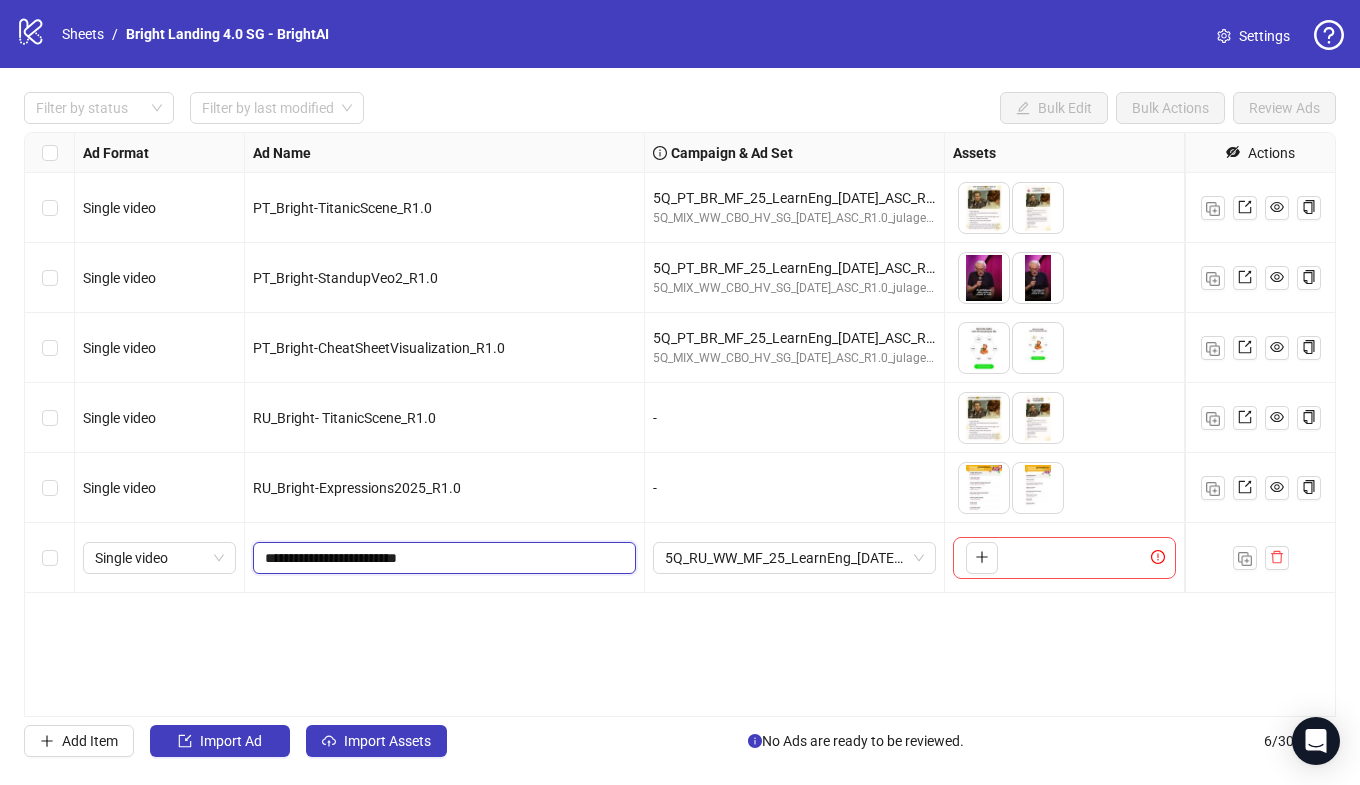 drag, startPoint x: 410, startPoint y: 561, endPoint x: 380, endPoint y: 469, distance: 96.76776 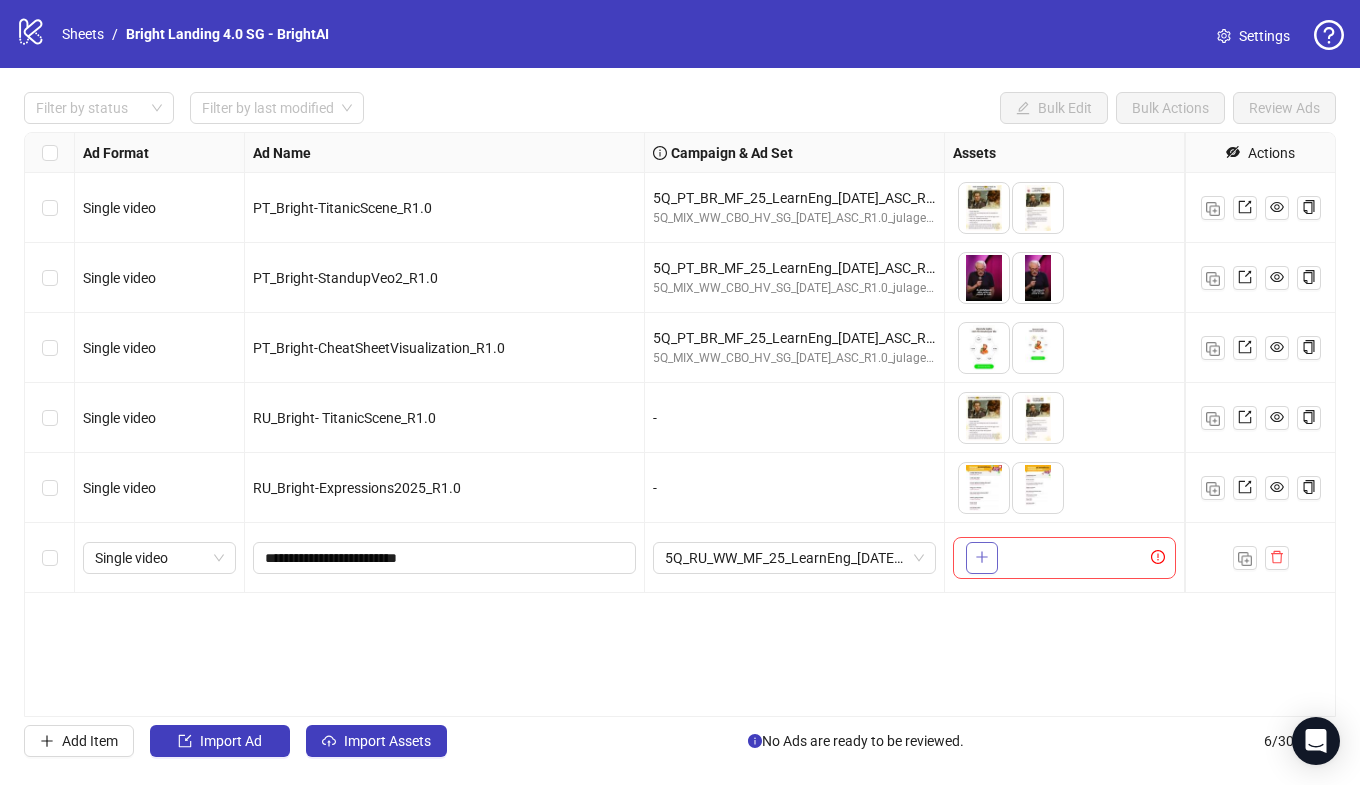 click at bounding box center (982, 558) 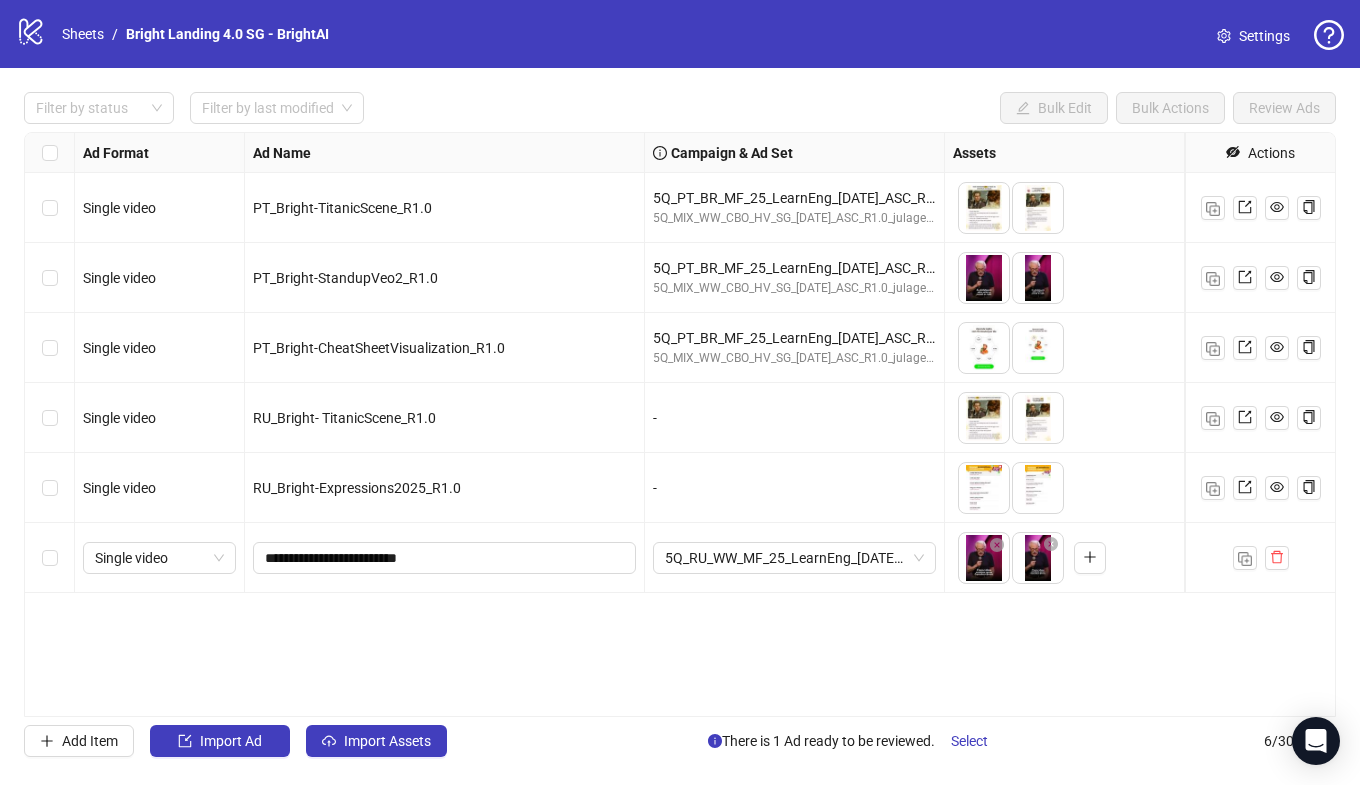 click on "logo/logo-mobile Sheets / Bright Landing 4.0 SG - BrightAI Settings   Filter by status Filter by last modified Bulk Edit Bulk Actions Review Ads Ad Format Ad Name Campaign & Ad Set Assets Headlines Primary Texts Descriptions Destination URL App Product Page ID Display URL Leadgen Form Product Set ID URL Params Call to Action Actions Single video PT_Bright-TitanicScene_R1.0 5Q_PT_BR_MF_25_LearnEng_[DATE]_ASC_R1.0_julagetest 5Q_MIX_WW_CBO_HV_SG_[DATE]_ASC_R1.0_julagetest
To pick up a draggable item, press the space bar.
While dragging, use the arrow keys to move the item.
Press space again to drop the item in its new position, or press escape to cancel.
5 texts 5 texts Single video PT_Bright-StandupVeo2_R1.0 5Q_PT_BR_MF_25_LearnEng_[DATE]_ASC_R1.0_julagetest 5Q_MIX_WW_CBO_HV_SG_[DATE]_ASC_R1.0_julagetest 5 texts 5 texts Single video PT_Bright-CheatSheetVisualization_R1.0 5Q_PT_BR_MF_25_LearnEng_[DATE]_ASC_R1.0_julagetest 5Q_MIX_WW_CBO_HV_SG_[DATE]_ASC_R1.0_julagetest 5 texts 5 texts" at bounding box center (680, 392) 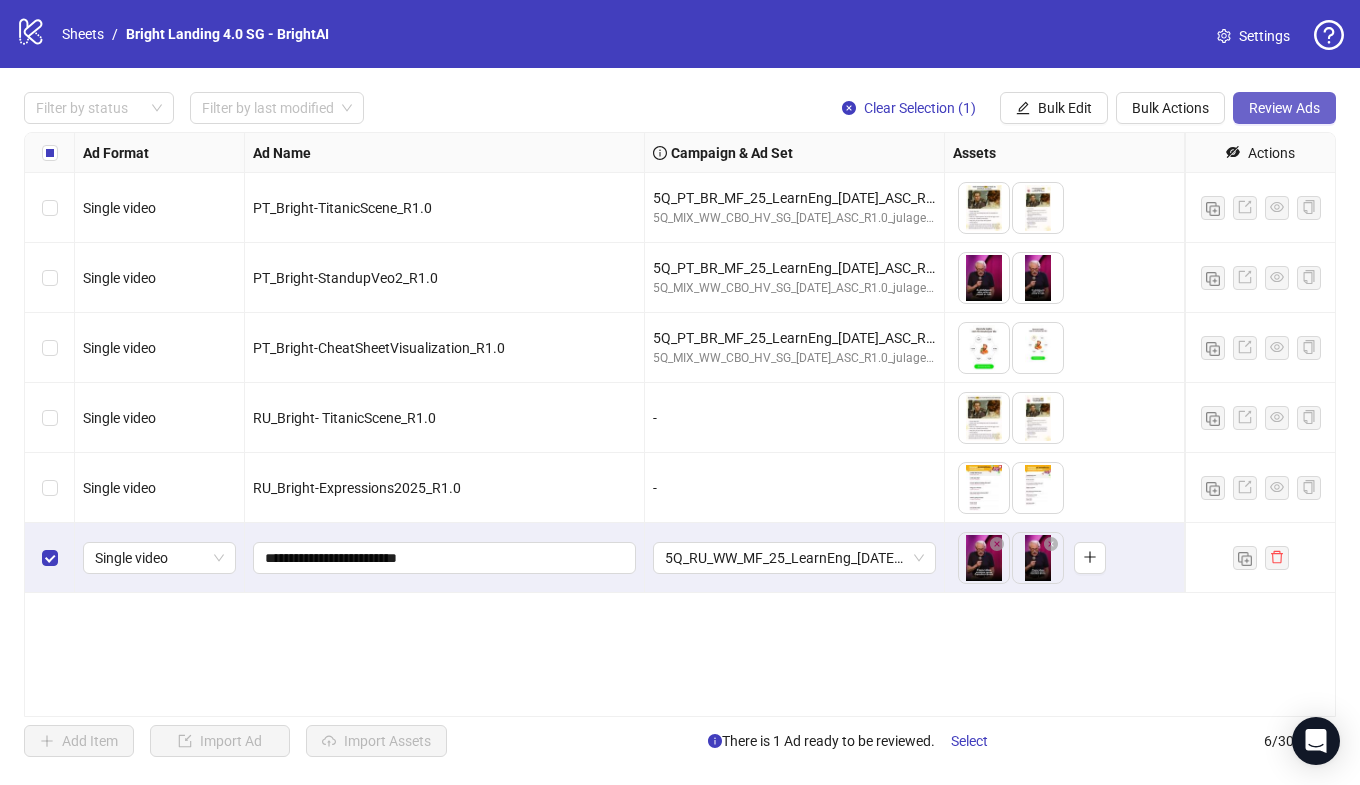 click on "Review Ads" at bounding box center (1284, 108) 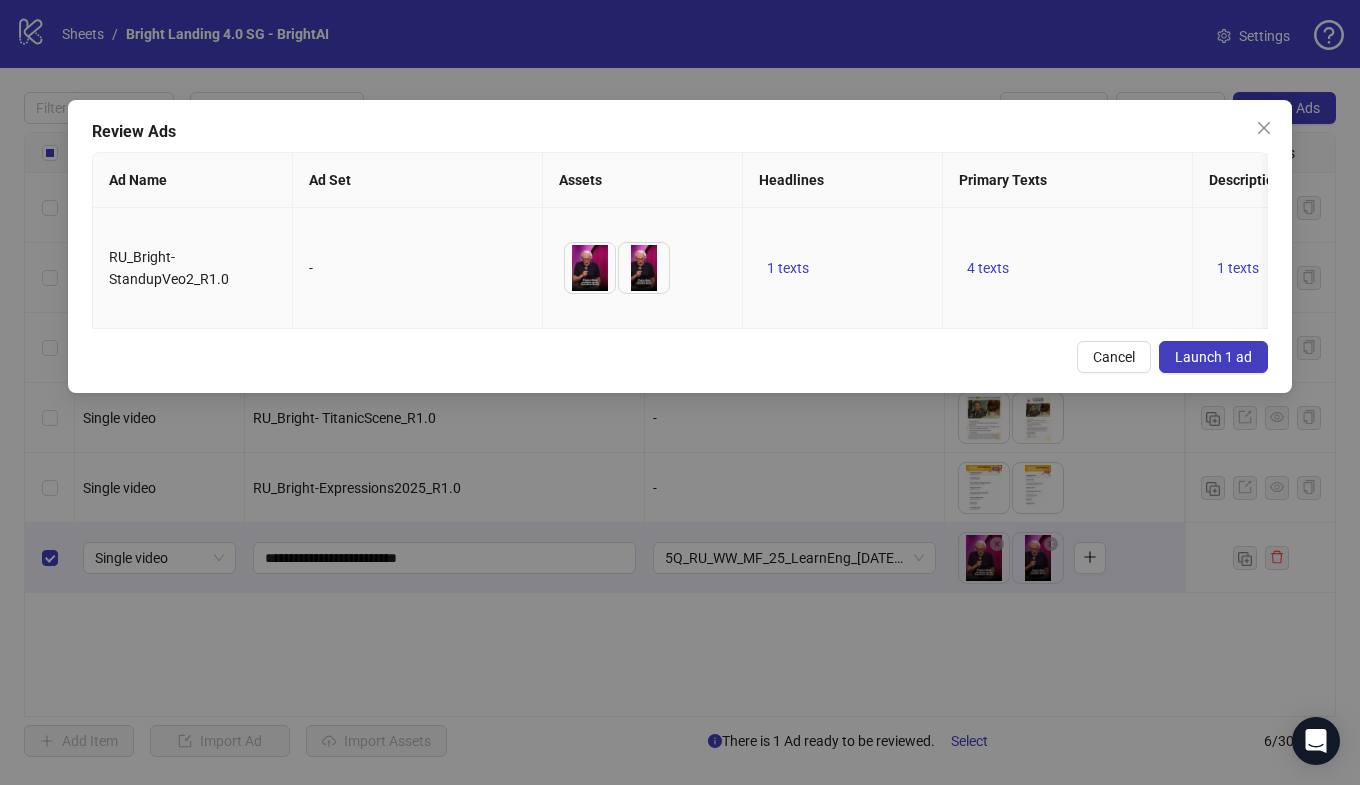scroll, scrollTop: 0, scrollLeft: 107, axis: horizontal 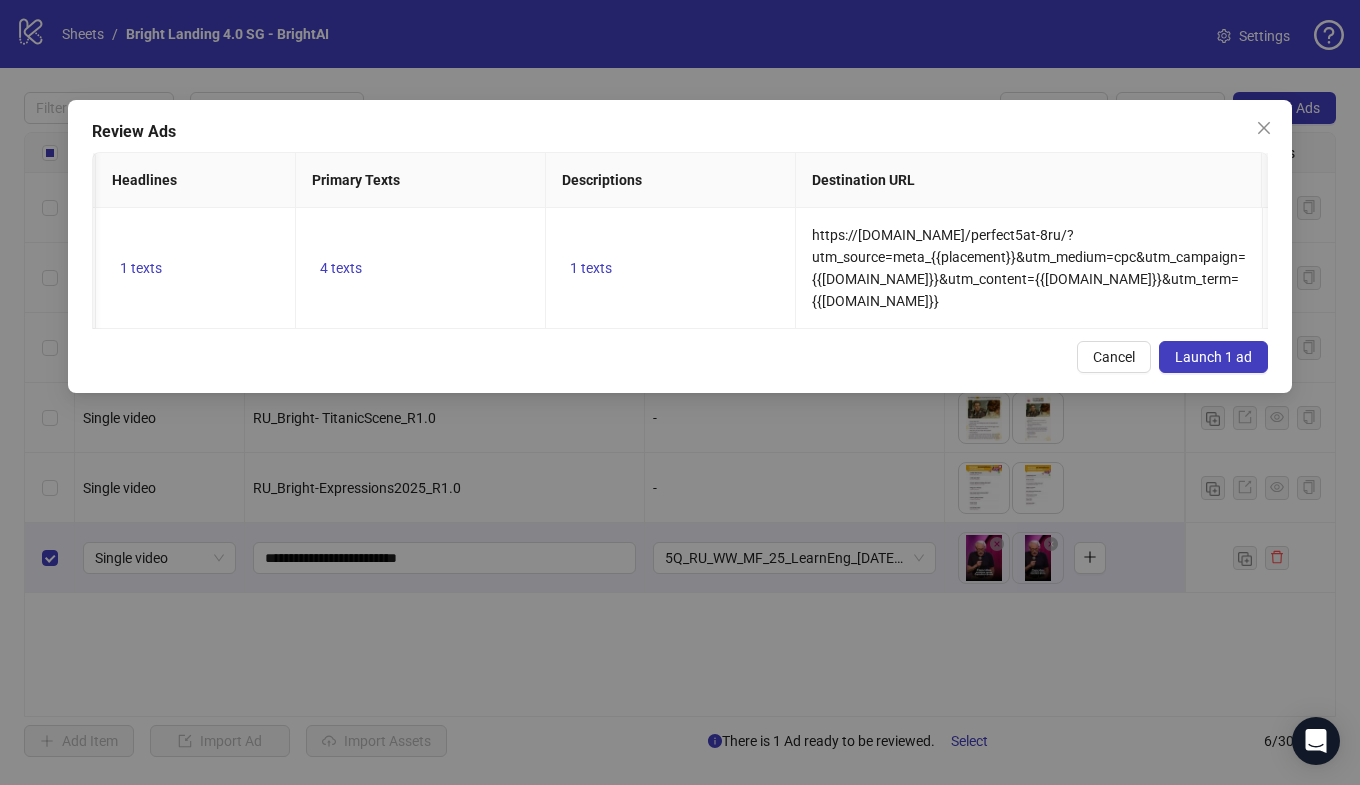 click on "Launch 1 ad" at bounding box center [1213, 357] 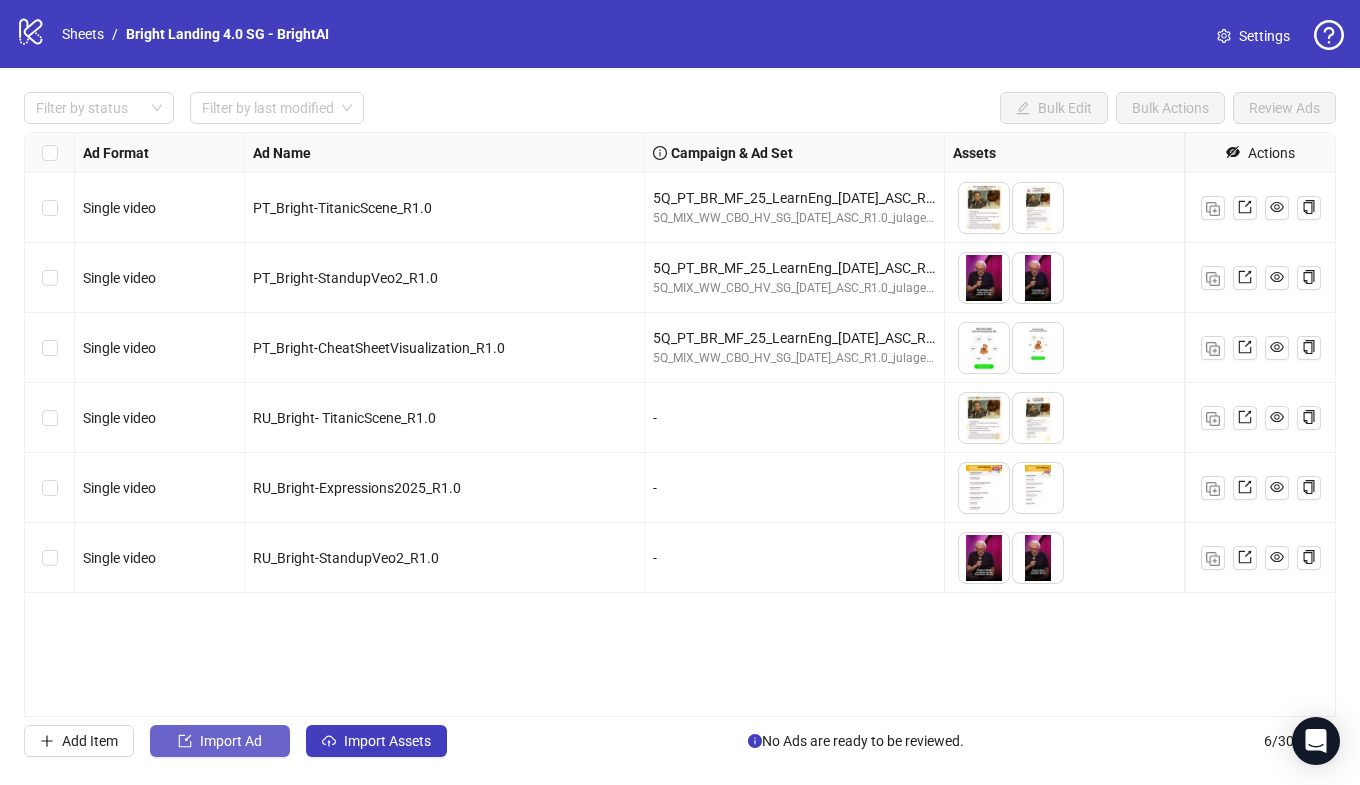 click 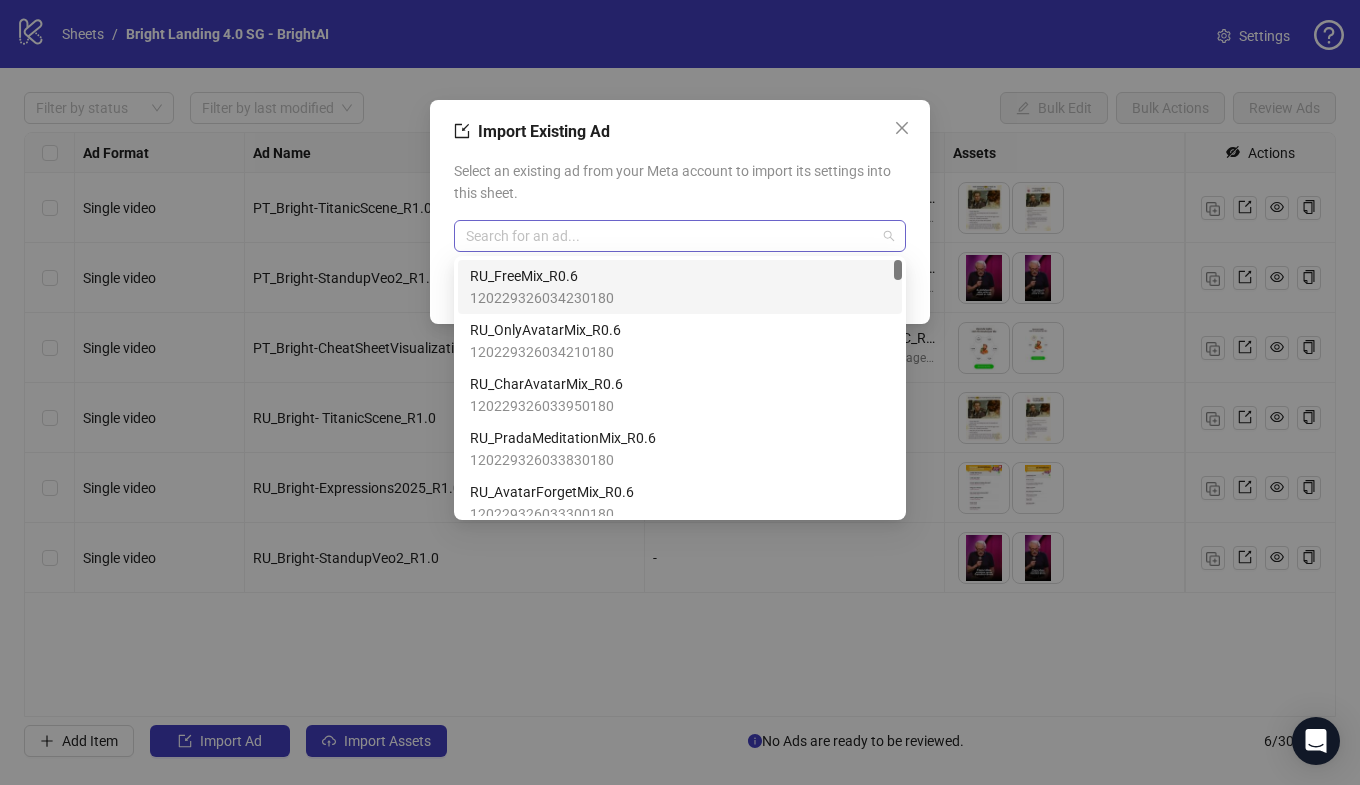 click on "Search for an ad..." at bounding box center [680, 236] 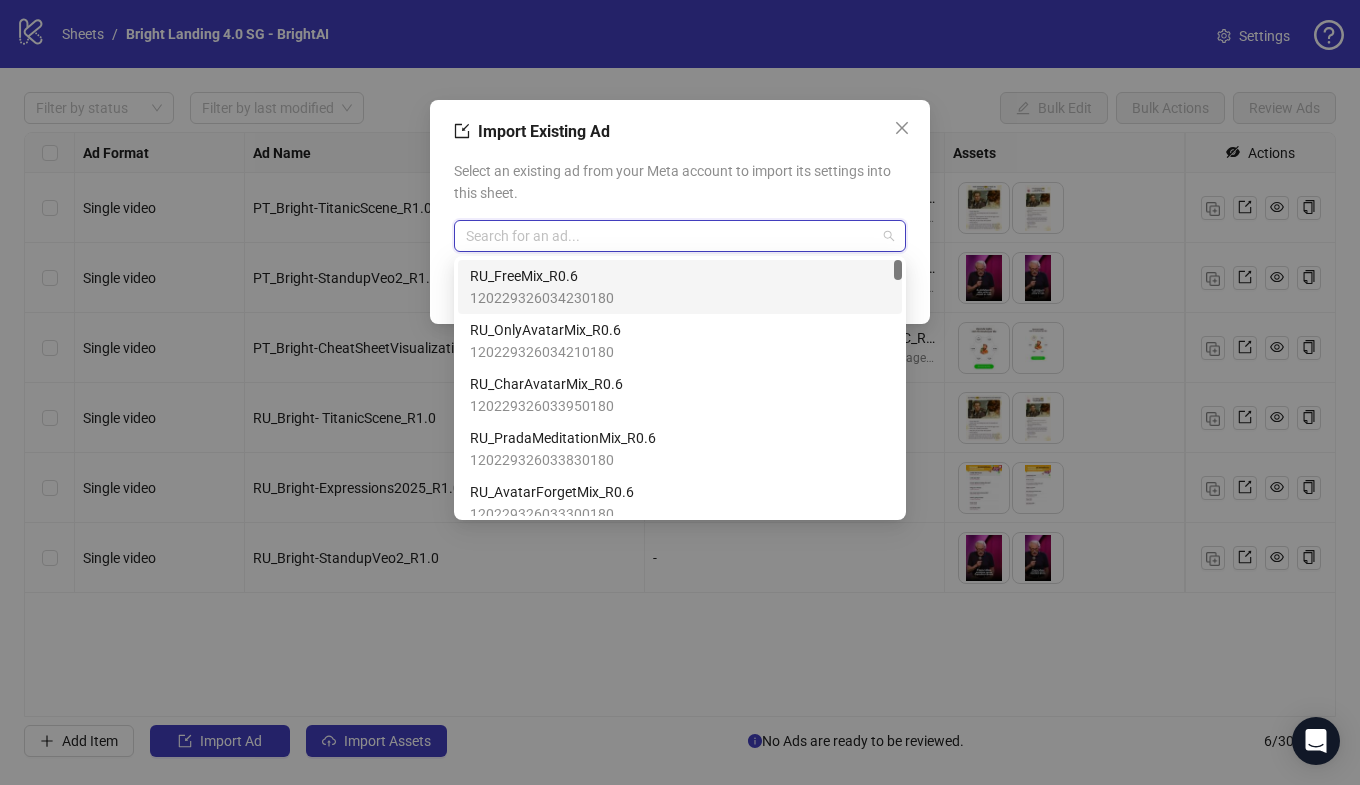 paste on "**********" 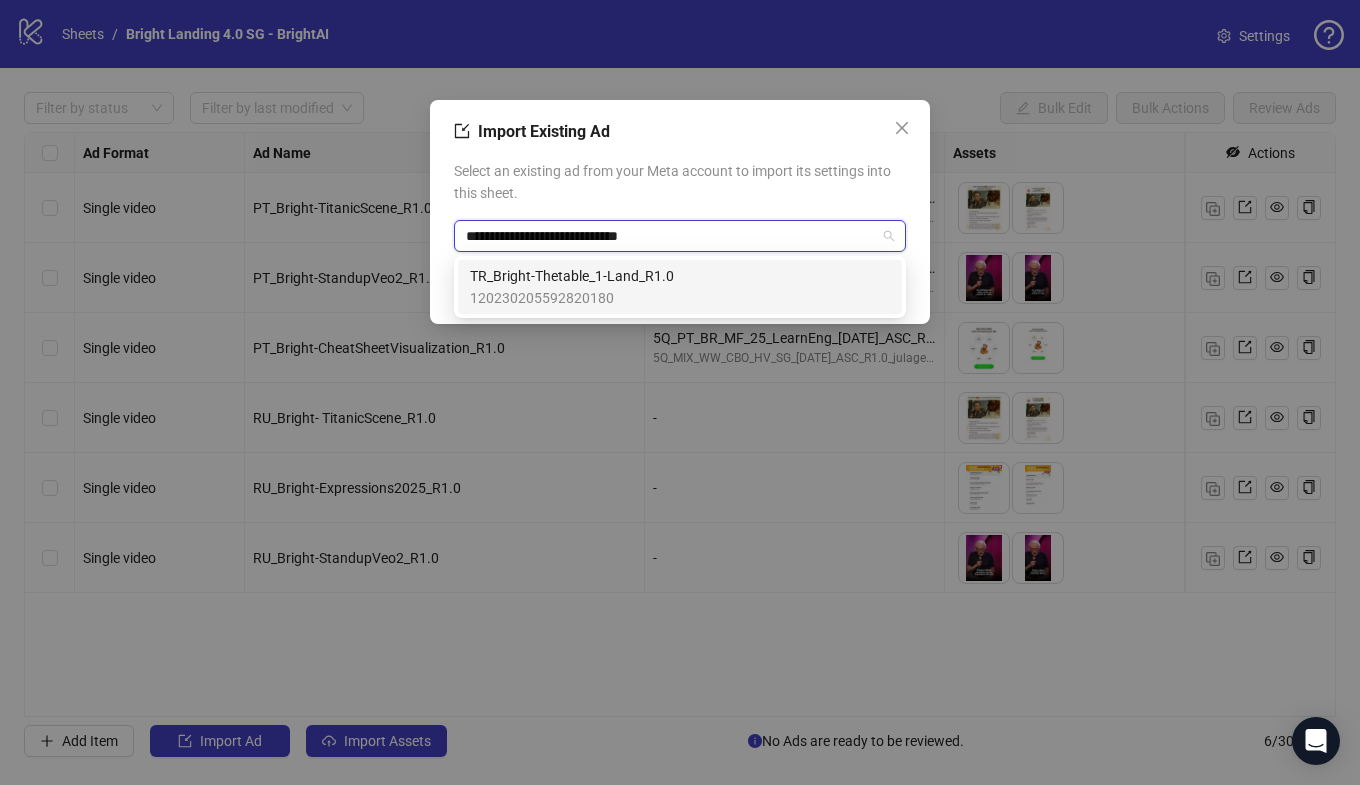 click on "TR_Bright-Thetable_1-Land_R1.0" at bounding box center [572, 276] 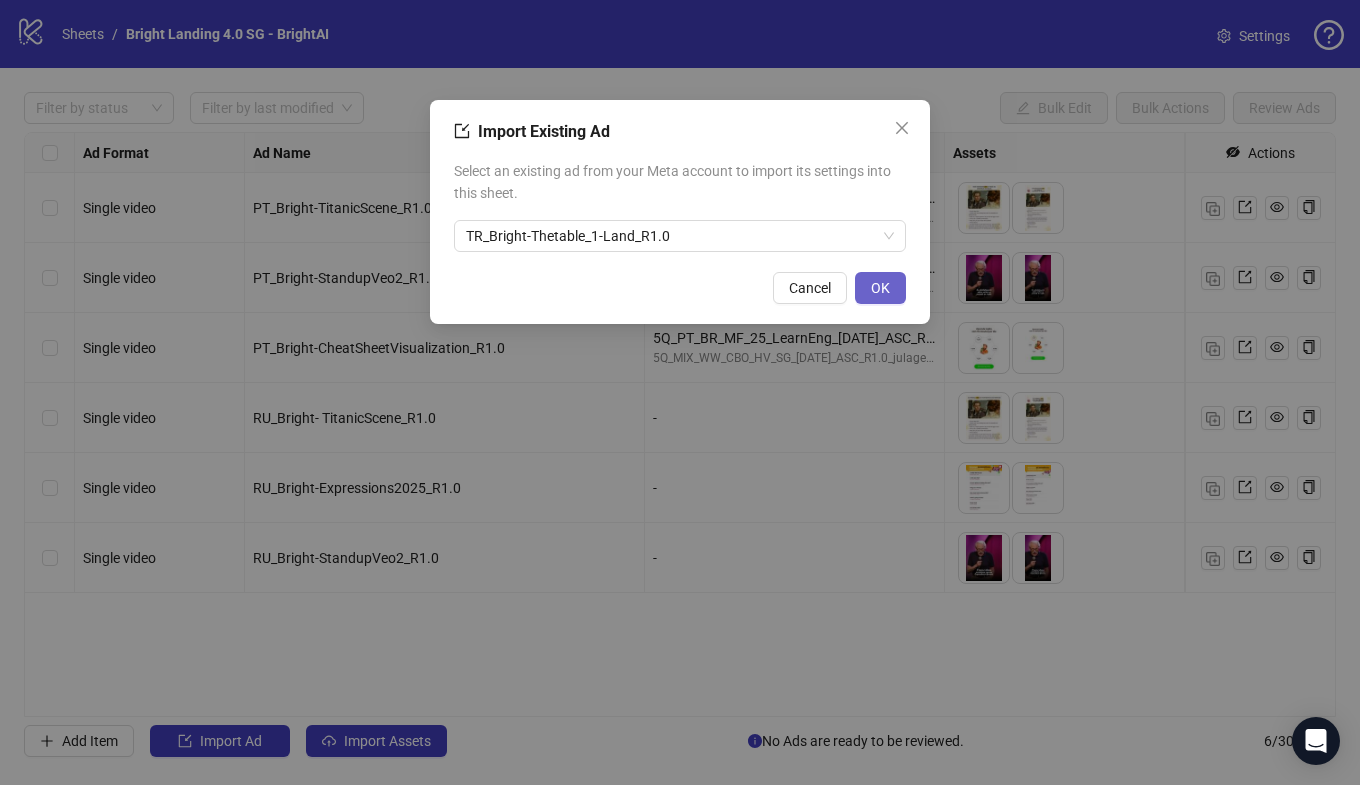 click on "OK" at bounding box center (880, 288) 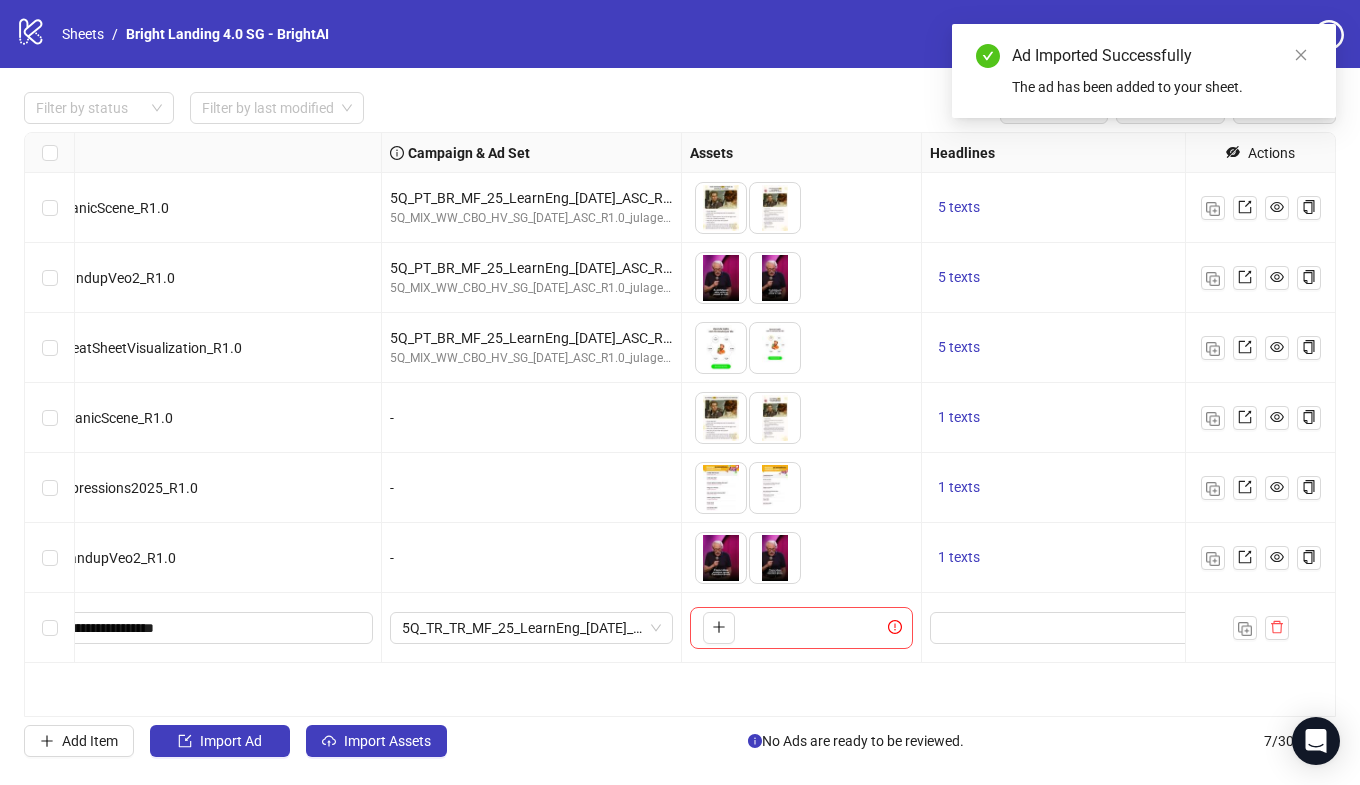 scroll, scrollTop: 0, scrollLeft: 0, axis: both 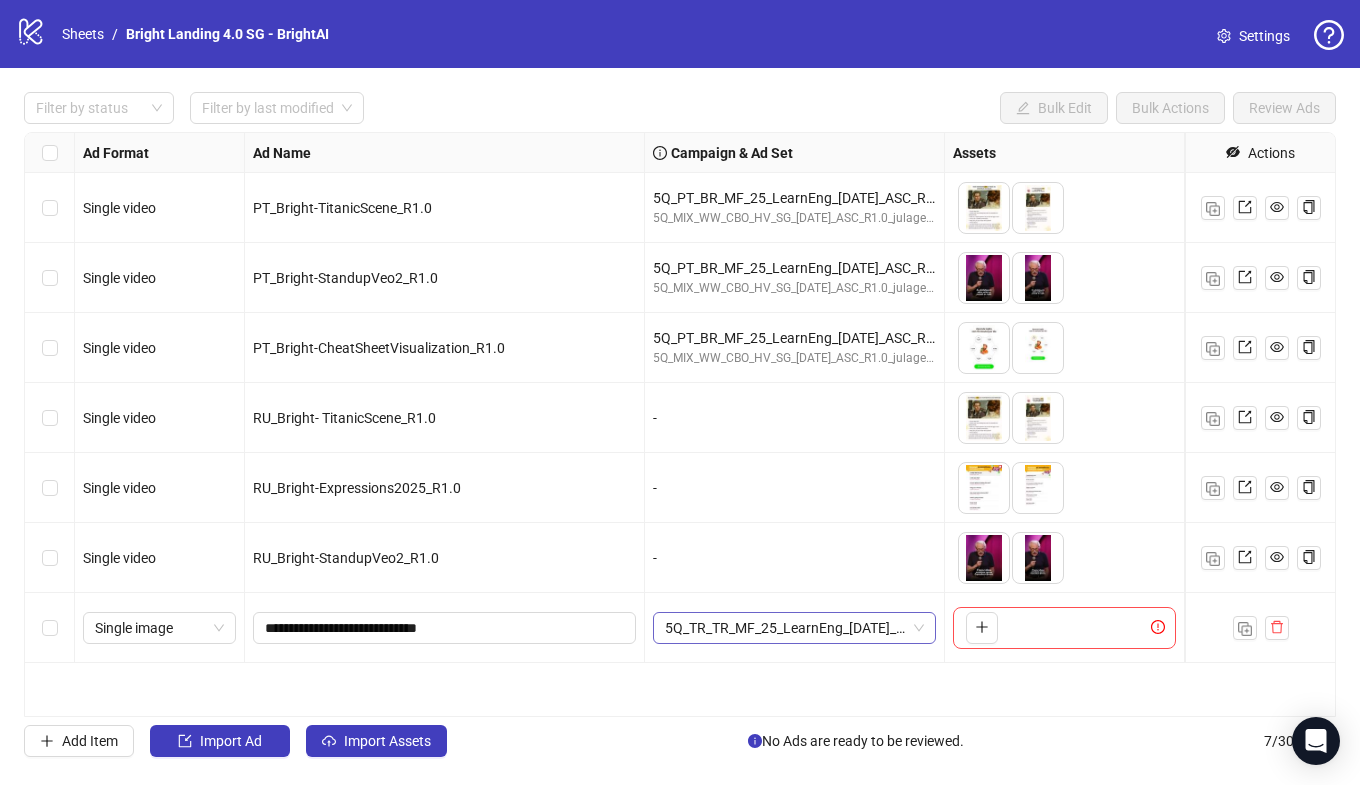 click on "5Q_TR_TR_MF_25_LearnEng_[DATE]_ASC_R1.0_julagetest" at bounding box center [794, 628] 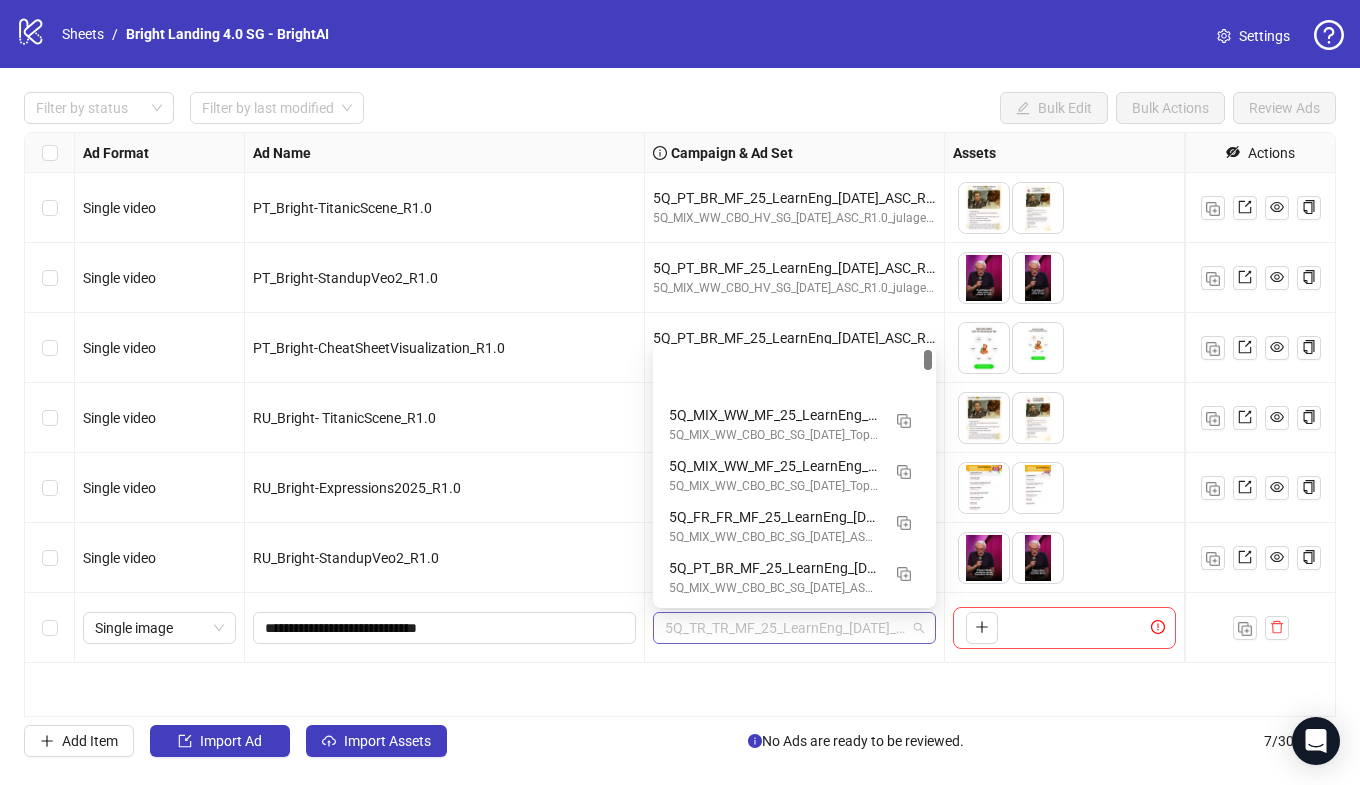 scroll, scrollTop: 101, scrollLeft: 0, axis: vertical 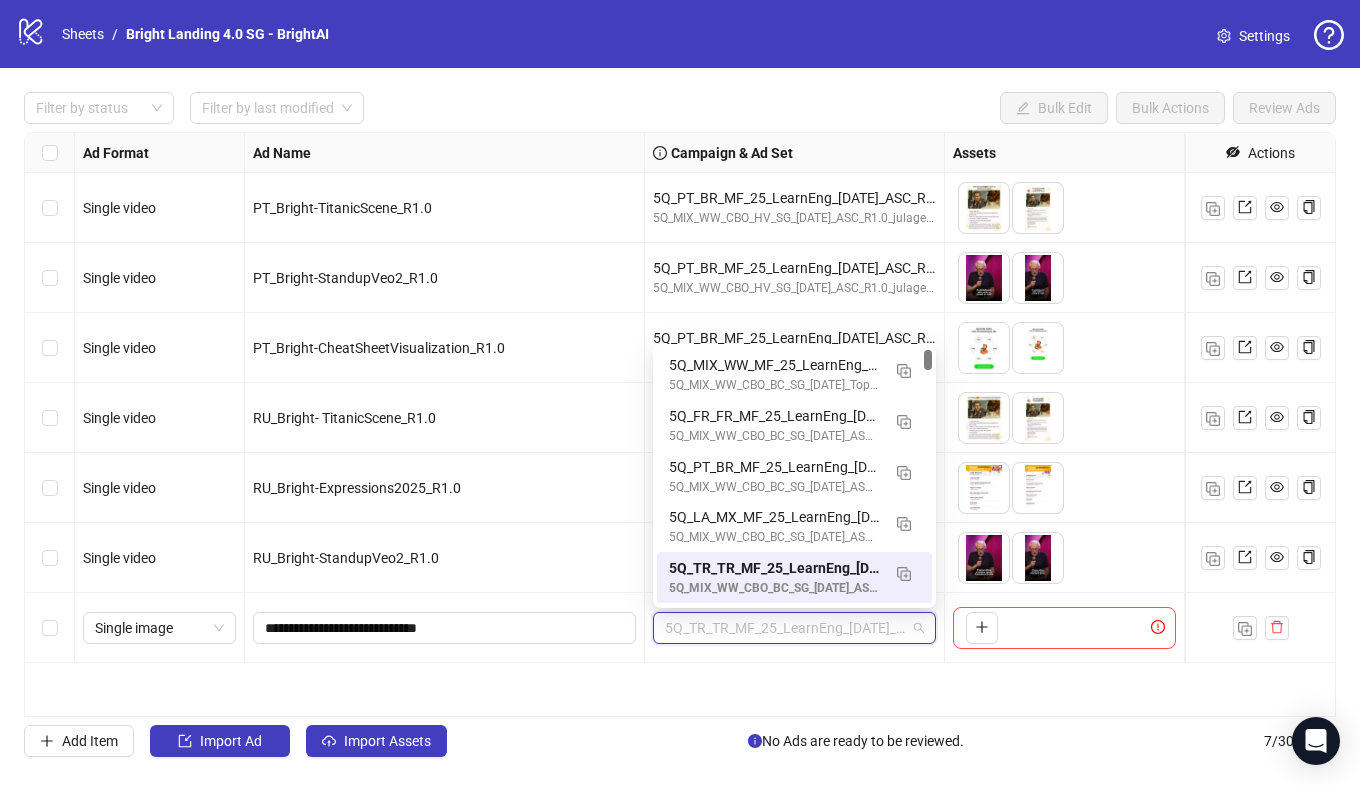 paste on "**********" 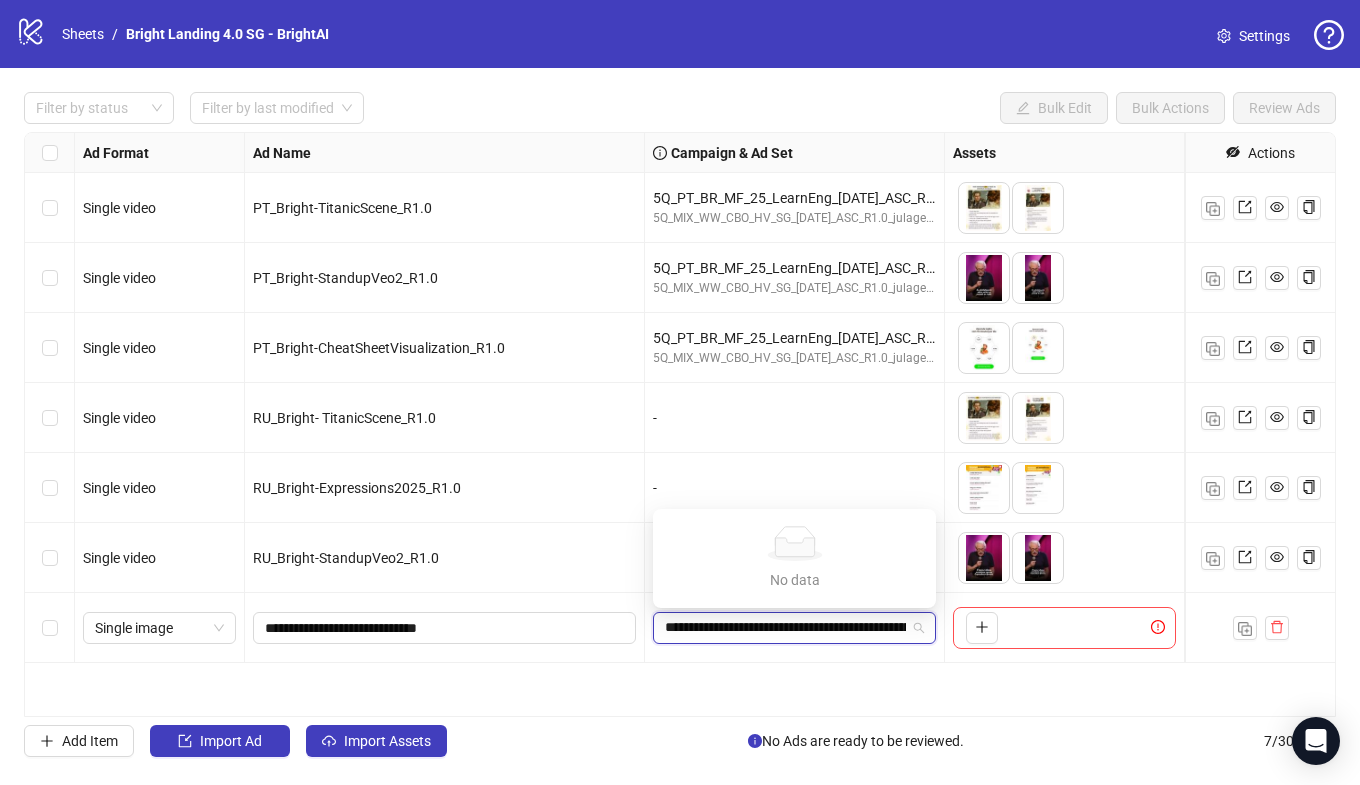 scroll, scrollTop: 0, scrollLeft: 132, axis: horizontal 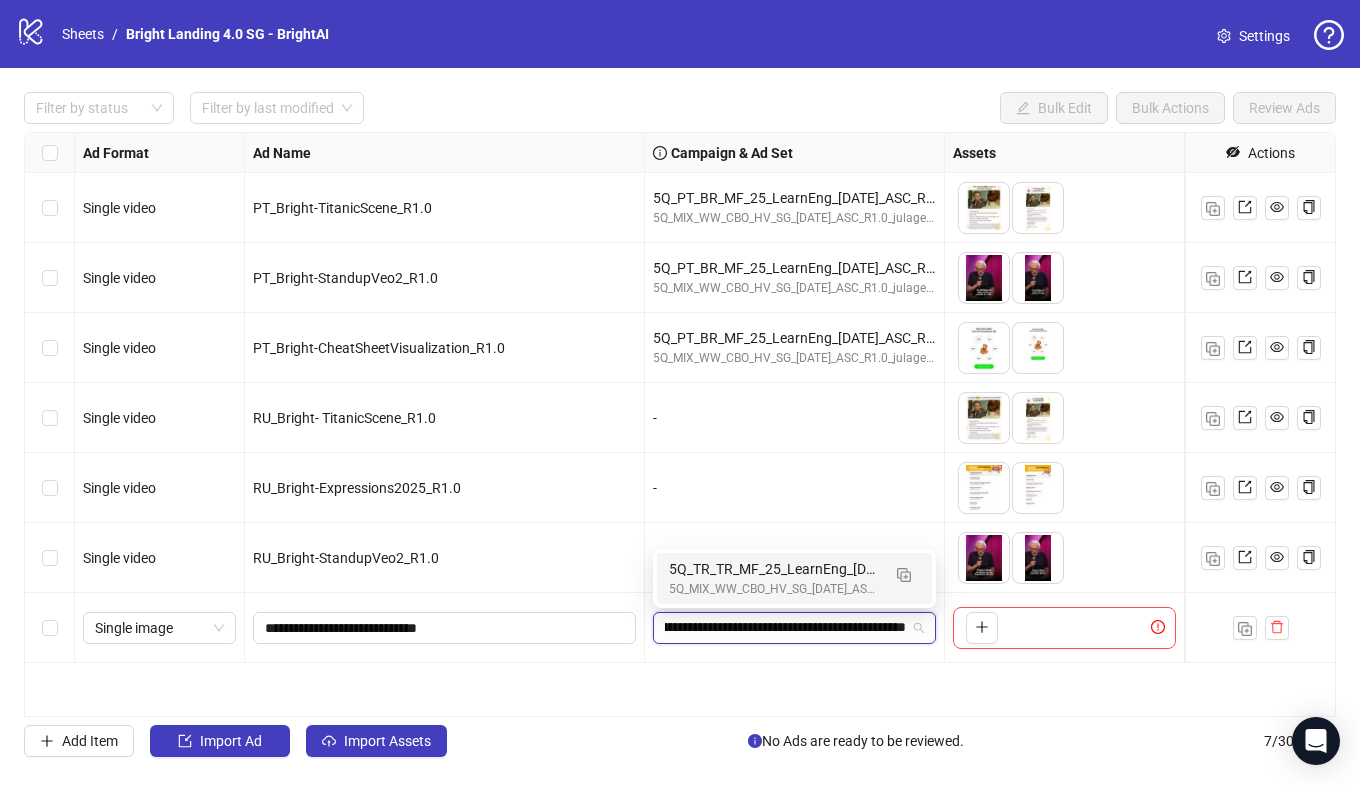 click on "5Q_TR_TR_MF_25_LearnEng_[DATE]_ASC_R1.0_julagetest" at bounding box center [774, 569] 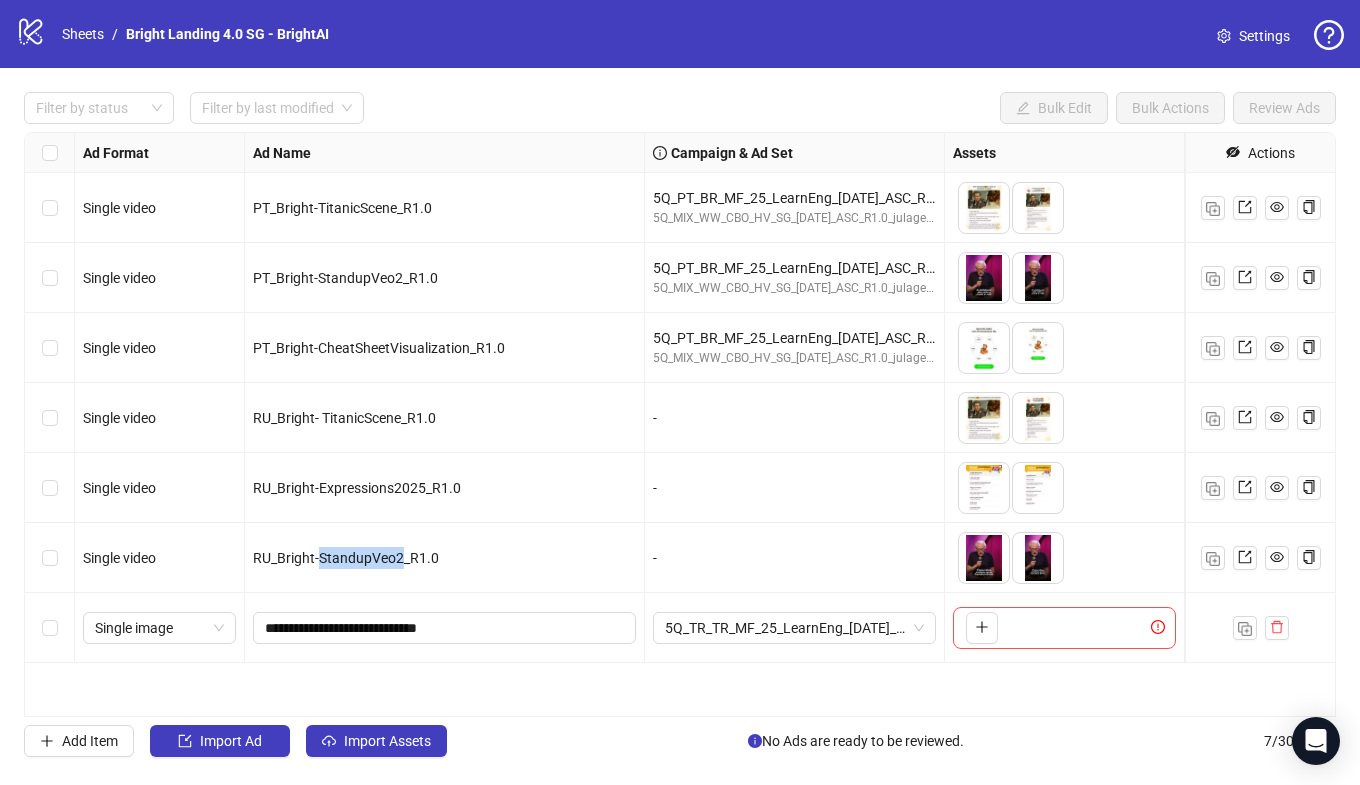 drag, startPoint x: 401, startPoint y: 556, endPoint x: 320, endPoint y: 557, distance: 81.00617 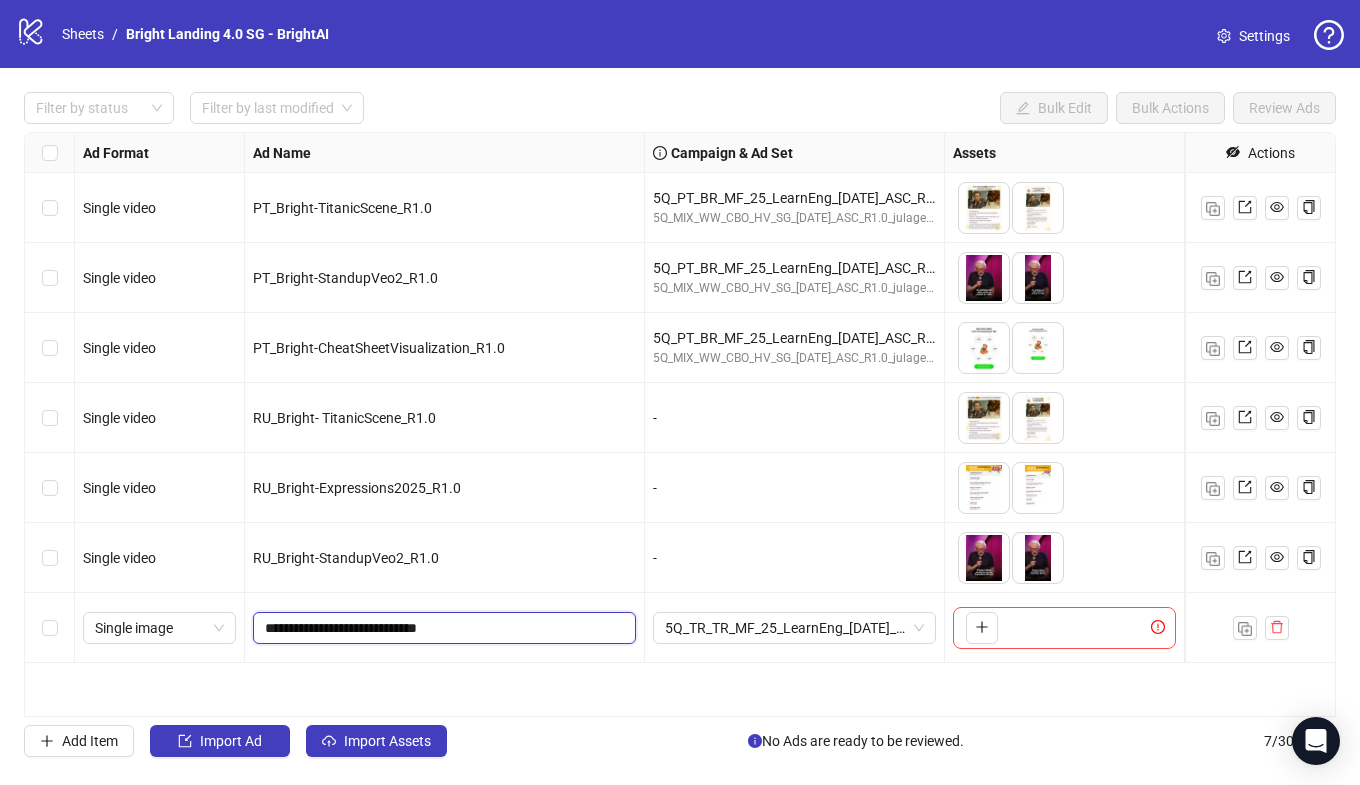 drag, startPoint x: 397, startPoint y: 630, endPoint x: 331, endPoint y: 628, distance: 66.0303 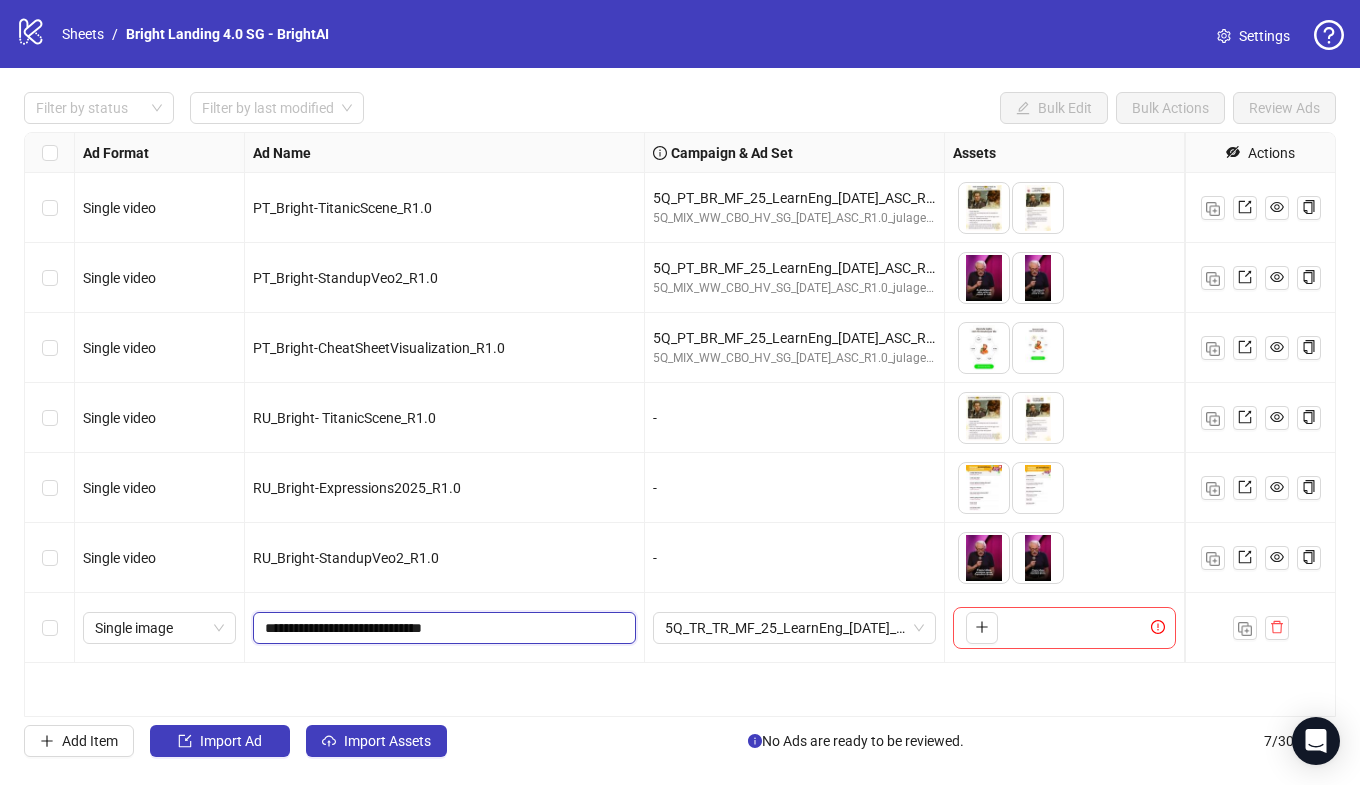 drag, startPoint x: 412, startPoint y: 628, endPoint x: 390, endPoint y: 556, distance: 75.28612 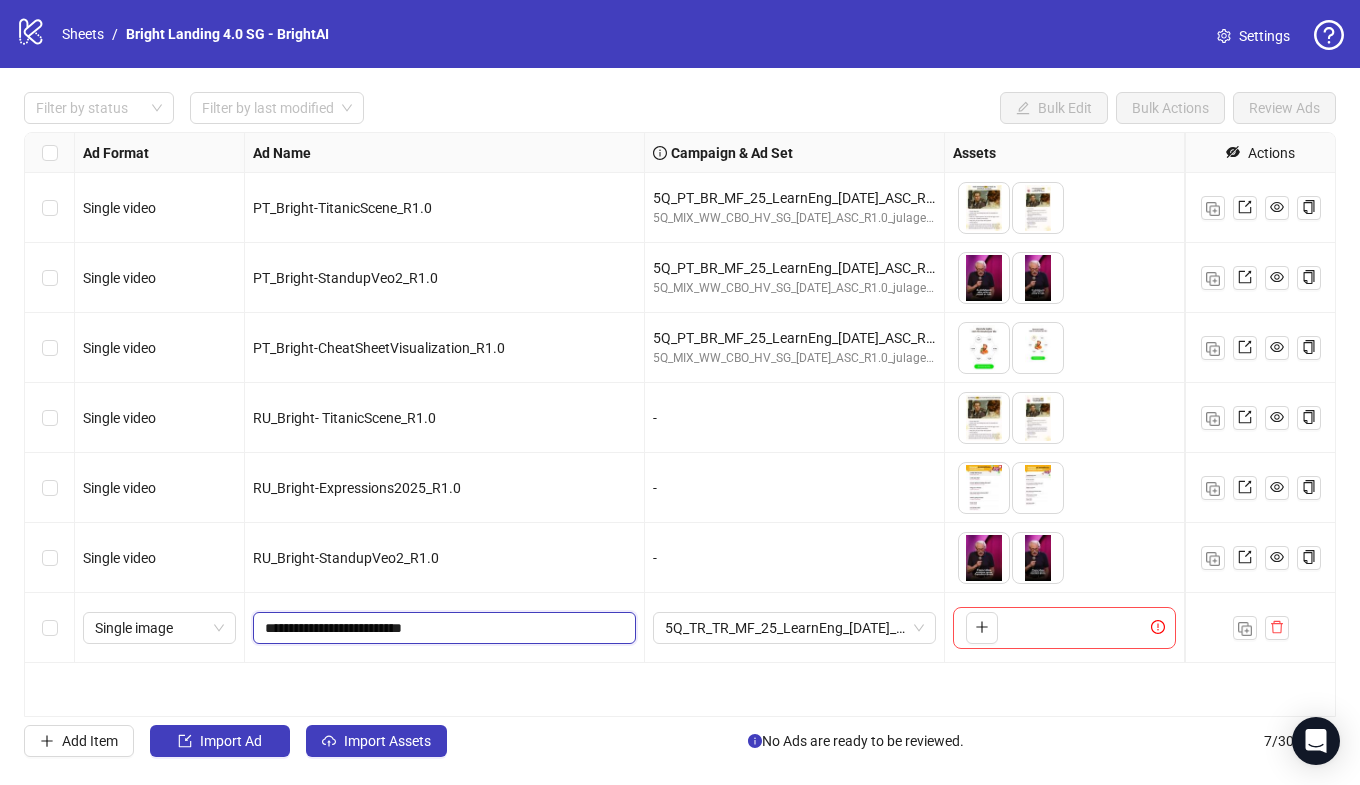 type on "**********" 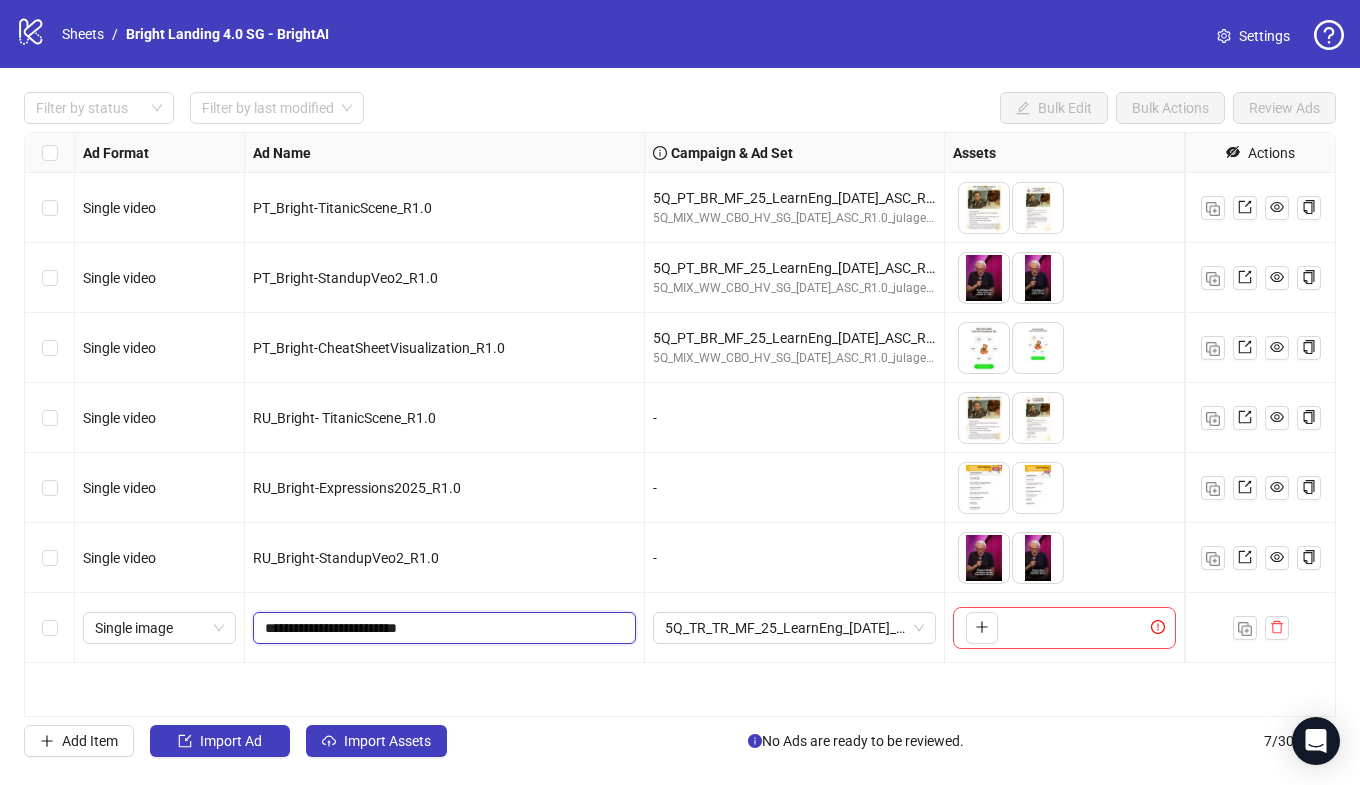 drag, startPoint x: 413, startPoint y: 628, endPoint x: 372, endPoint y: 498, distance: 136.31215 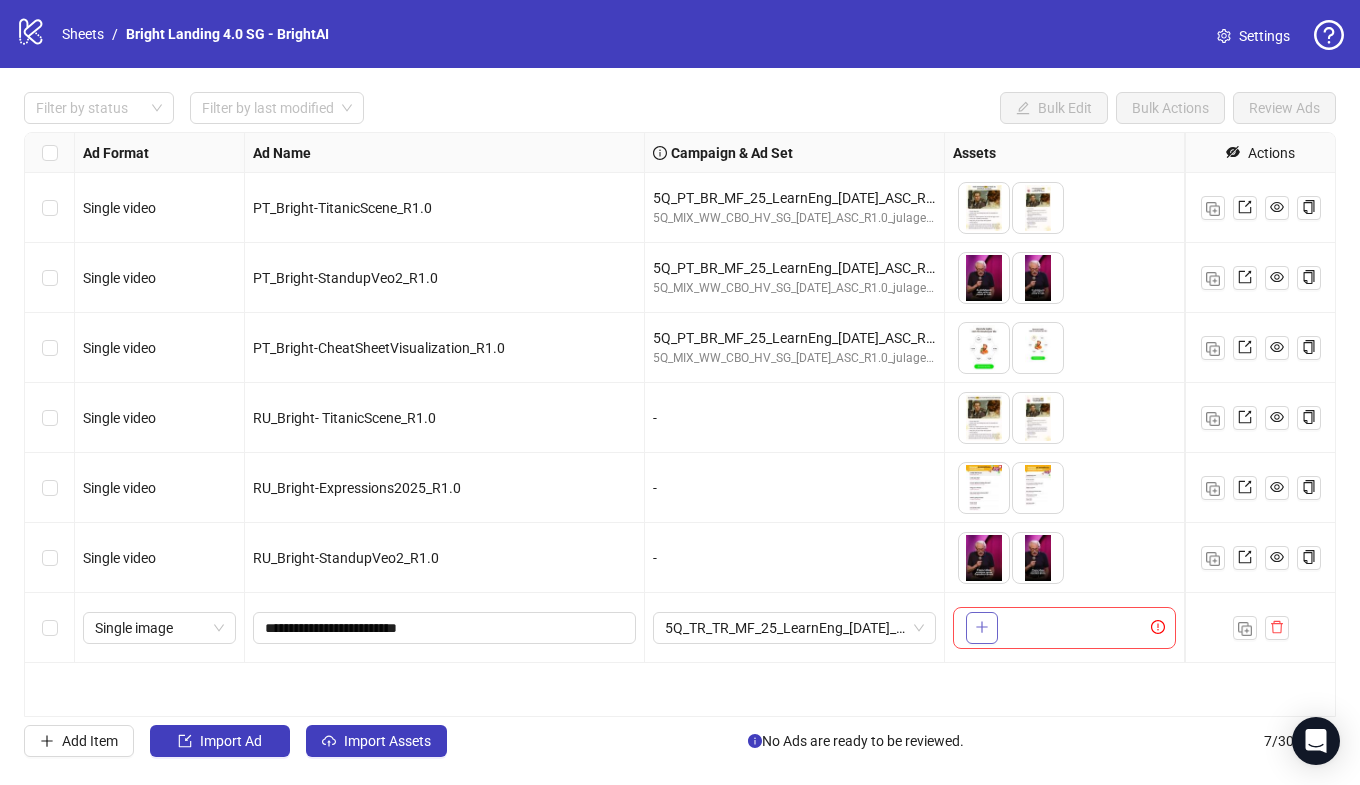 click 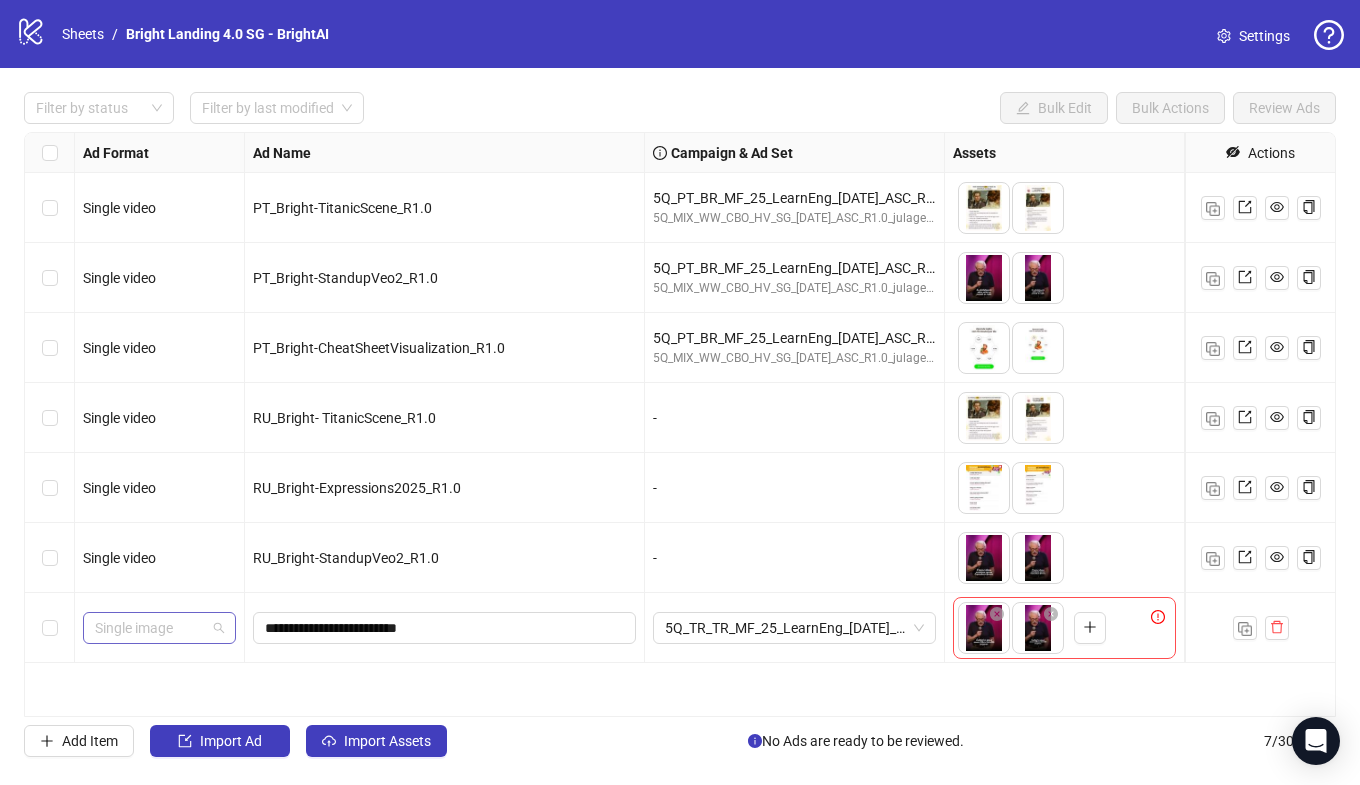 click on "Single image" at bounding box center [159, 628] 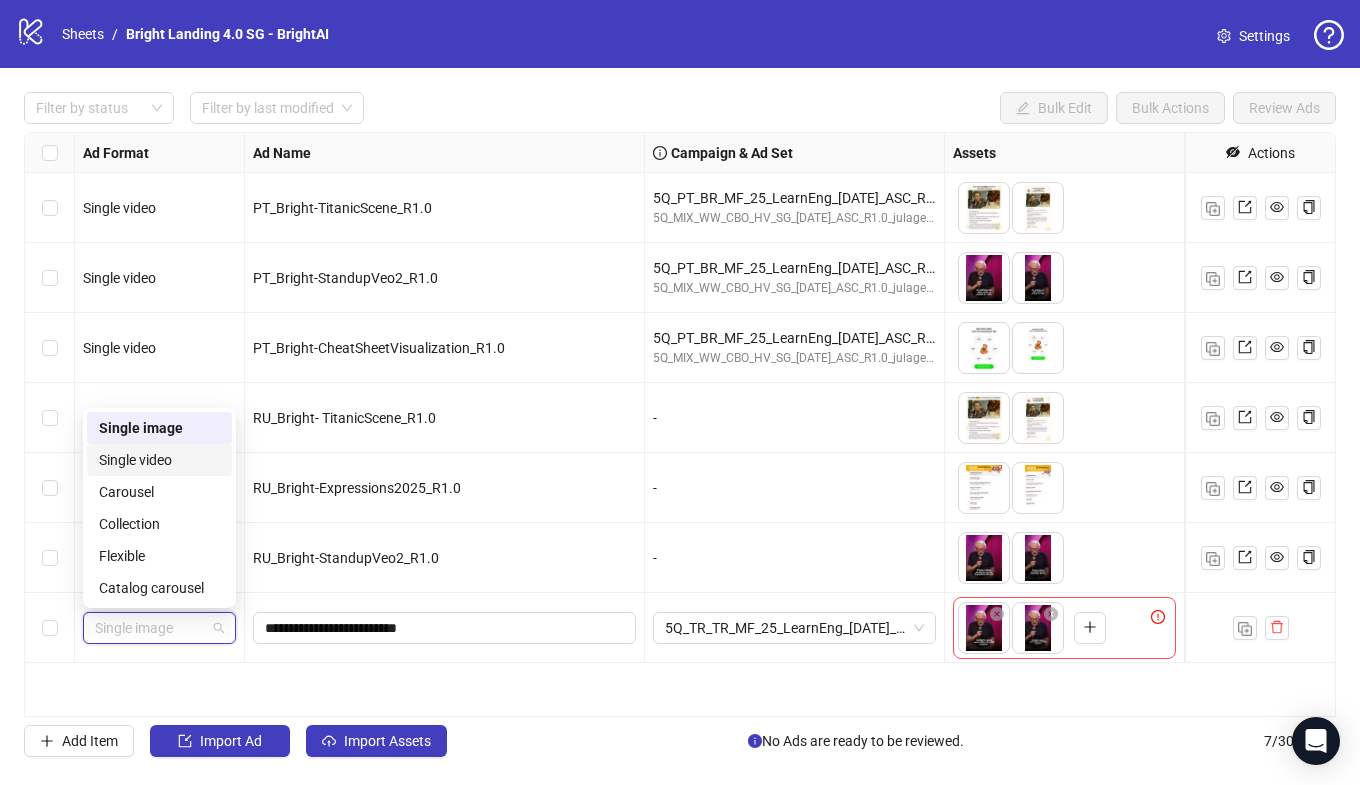 click on "Single video" at bounding box center (159, 460) 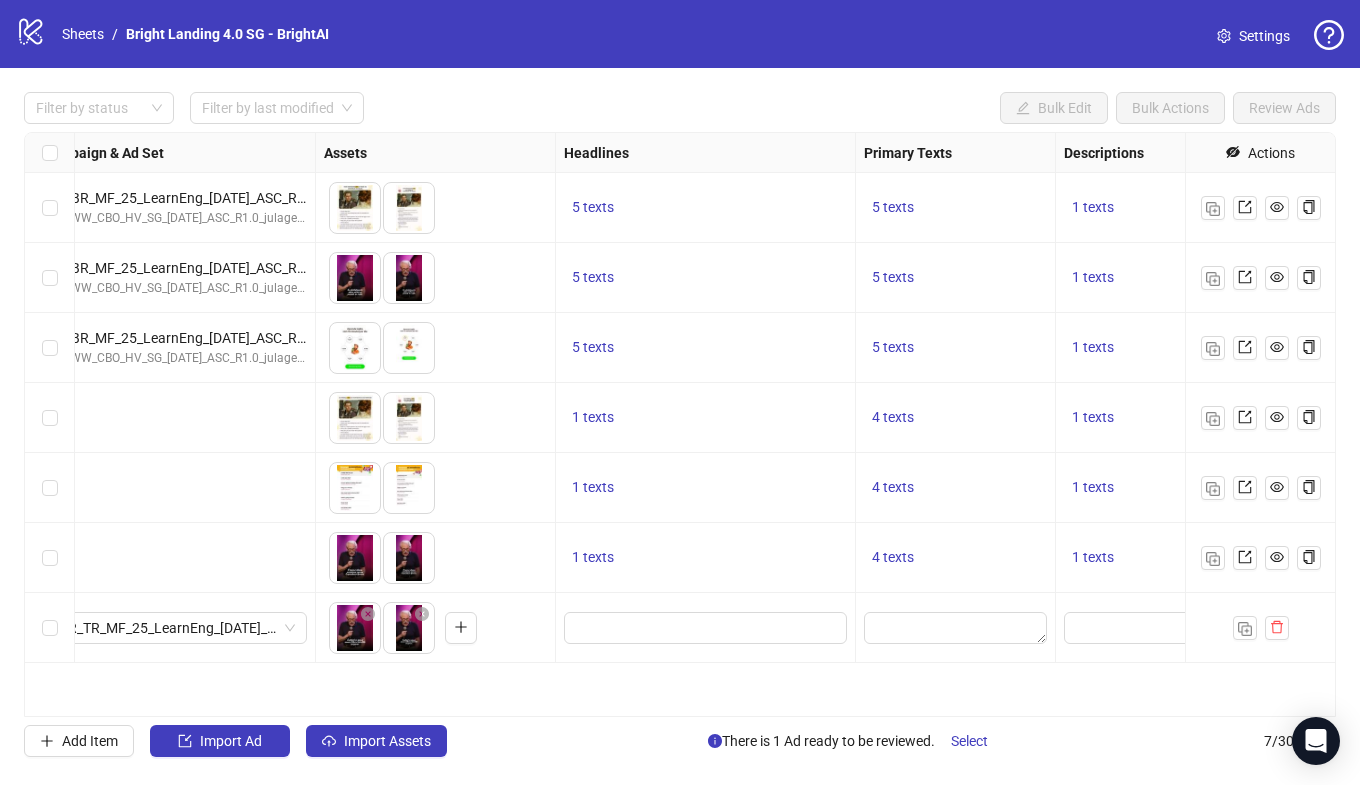 scroll, scrollTop: 0, scrollLeft: 0, axis: both 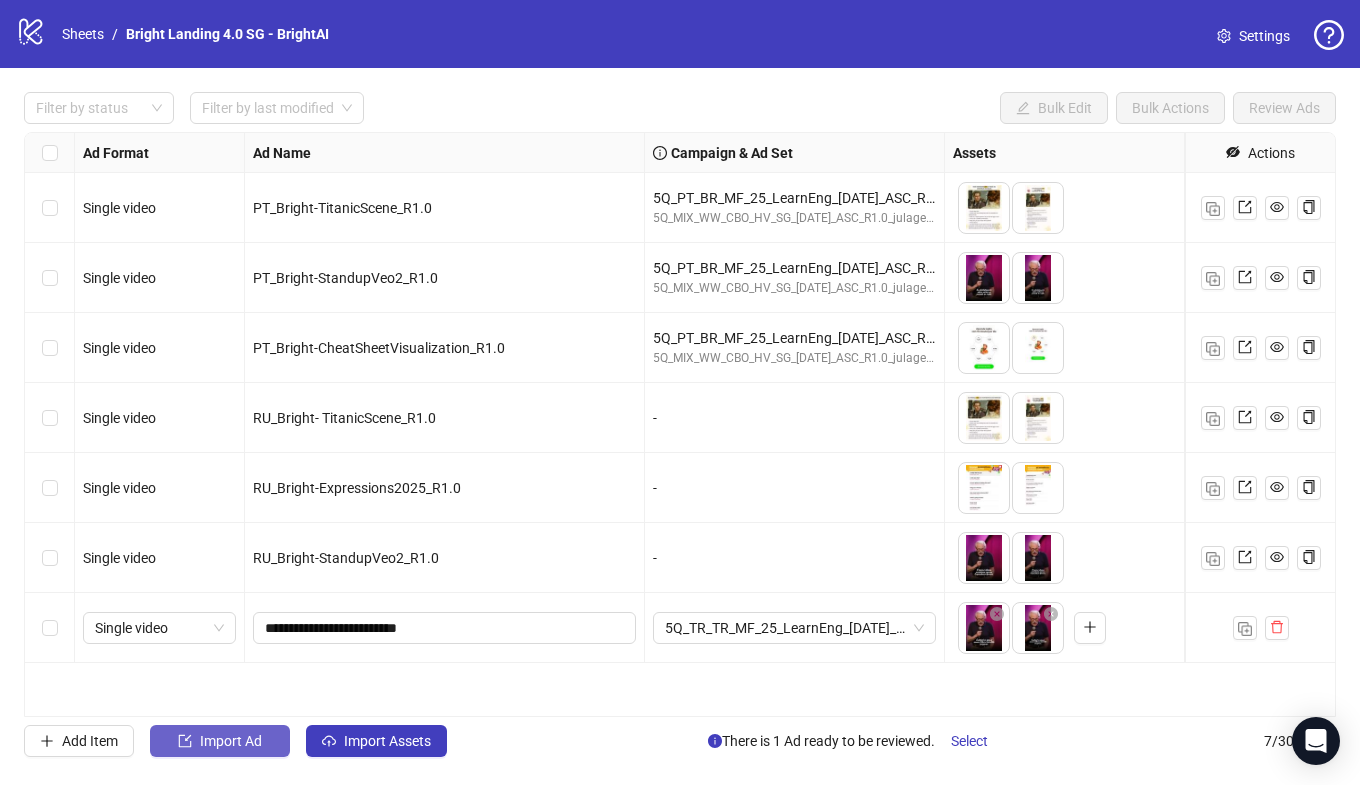 click on "Import Ad" at bounding box center (231, 741) 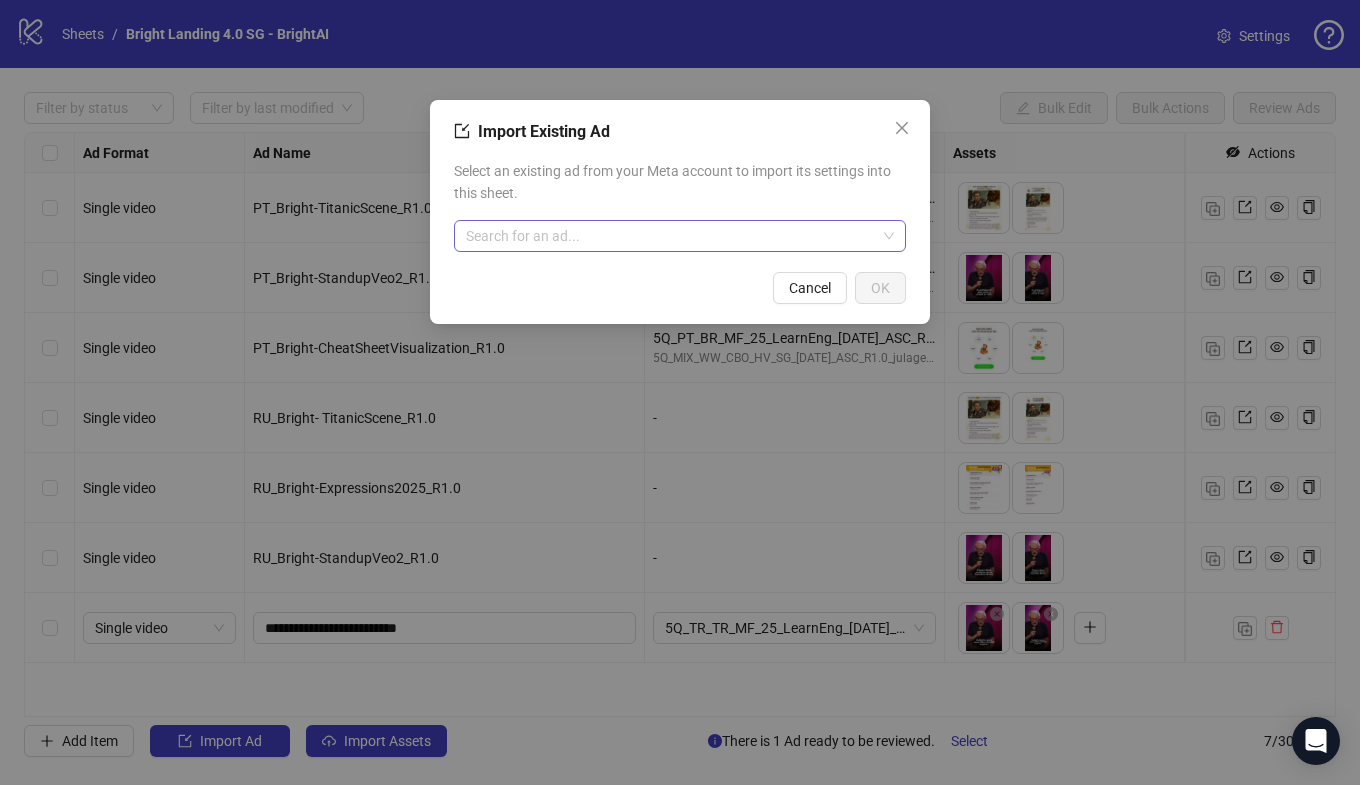 click at bounding box center [671, 236] 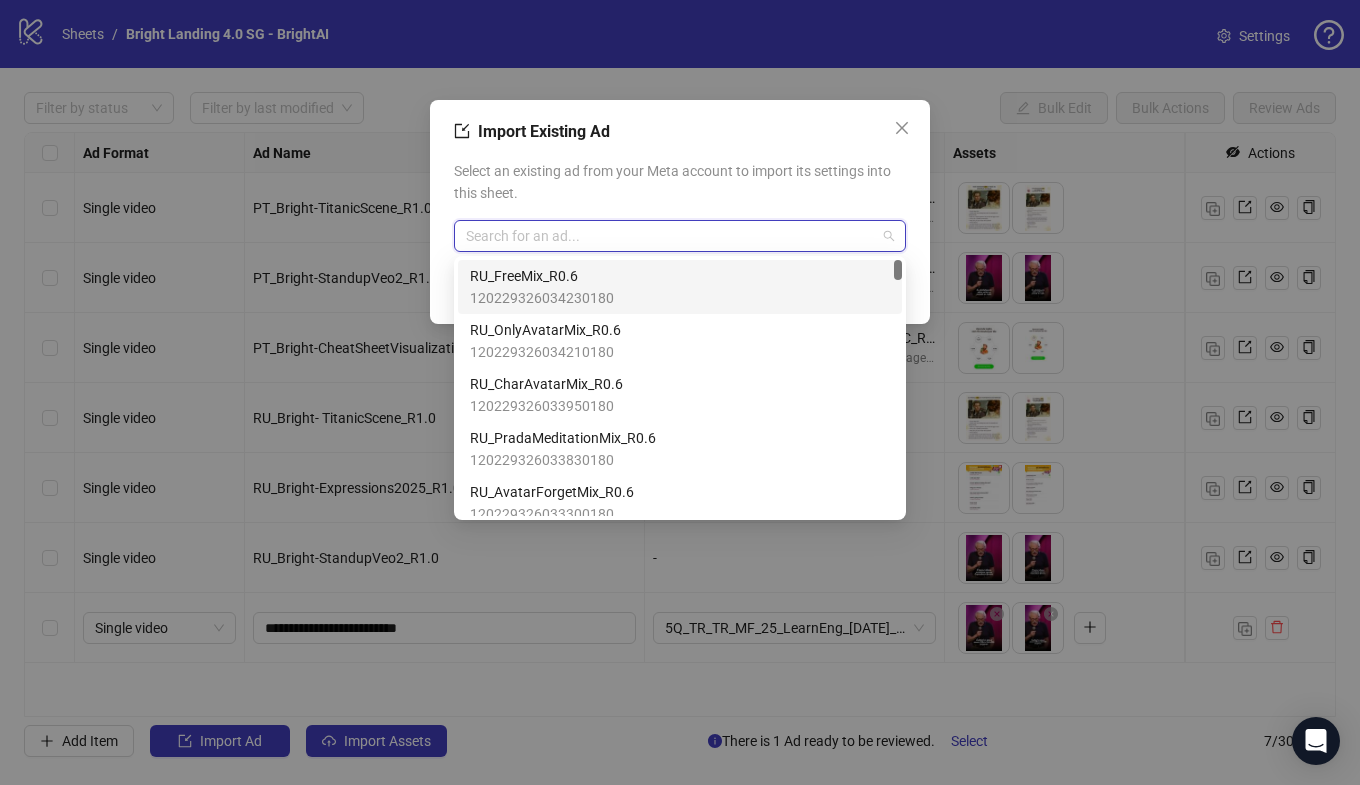 paste on "**********" 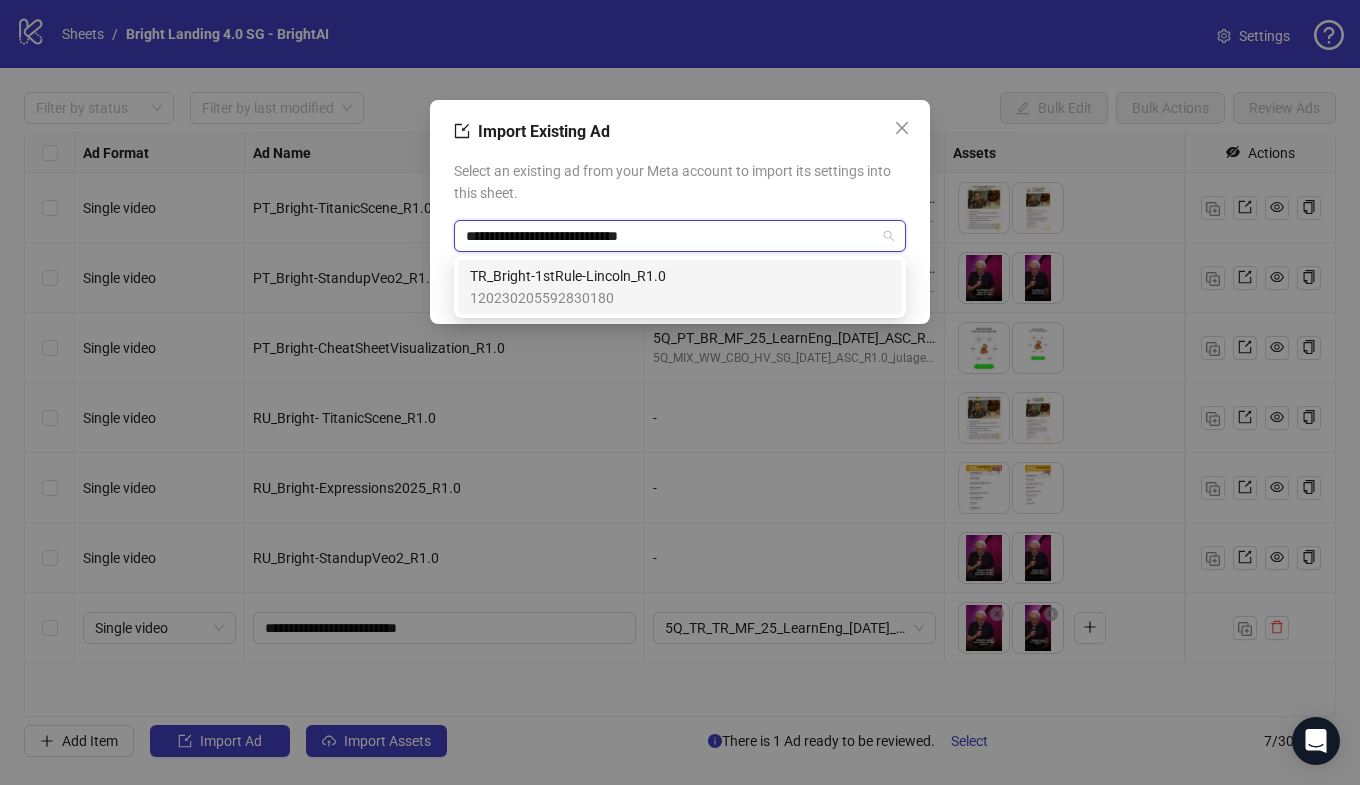 click on "TR_Bright-1stRule-Lincoln_R1.0" at bounding box center (568, 276) 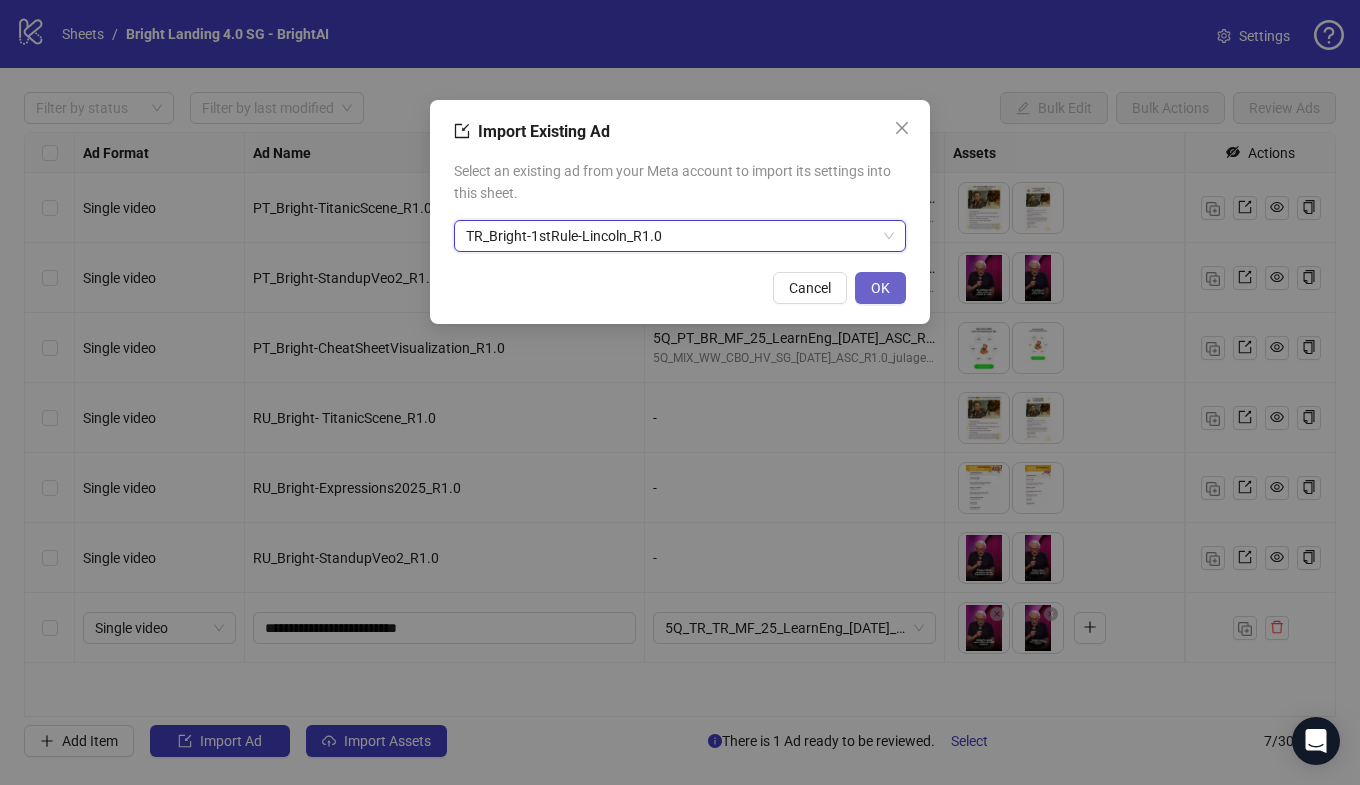 click on "OK" at bounding box center (880, 288) 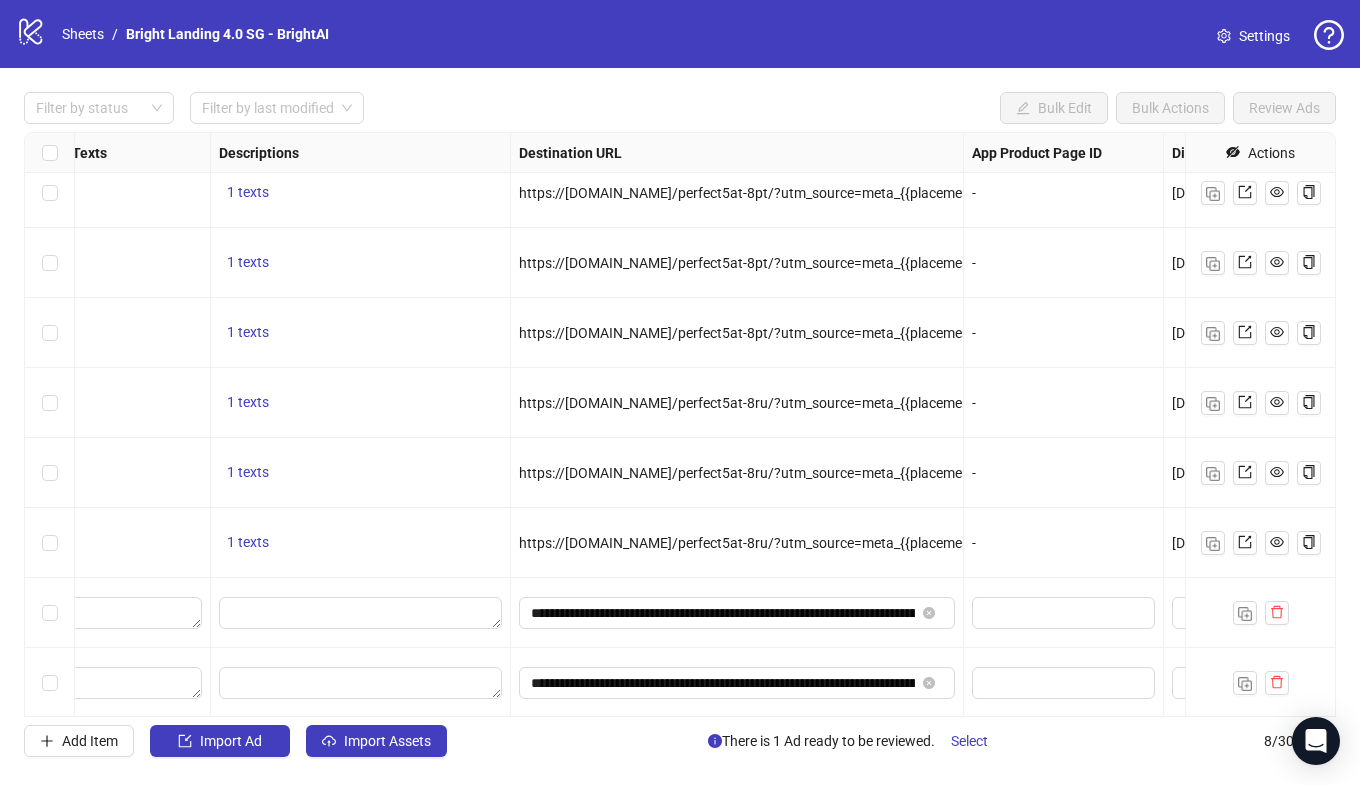 scroll, scrollTop: 15, scrollLeft: 1540, axis: both 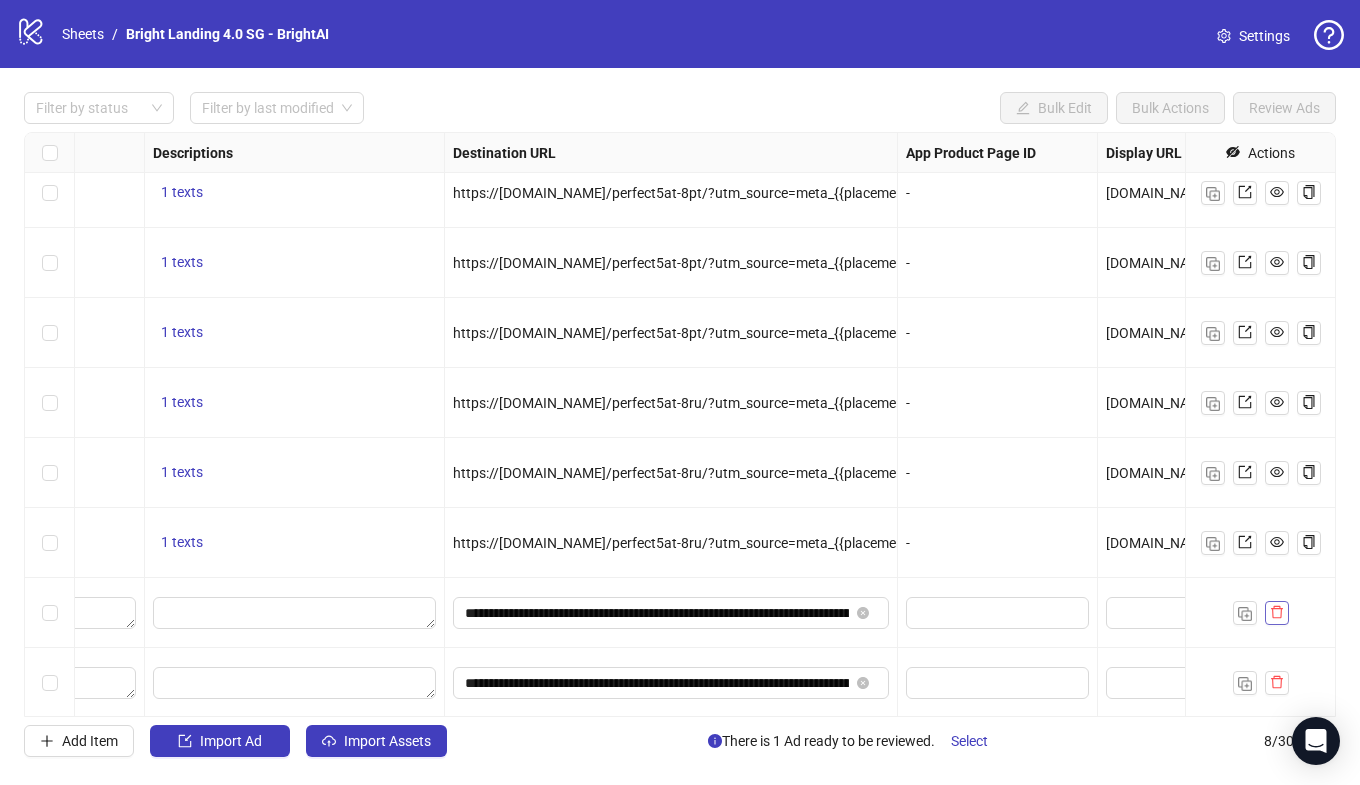 click 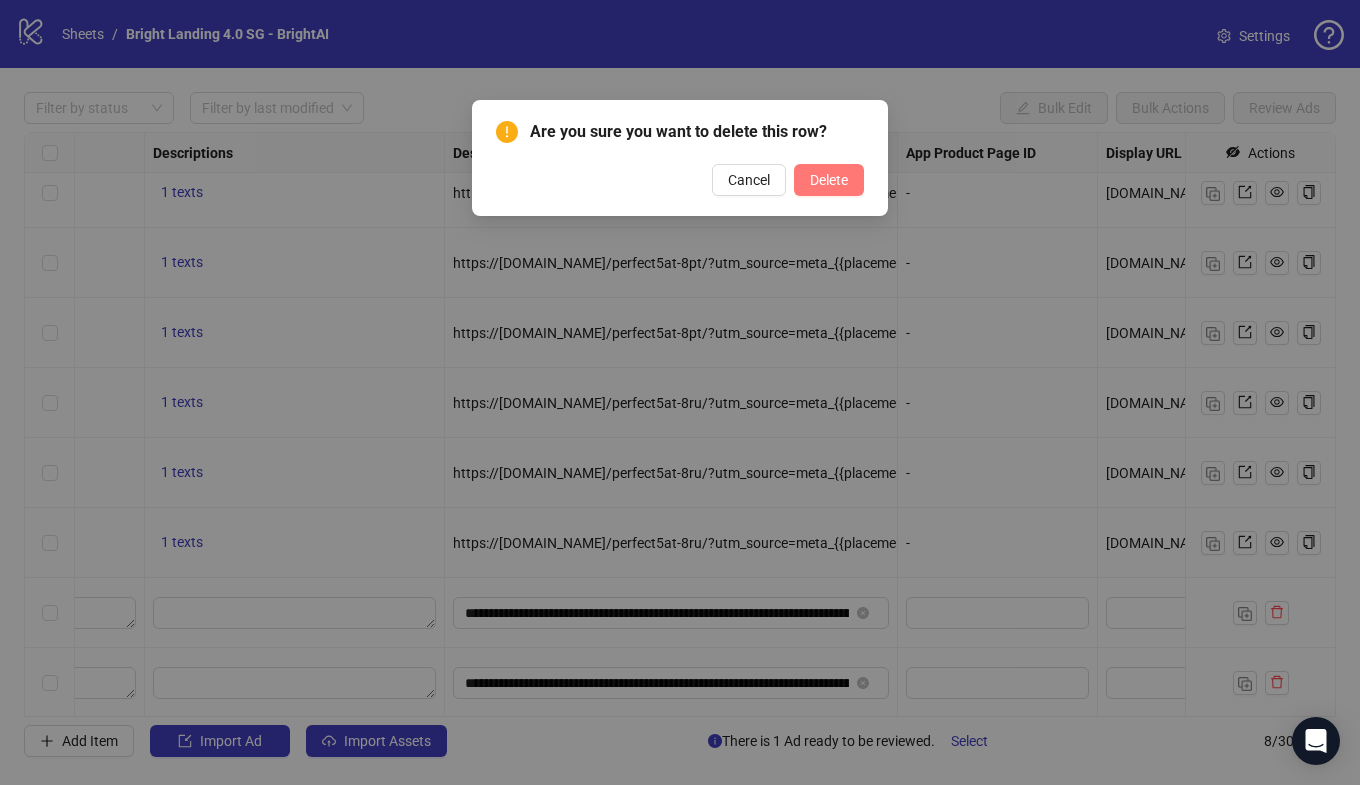 click on "Delete" at bounding box center [829, 180] 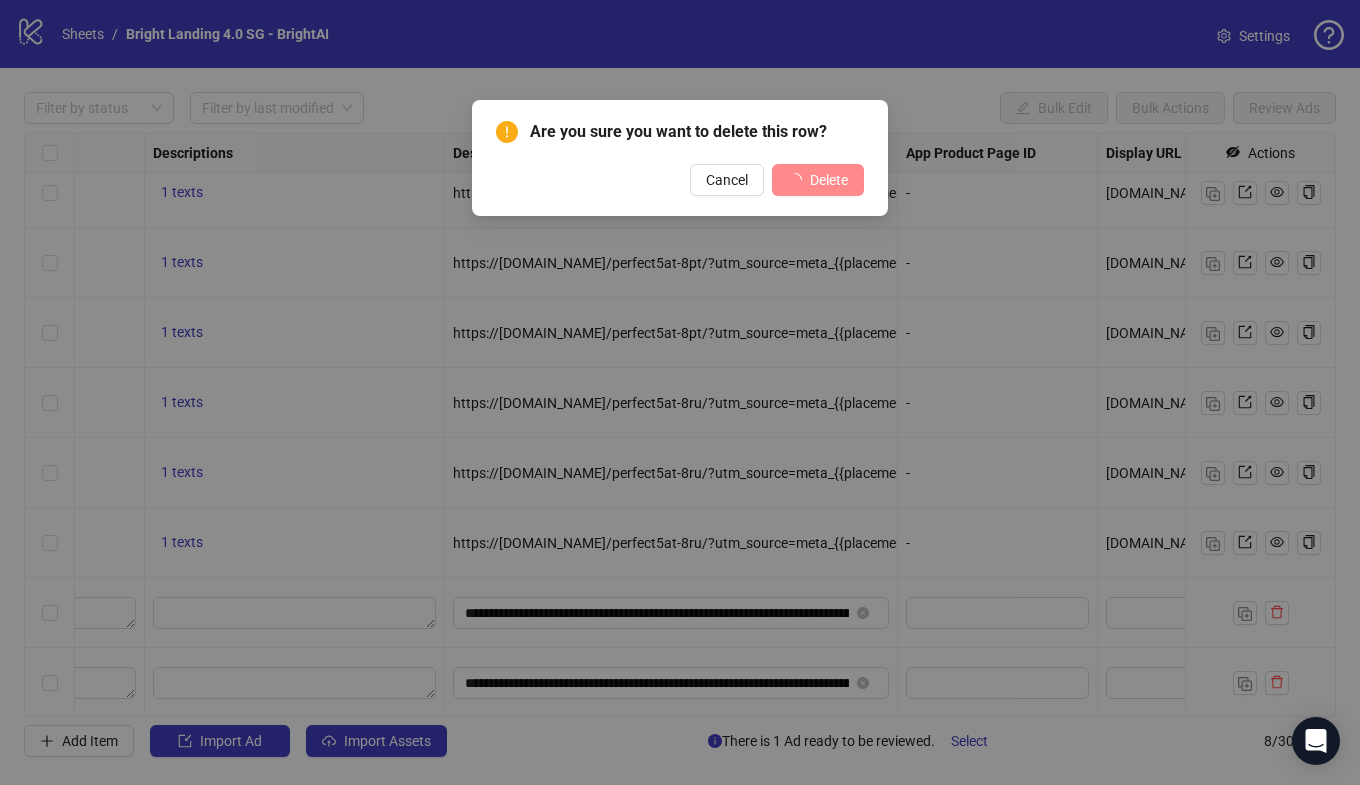 scroll, scrollTop: 0, scrollLeft: 1540, axis: horizontal 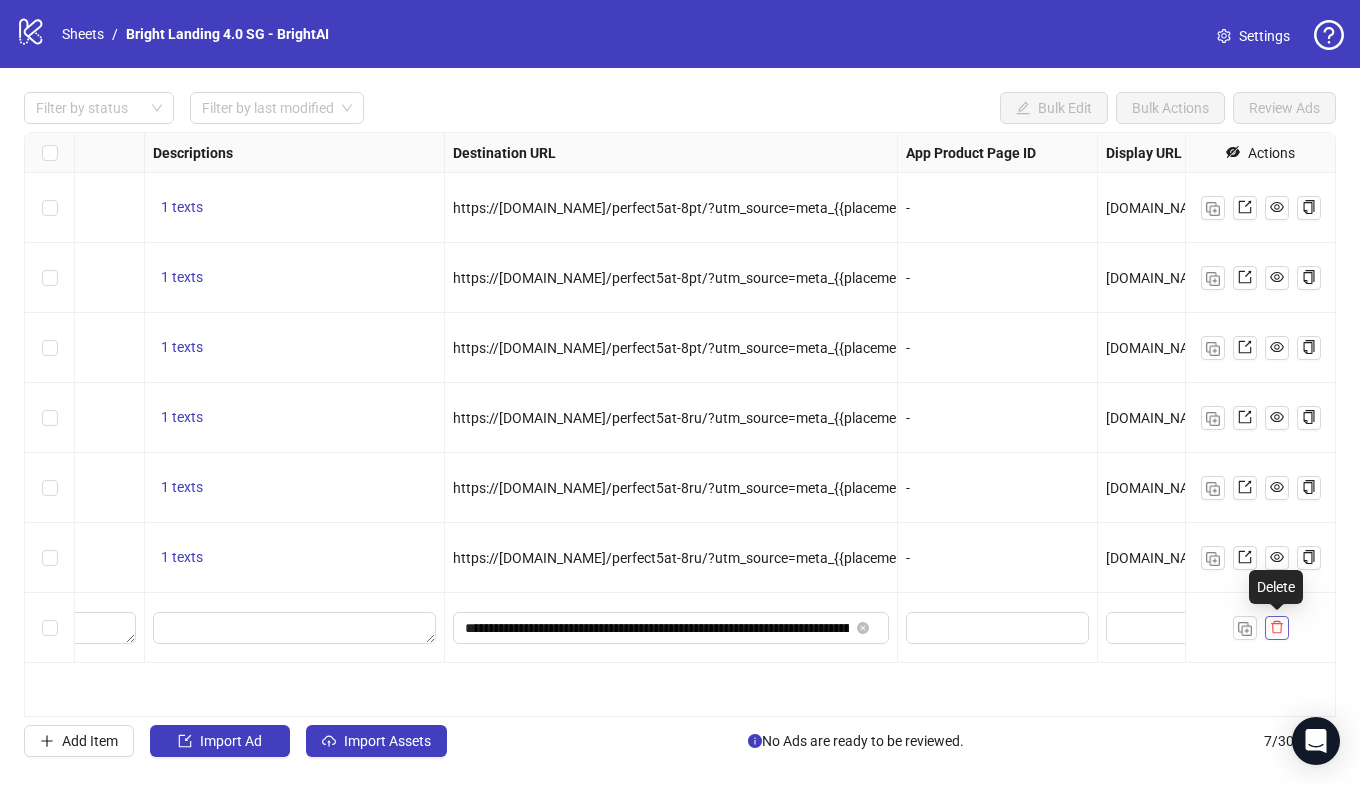 click at bounding box center [1277, 628] 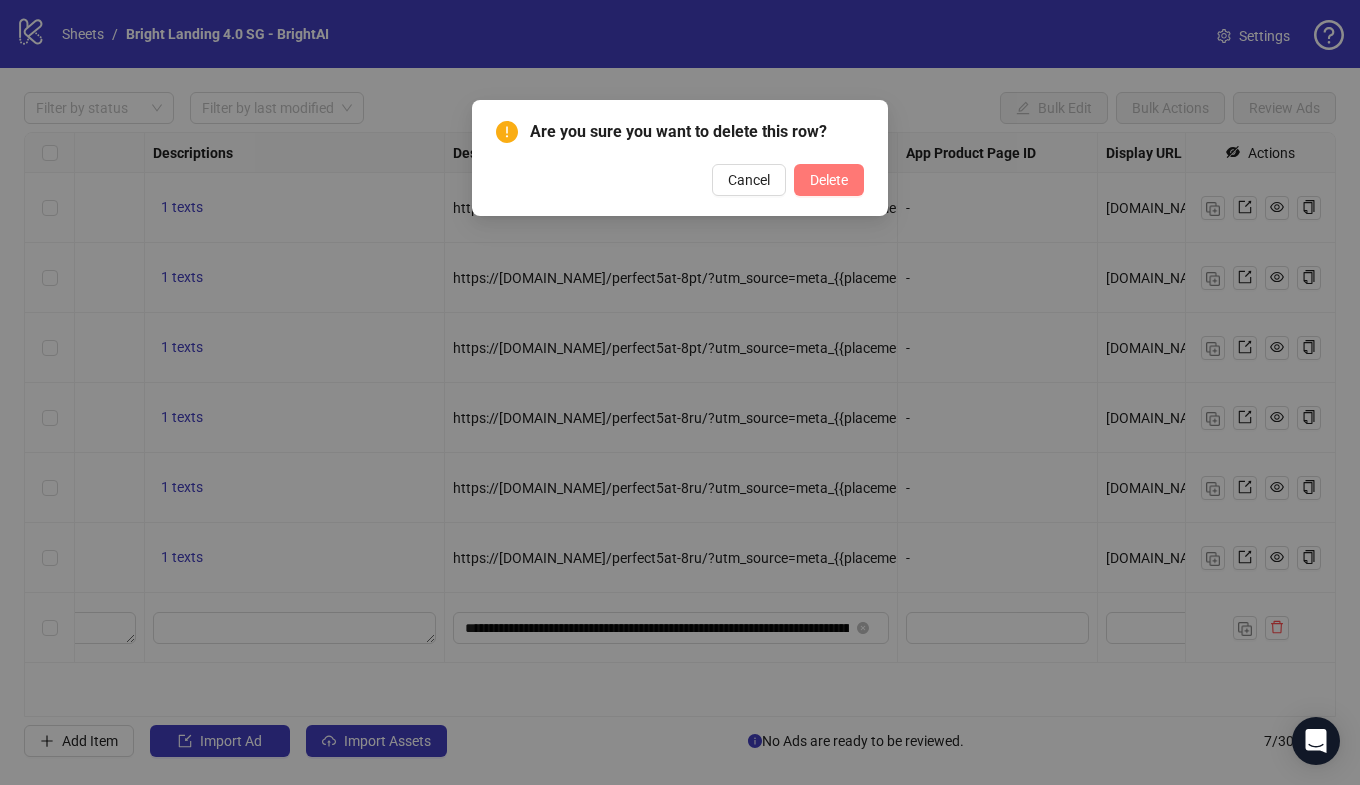 click on "Delete" at bounding box center [829, 180] 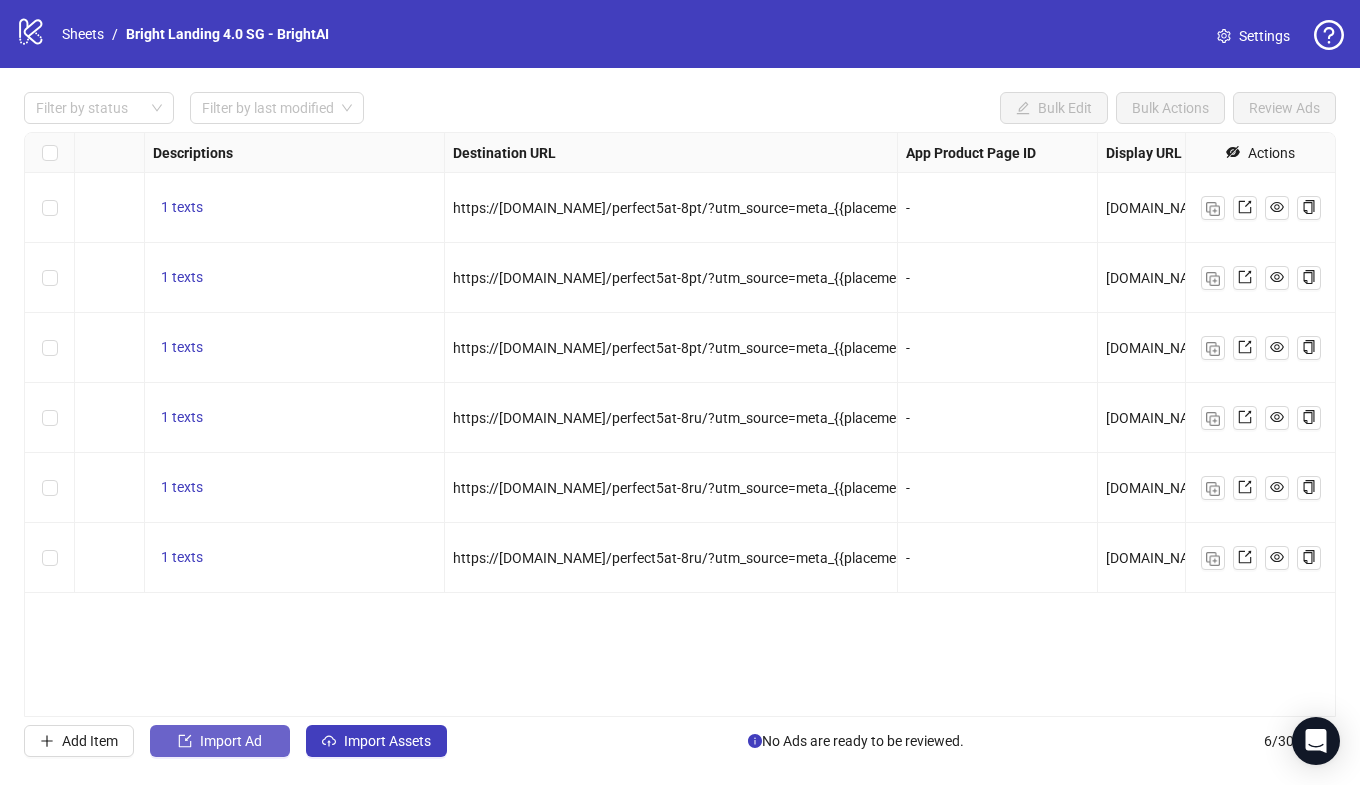 click on "Import Ad" at bounding box center [231, 741] 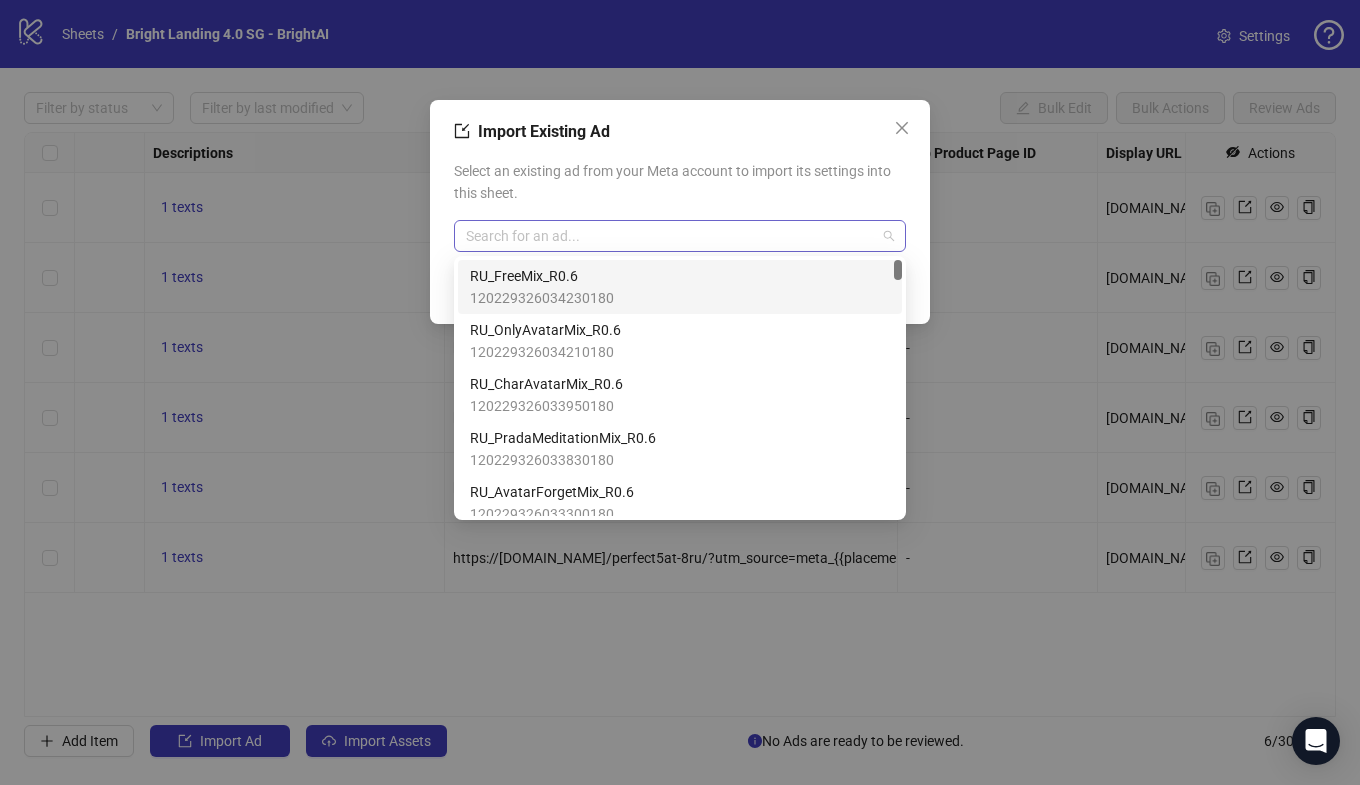 click on "Search for an ad..." at bounding box center (680, 236) 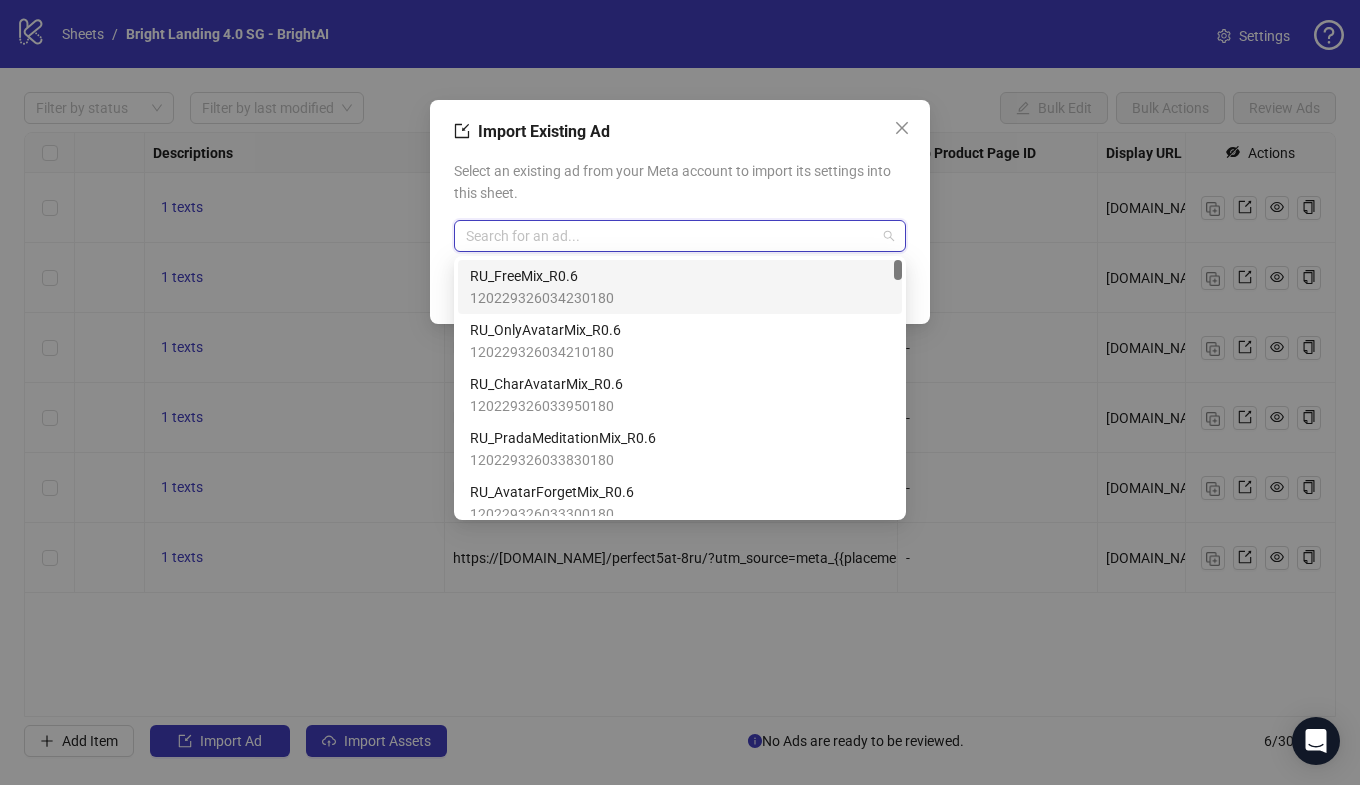 paste on "**********" 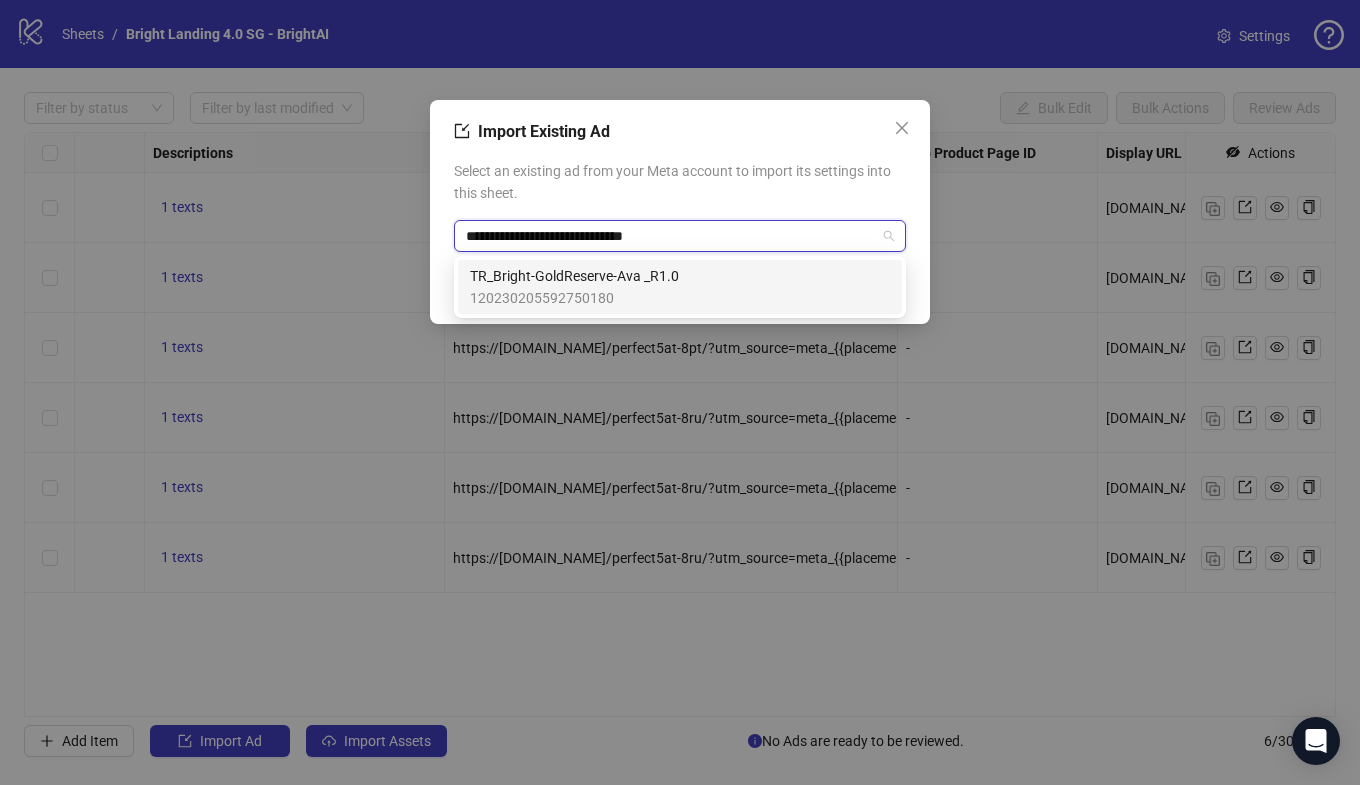 click on "TR_Bright-GoldReserve-Ava _R1.0" at bounding box center [574, 276] 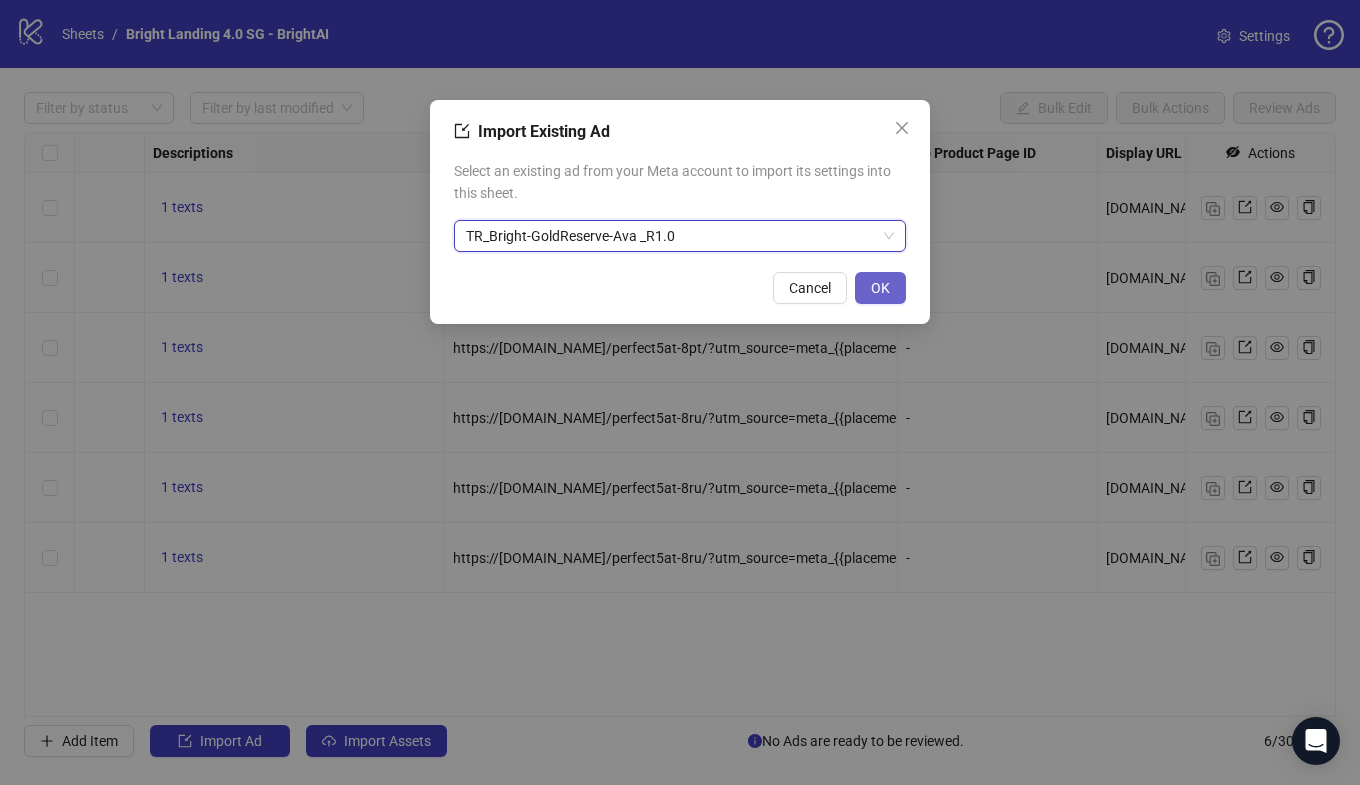 click on "OK" at bounding box center (880, 288) 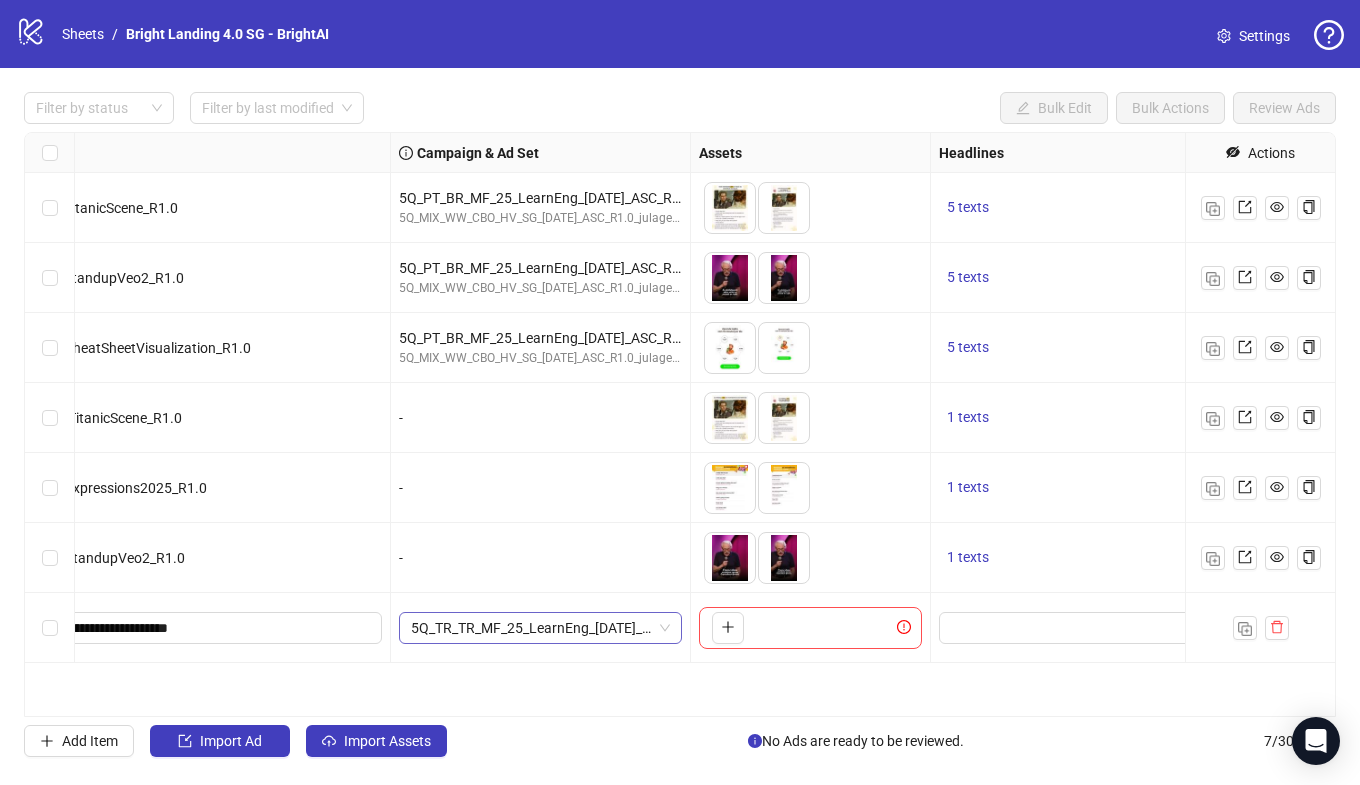 scroll, scrollTop: 0, scrollLeft: 0, axis: both 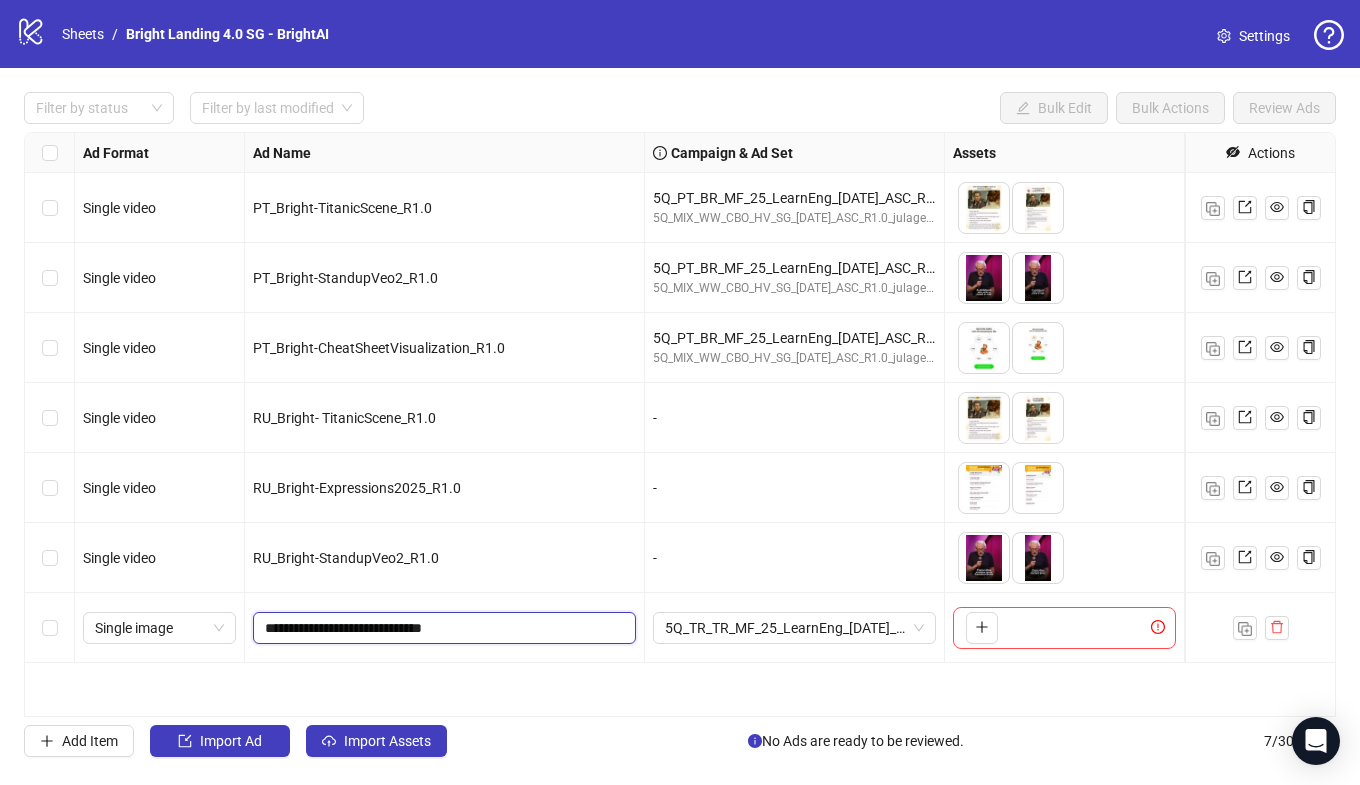 click on "**********" at bounding box center [442, 628] 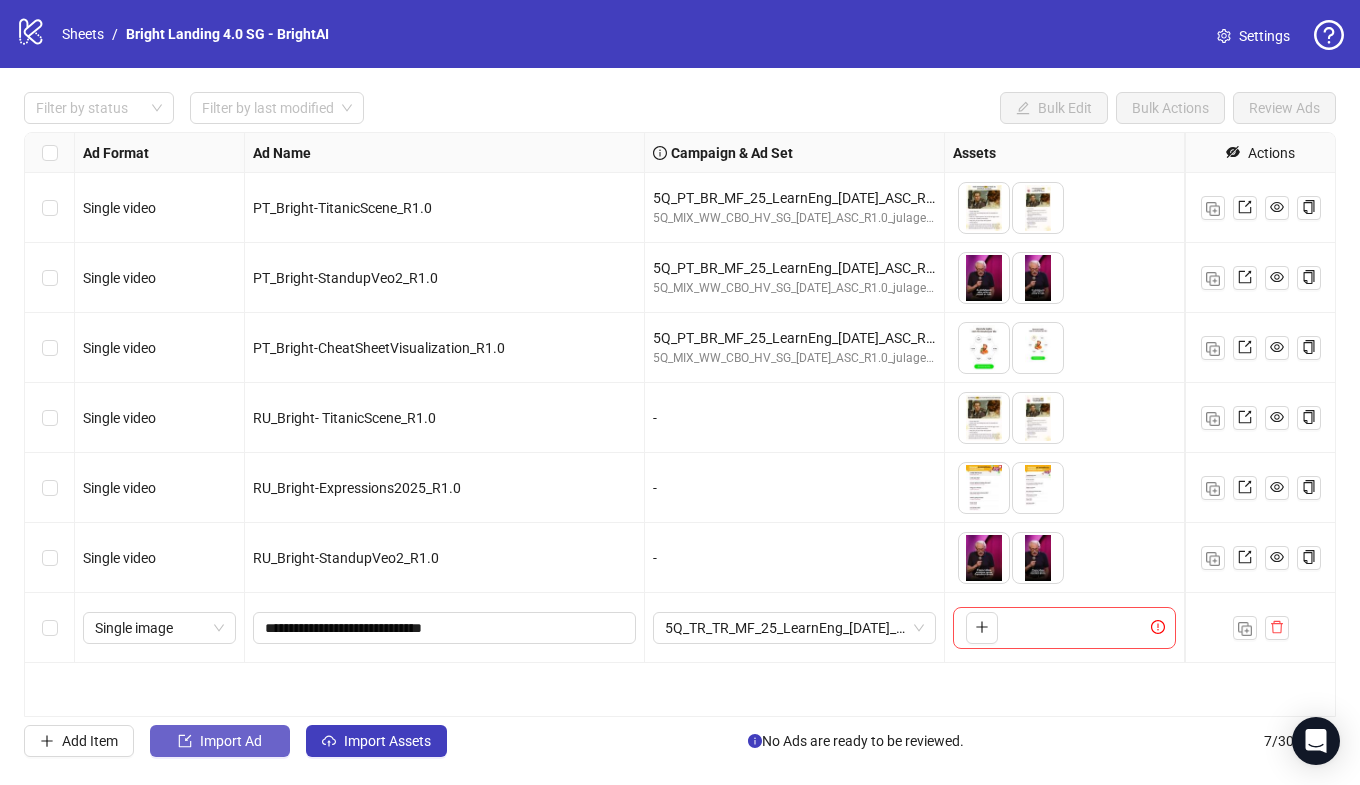click on "Import Ad" at bounding box center (231, 741) 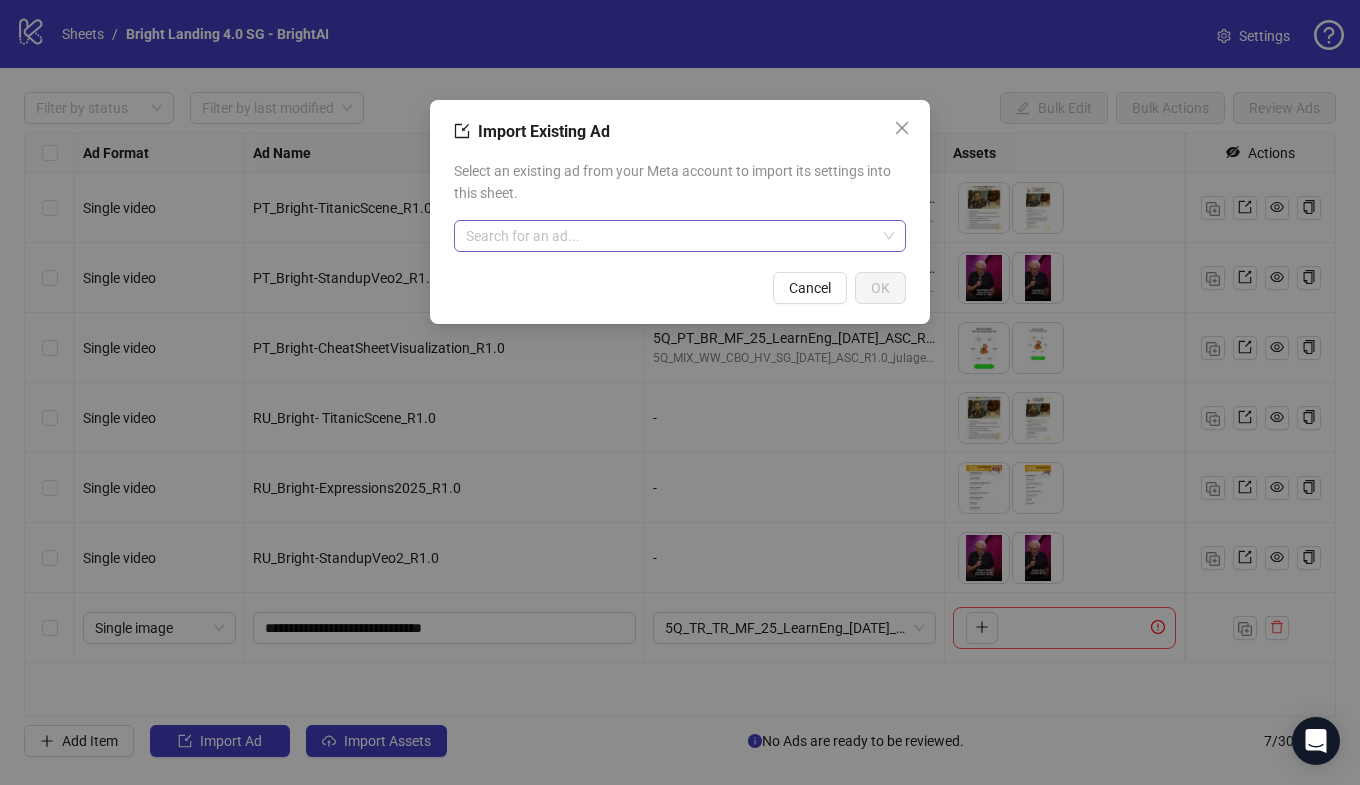 click at bounding box center [671, 236] 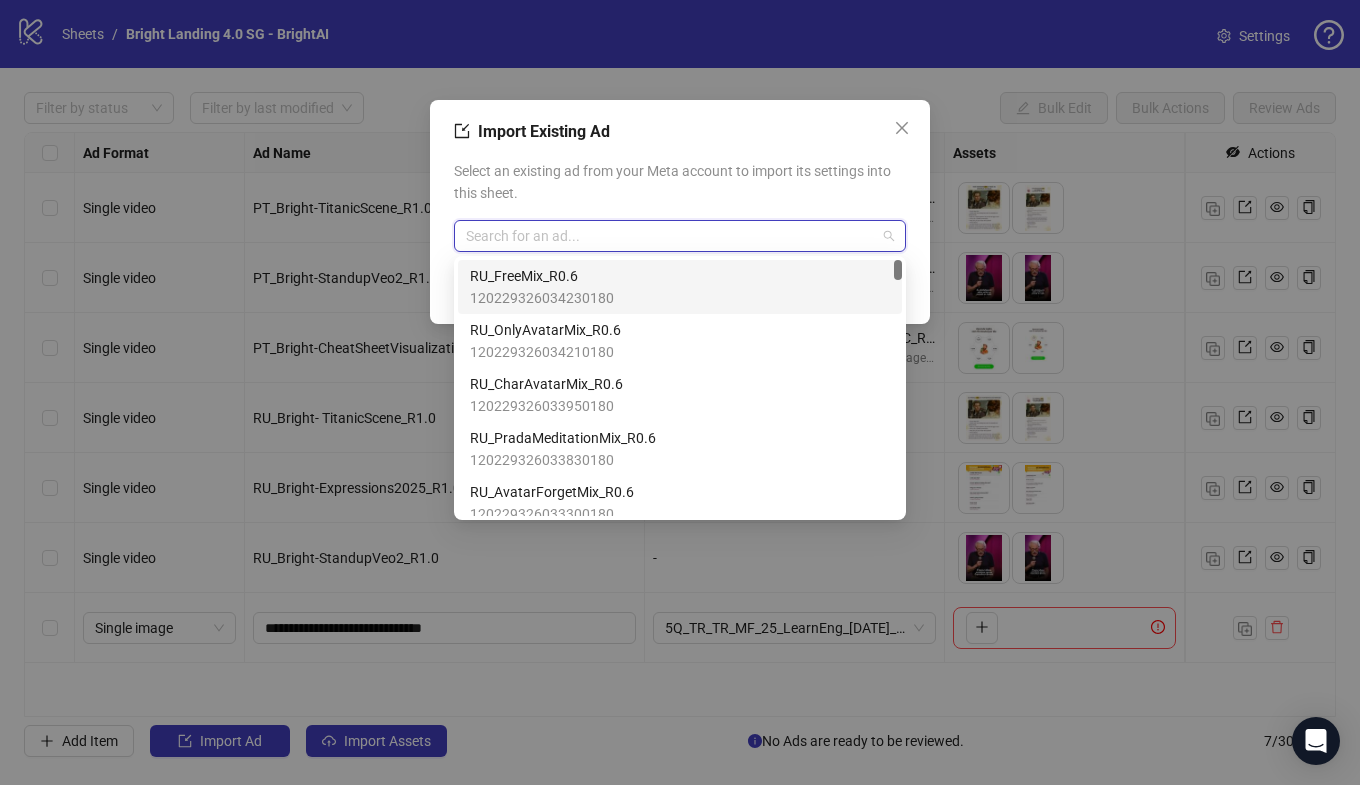 paste on "**********" 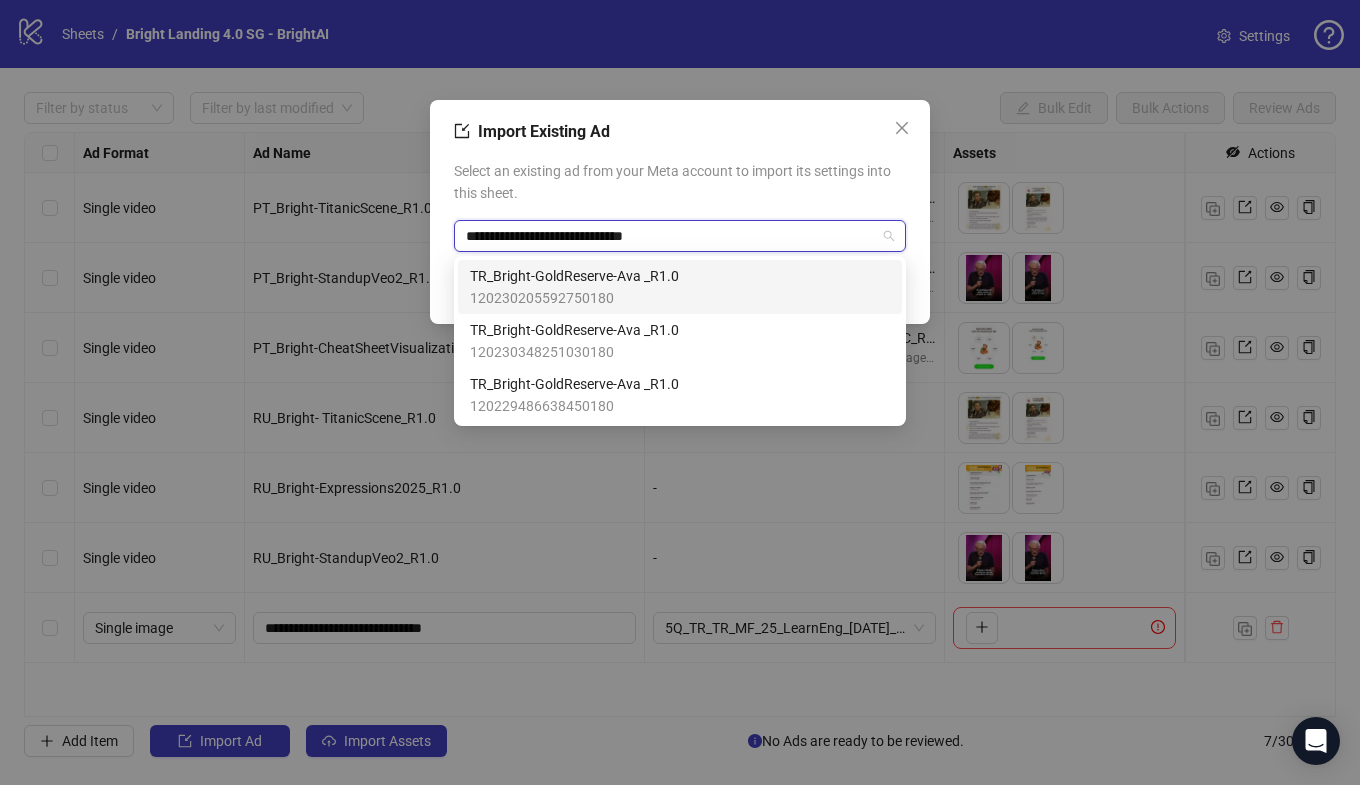 click on "TR_Bright-GoldReserve-Ava _R1.0" at bounding box center [574, 276] 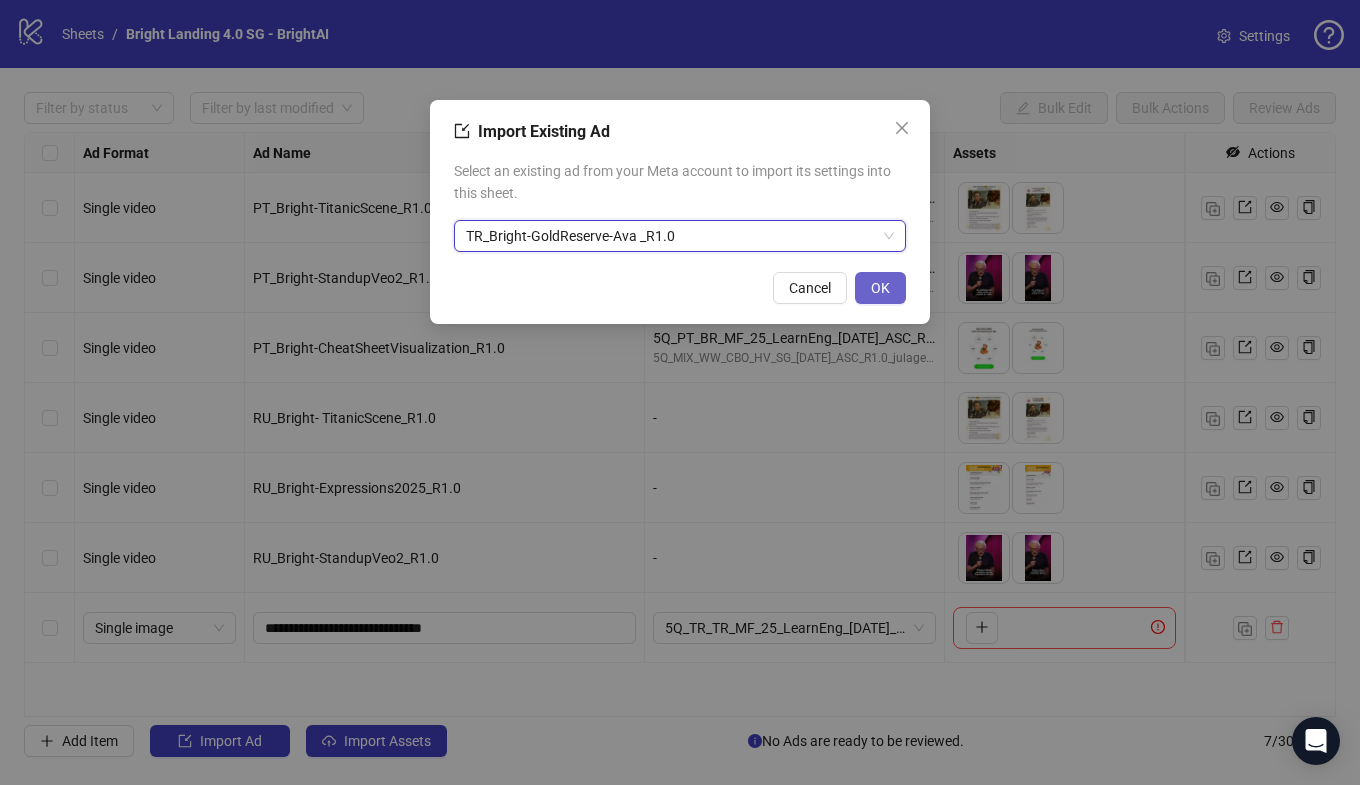 click on "OK" at bounding box center (880, 288) 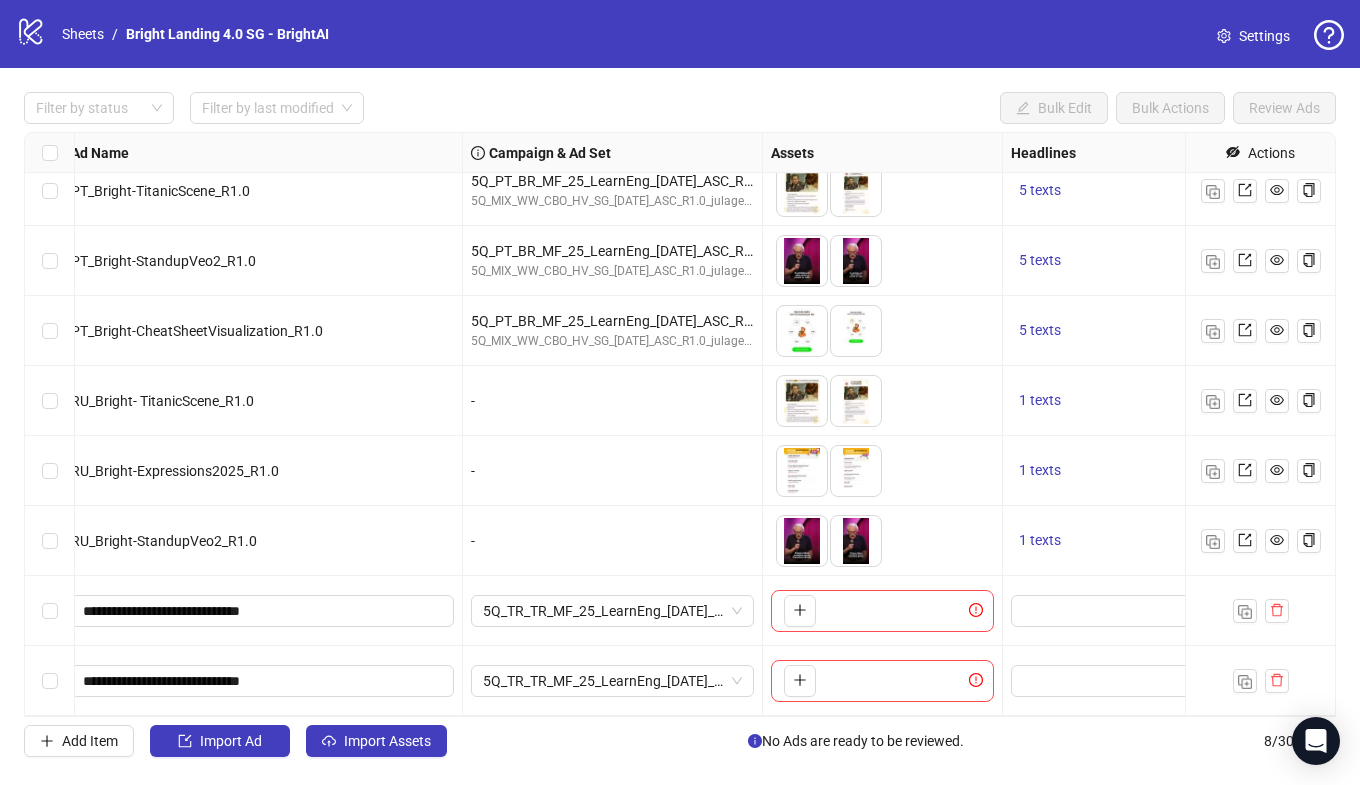 scroll, scrollTop: 17, scrollLeft: 0, axis: vertical 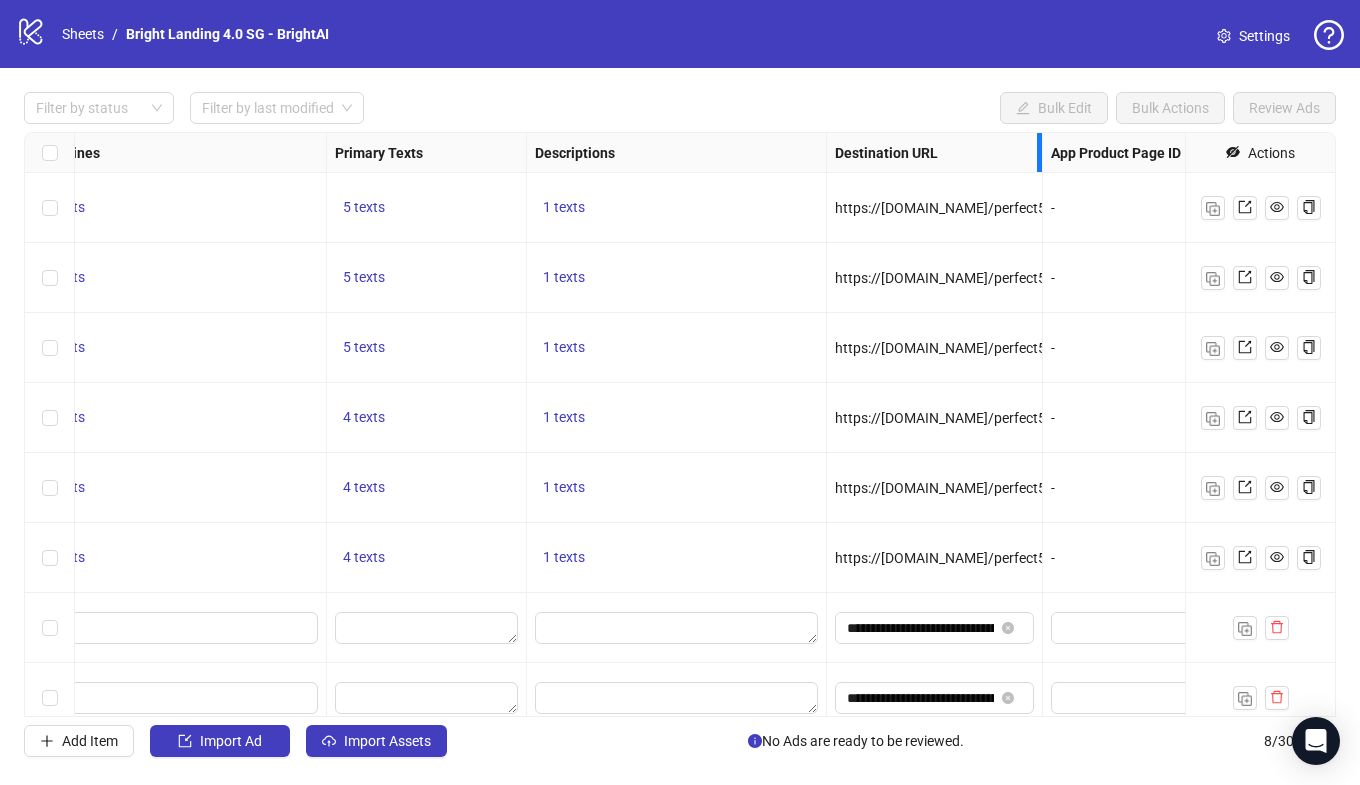 drag, startPoint x: 1024, startPoint y: 146, endPoint x: 1266, endPoint y: 153, distance: 242.10121 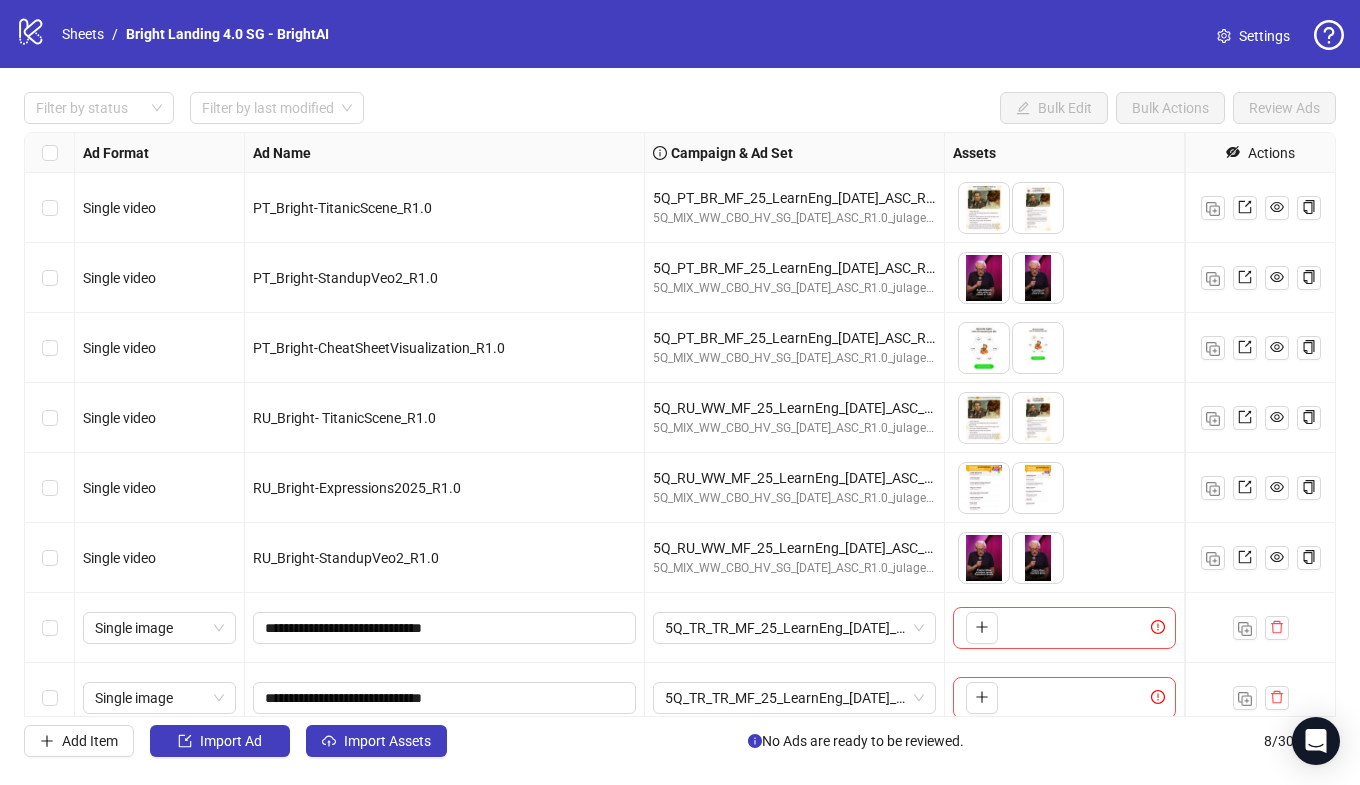 scroll, scrollTop: 17, scrollLeft: 0, axis: vertical 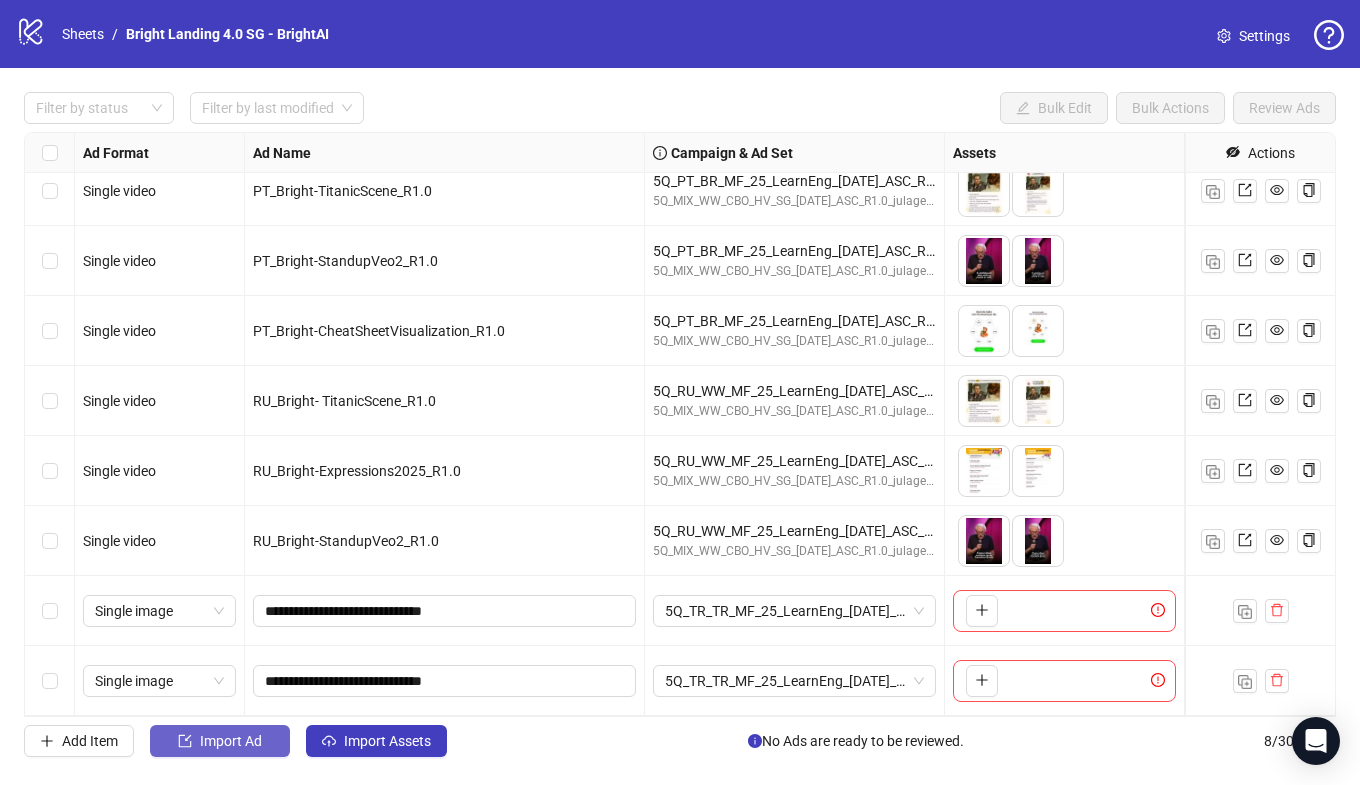 click on "Import Ad" at bounding box center (231, 741) 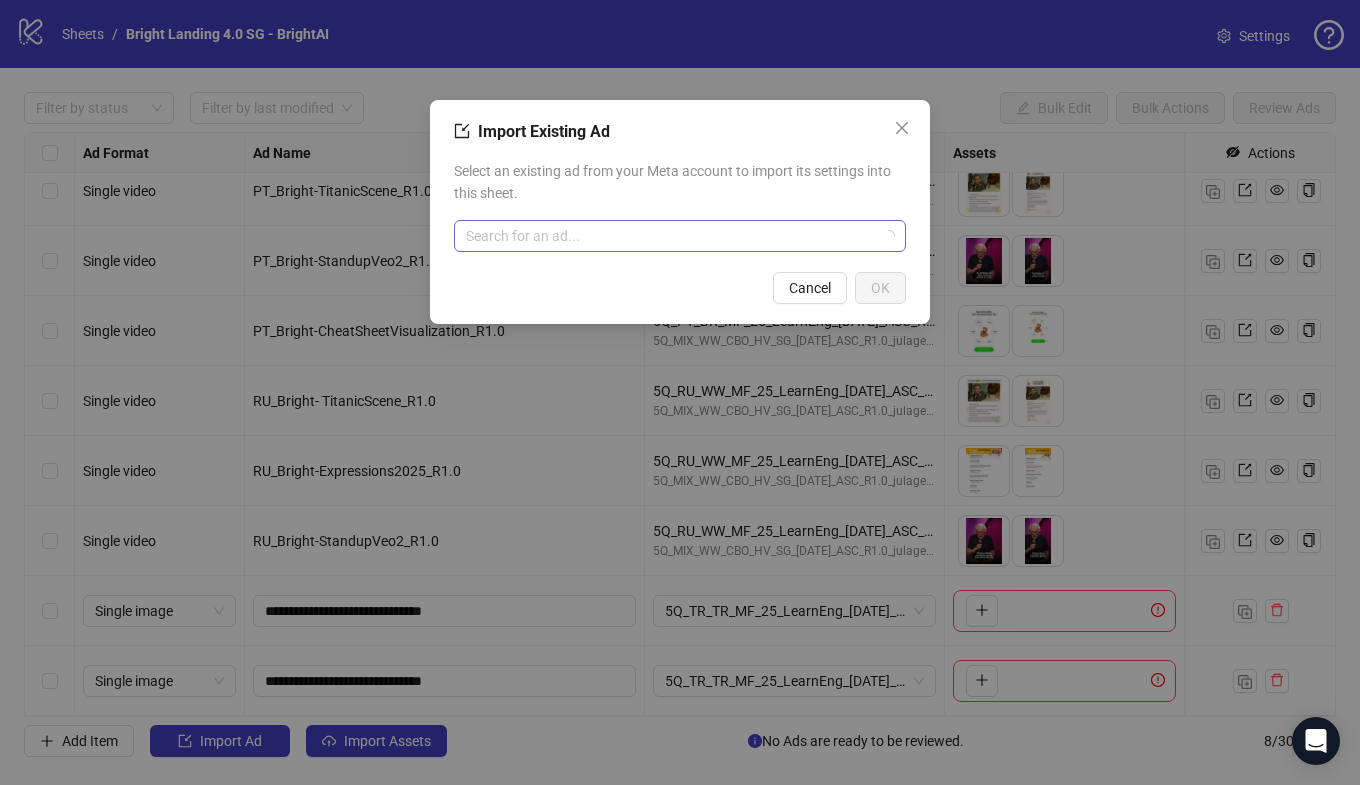 click at bounding box center [671, 236] 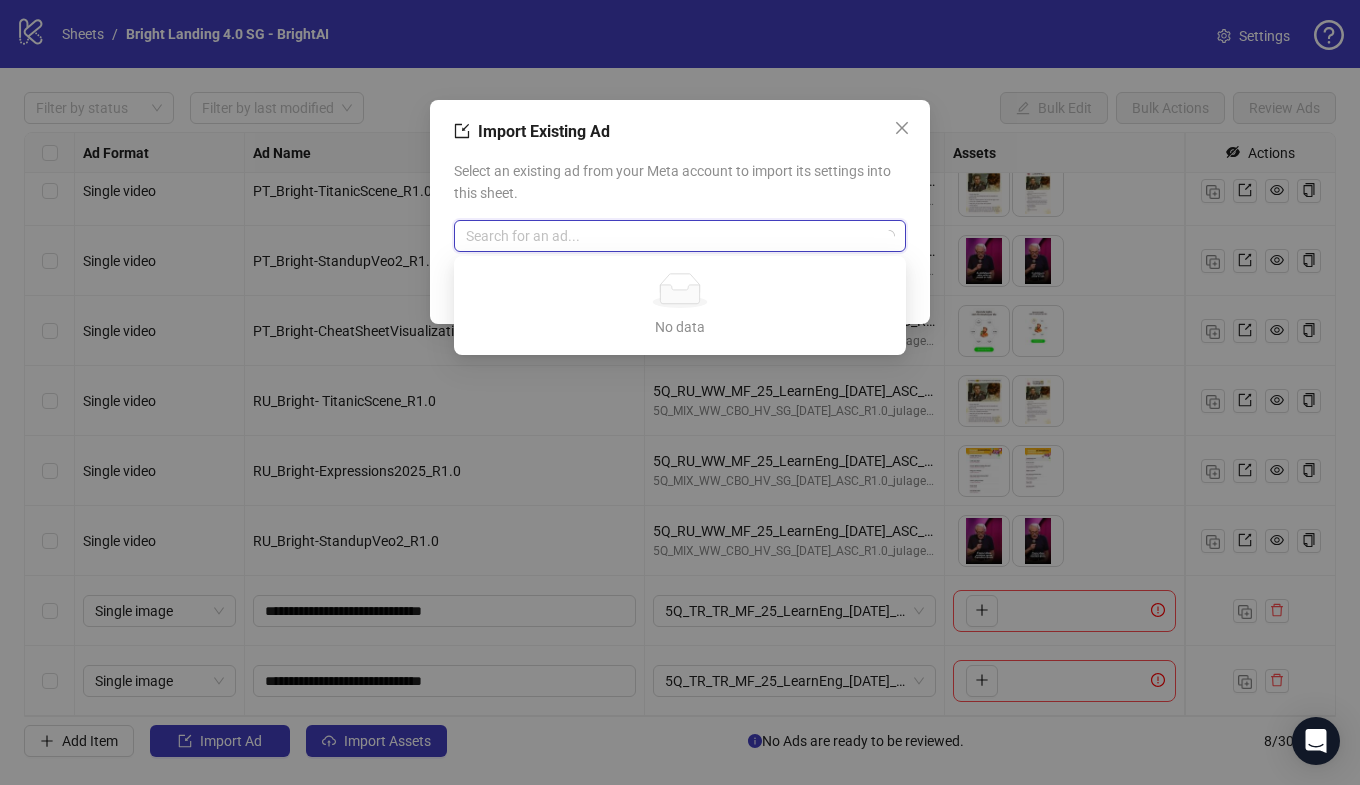 paste on "**********" 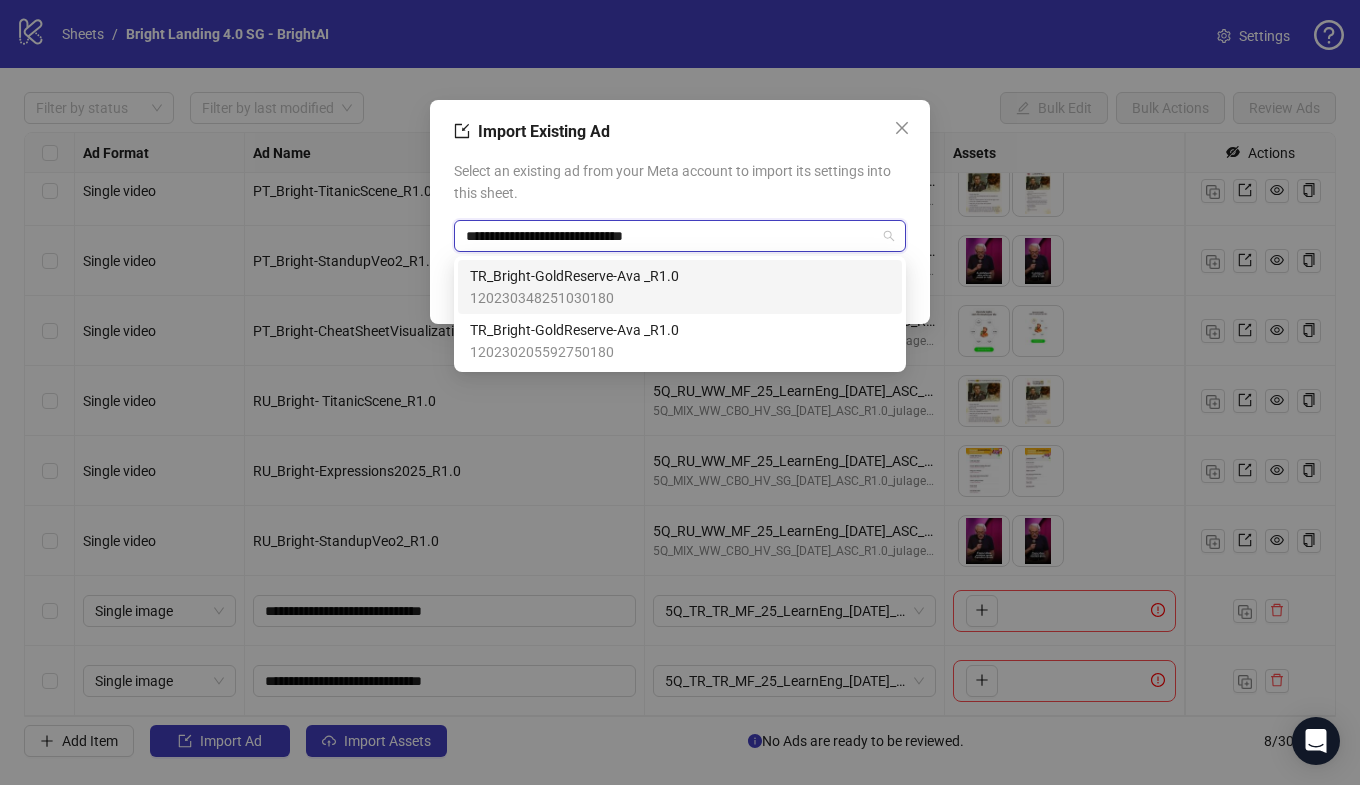 click on "TR_Bright-GoldReserve-Ava _R1.0" at bounding box center [574, 276] 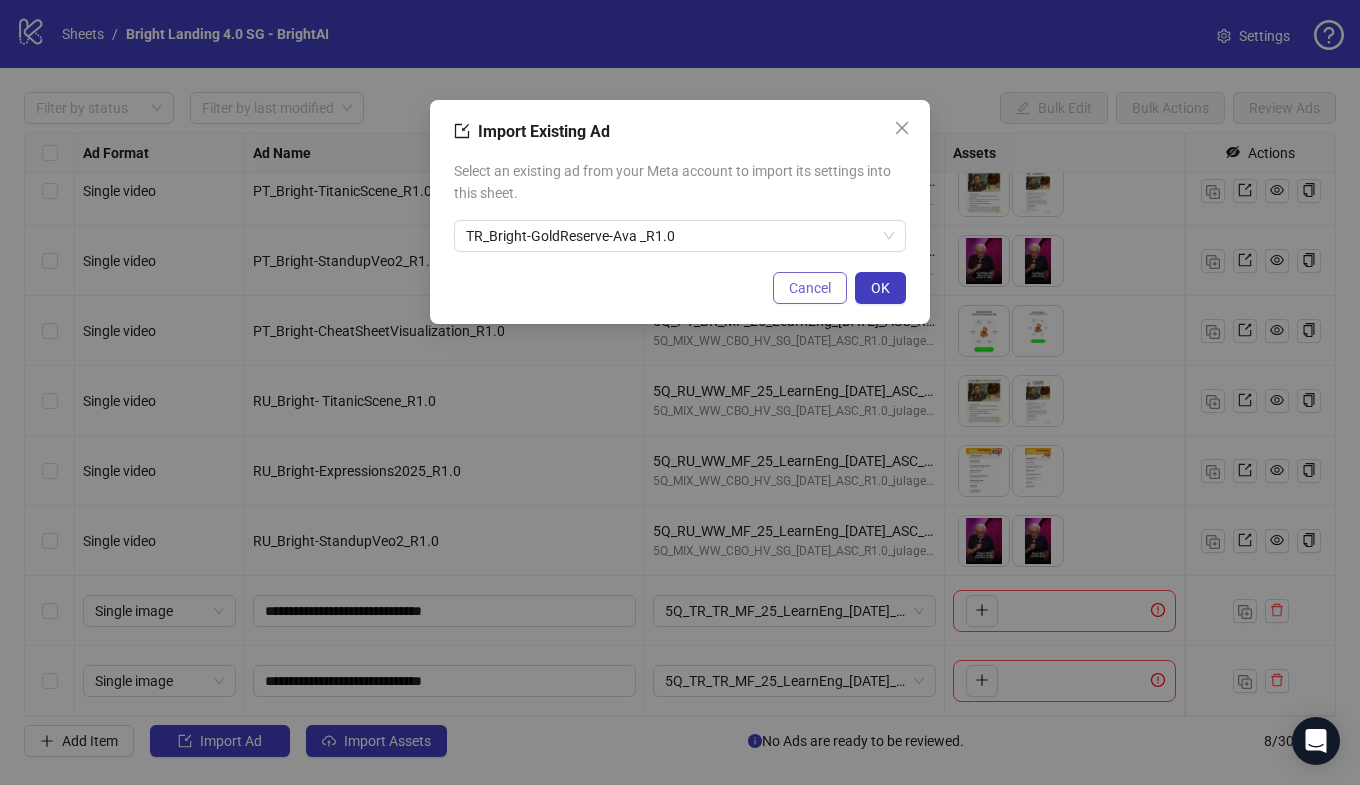 click on "Cancel" at bounding box center (810, 288) 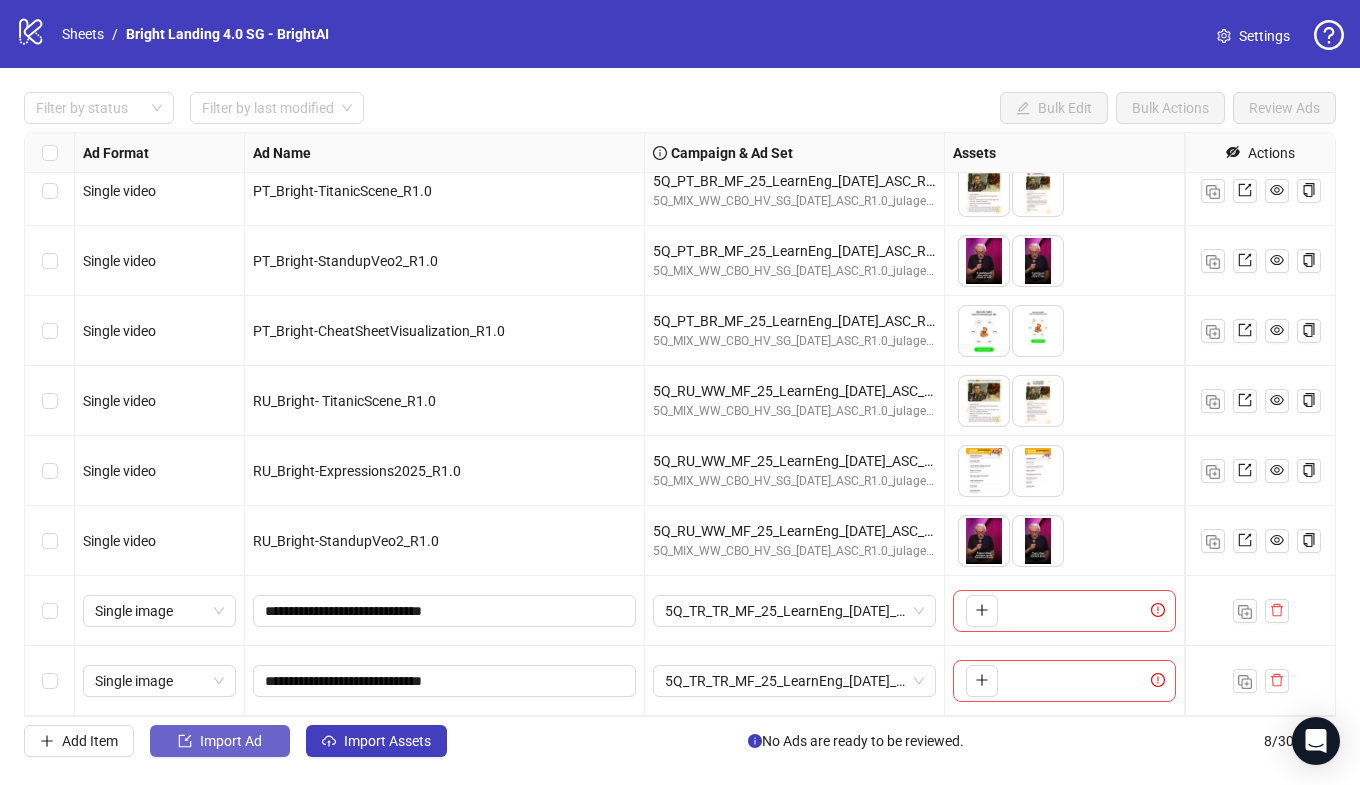click on "Import Ad" at bounding box center (231, 741) 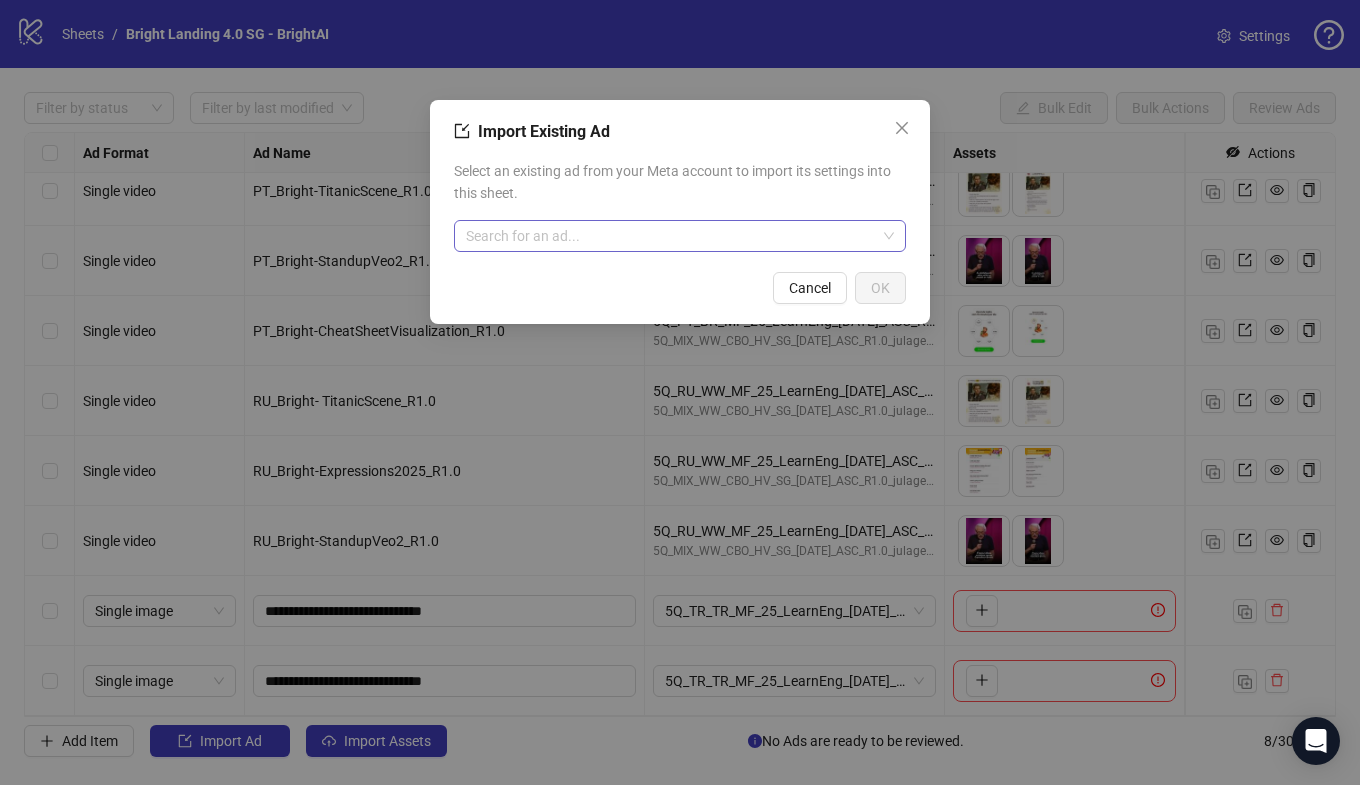 click at bounding box center (671, 236) 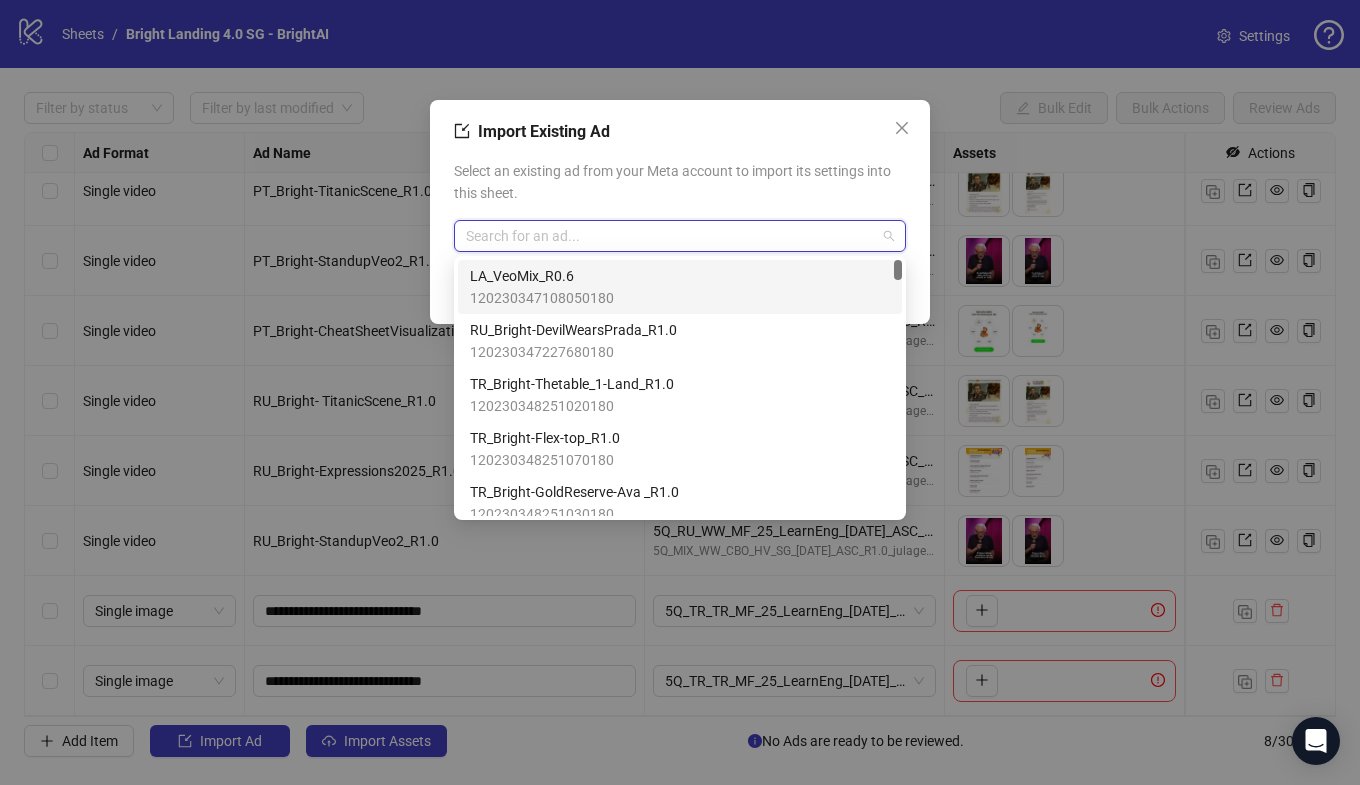 paste on "**********" 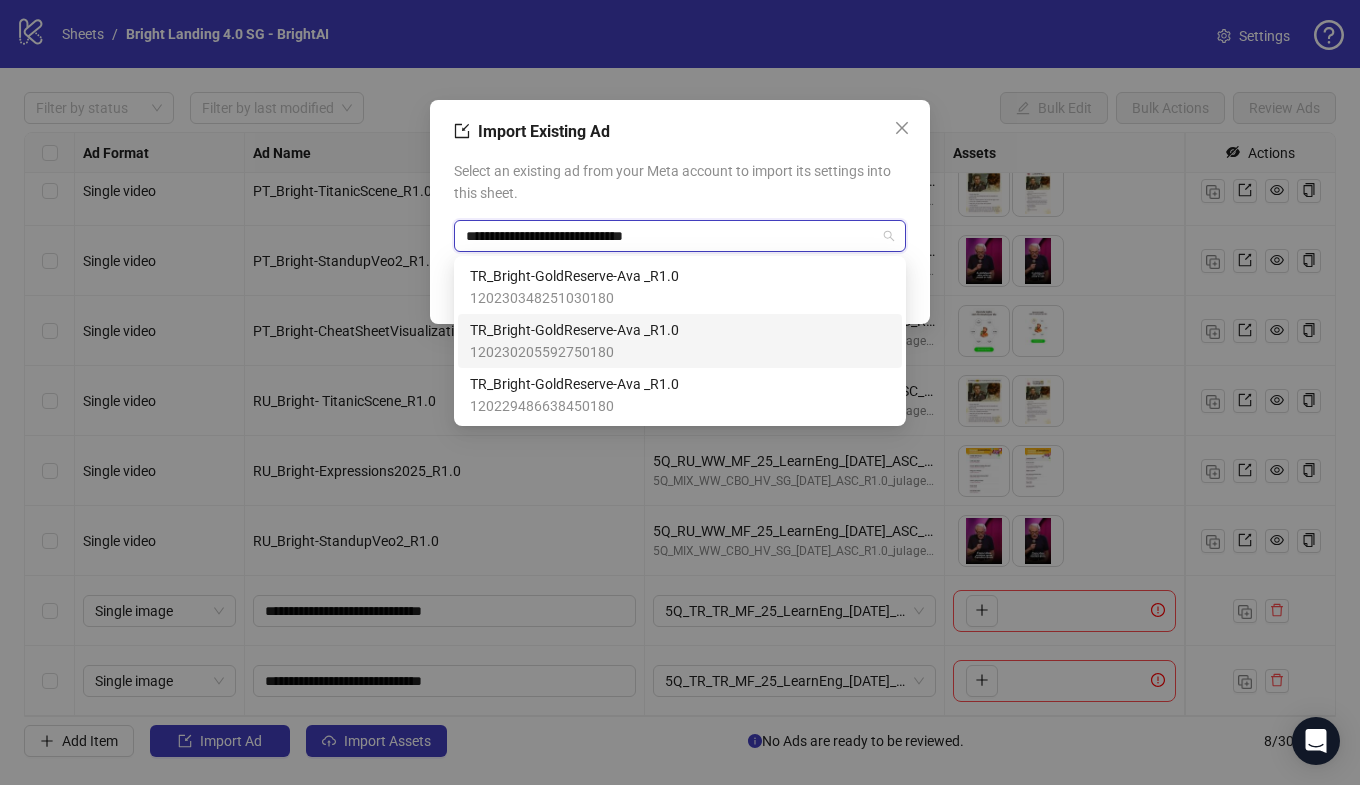 click on "TR_Bright-GoldReserve-Ava _R1.0" at bounding box center (574, 330) 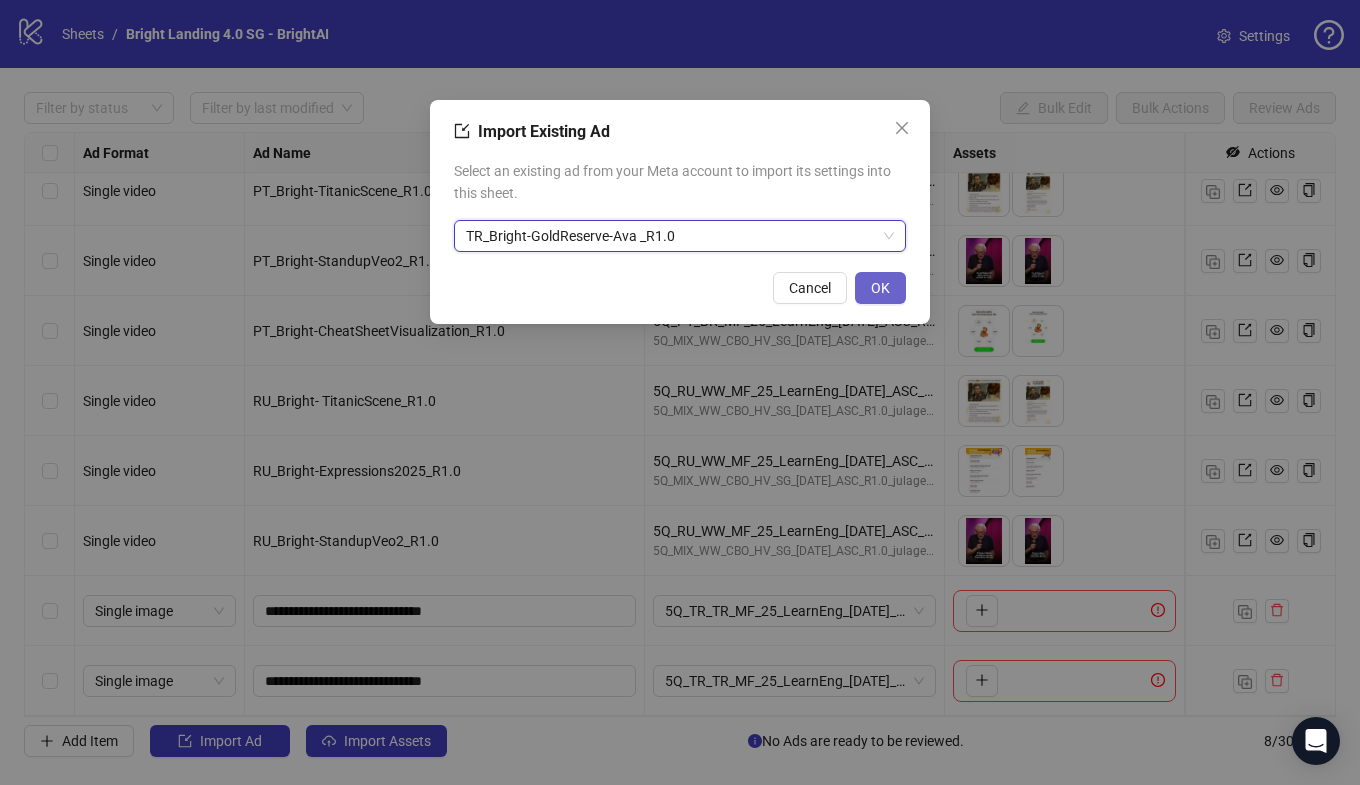 click on "OK" at bounding box center [880, 288] 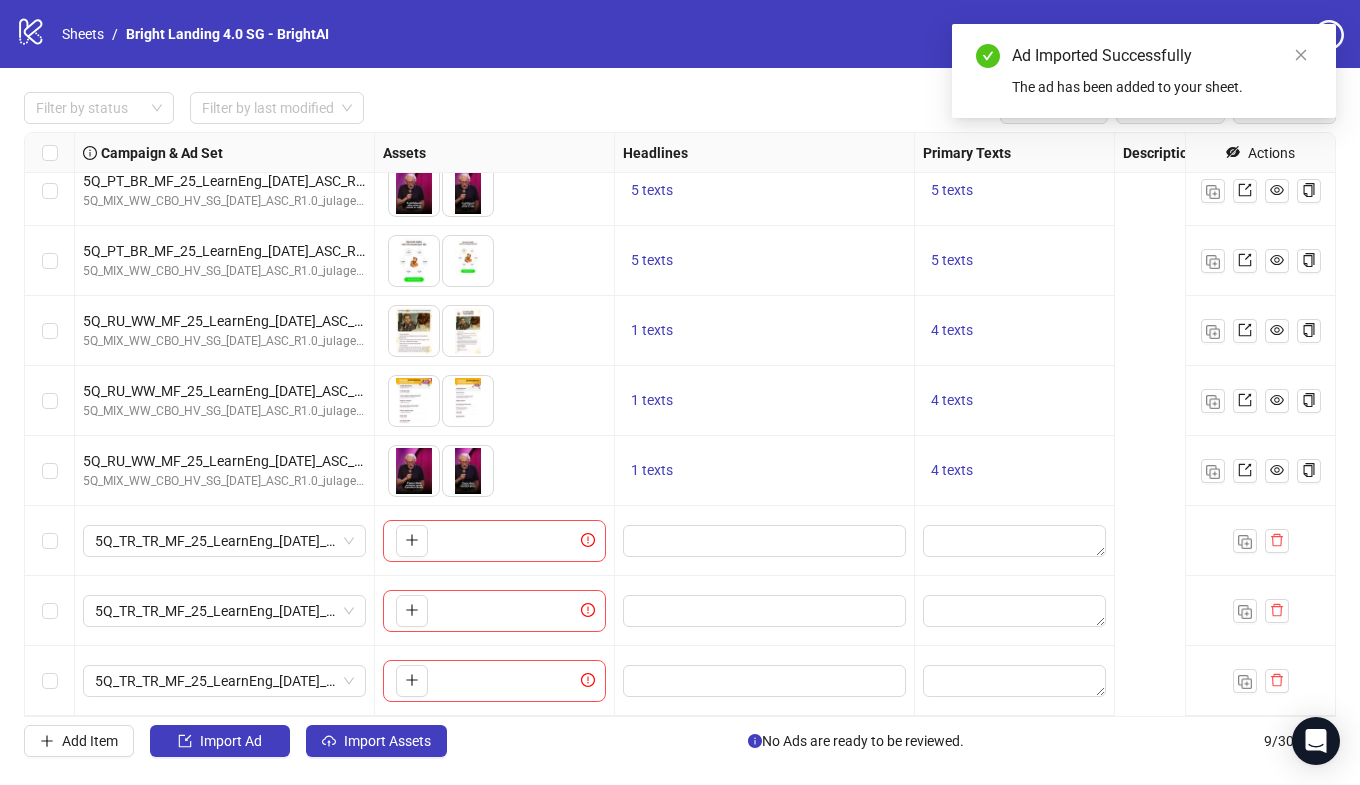 scroll, scrollTop: 87, scrollLeft: 0, axis: vertical 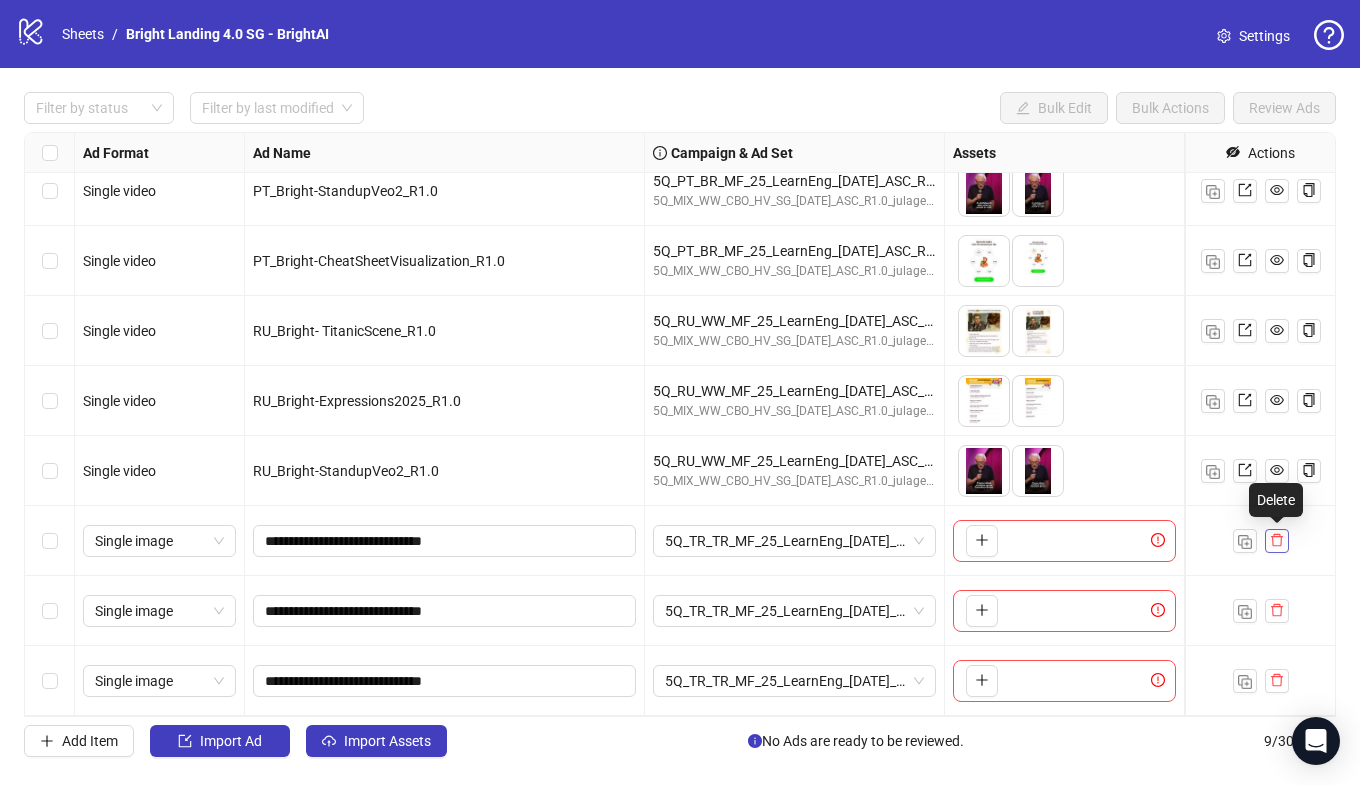click 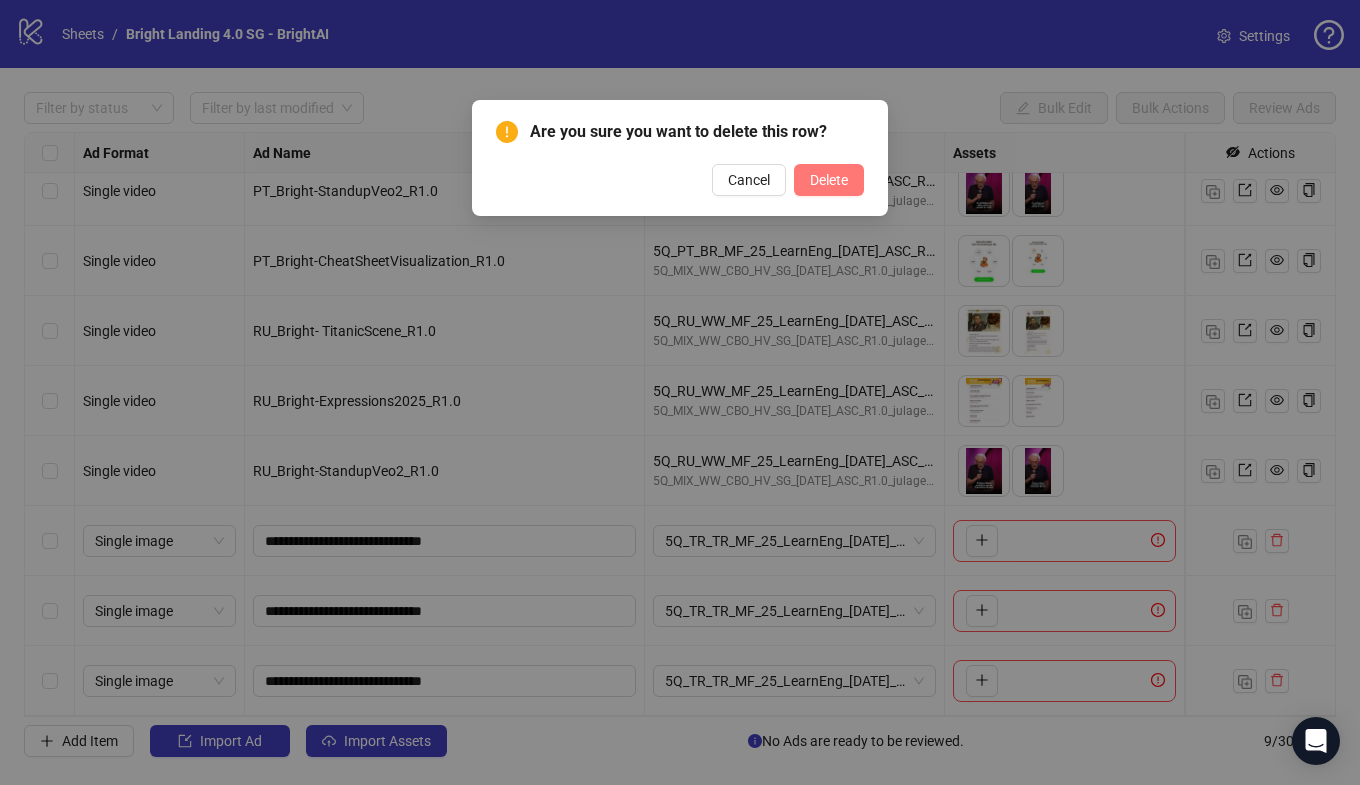 click on "Delete" at bounding box center (829, 180) 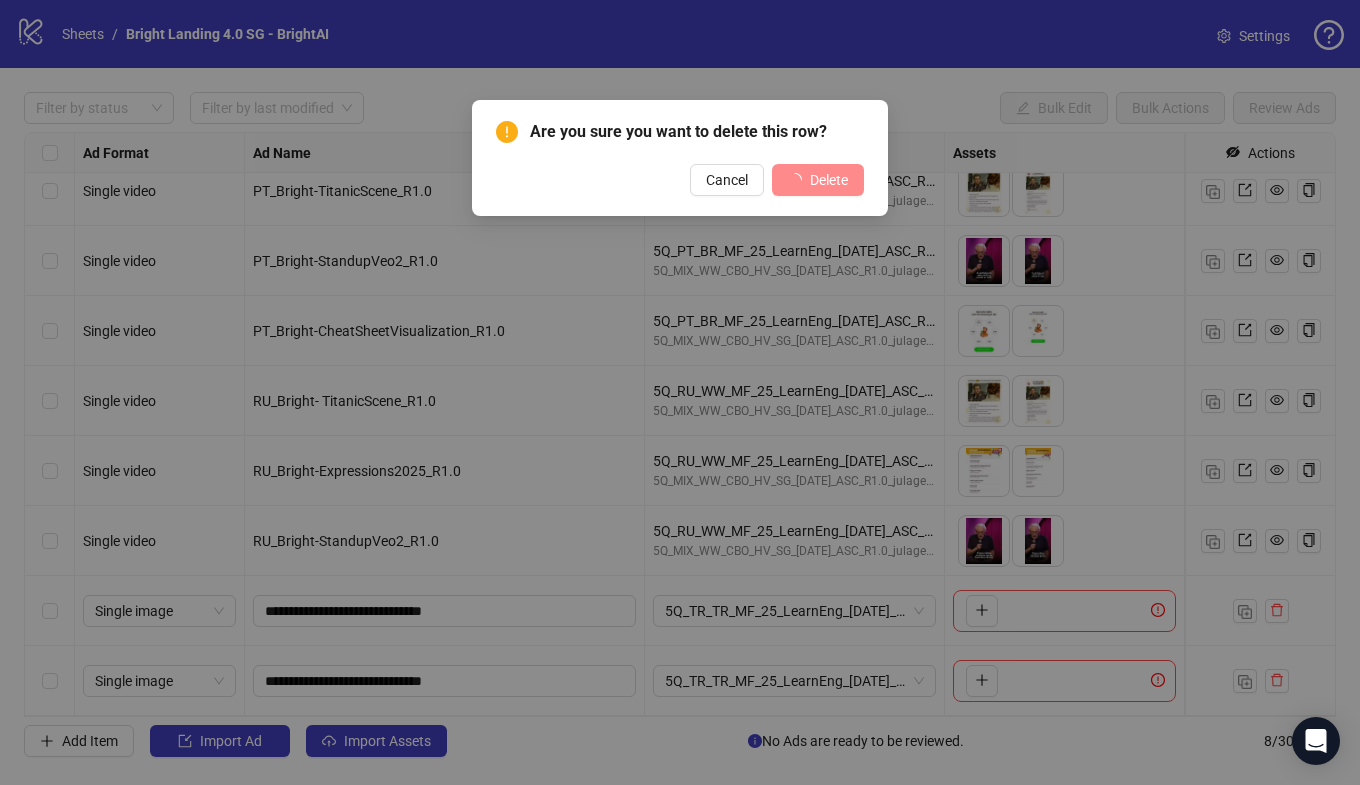 scroll, scrollTop: 17, scrollLeft: 0, axis: vertical 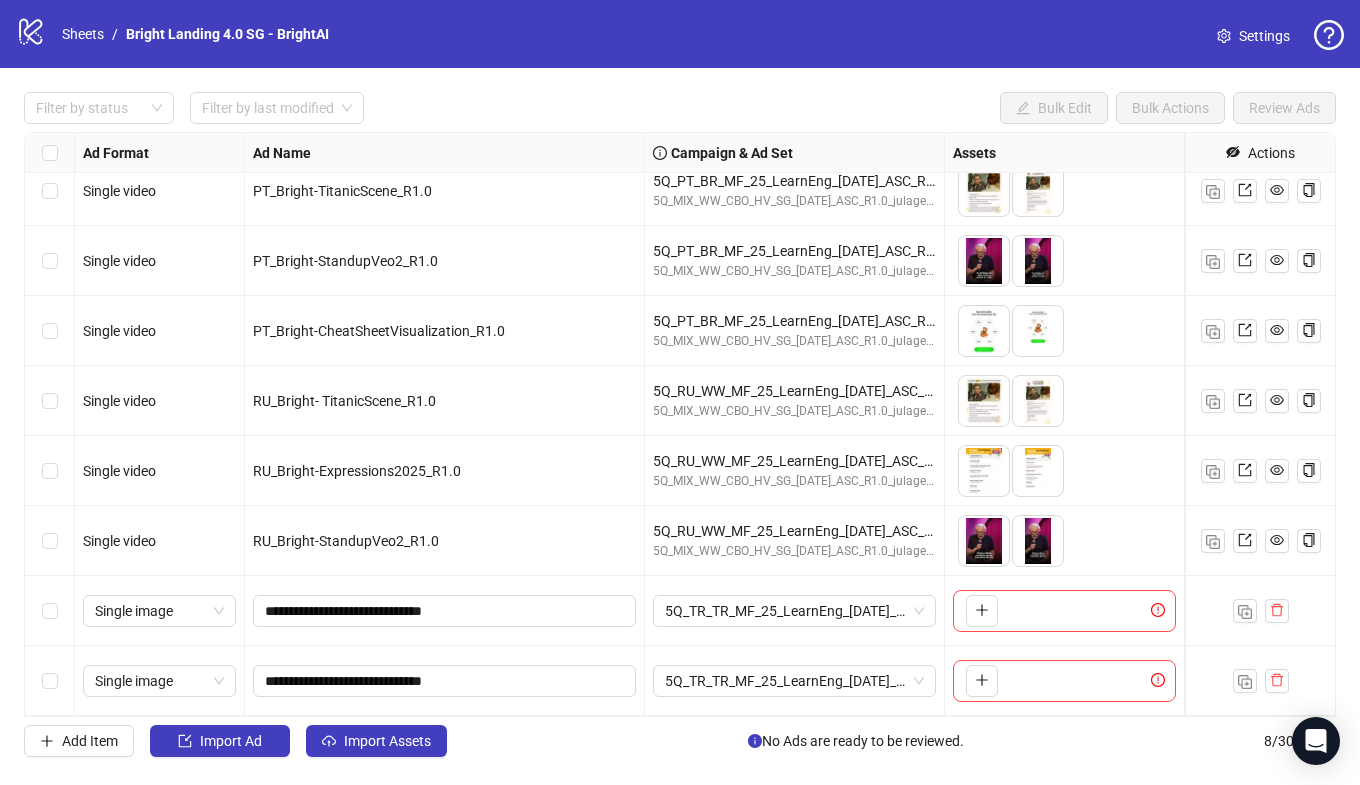 click at bounding box center (1260, 611) 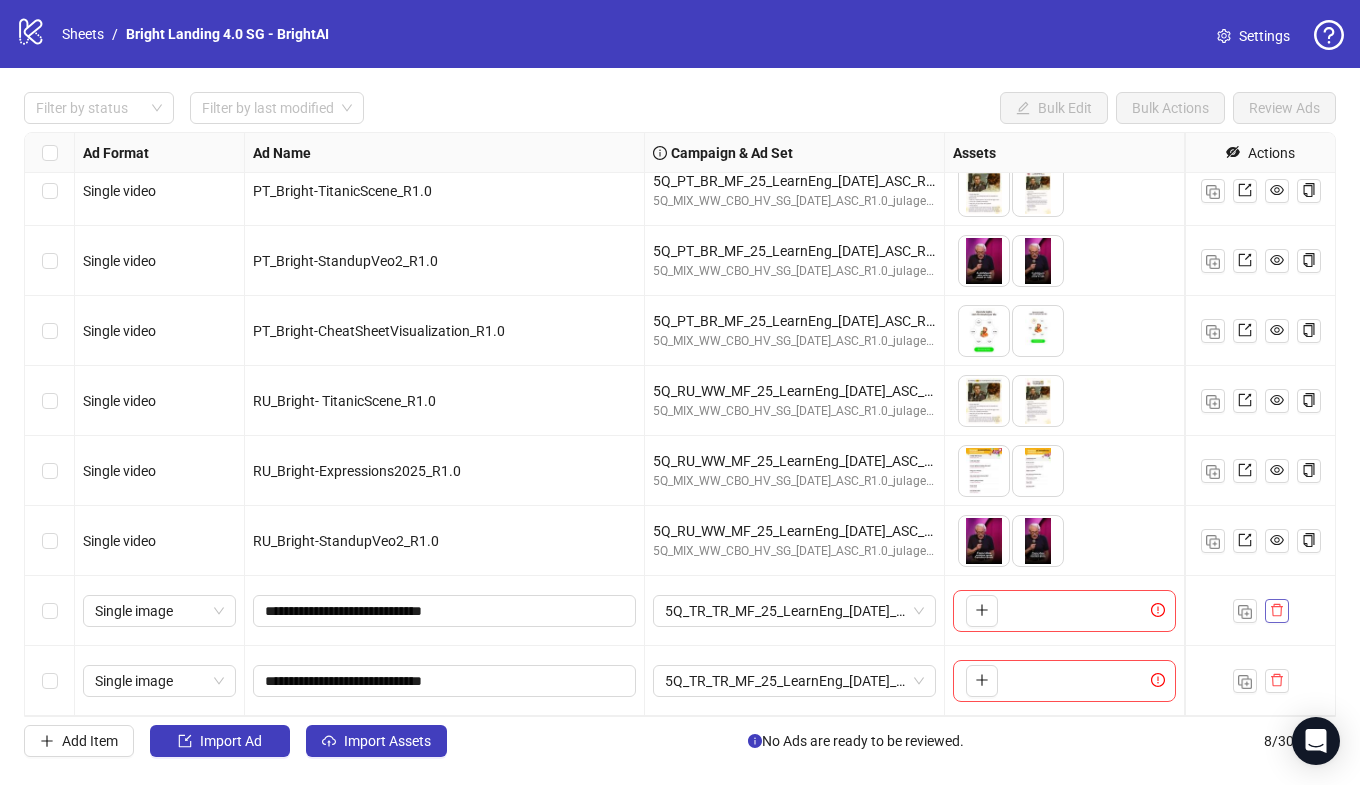 click at bounding box center [1277, 611] 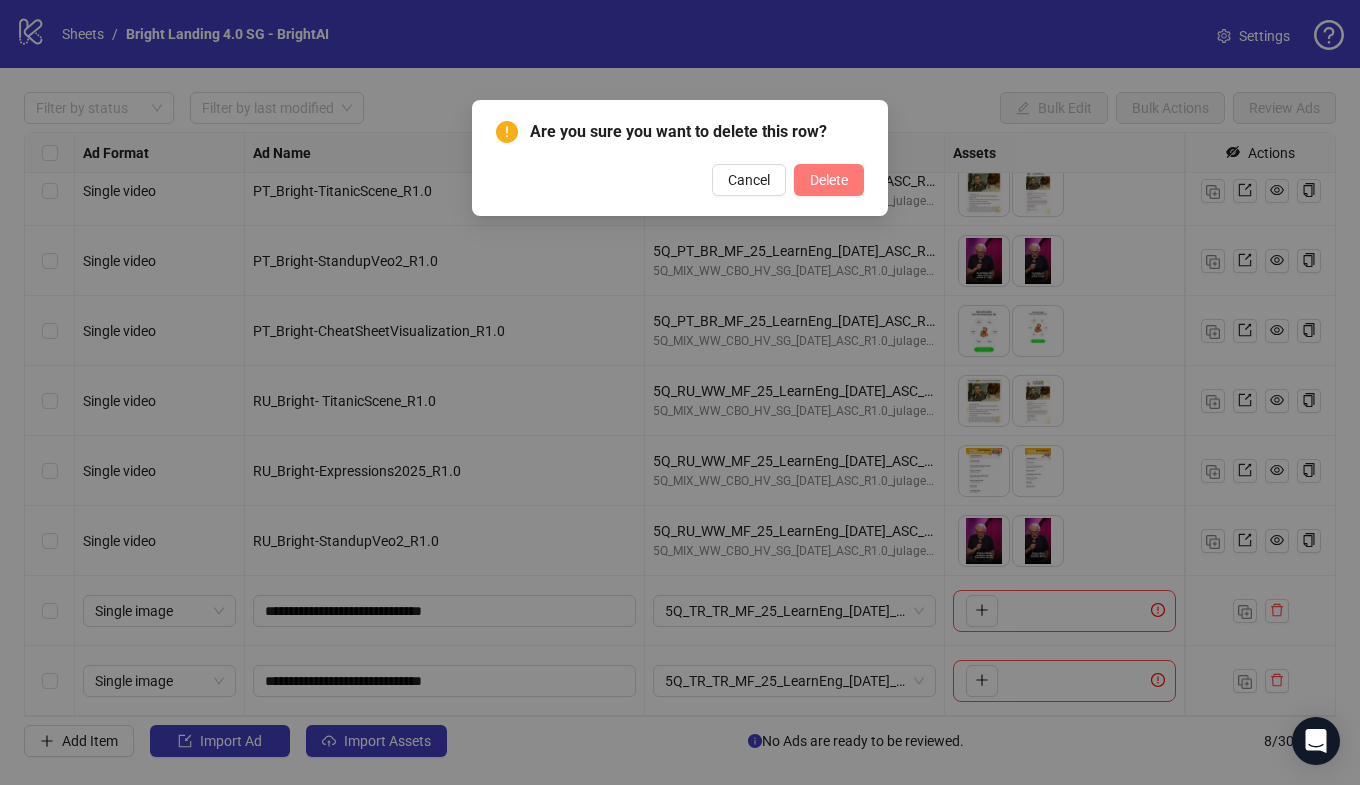 click on "Delete" at bounding box center (829, 180) 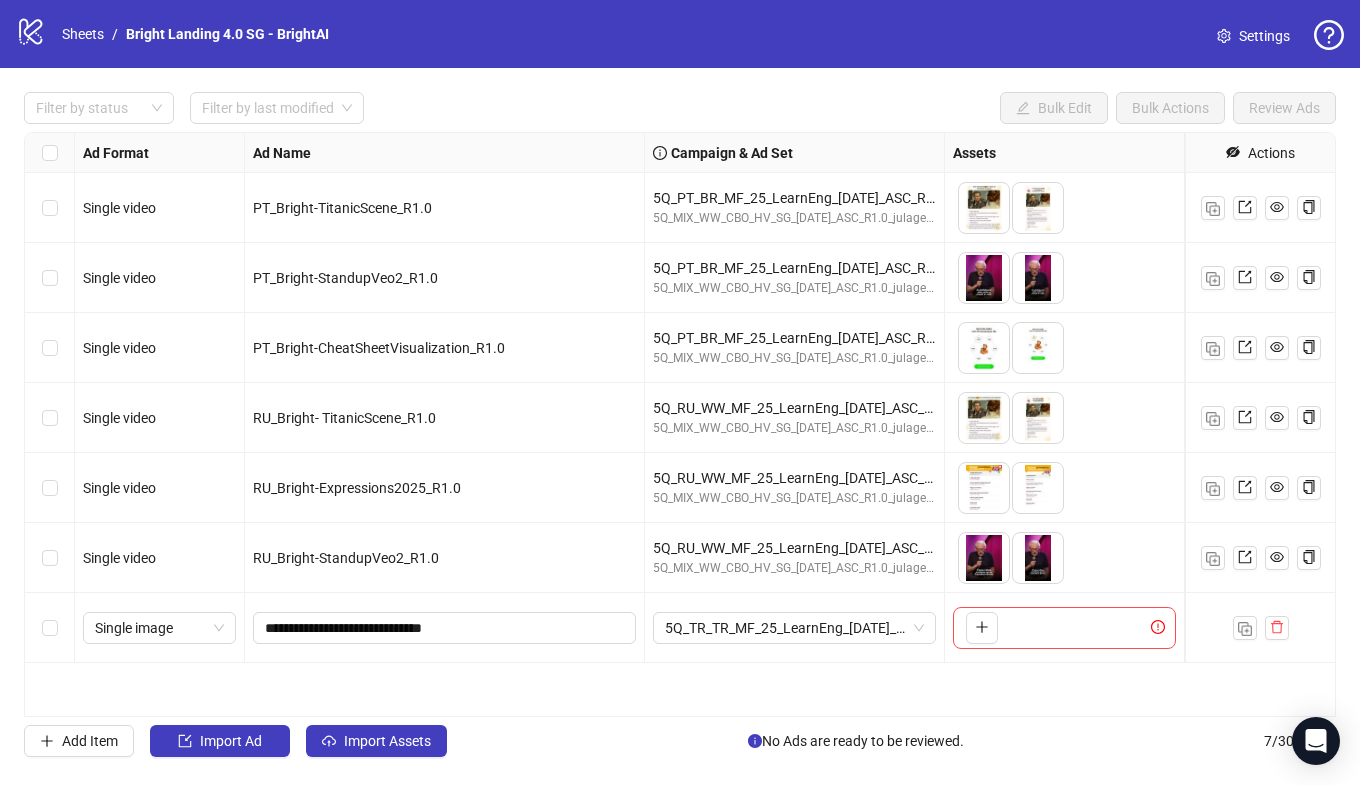 scroll, scrollTop: 0, scrollLeft: 0, axis: both 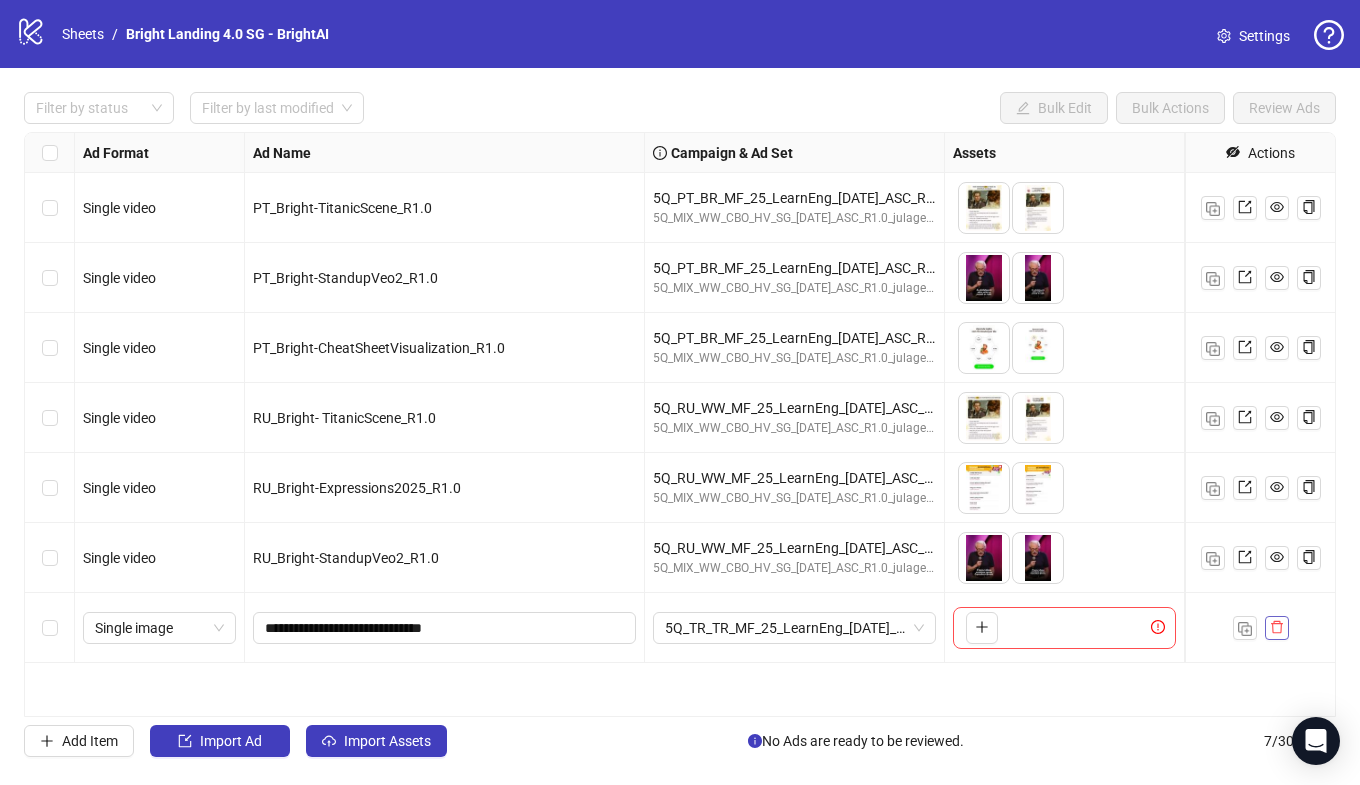 click 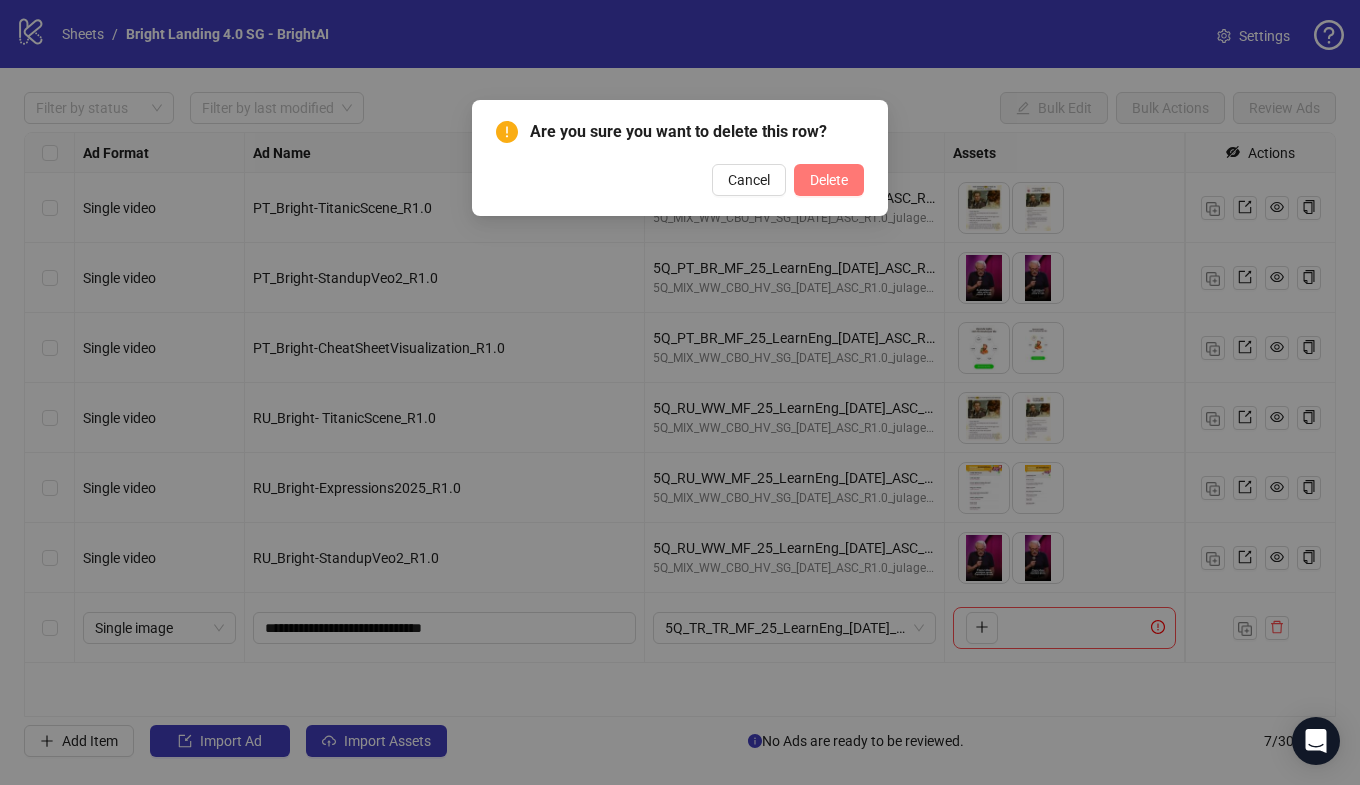 click on "Delete" at bounding box center (829, 180) 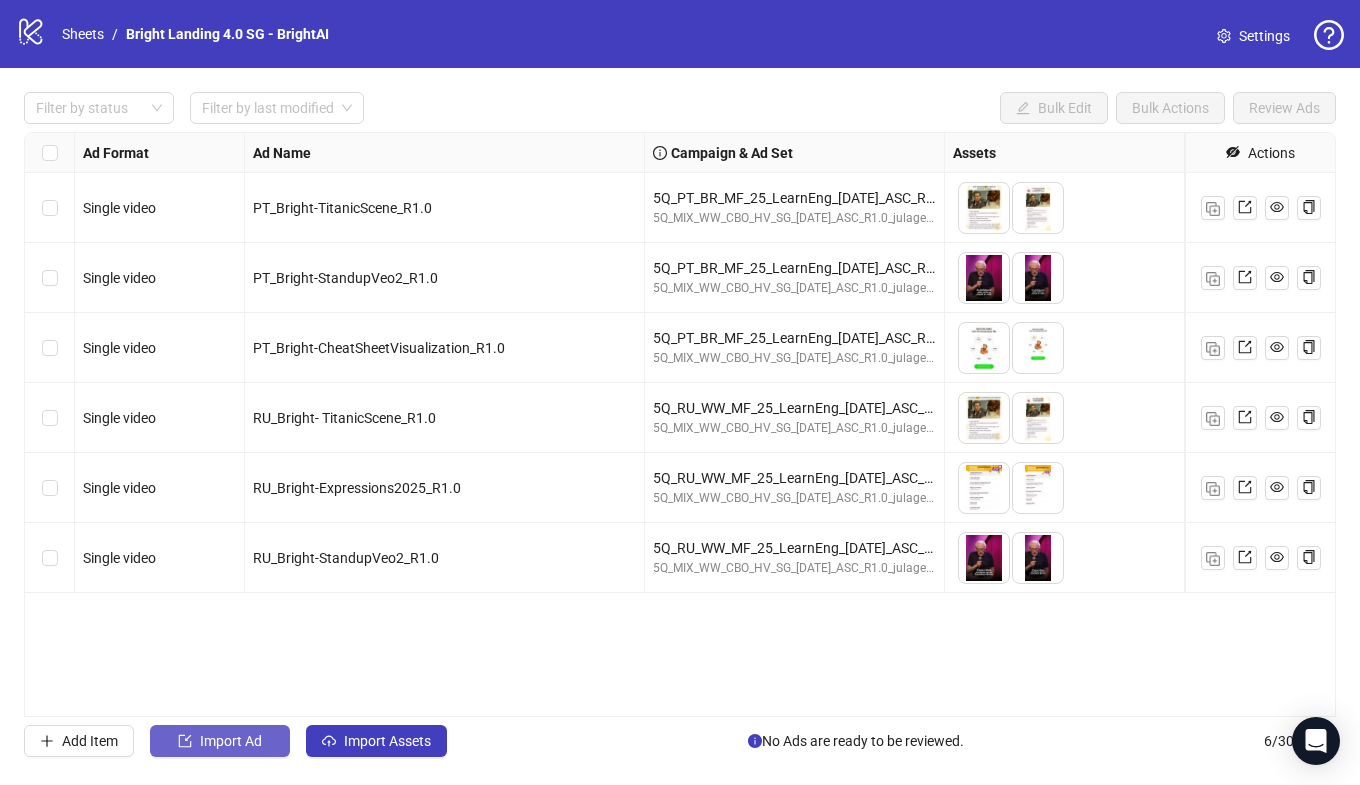 click on "Import Ad" at bounding box center [220, 741] 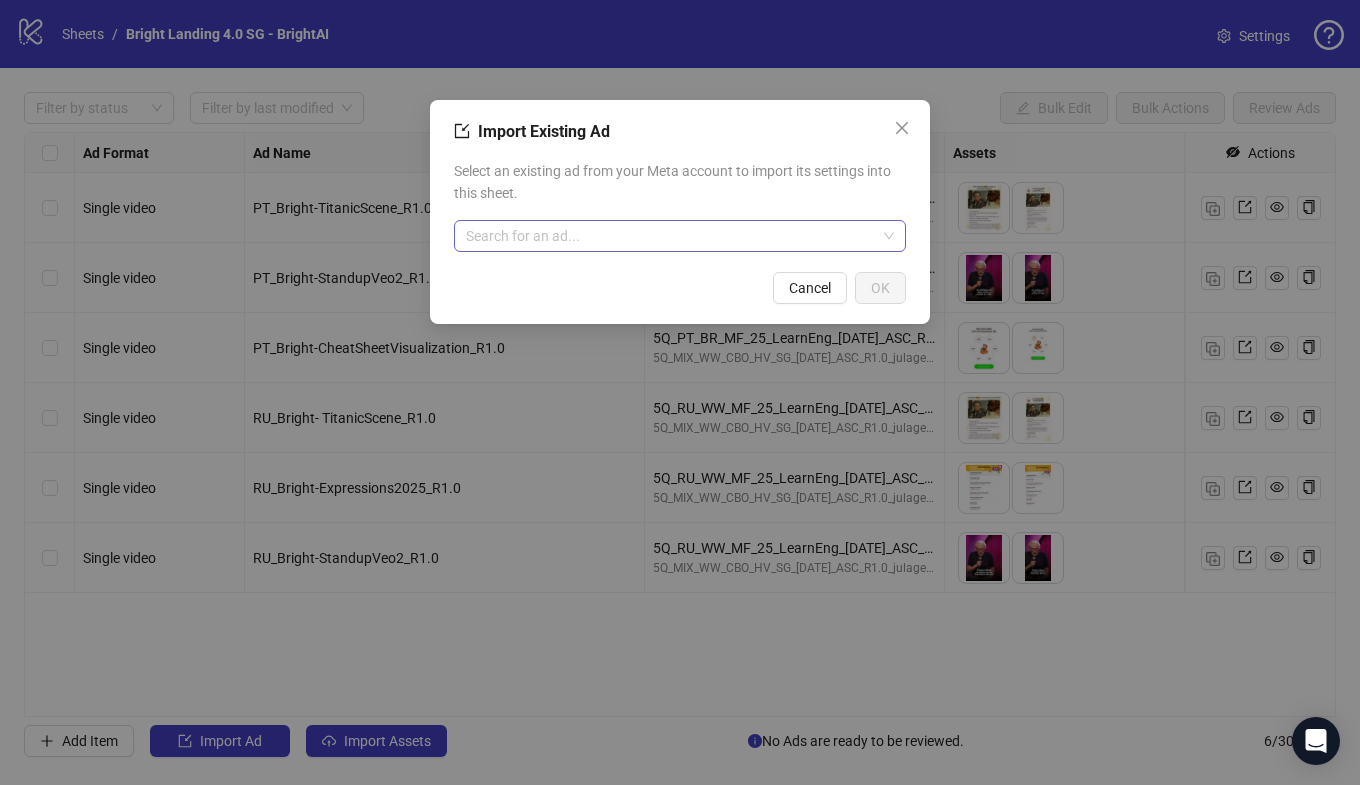 click at bounding box center [671, 236] 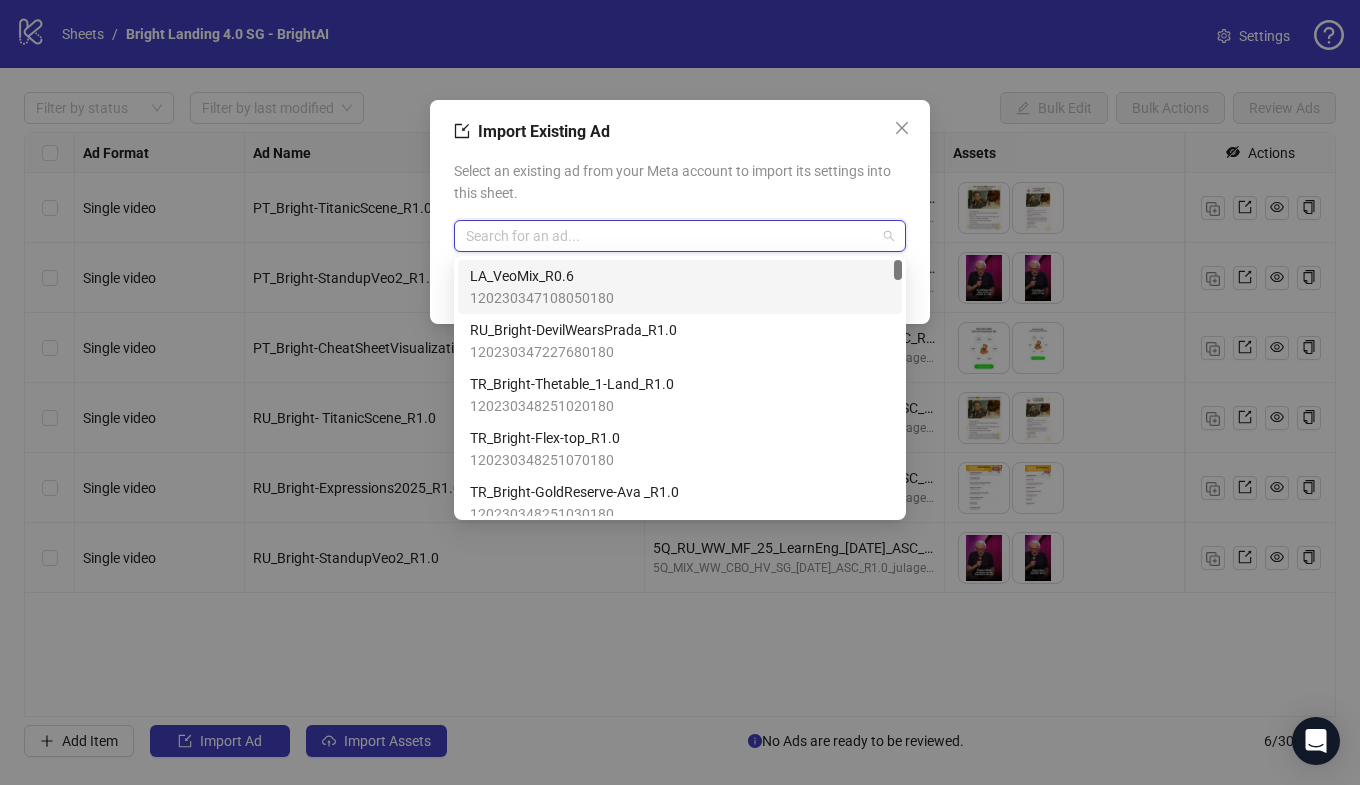 paste on "**********" 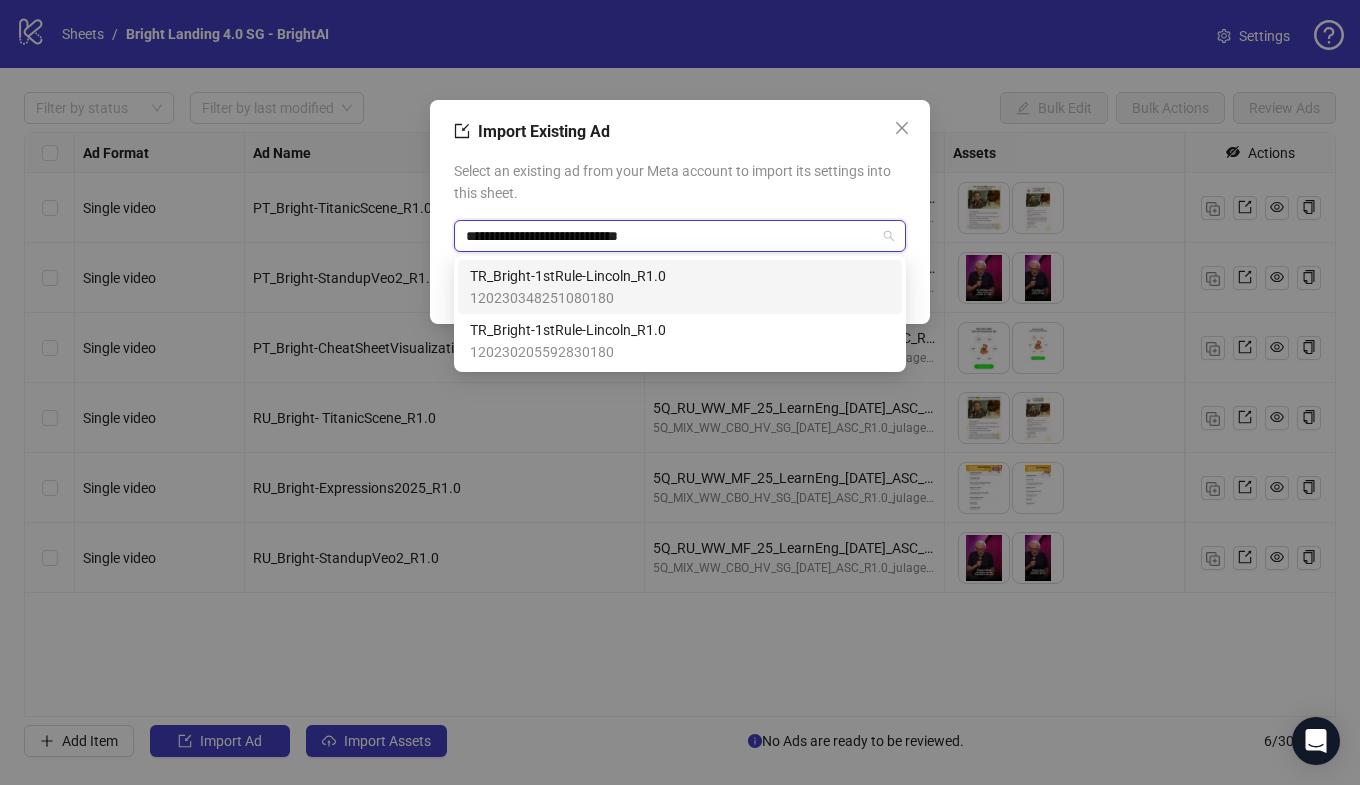 click on "TR_Bright-1stRule-Lincoln_R1.0" at bounding box center [568, 276] 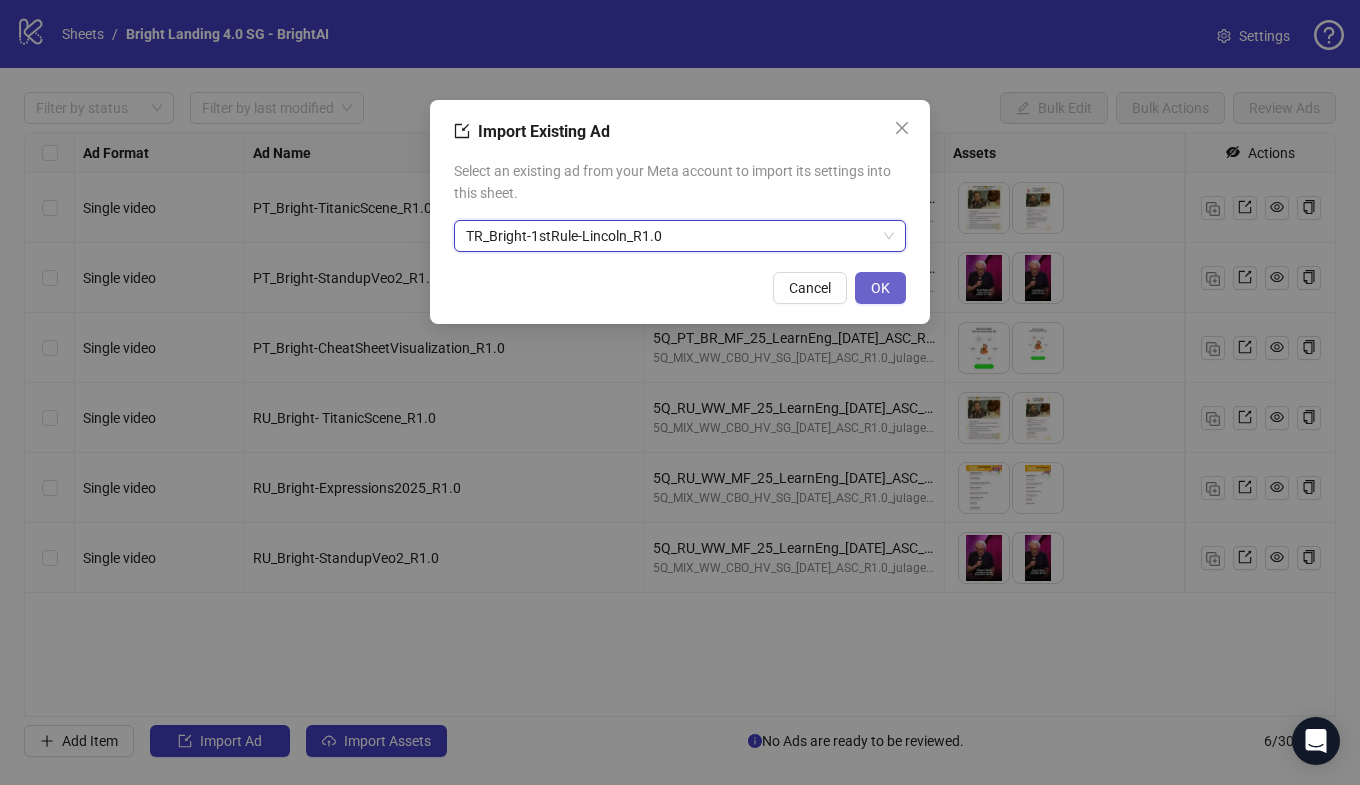 click on "OK" at bounding box center (880, 288) 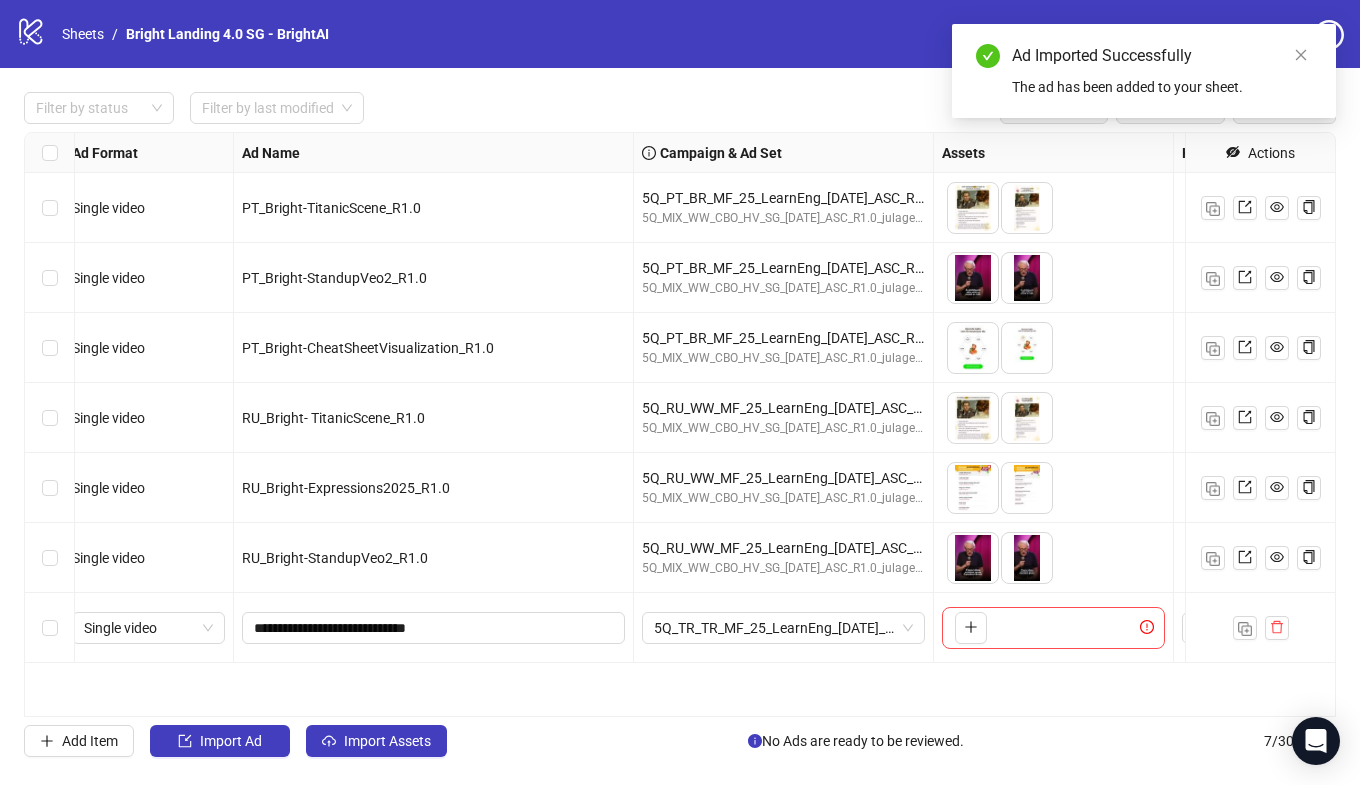 scroll, scrollTop: 0, scrollLeft: 0, axis: both 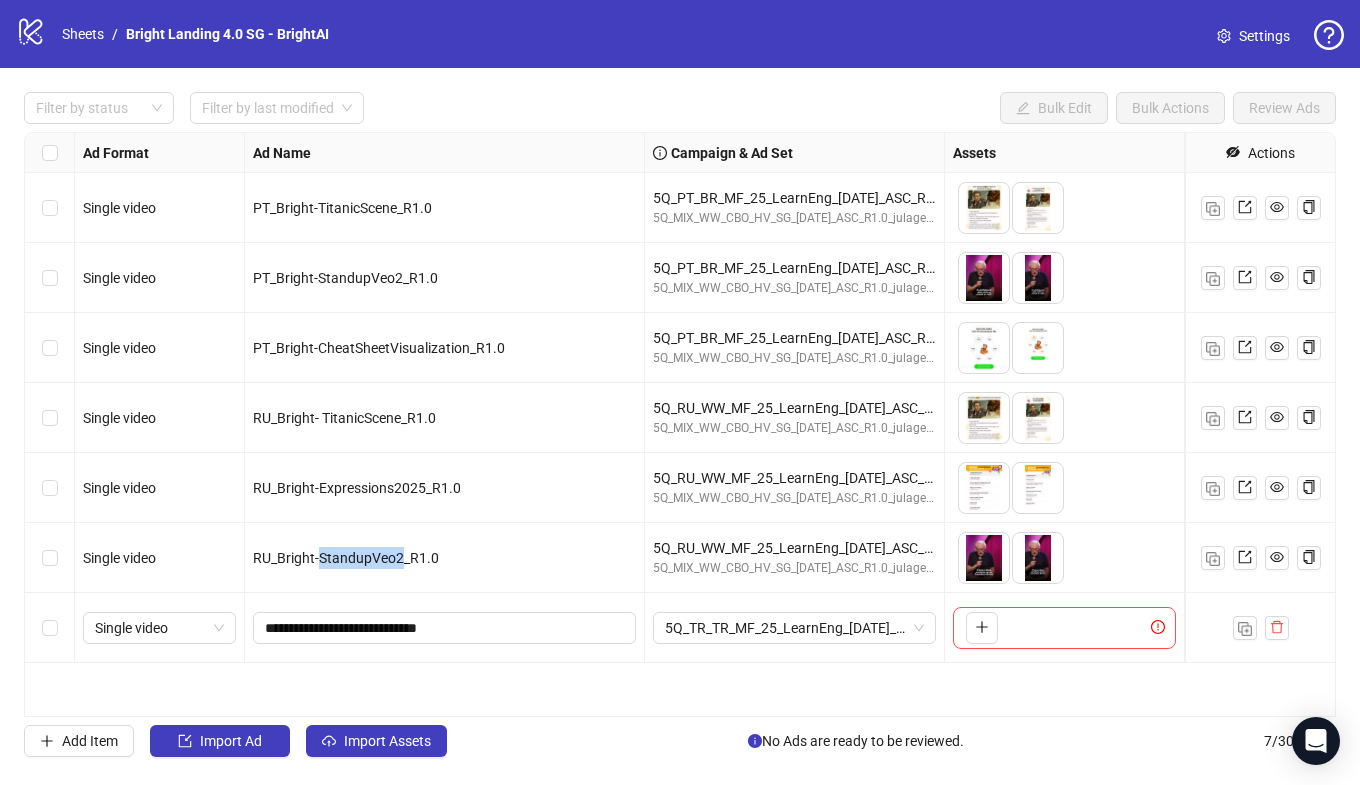 drag, startPoint x: 400, startPoint y: 555, endPoint x: 321, endPoint y: 558, distance: 79.05694 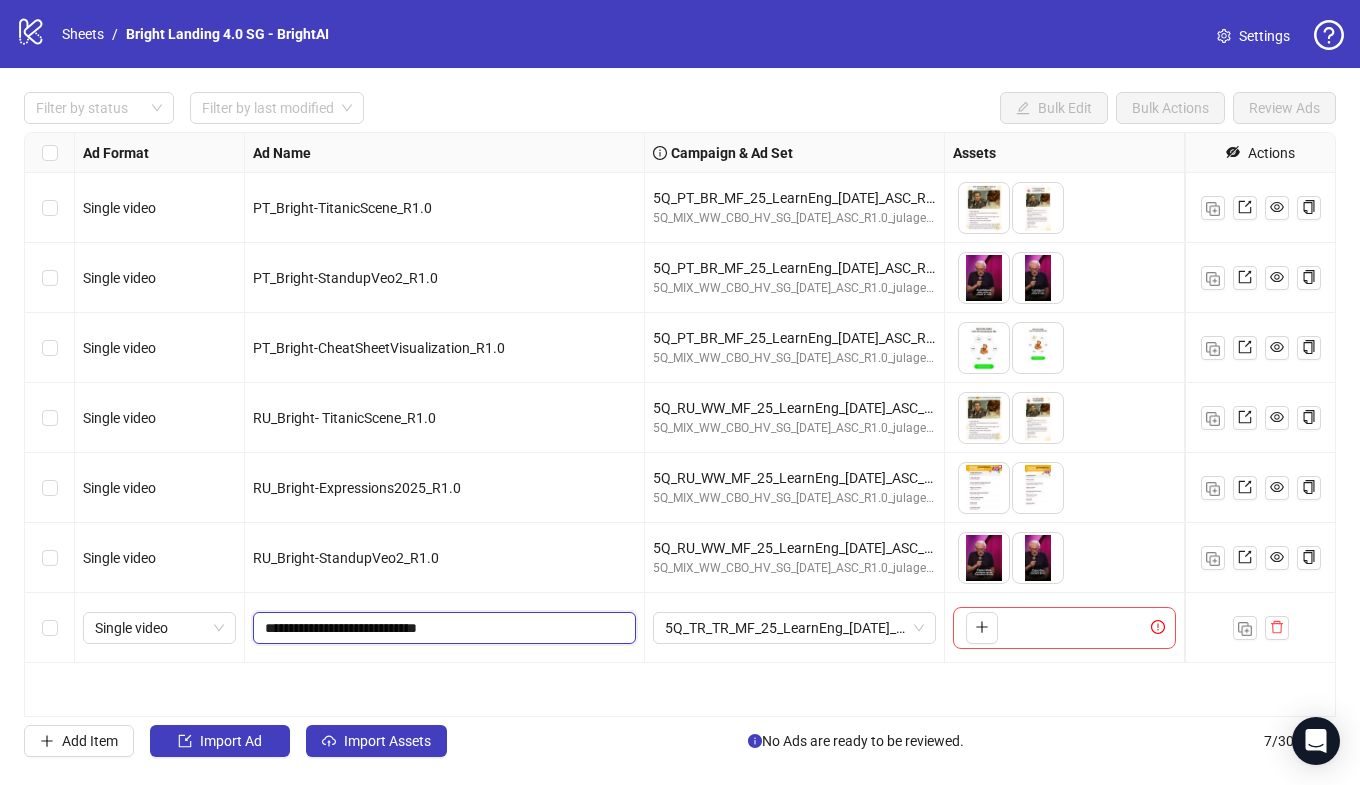 drag, startPoint x: 425, startPoint y: 627, endPoint x: 330, endPoint y: 627, distance: 95 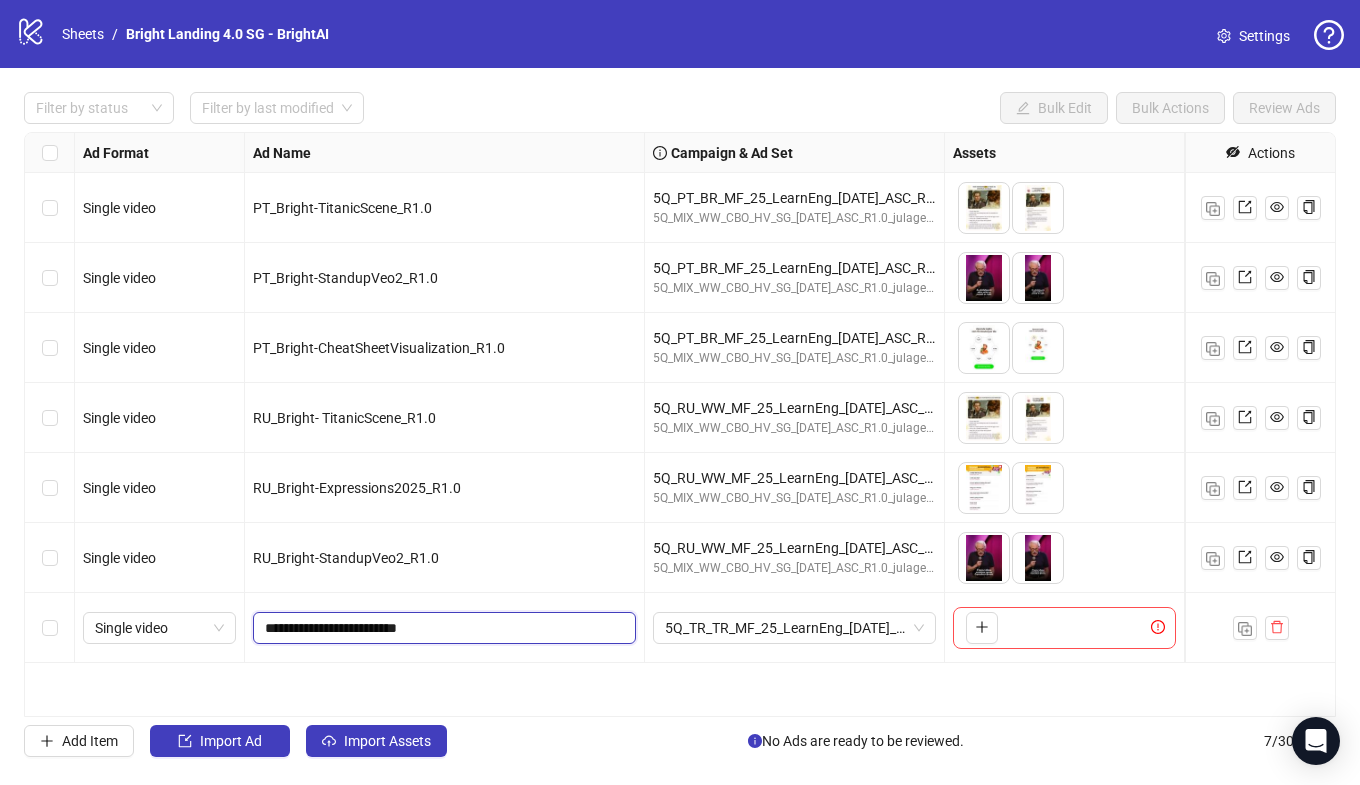 drag, startPoint x: 414, startPoint y: 627, endPoint x: 376, endPoint y: 568, distance: 70.178345 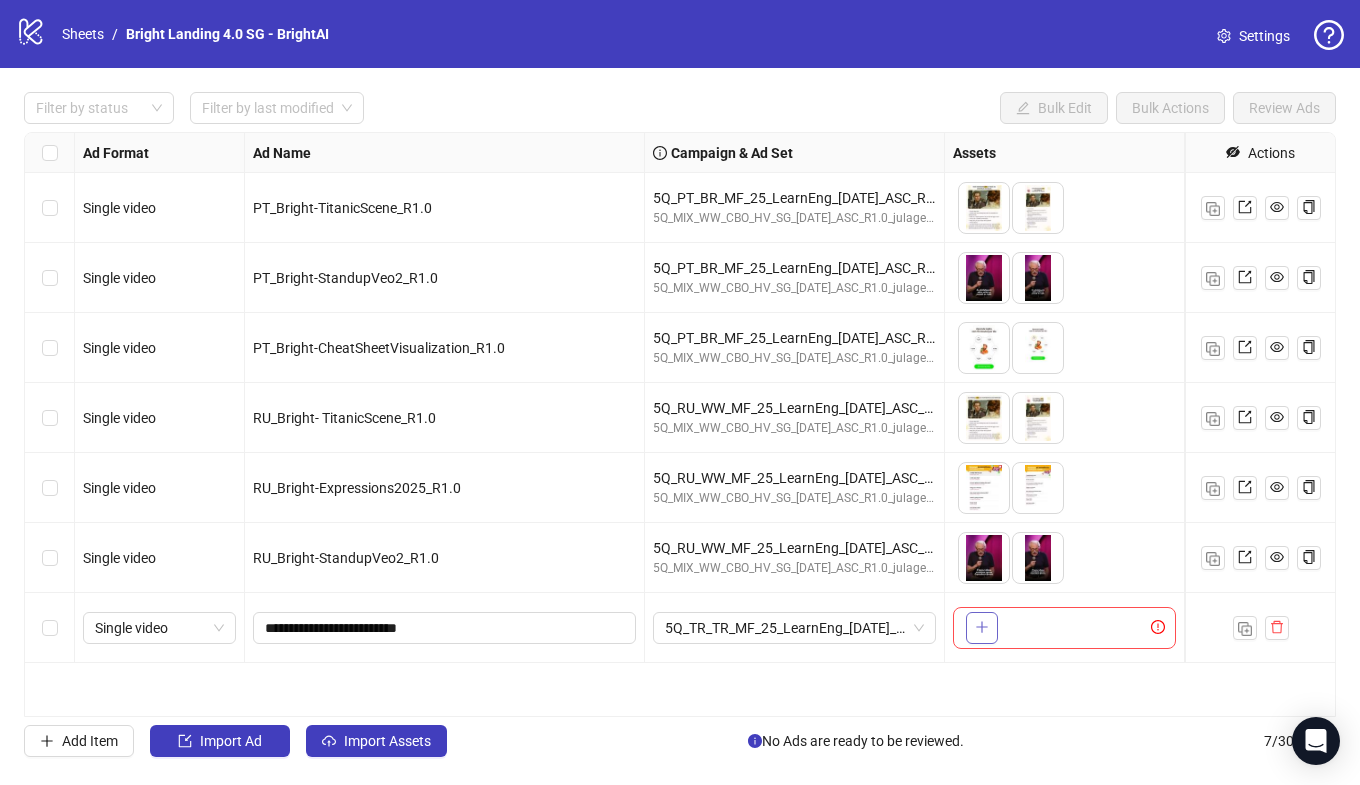 click 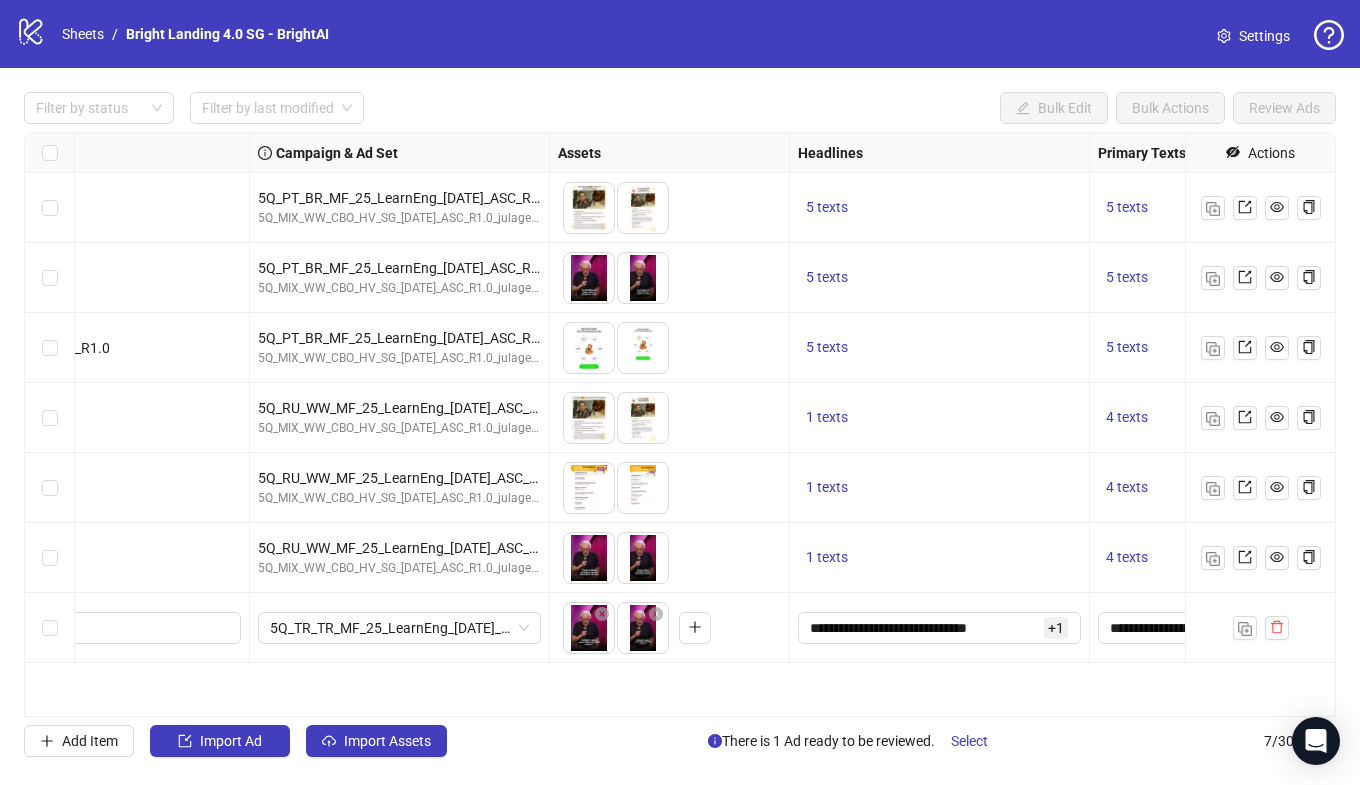 scroll, scrollTop: 0, scrollLeft: 929, axis: horizontal 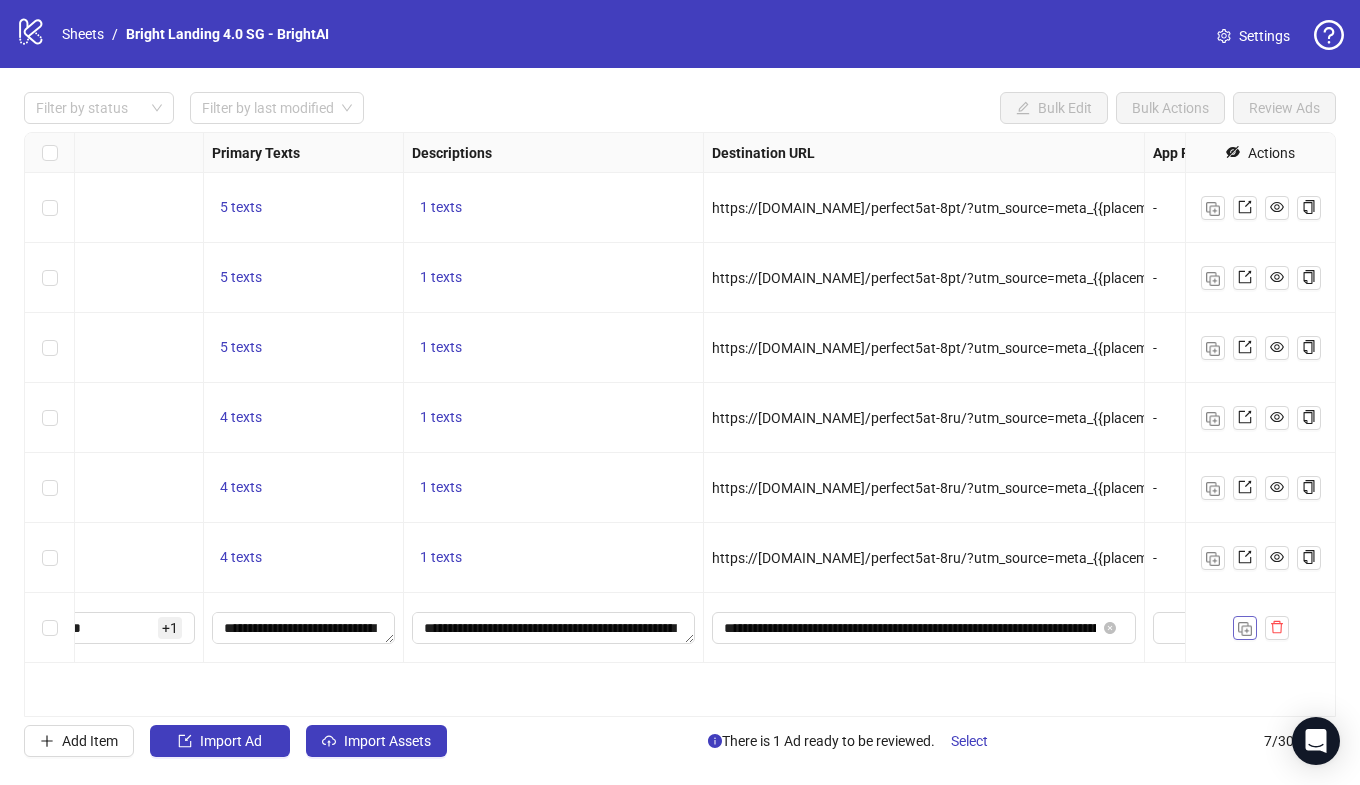 click at bounding box center (1245, 629) 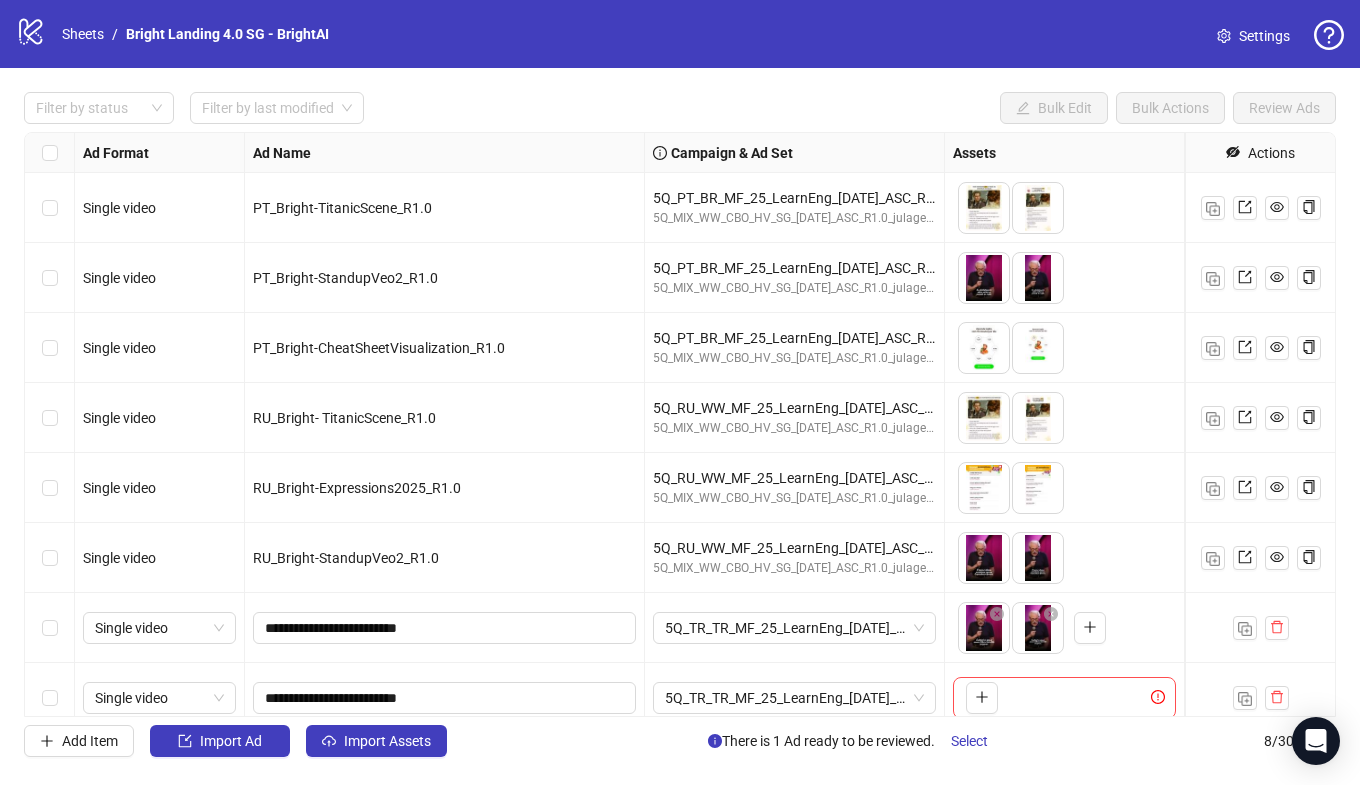 scroll, scrollTop: 17, scrollLeft: 0, axis: vertical 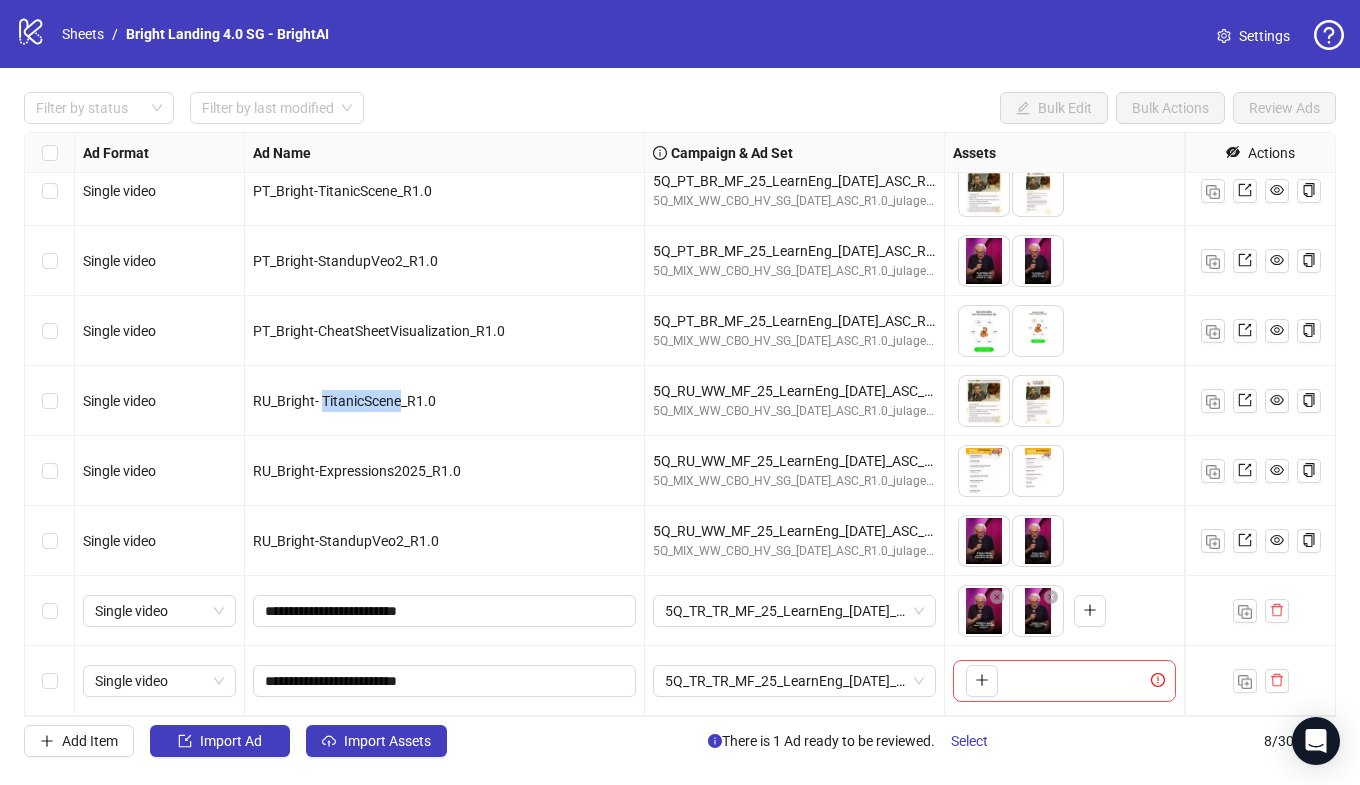 drag, startPoint x: 401, startPoint y: 400, endPoint x: 323, endPoint y: 400, distance: 78 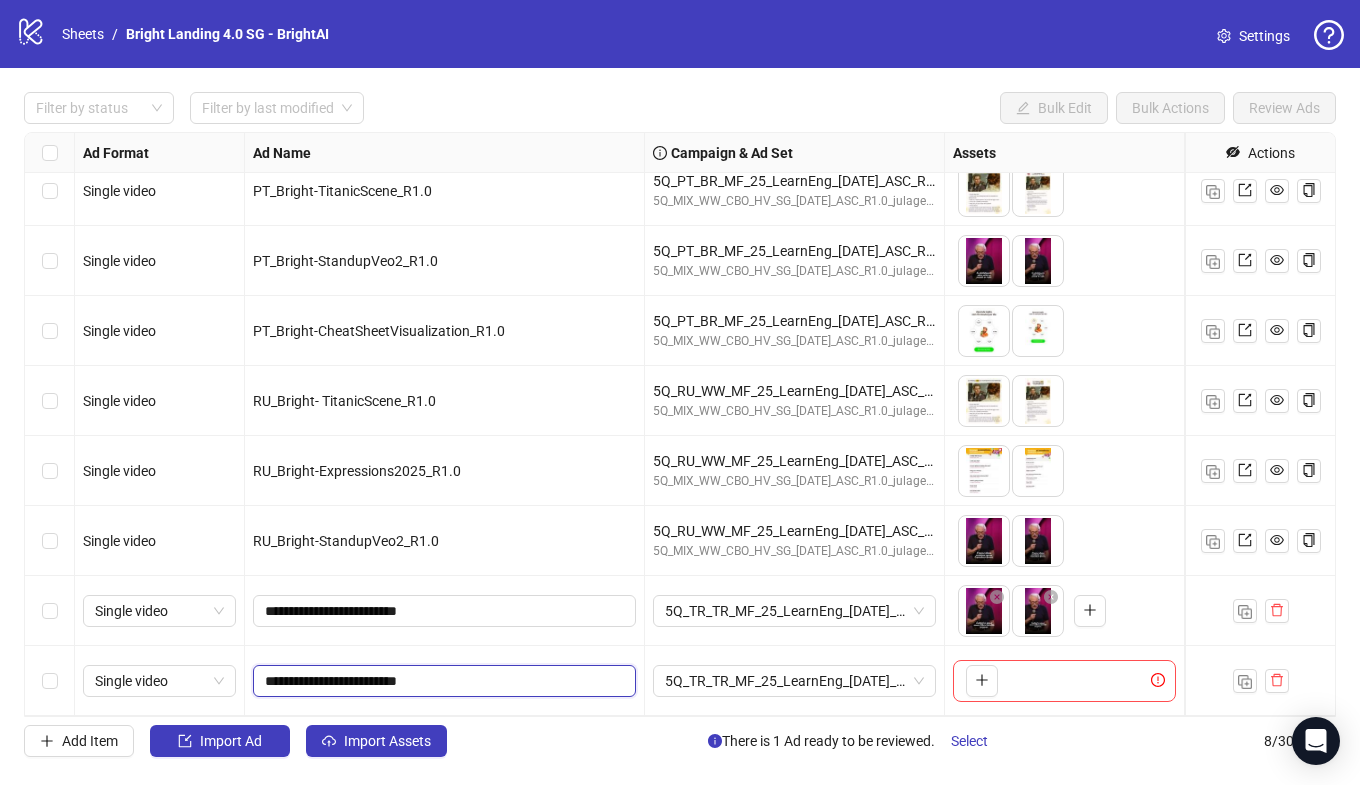 drag, startPoint x: 411, startPoint y: 681, endPoint x: 329, endPoint y: 683, distance: 82.02438 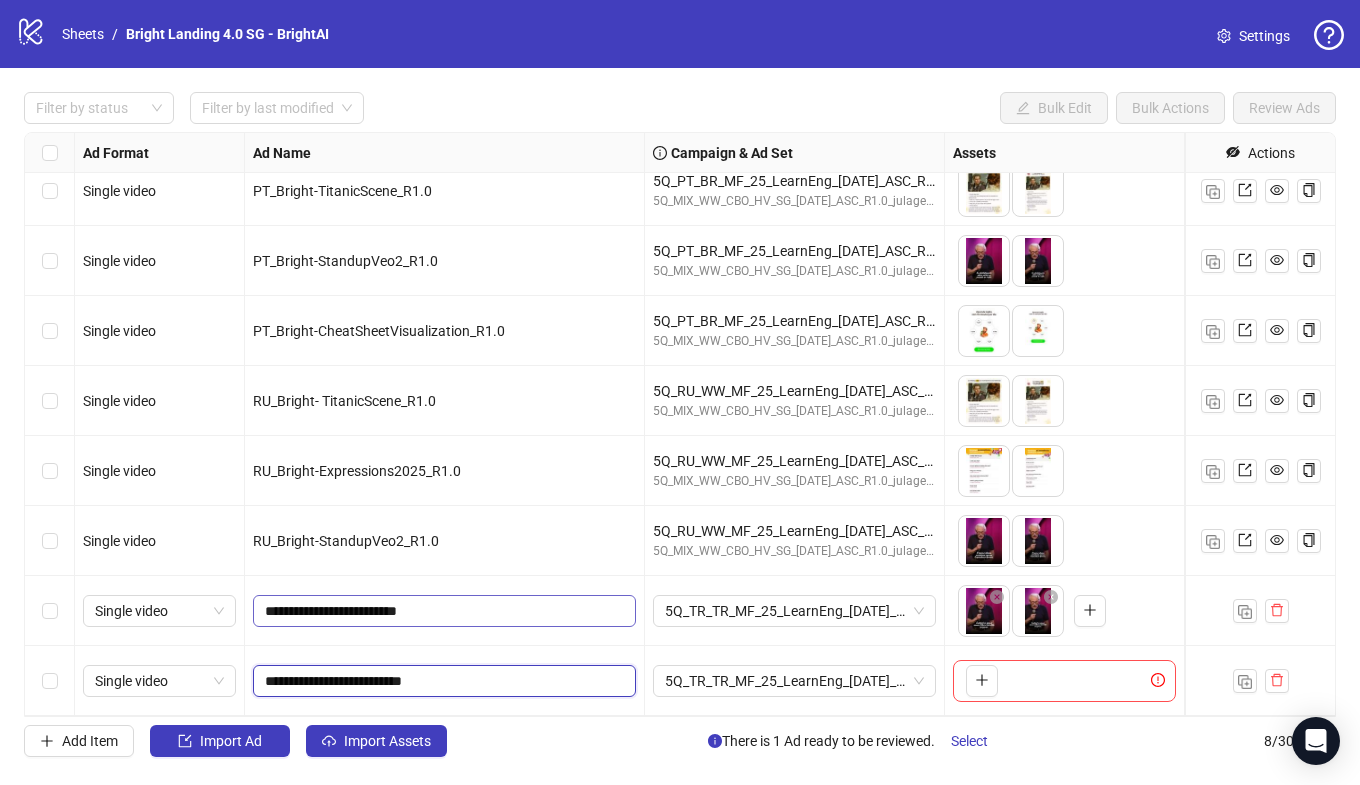 drag, startPoint x: 409, startPoint y: 682, endPoint x: 392, endPoint y: 614, distance: 70.0928 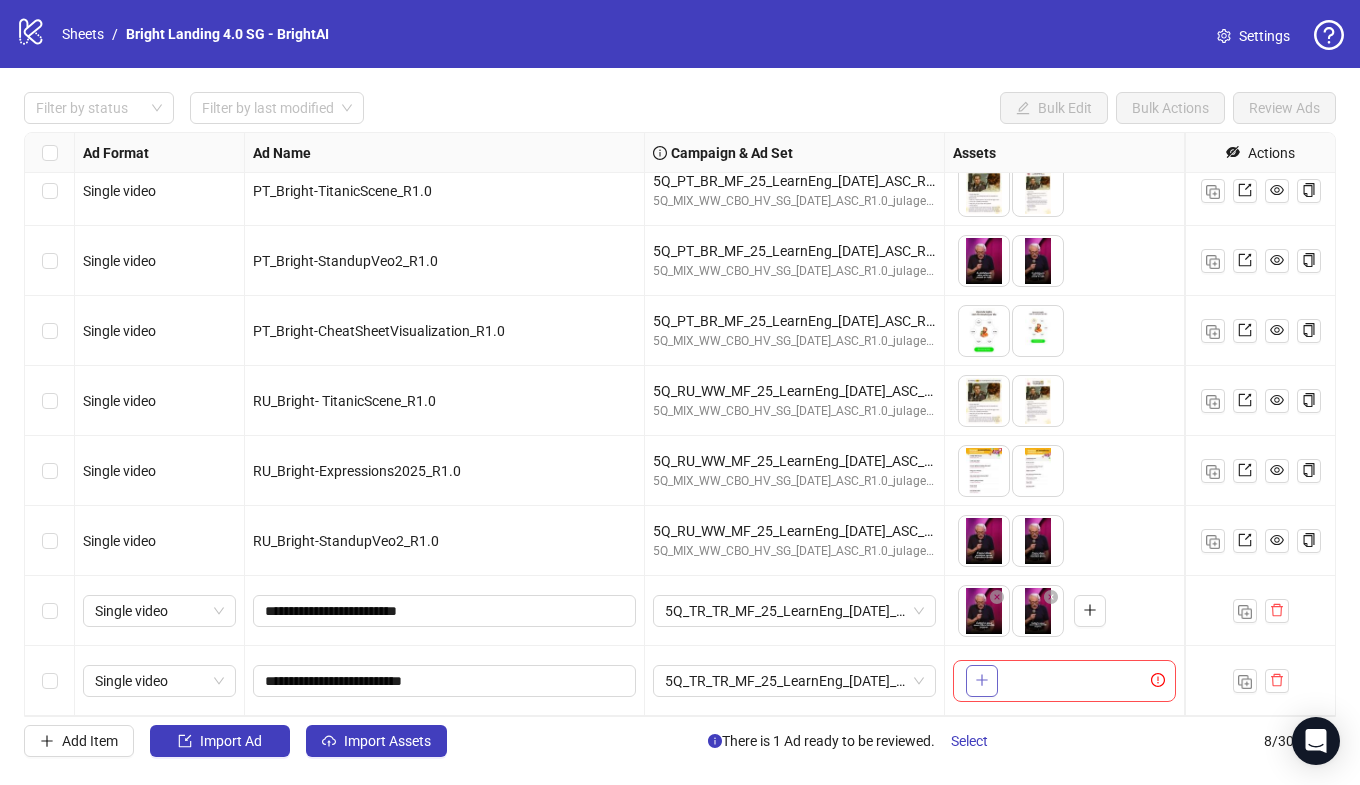 click 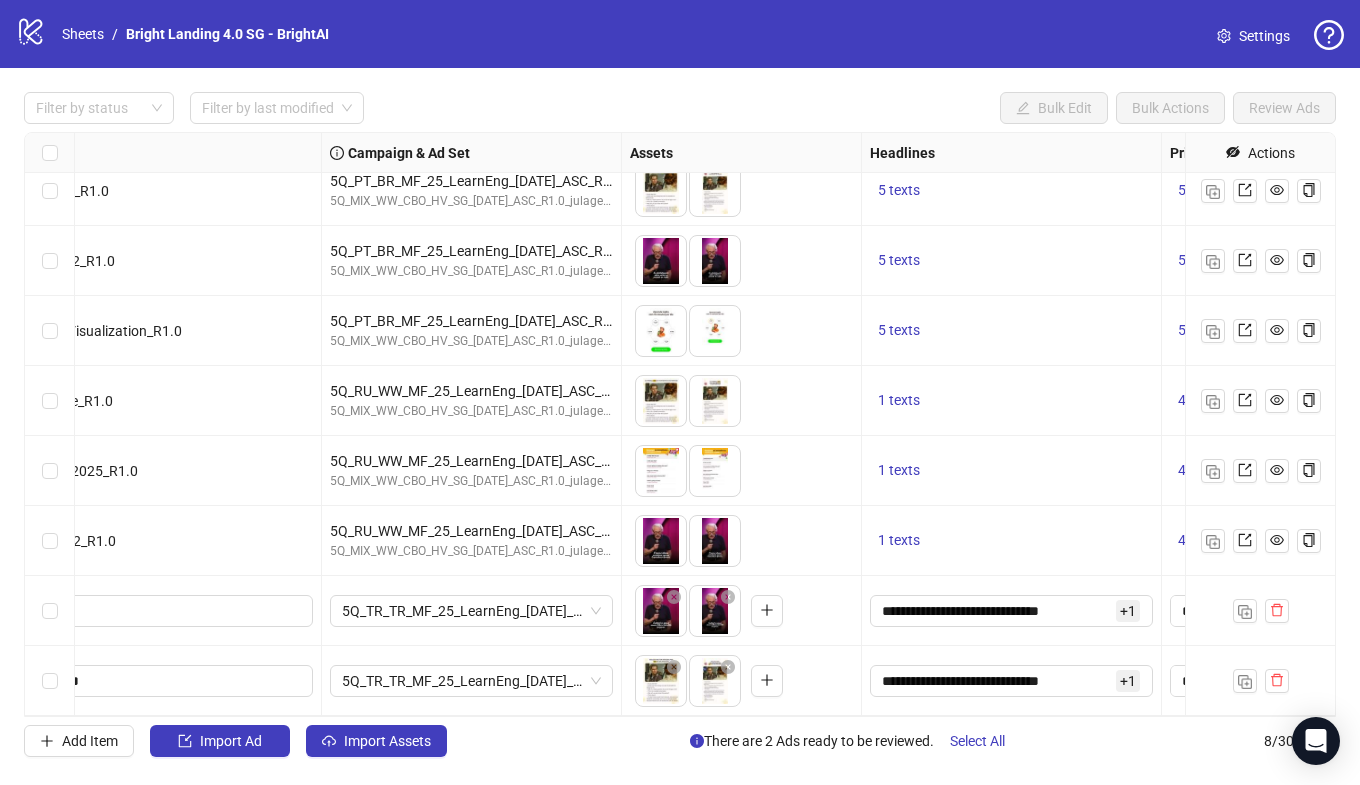 scroll, scrollTop: 17, scrollLeft: 0, axis: vertical 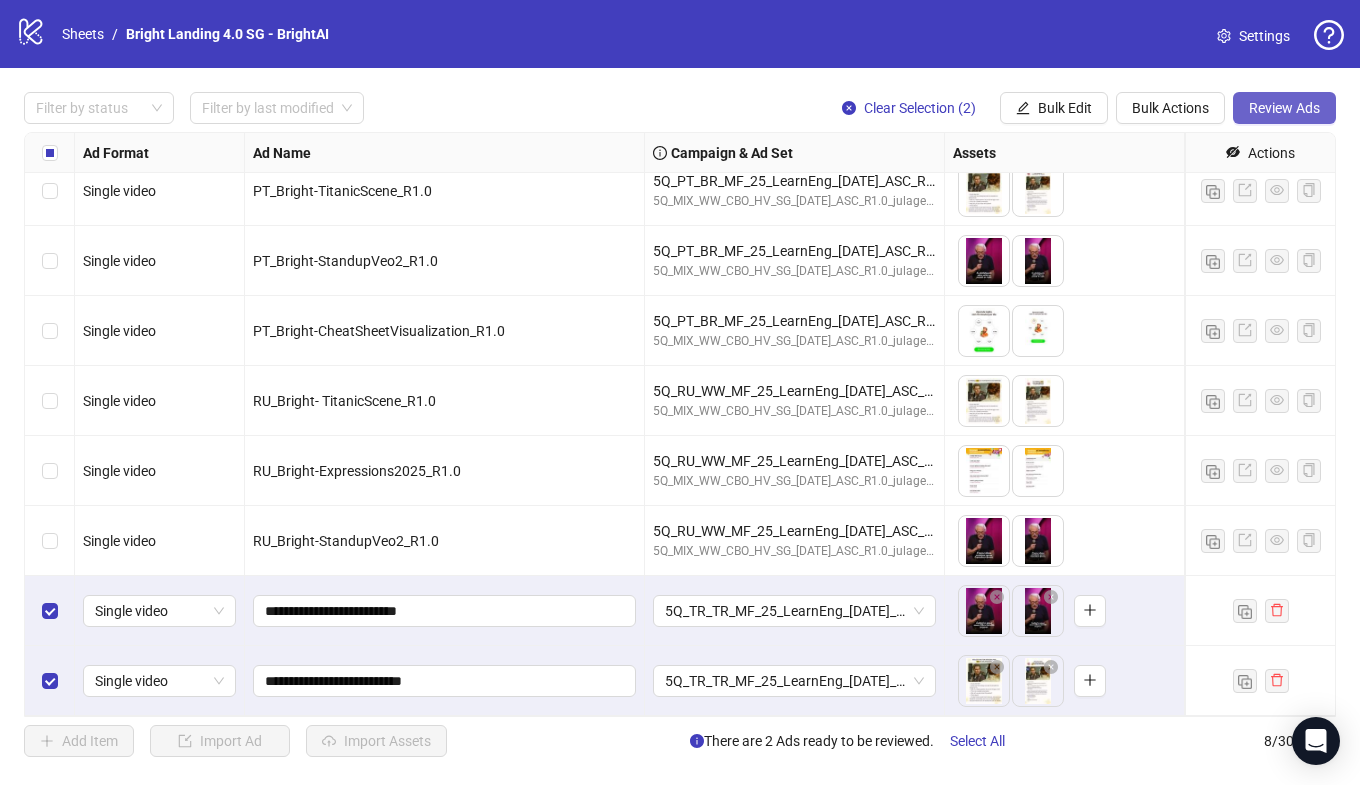 click on "Review Ads" at bounding box center [1284, 108] 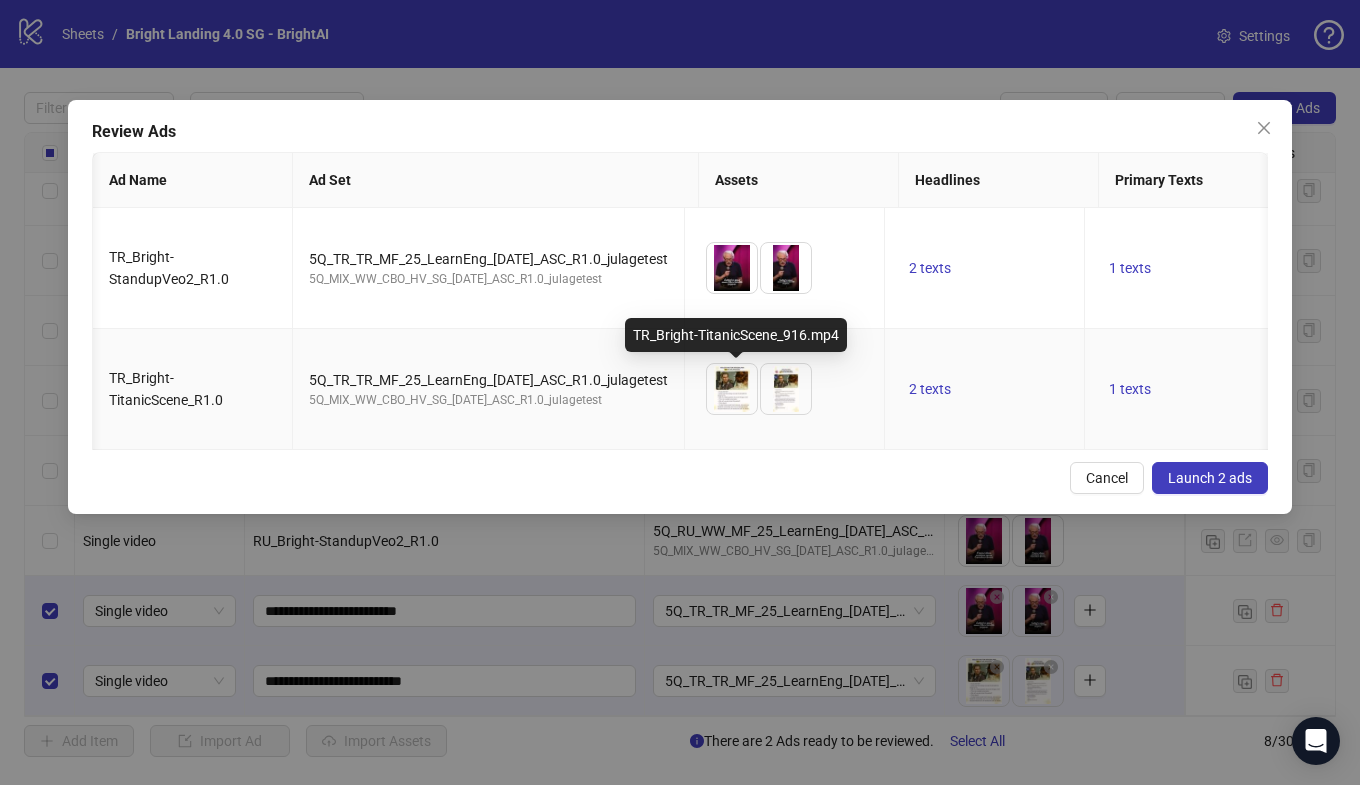 scroll, scrollTop: 0, scrollLeft: 572, axis: horizontal 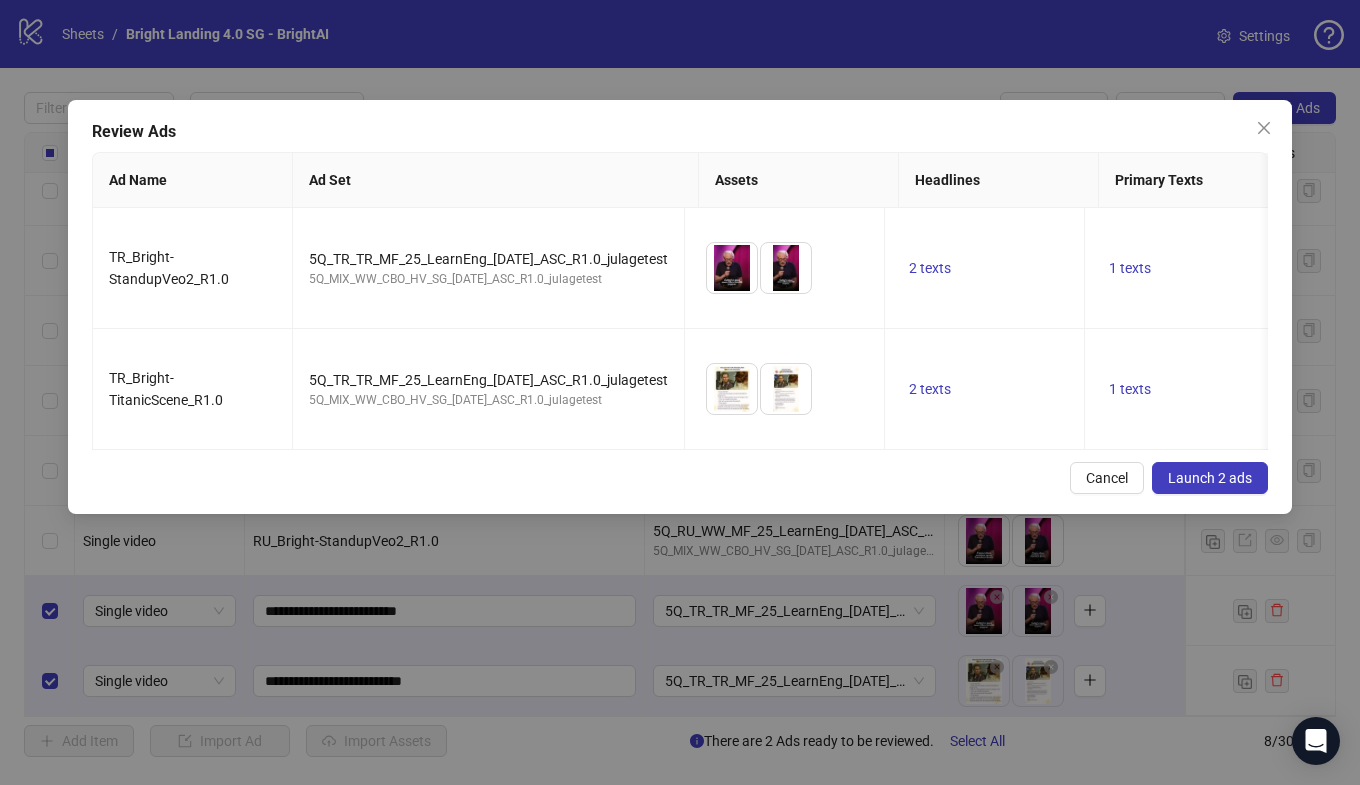 click on "Launch 2 ads" at bounding box center [1210, 478] 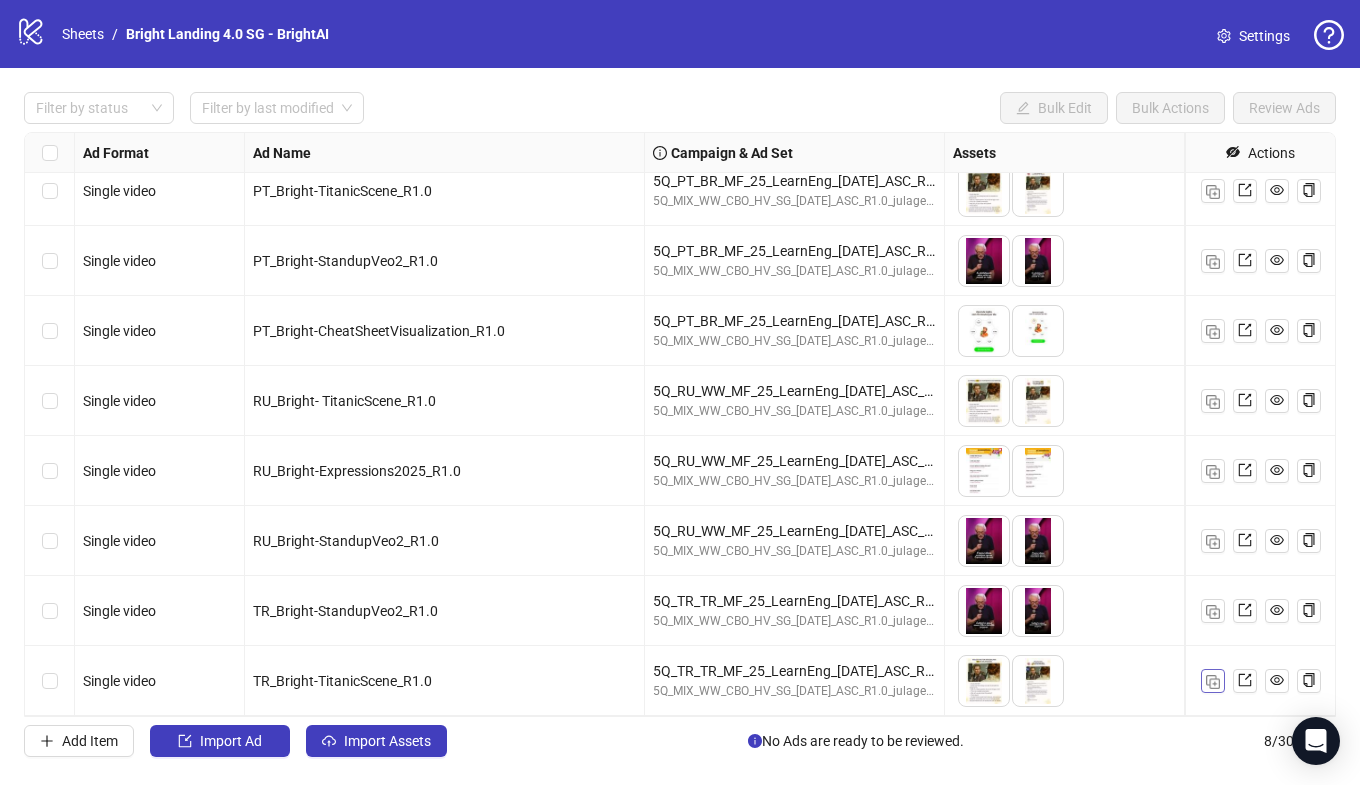 click at bounding box center [1213, 681] 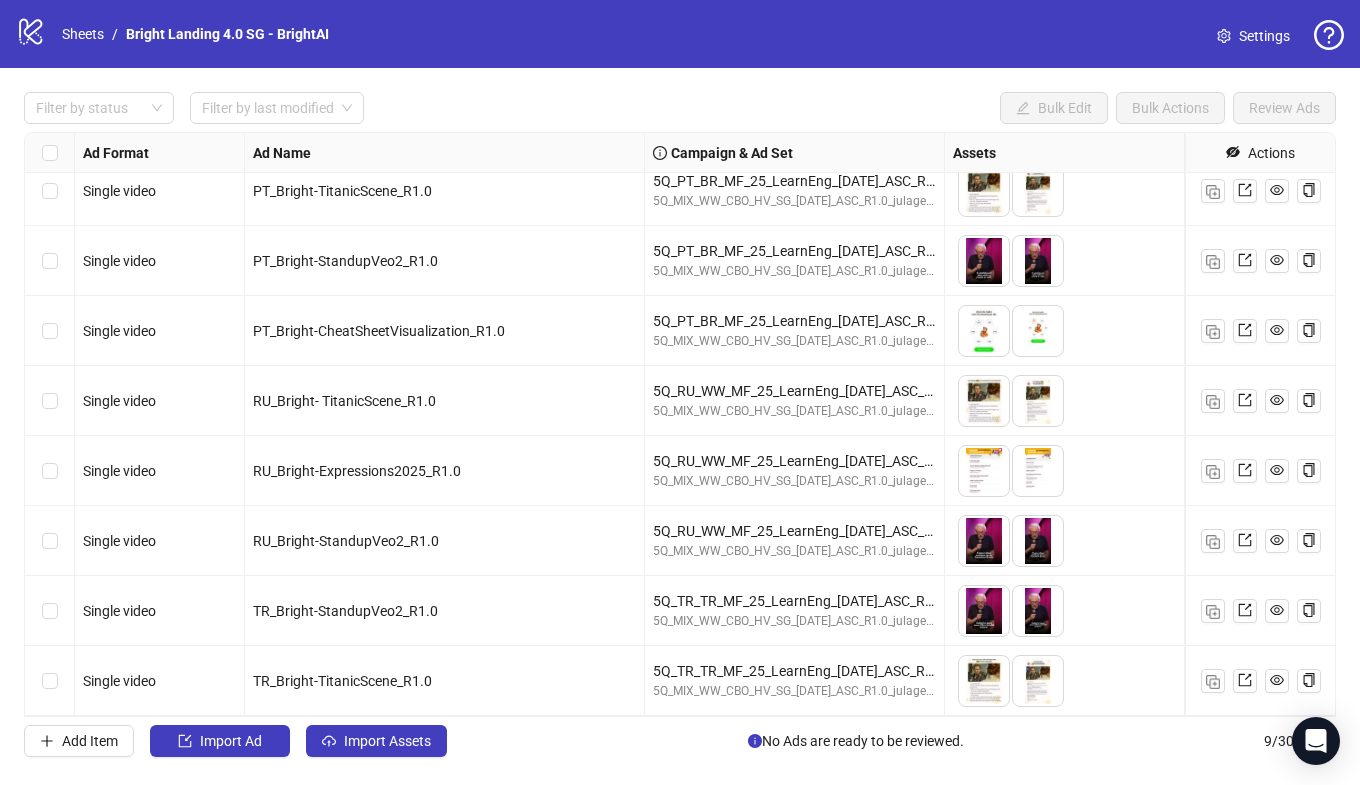 scroll, scrollTop: 87, scrollLeft: 0, axis: vertical 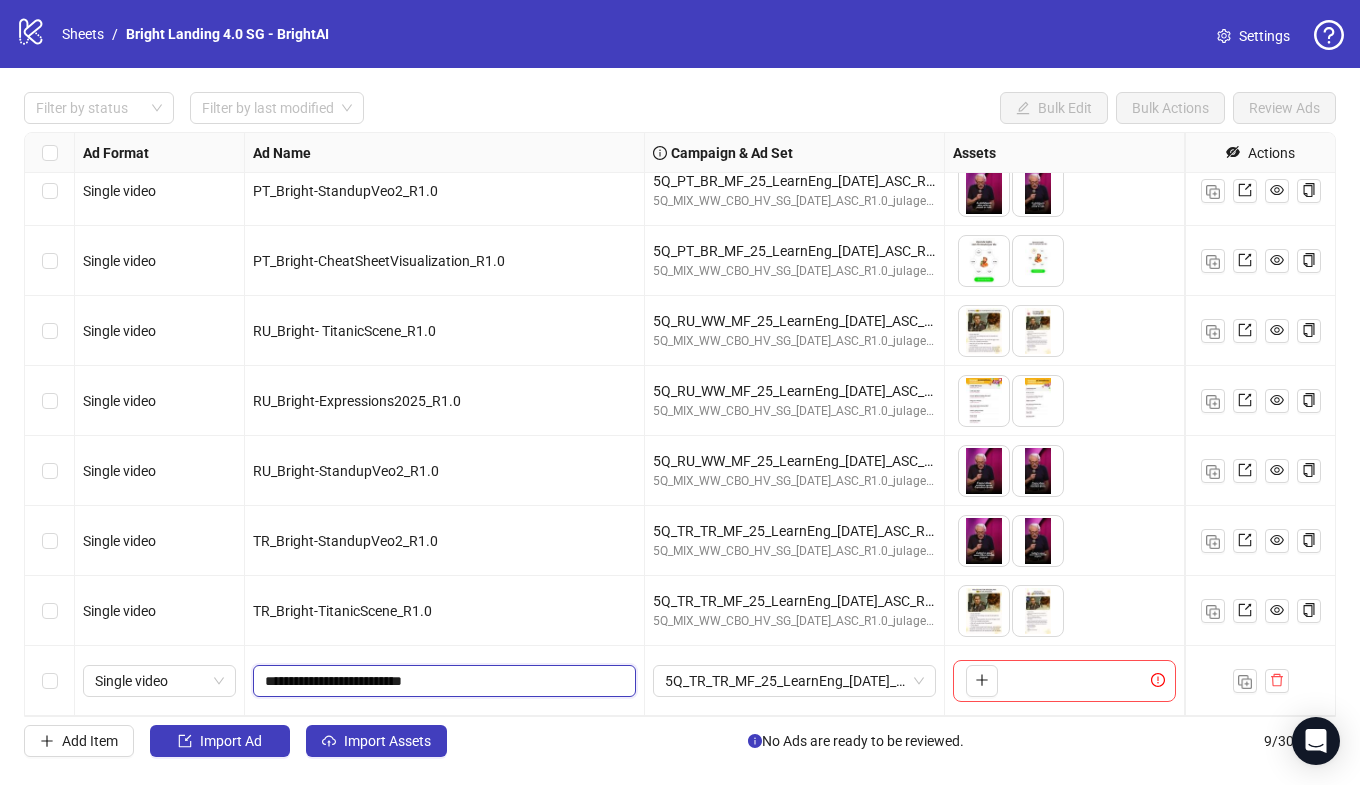 drag, startPoint x: 408, startPoint y: 682, endPoint x: 330, endPoint y: 683, distance: 78.00641 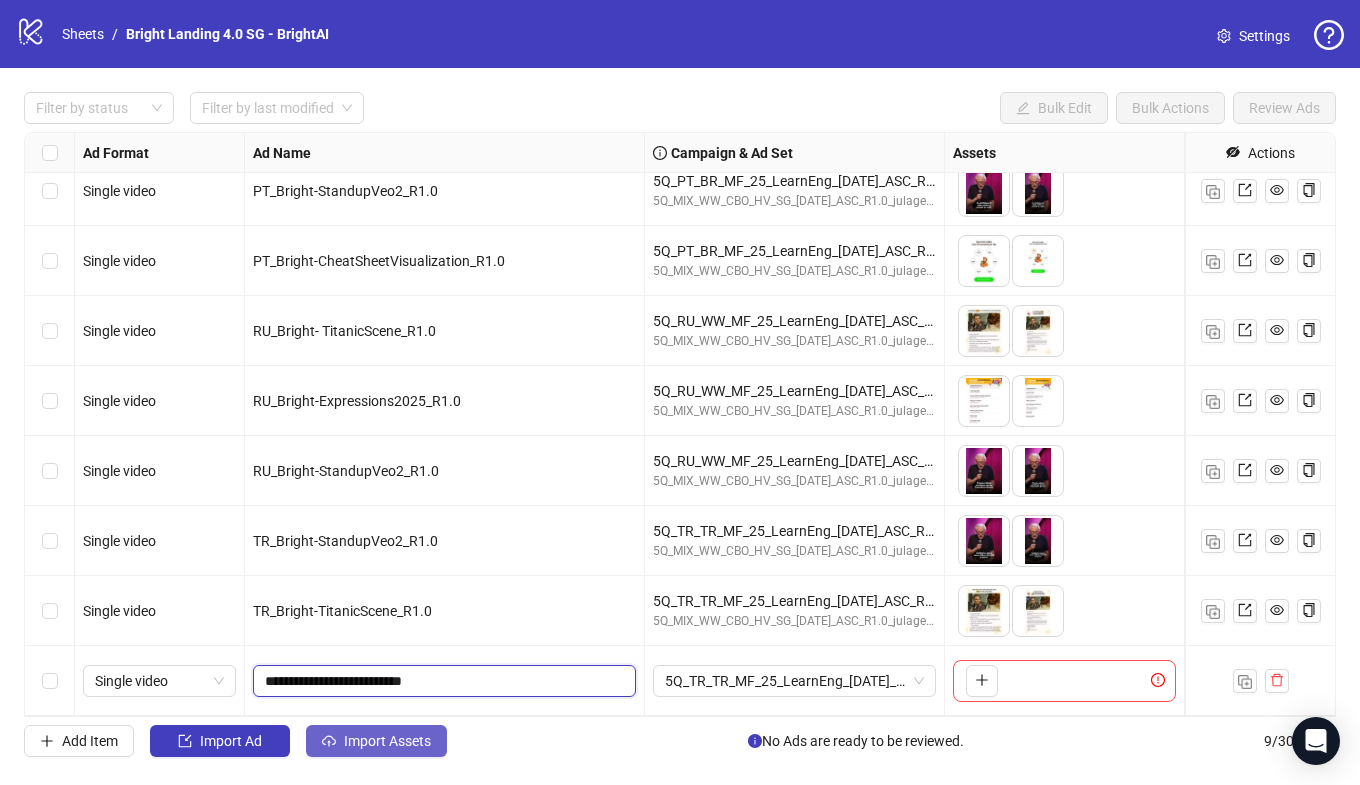paste on "***" 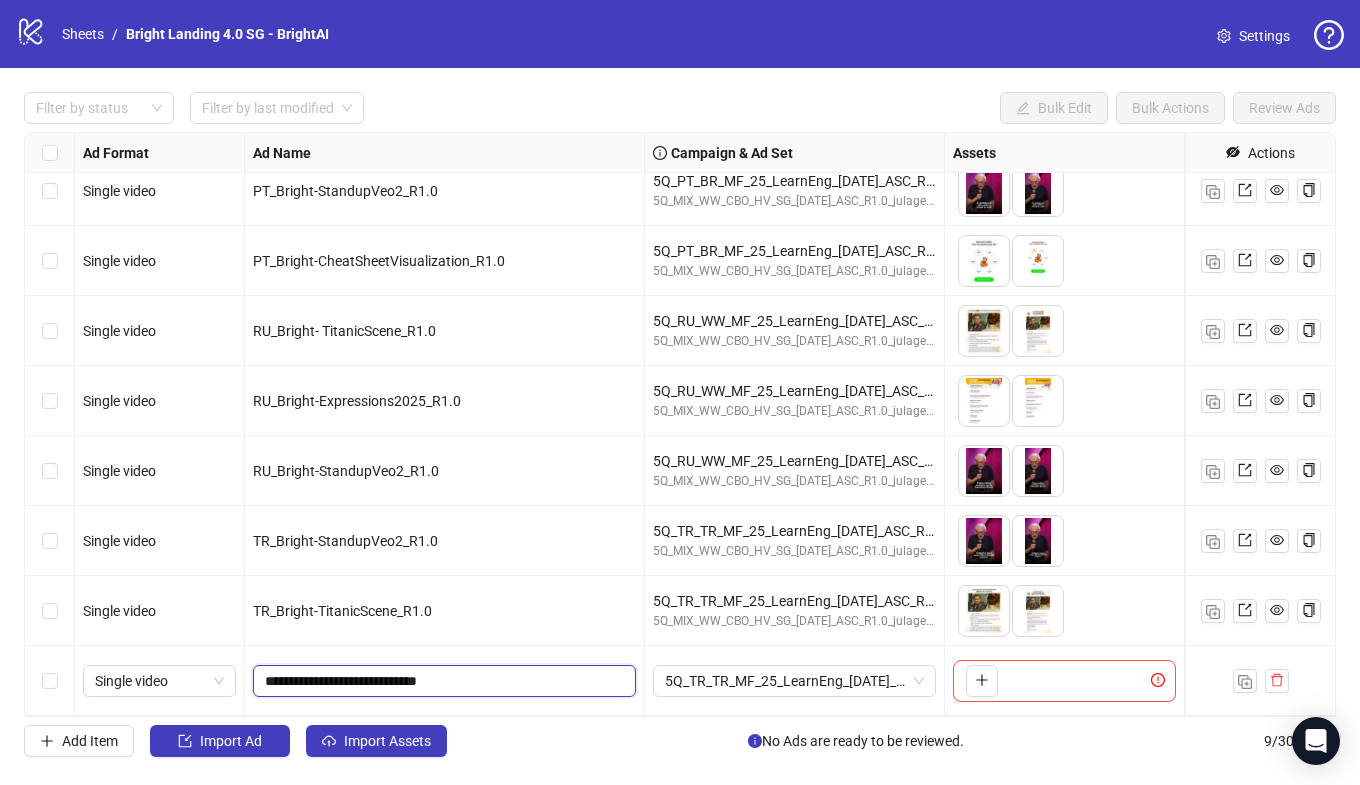 drag, startPoint x: 434, startPoint y: 682, endPoint x: 417, endPoint y: 570, distance: 113.28283 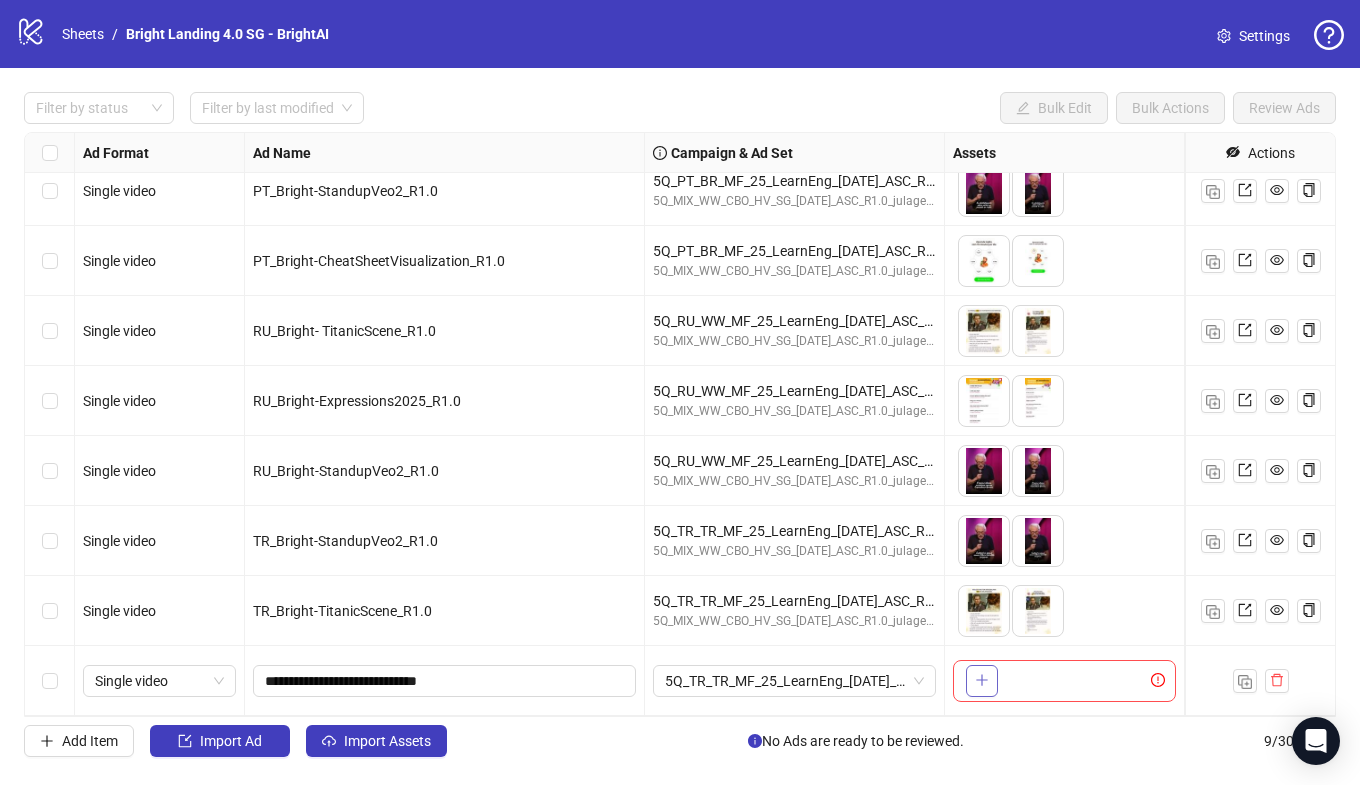 click 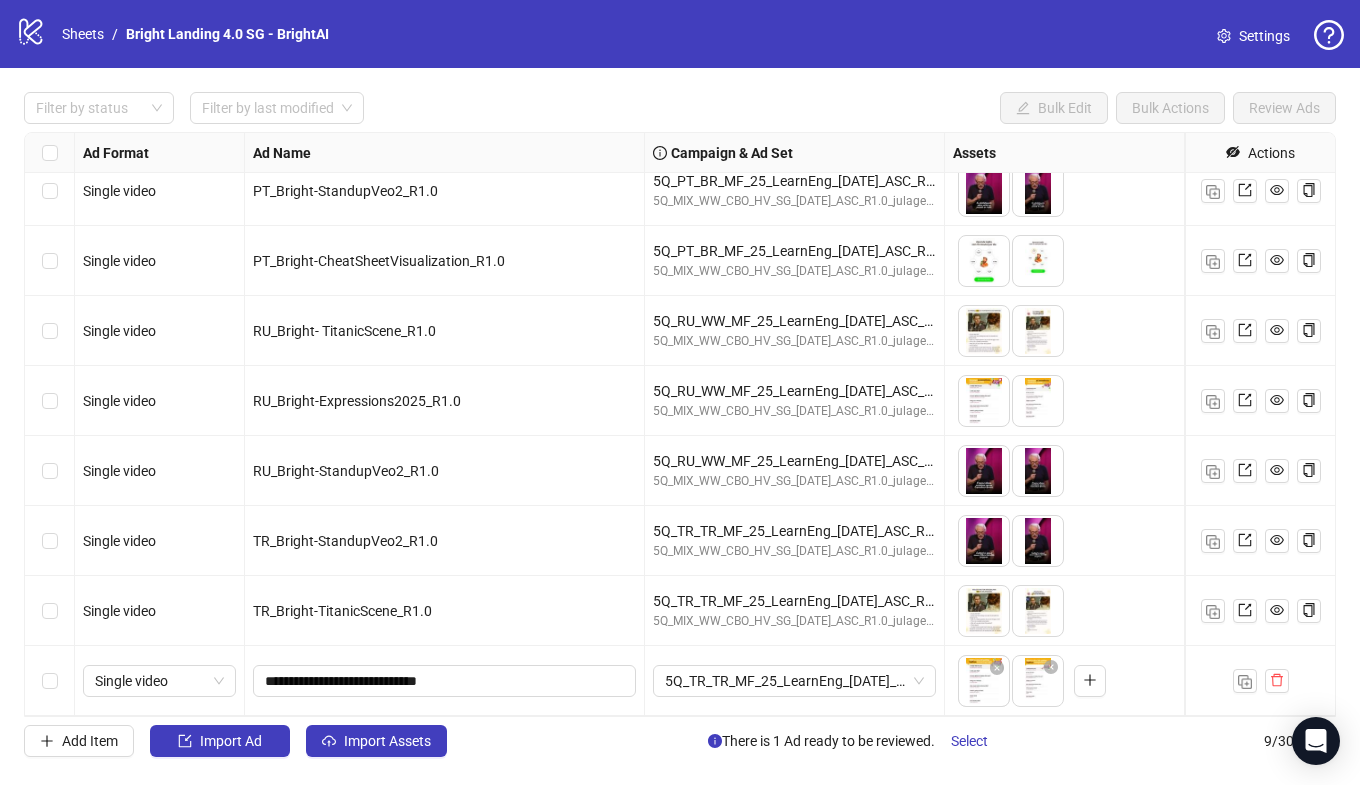 drag, startPoint x: 1034, startPoint y: 688, endPoint x: 976, endPoint y: 688, distance: 58 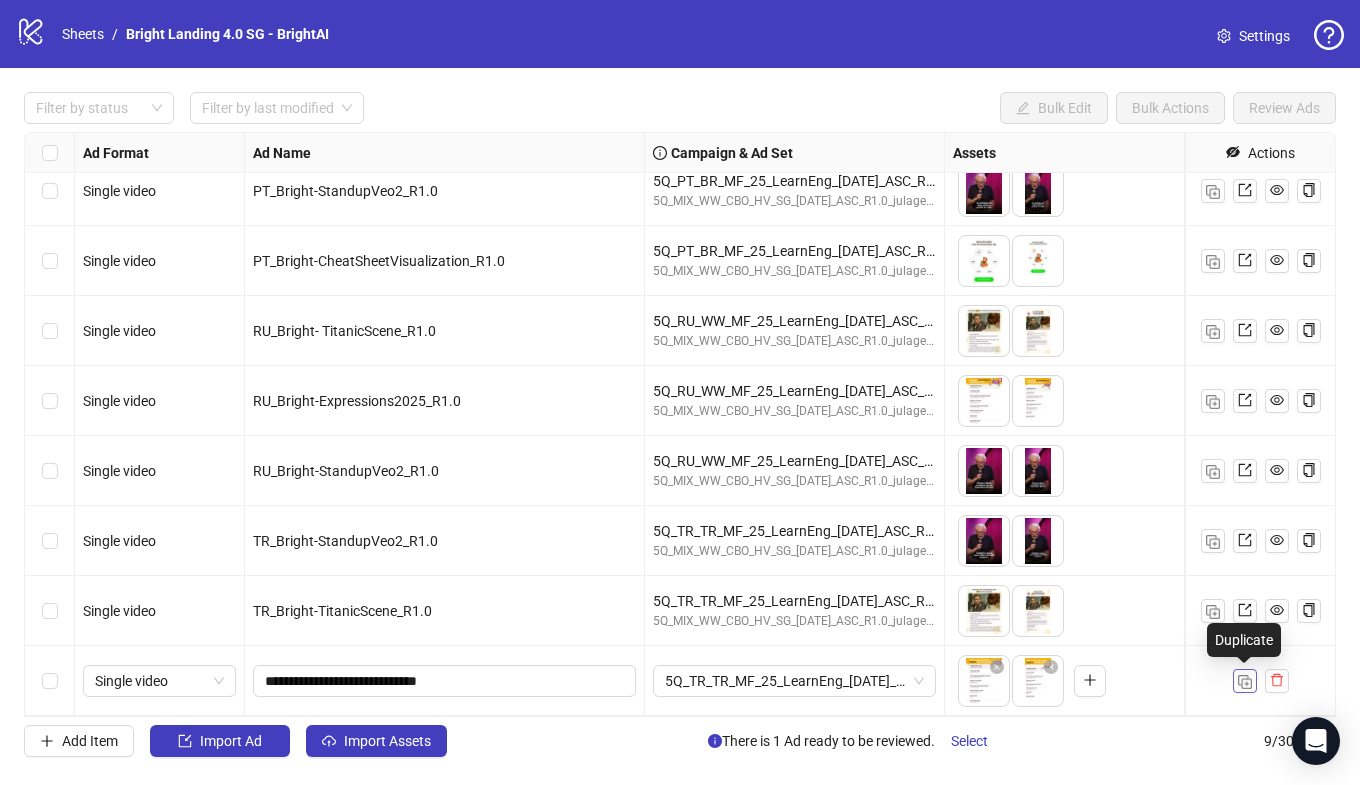 click at bounding box center [1245, 682] 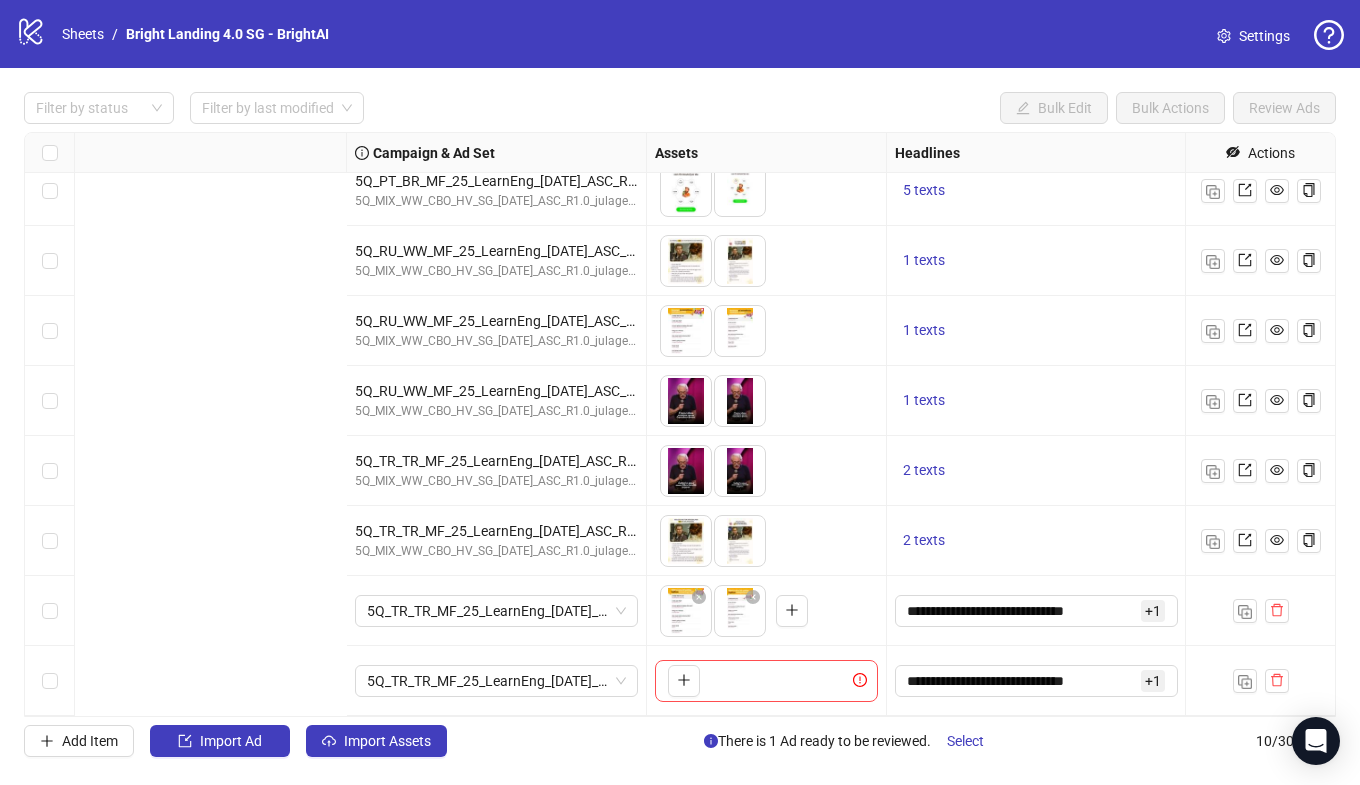 scroll, scrollTop: 157, scrollLeft: 0, axis: vertical 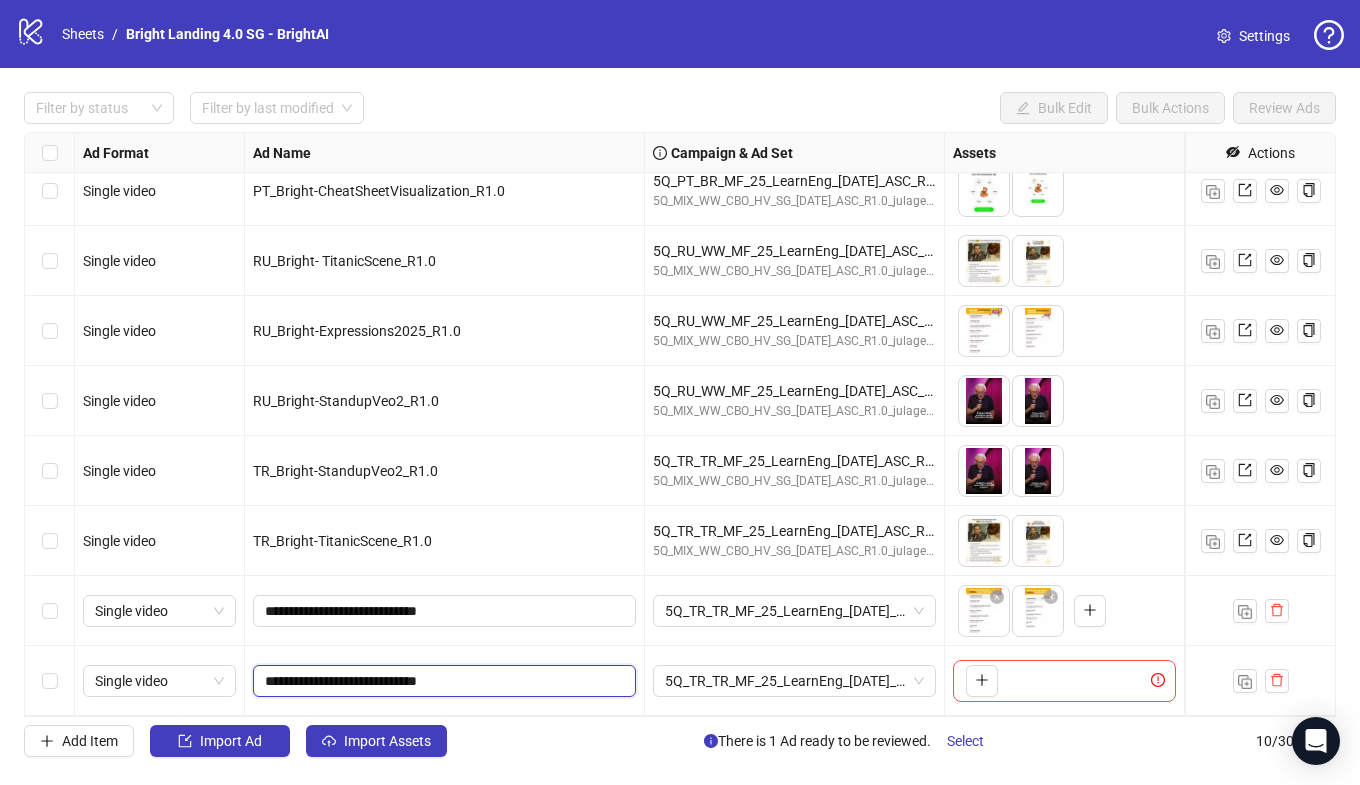 drag, startPoint x: 433, startPoint y: 679, endPoint x: 332, endPoint y: 683, distance: 101.07918 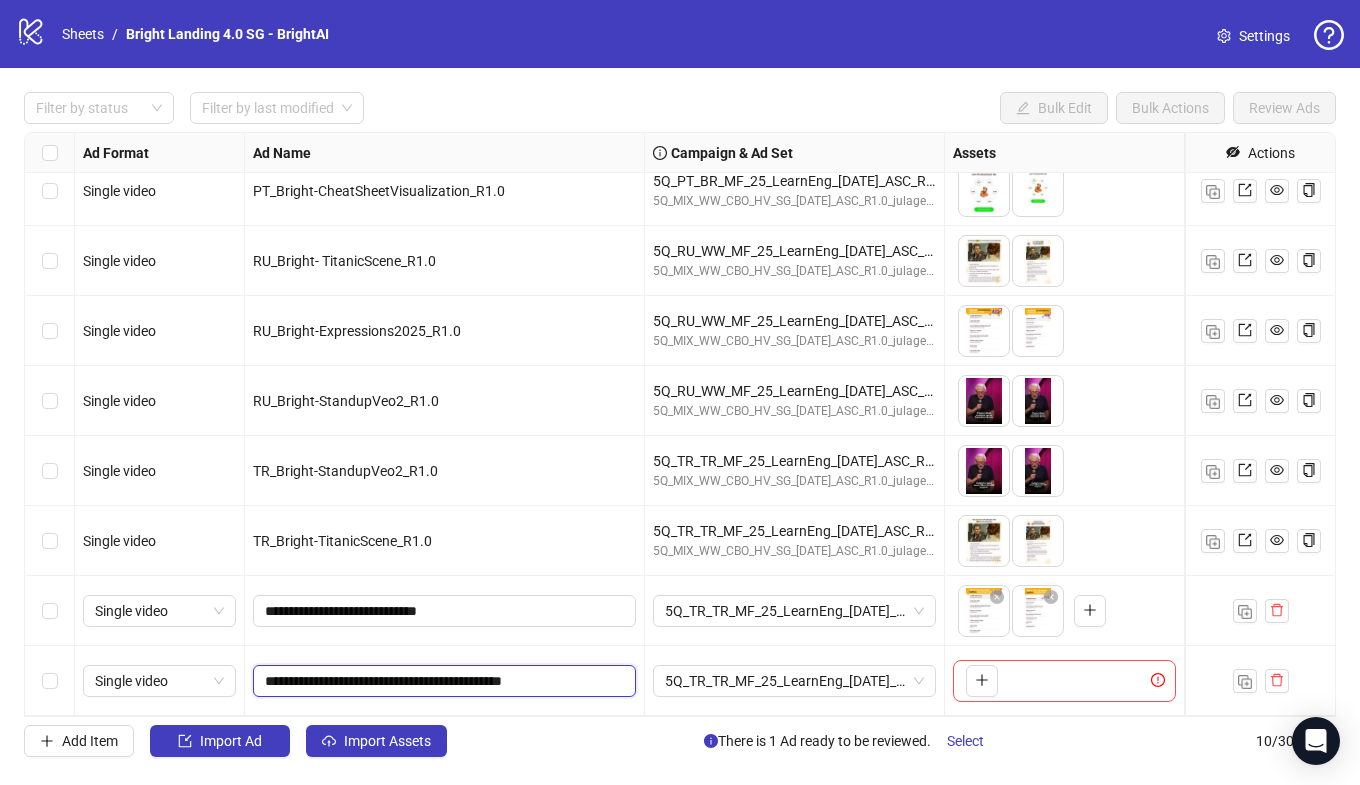 drag, startPoint x: 552, startPoint y: 686, endPoint x: 530, endPoint y: 551, distance: 136.78085 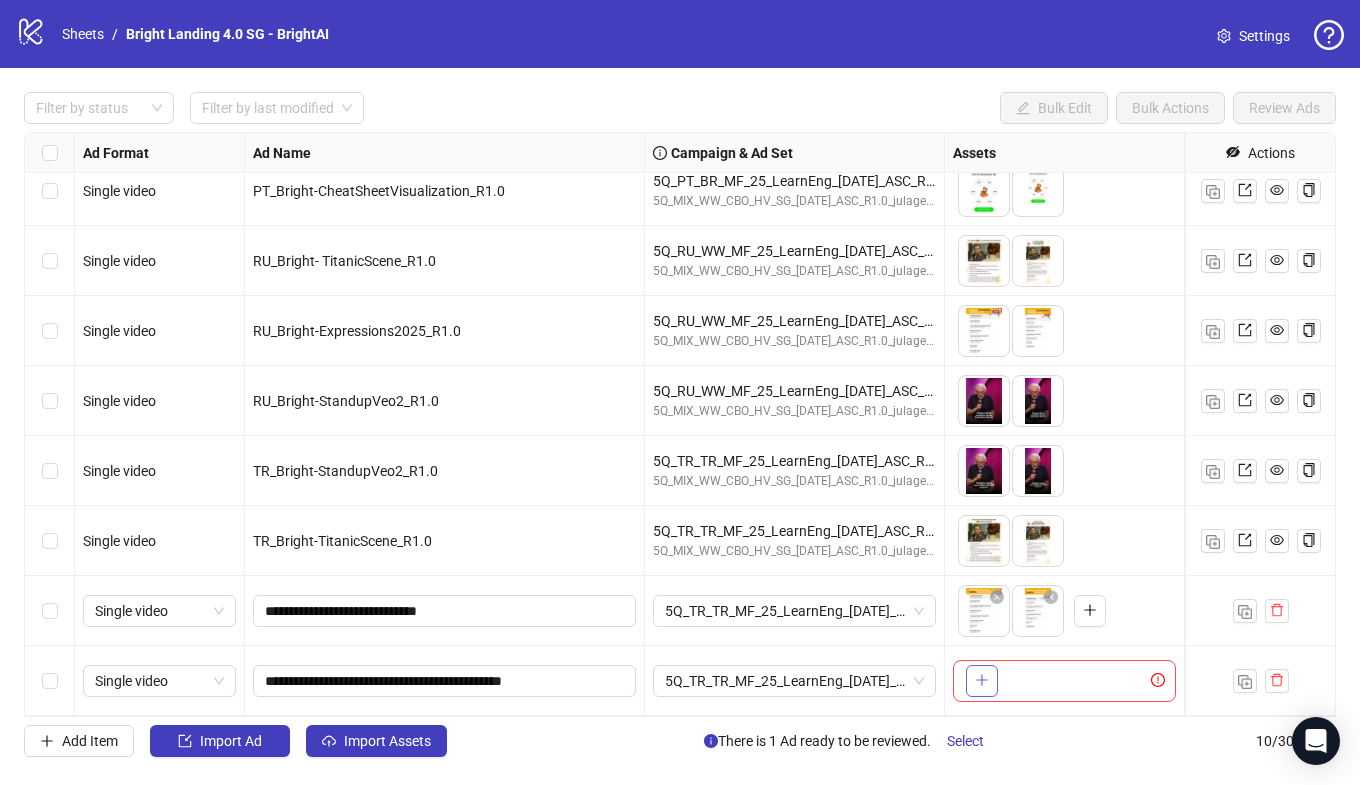 click 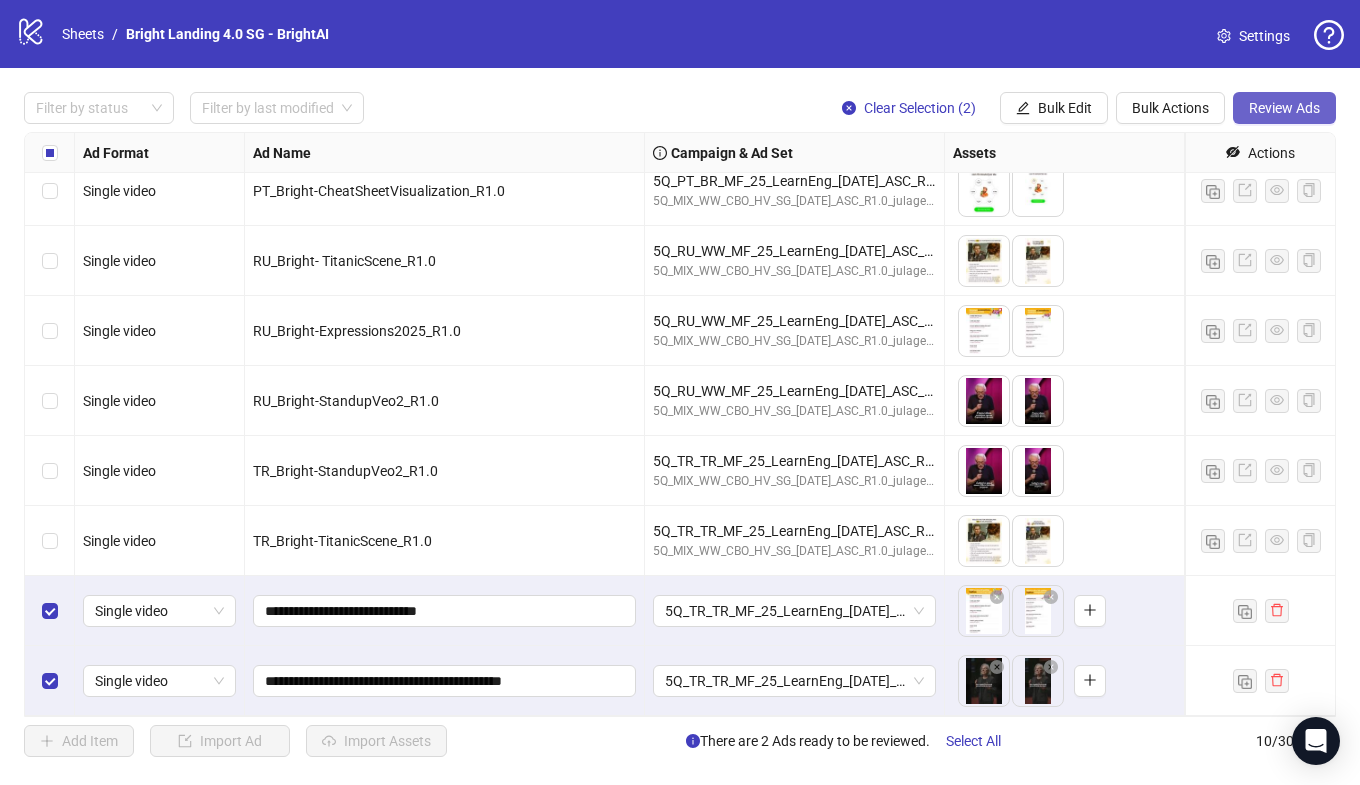 click on "Review Ads" at bounding box center [1284, 108] 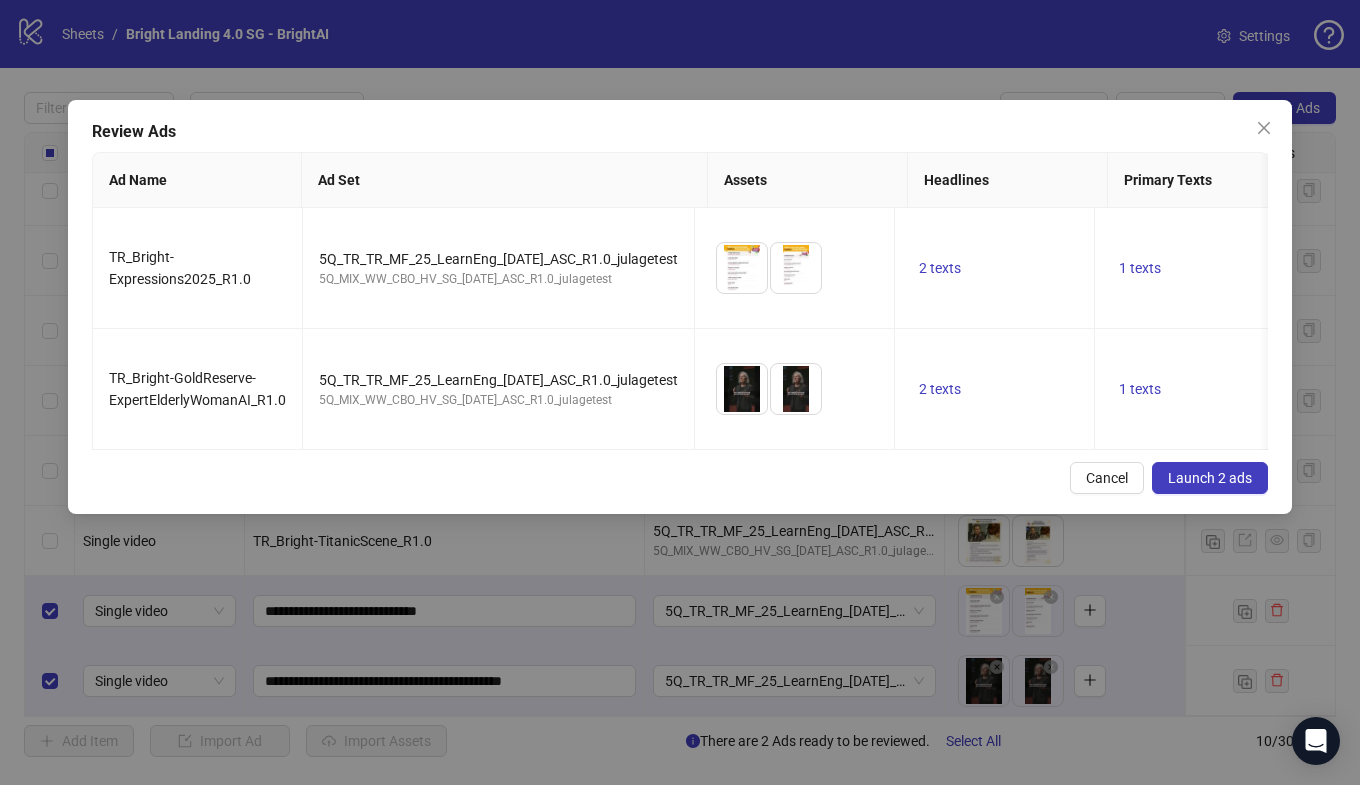 click on "Launch 2 ads" at bounding box center [1210, 478] 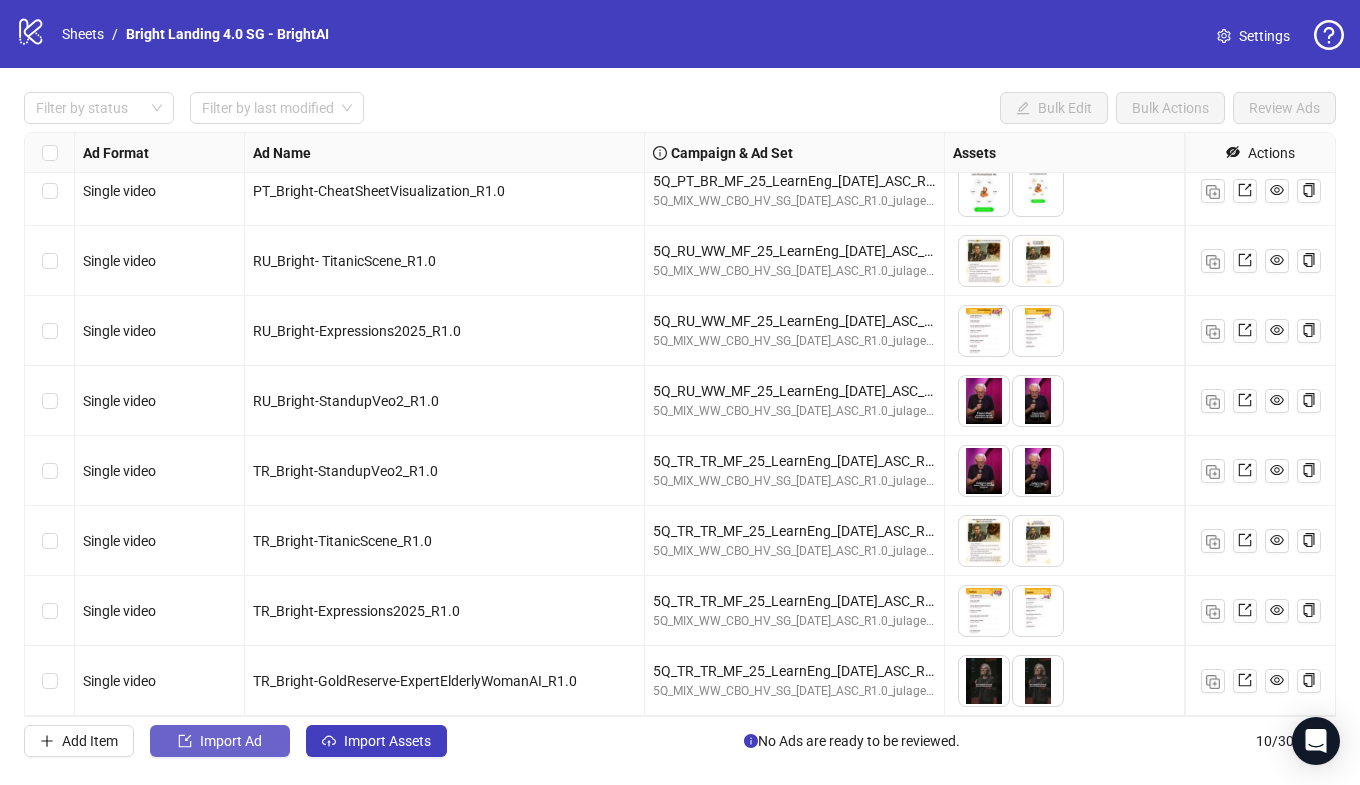 click on "Import Ad" at bounding box center [231, 741] 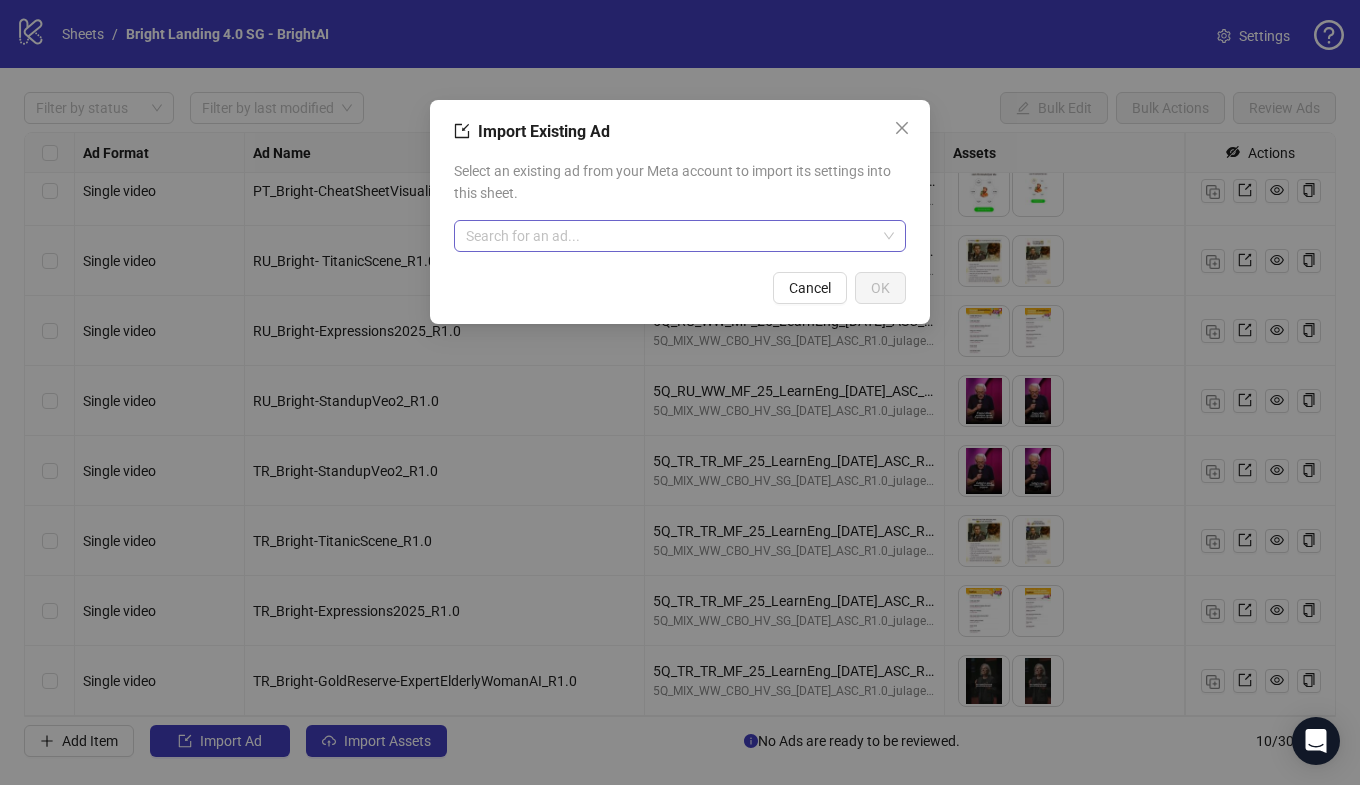 click at bounding box center (671, 236) 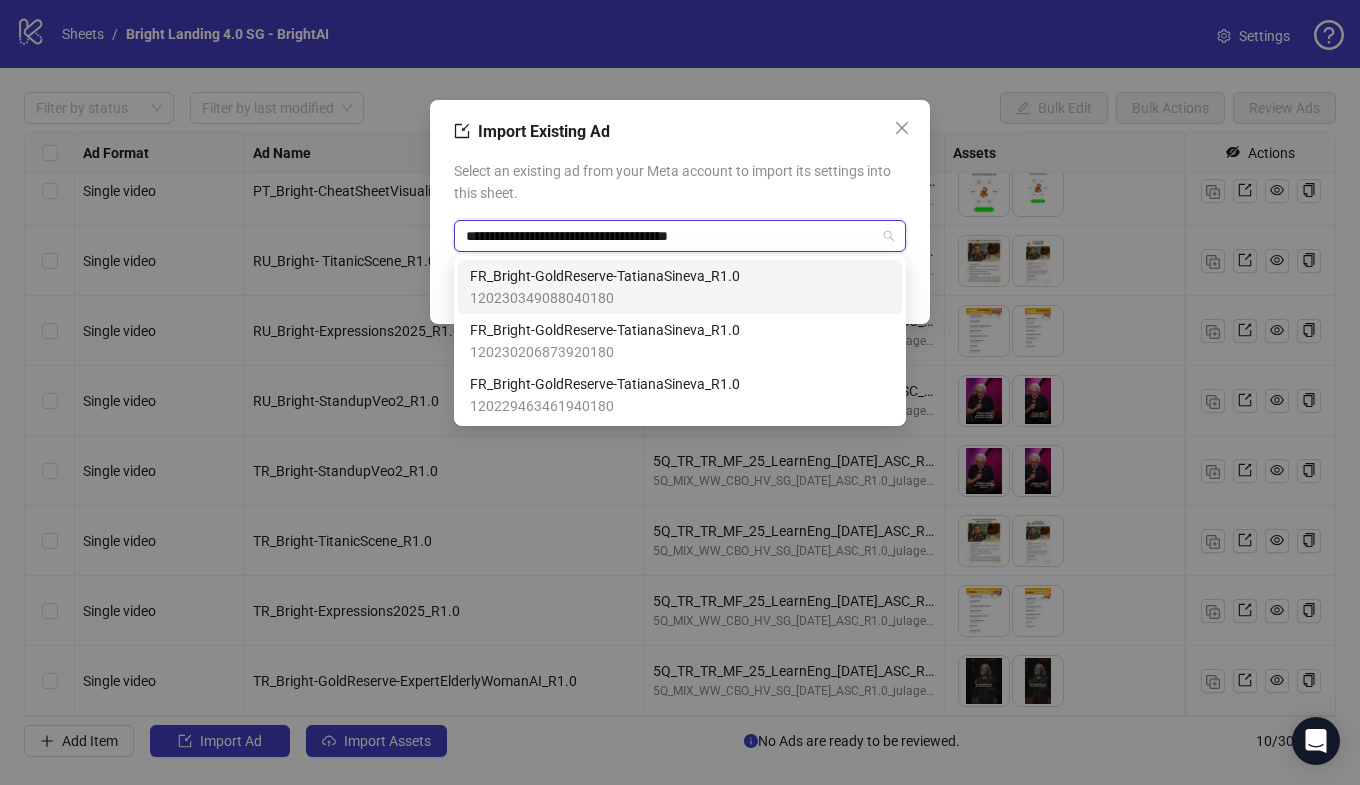 click on "FR_Bright-GoldReserve-TatianaSineva_R1.0" at bounding box center [605, 276] 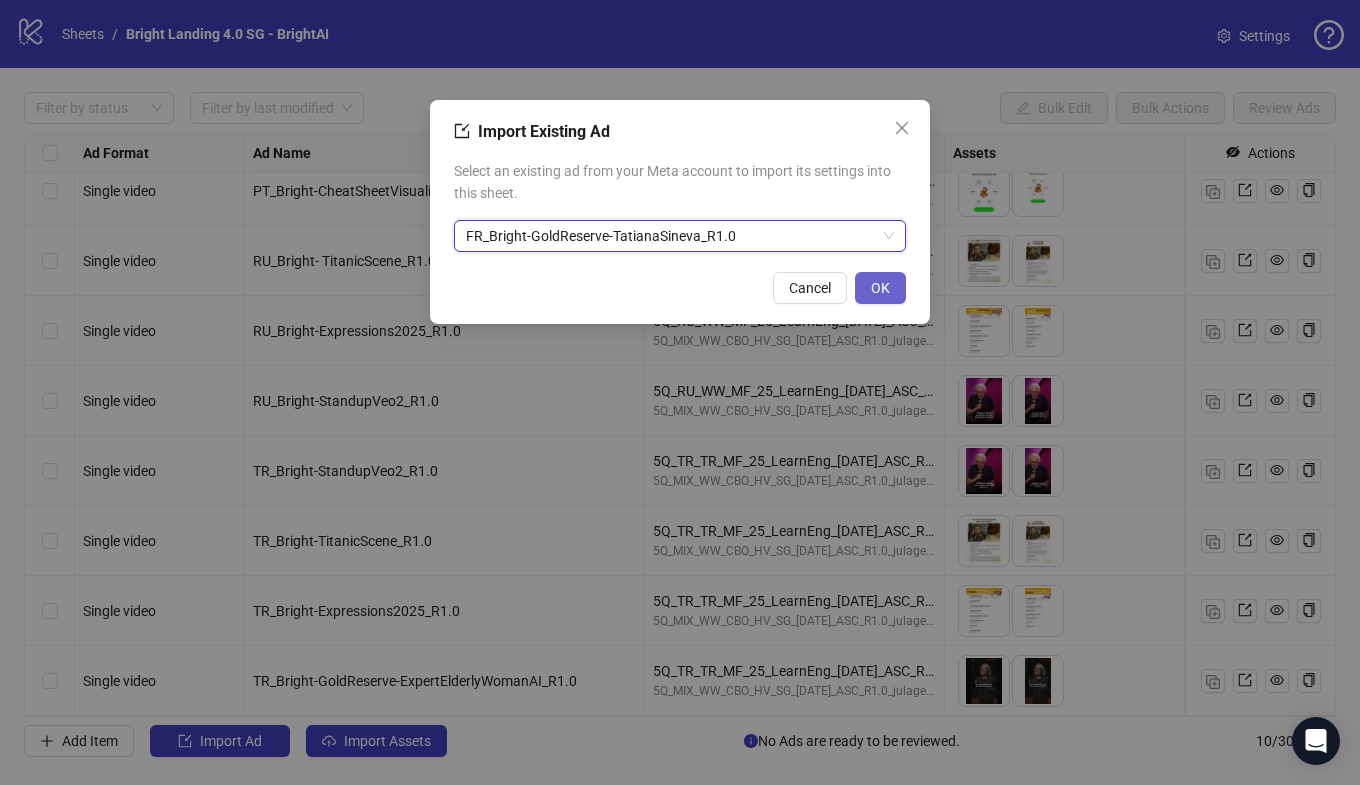 click on "OK" at bounding box center [880, 288] 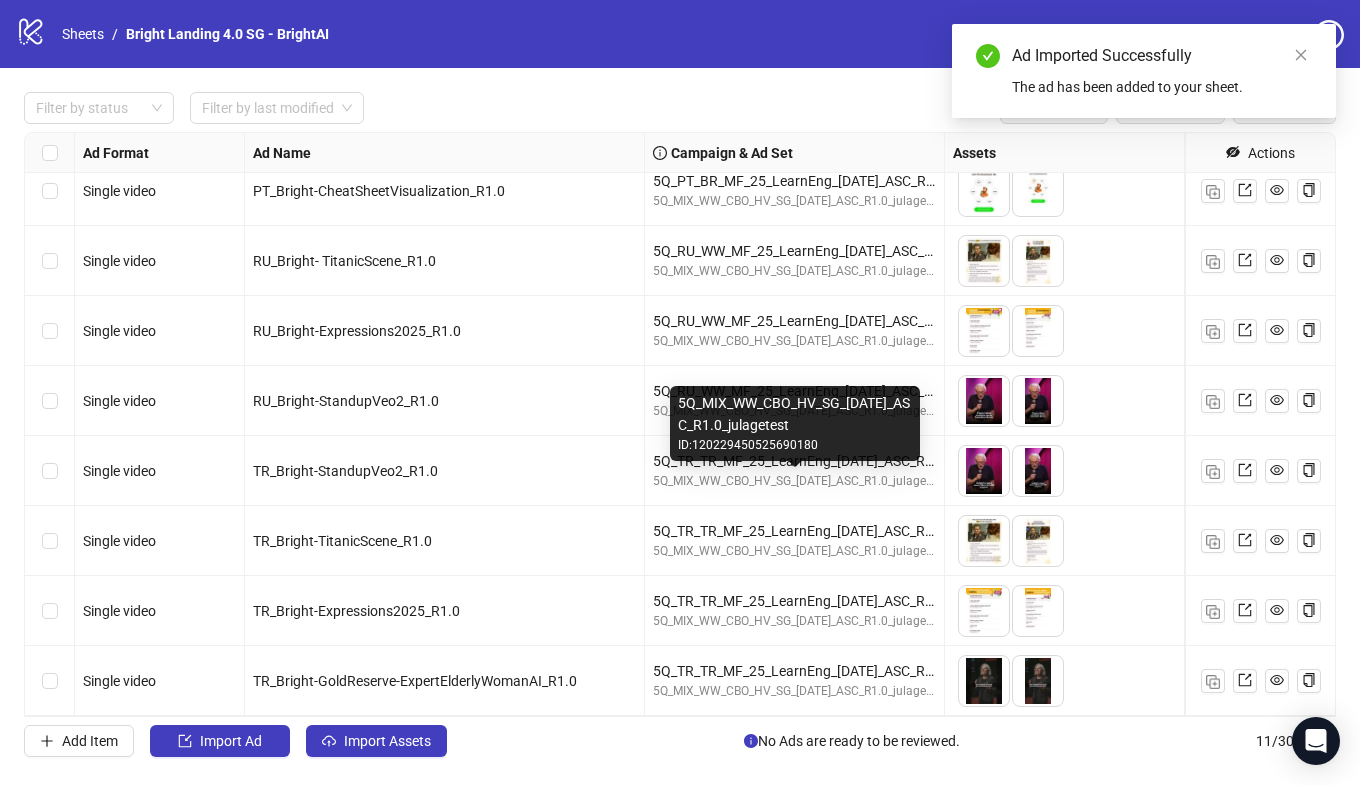 scroll, scrollTop: 227, scrollLeft: 0, axis: vertical 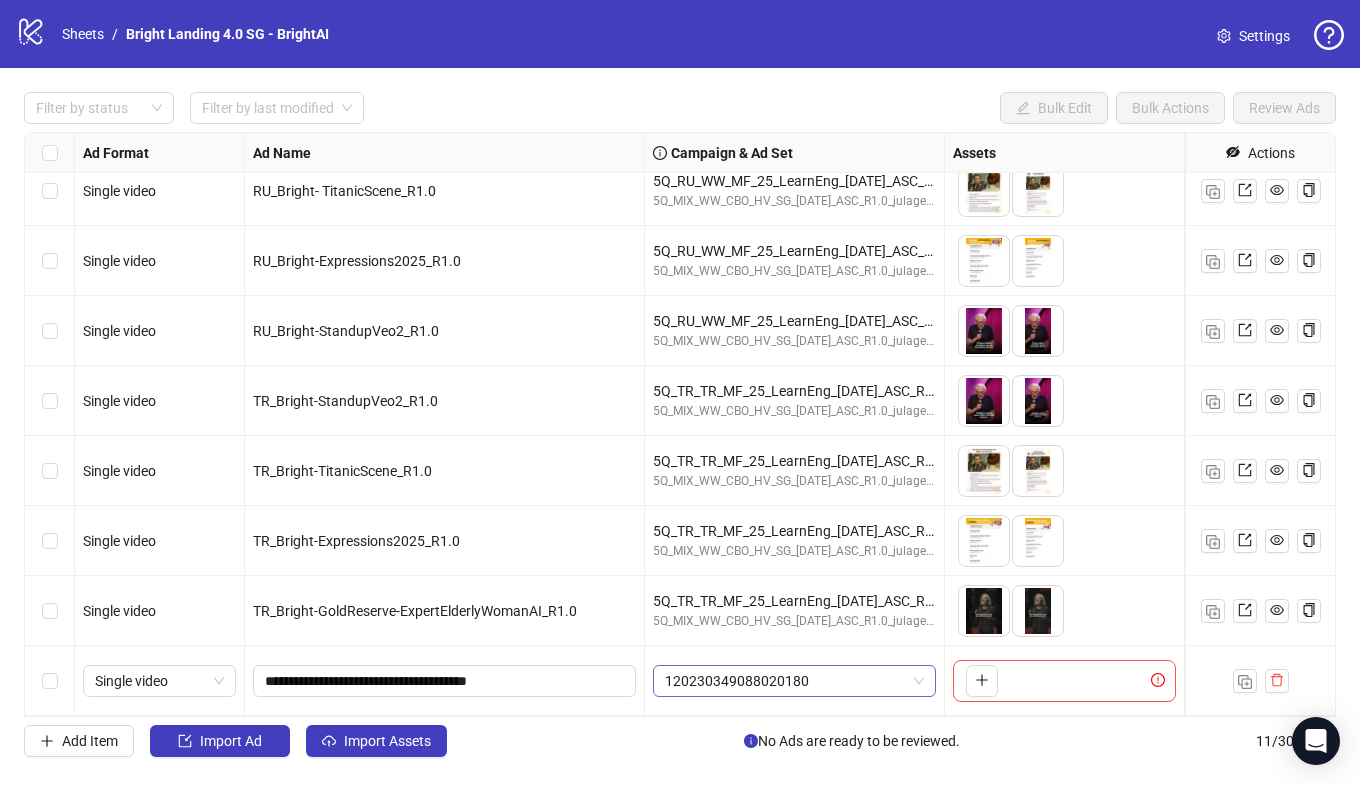 click on "120230349088020180" at bounding box center (794, 681) 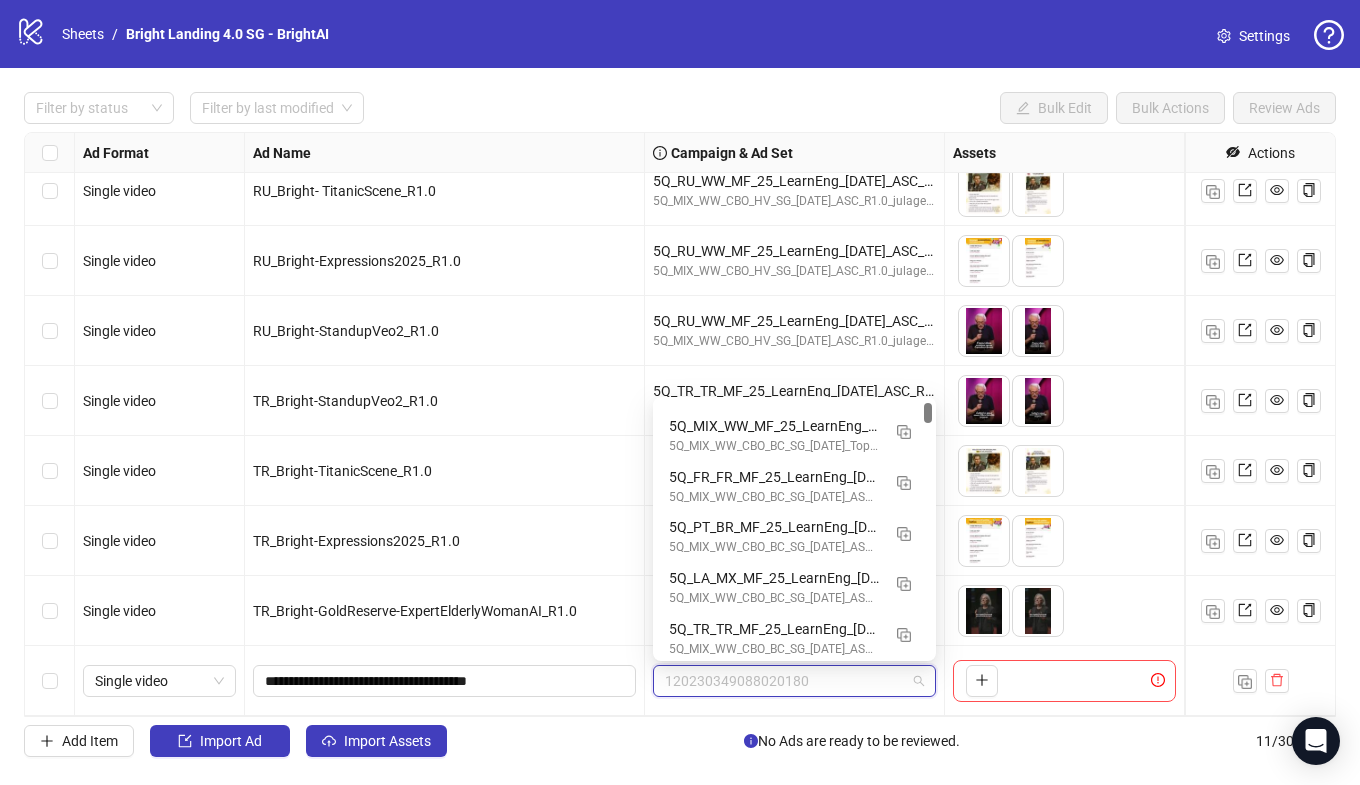 scroll, scrollTop: 253, scrollLeft: 0, axis: vertical 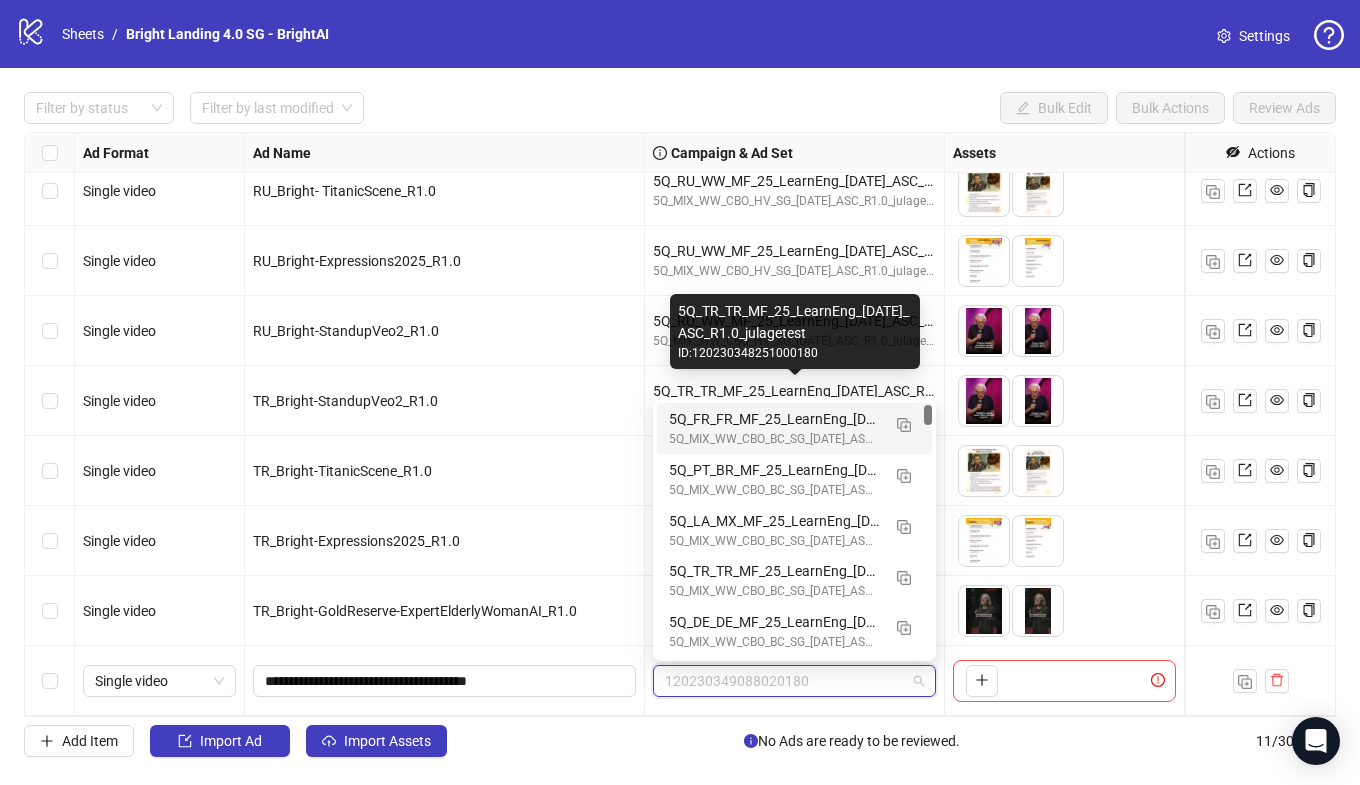 paste on "**********" 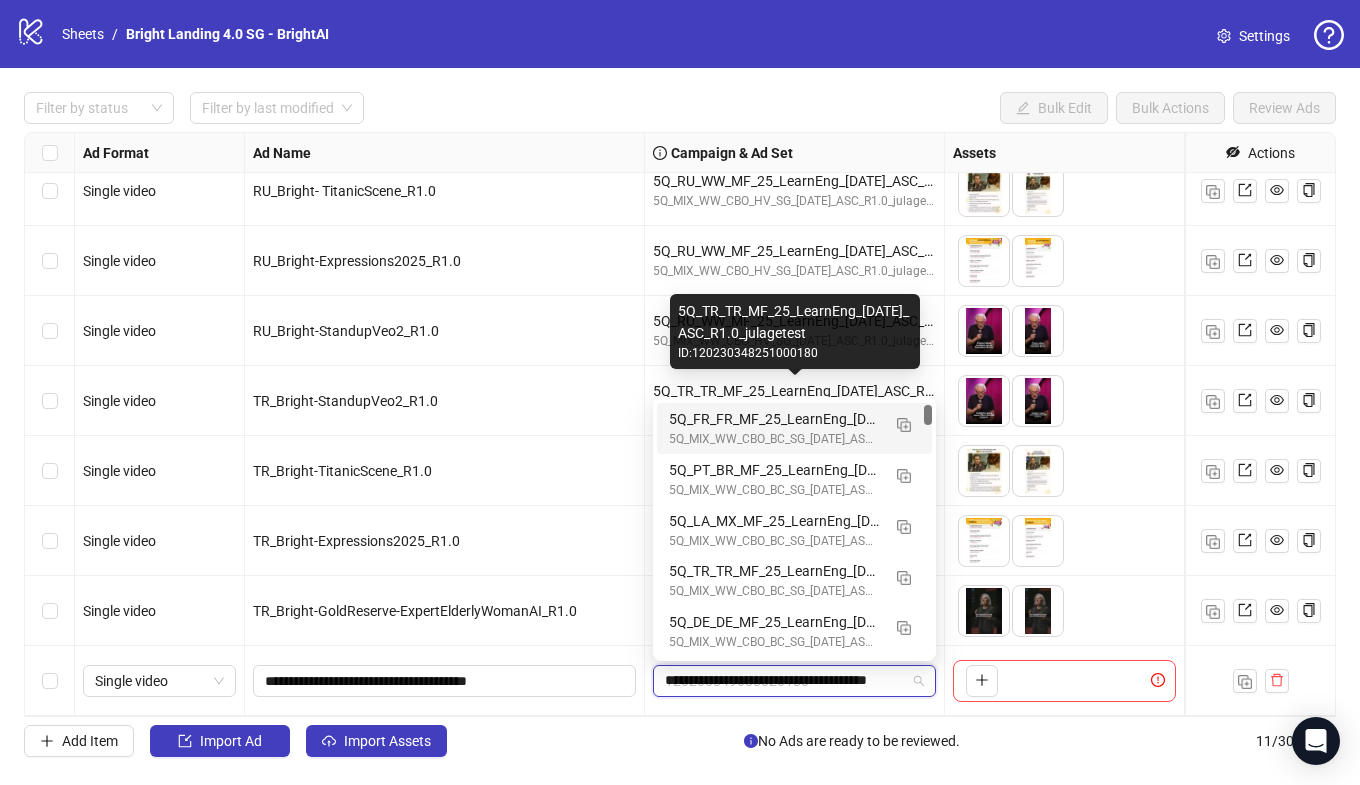 scroll, scrollTop: 0, scrollLeft: 26, axis: horizontal 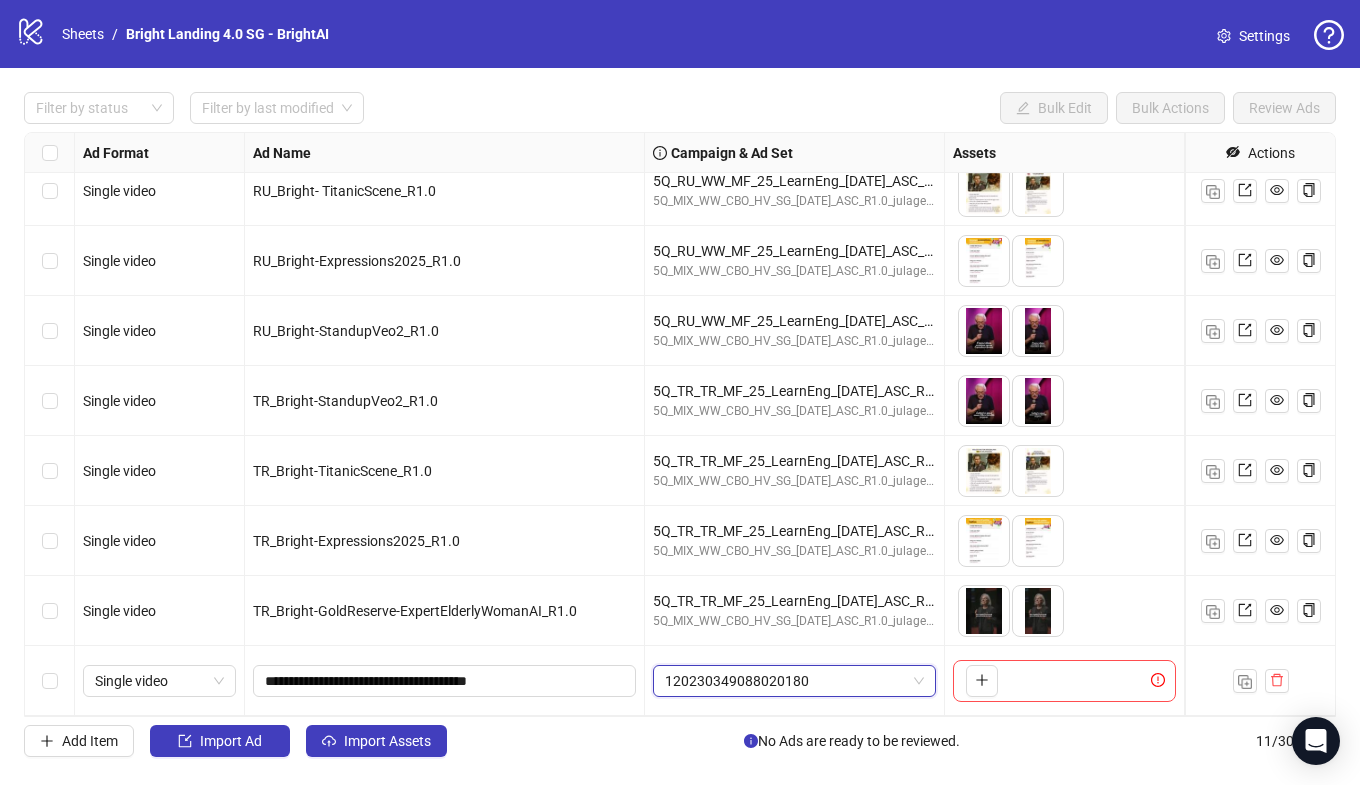 drag, startPoint x: 872, startPoint y: 679, endPoint x: 657, endPoint y: 674, distance: 215.05814 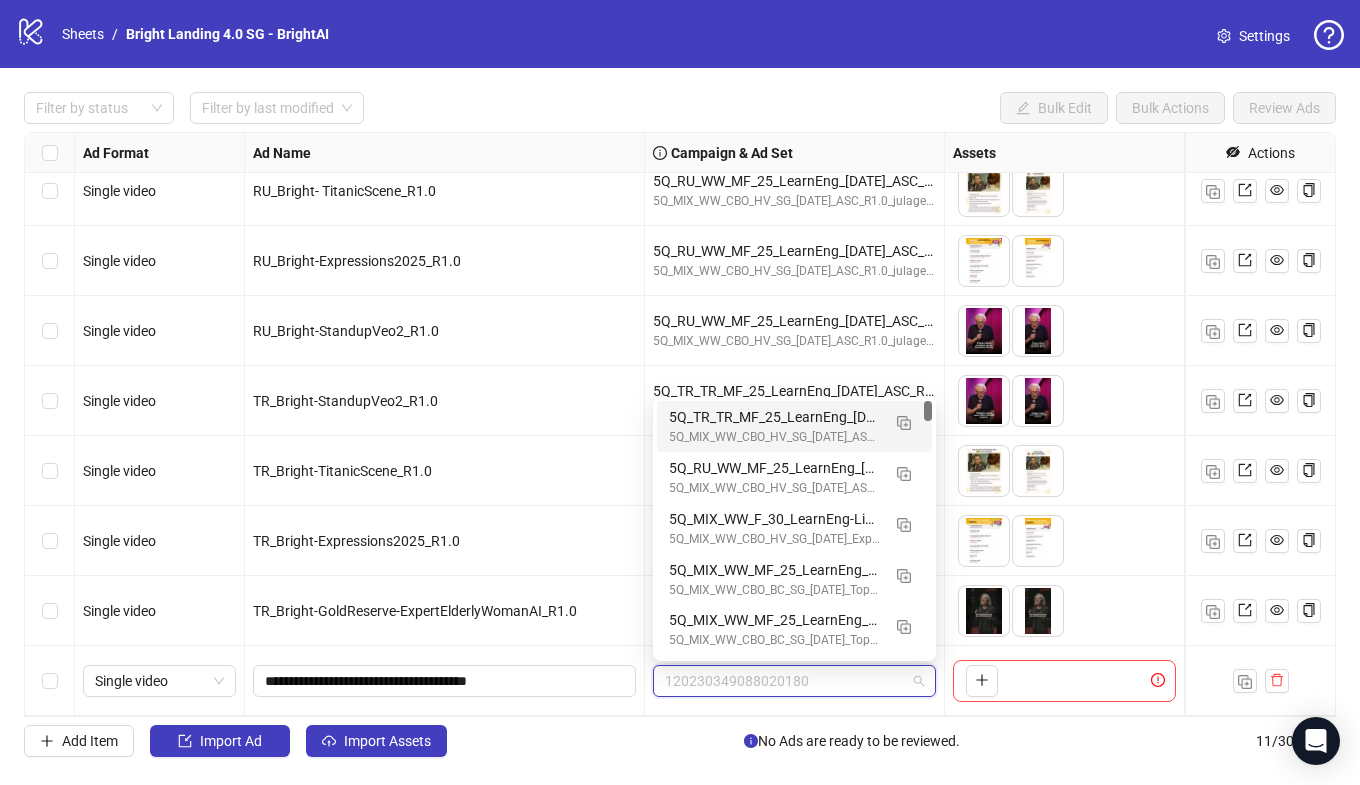 click on "120230349088020180" at bounding box center [794, 681] 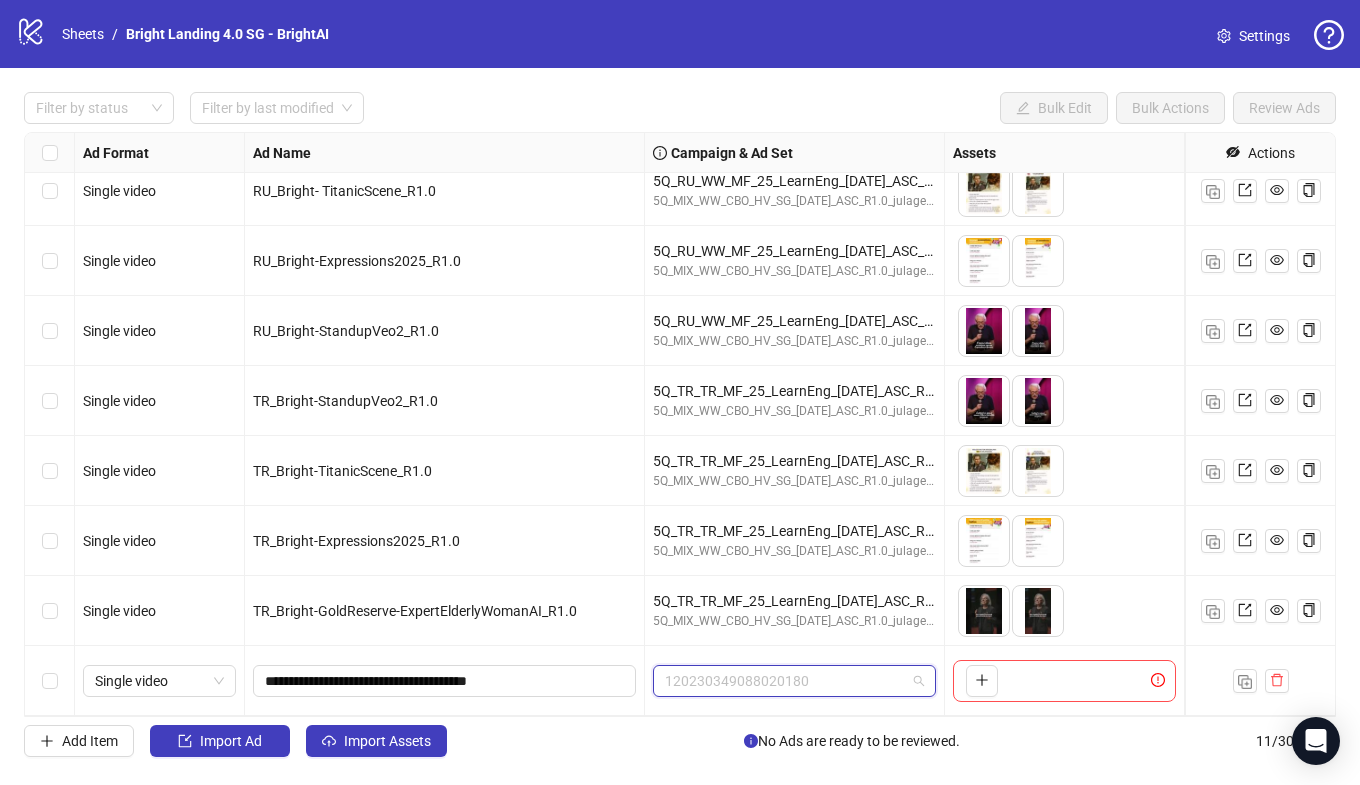 click on "120230349088020180" at bounding box center [794, 681] 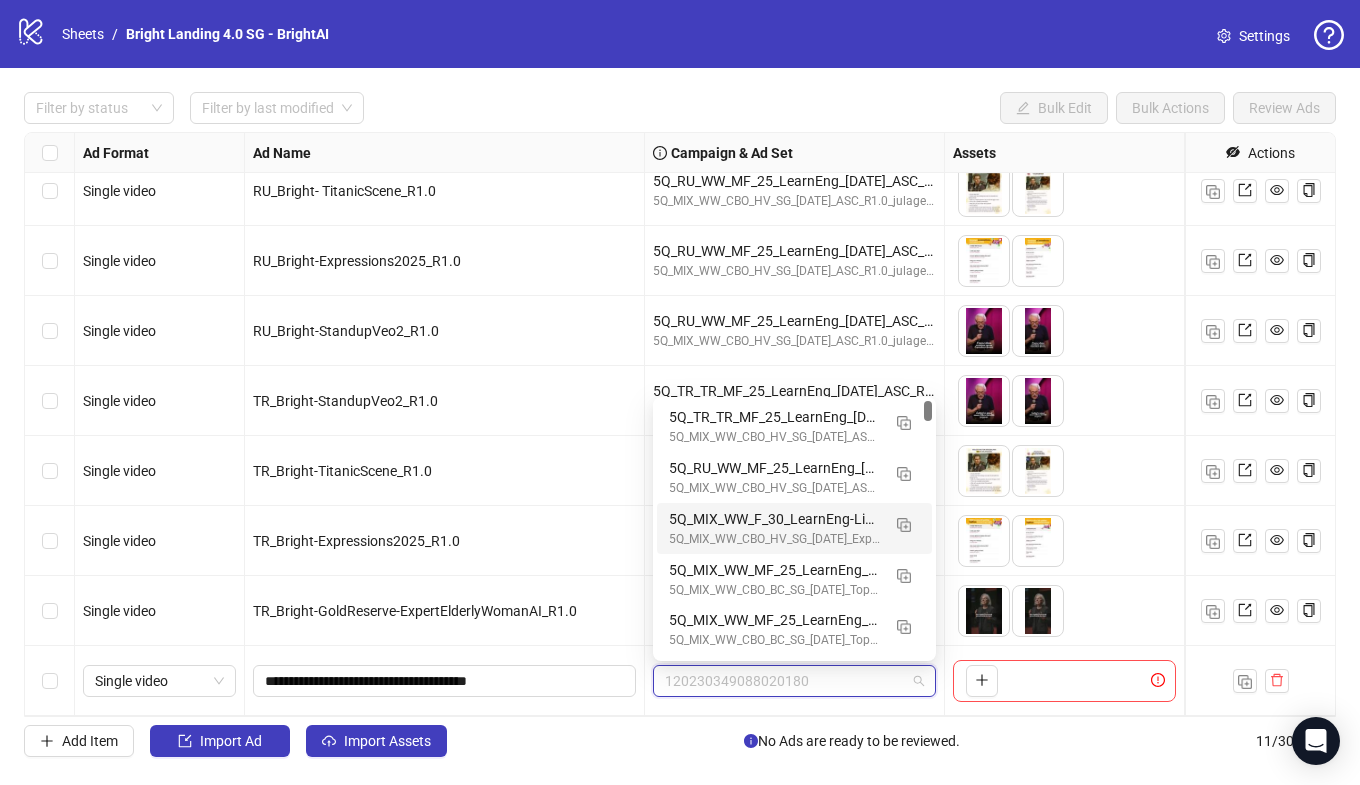 paste on "**********" 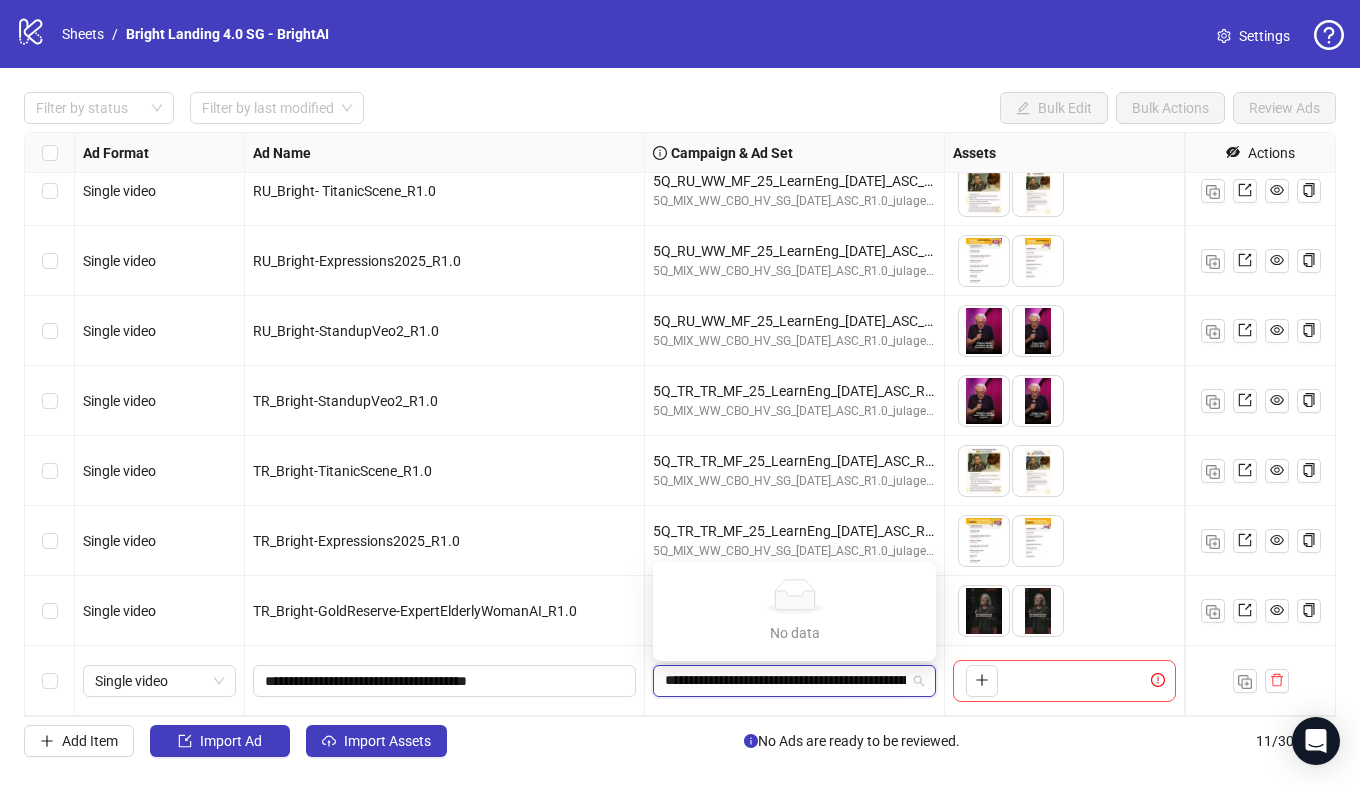 scroll, scrollTop: 0, scrollLeft: 139, axis: horizontal 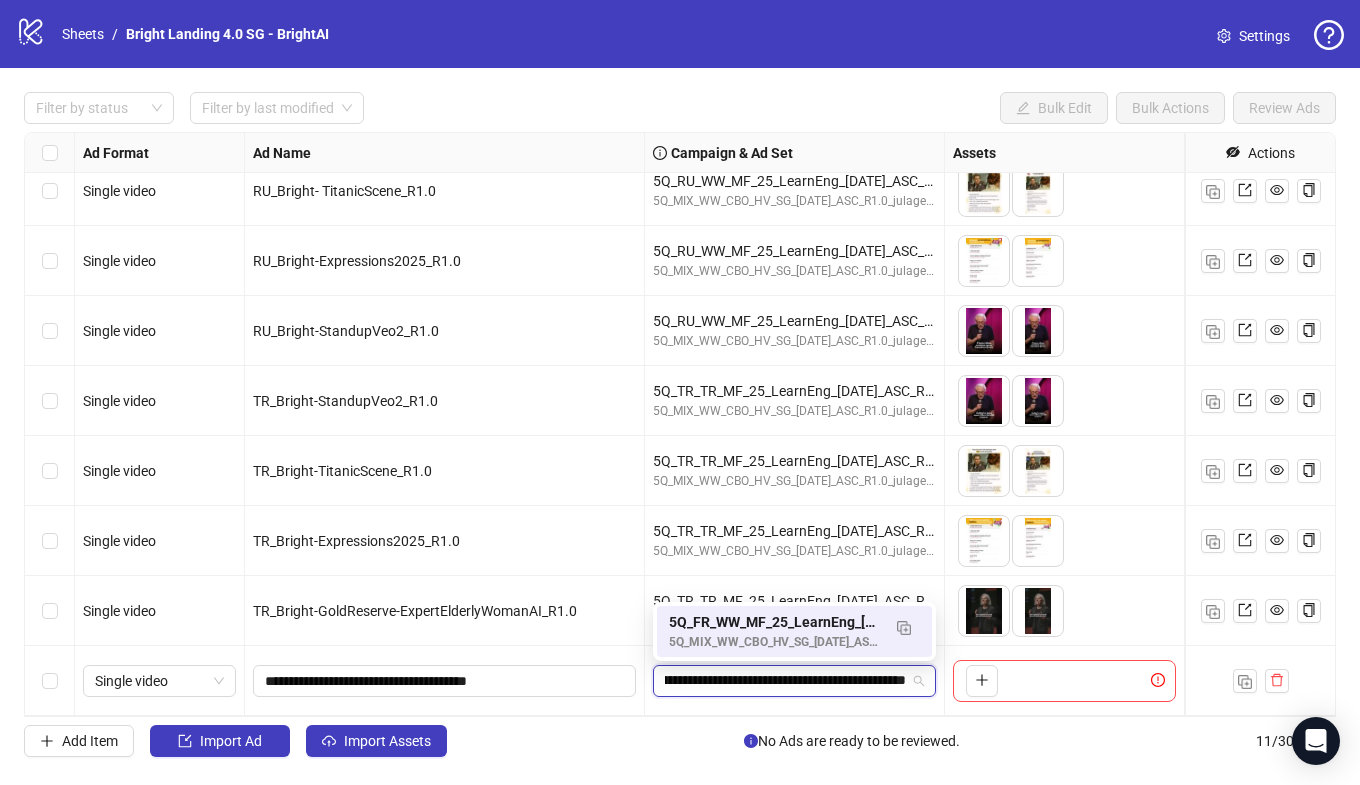 click on "5Q_MIX_WW_CBO_HV_SG_[DATE]_ASC_R1.0_julagetest" at bounding box center (774, 642) 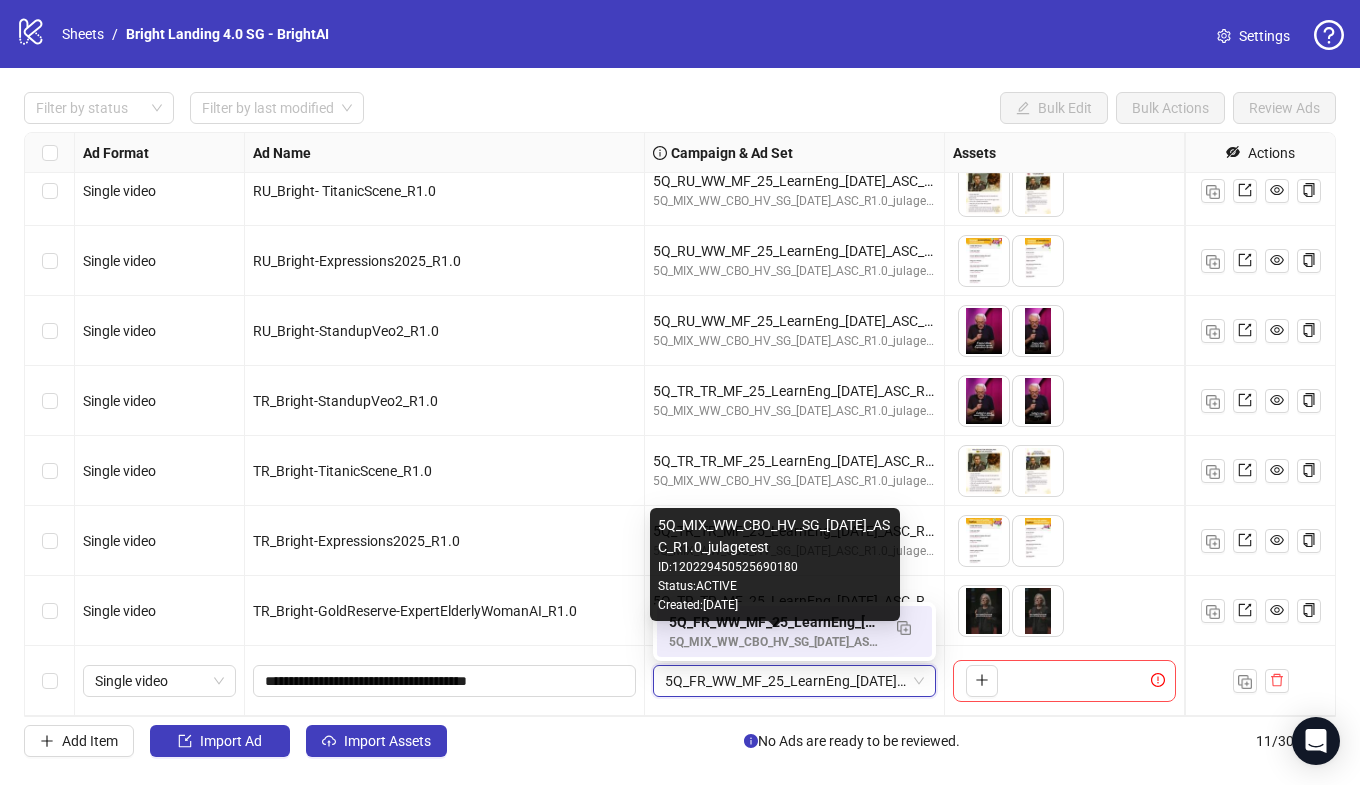 scroll, scrollTop: 0, scrollLeft: 0, axis: both 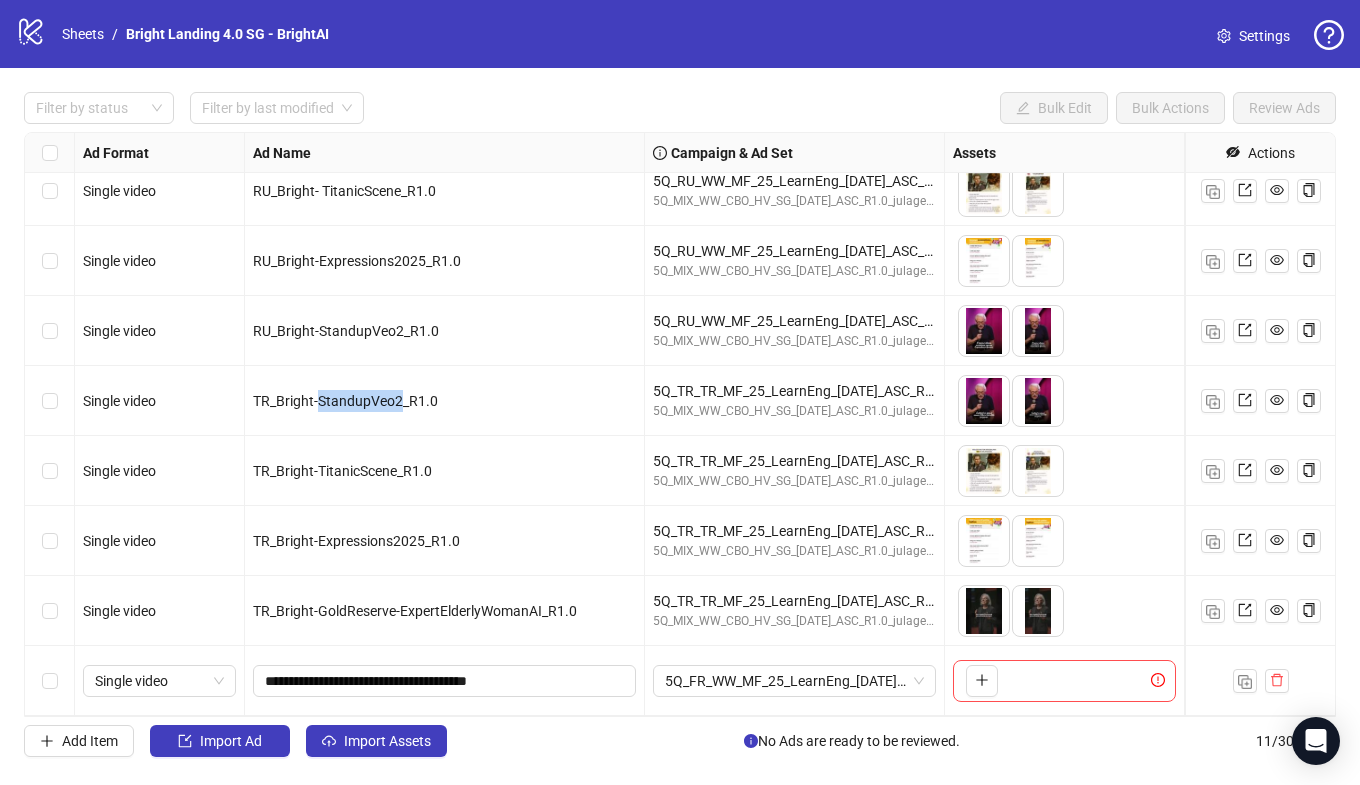 drag, startPoint x: 395, startPoint y: 403, endPoint x: 319, endPoint y: 400, distance: 76.05919 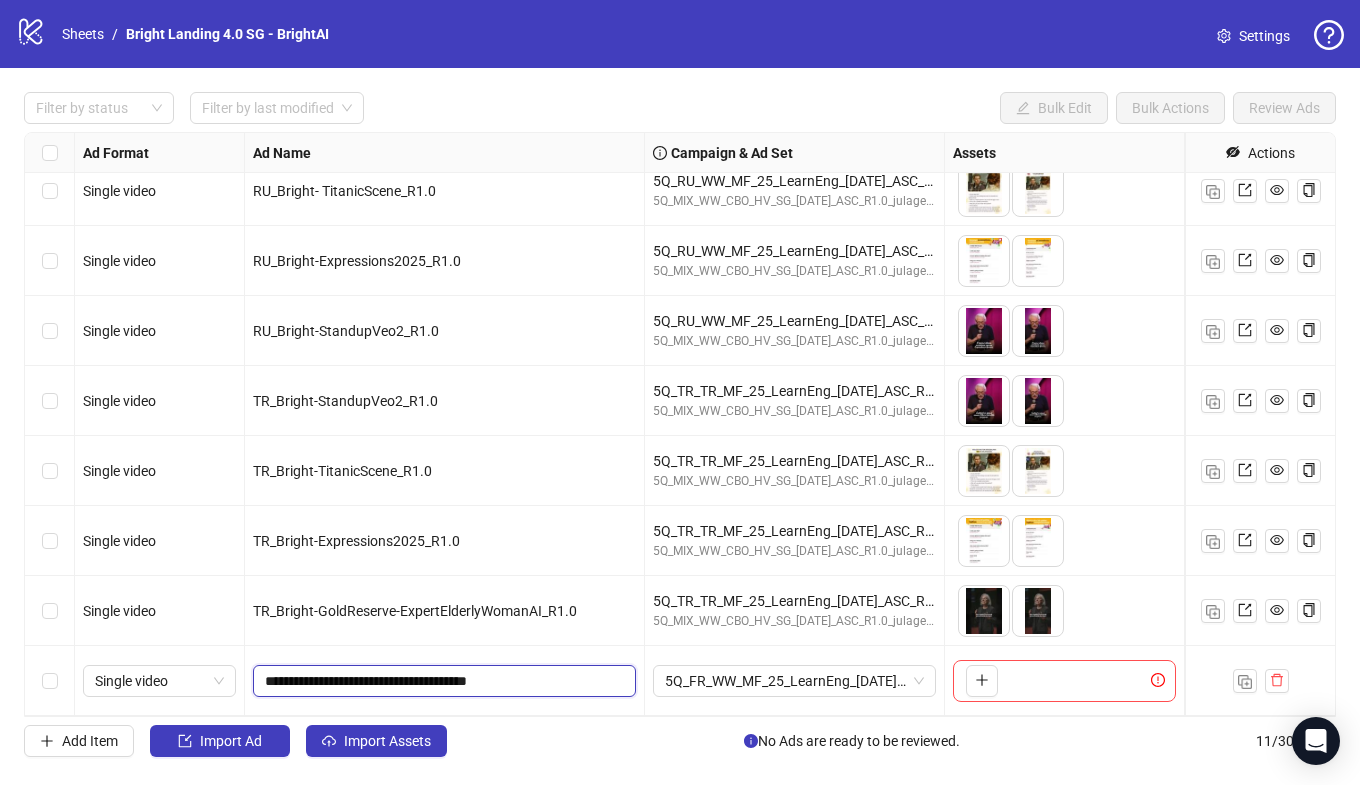 drag, startPoint x: 497, startPoint y: 682, endPoint x: 331, endPoint y: 675, distance: 166.14752 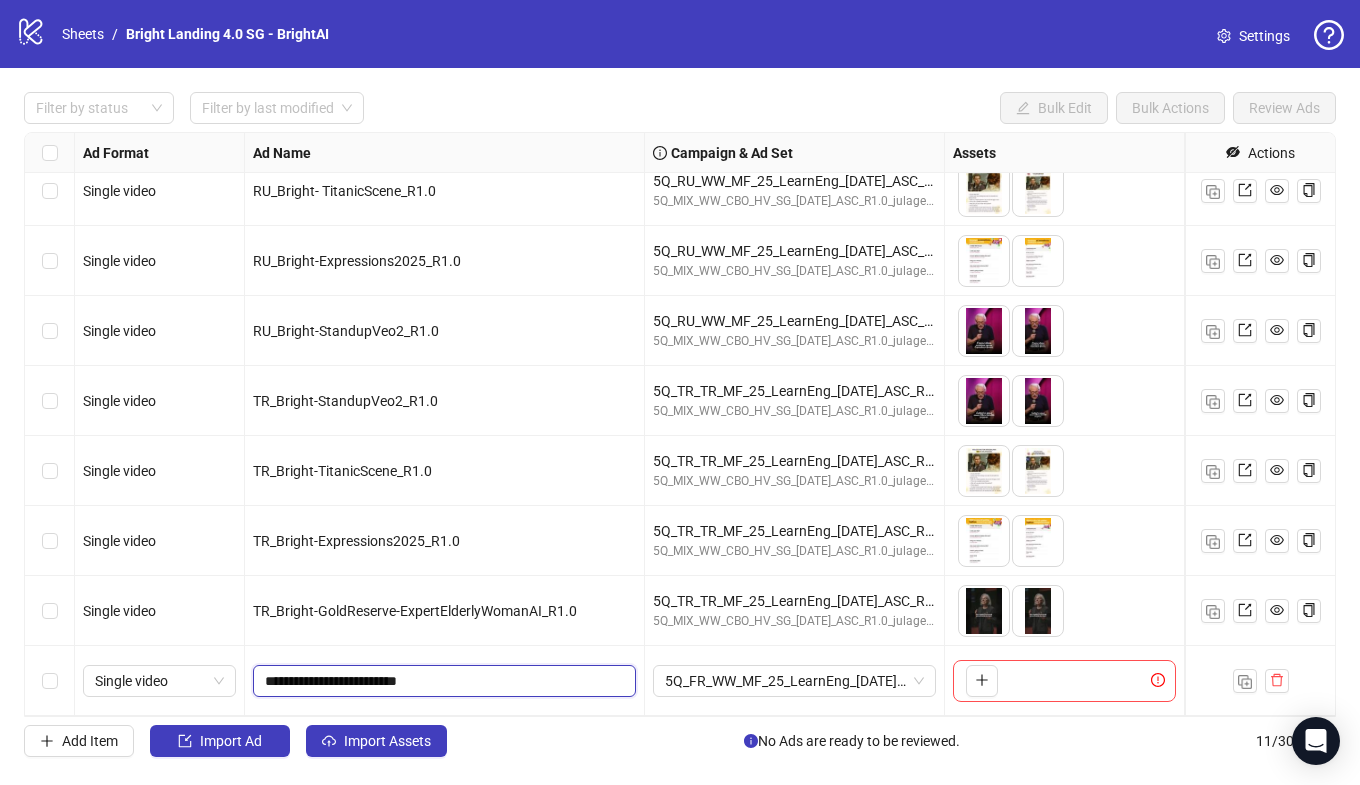 click on "**********" at bounding box center (442, 681) 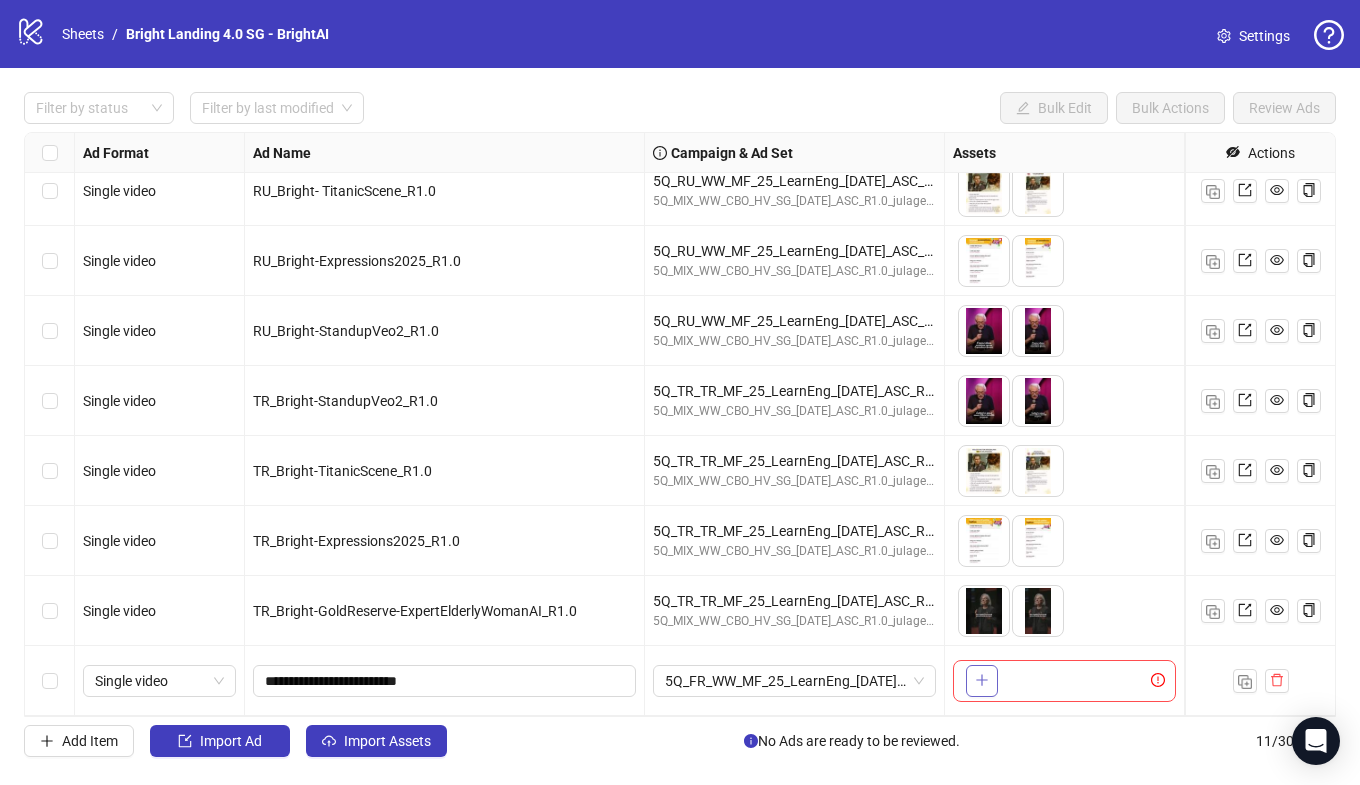 click 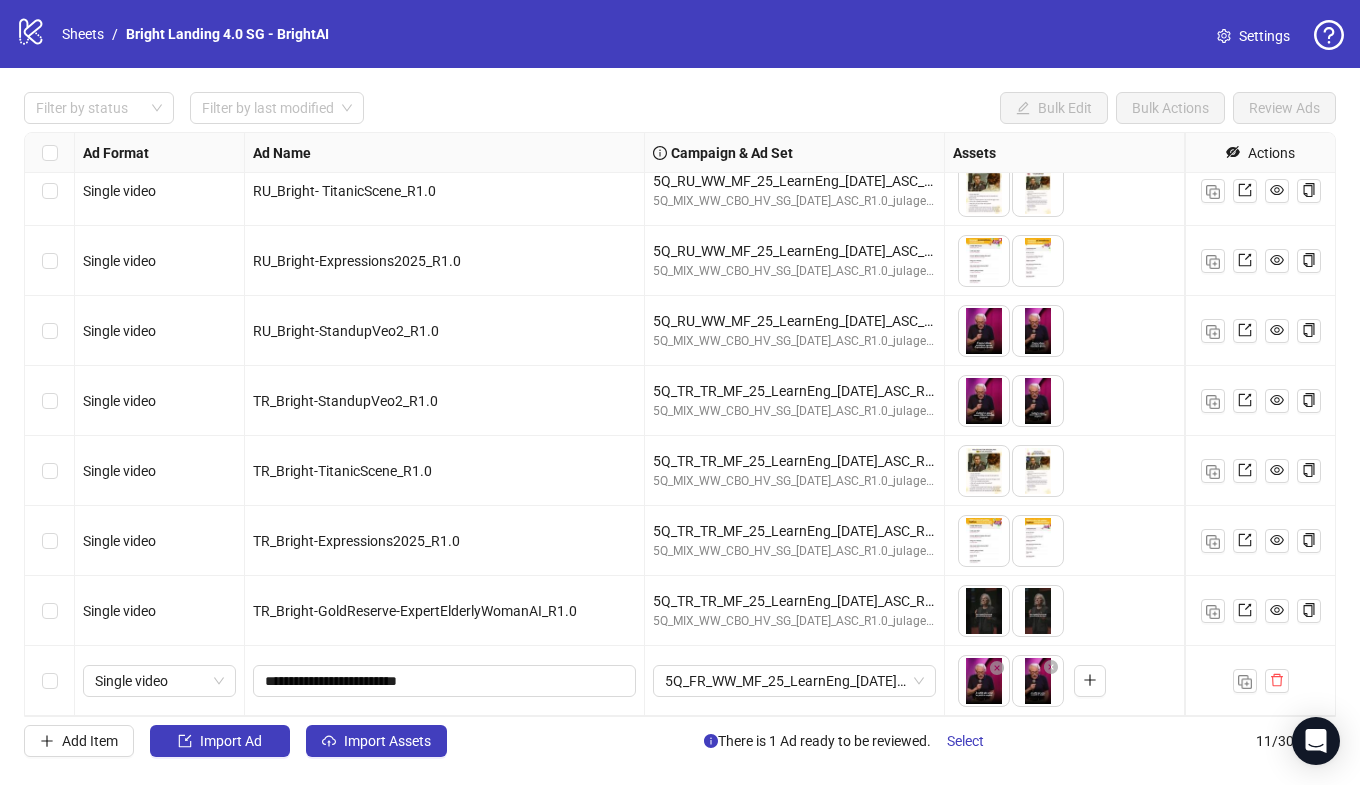 drag, startPoint x: 1052, startPoint y: 699, endPoint x: 994, endPoint y: 699, distance: 58 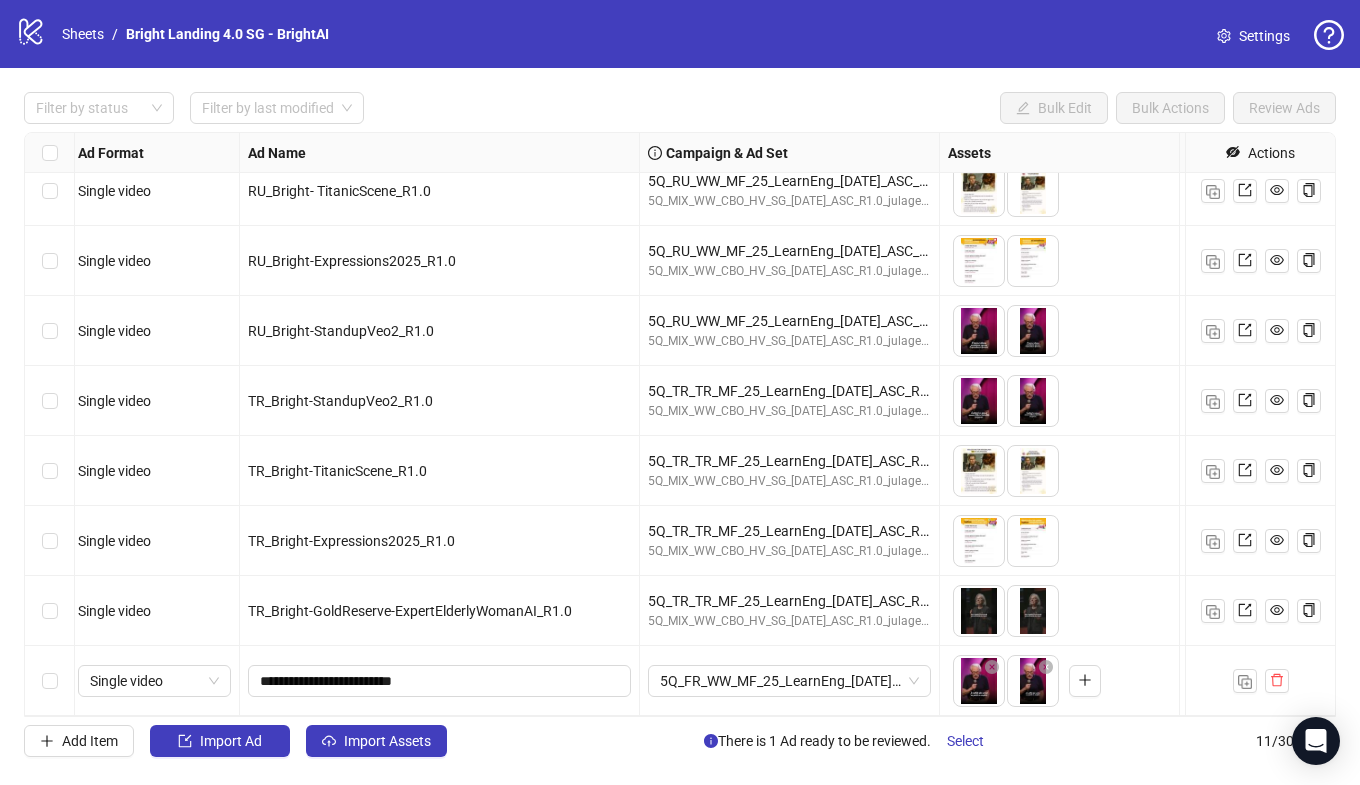 scroll, scrollTop: 227, scrollLeft: 0, axis: vertical 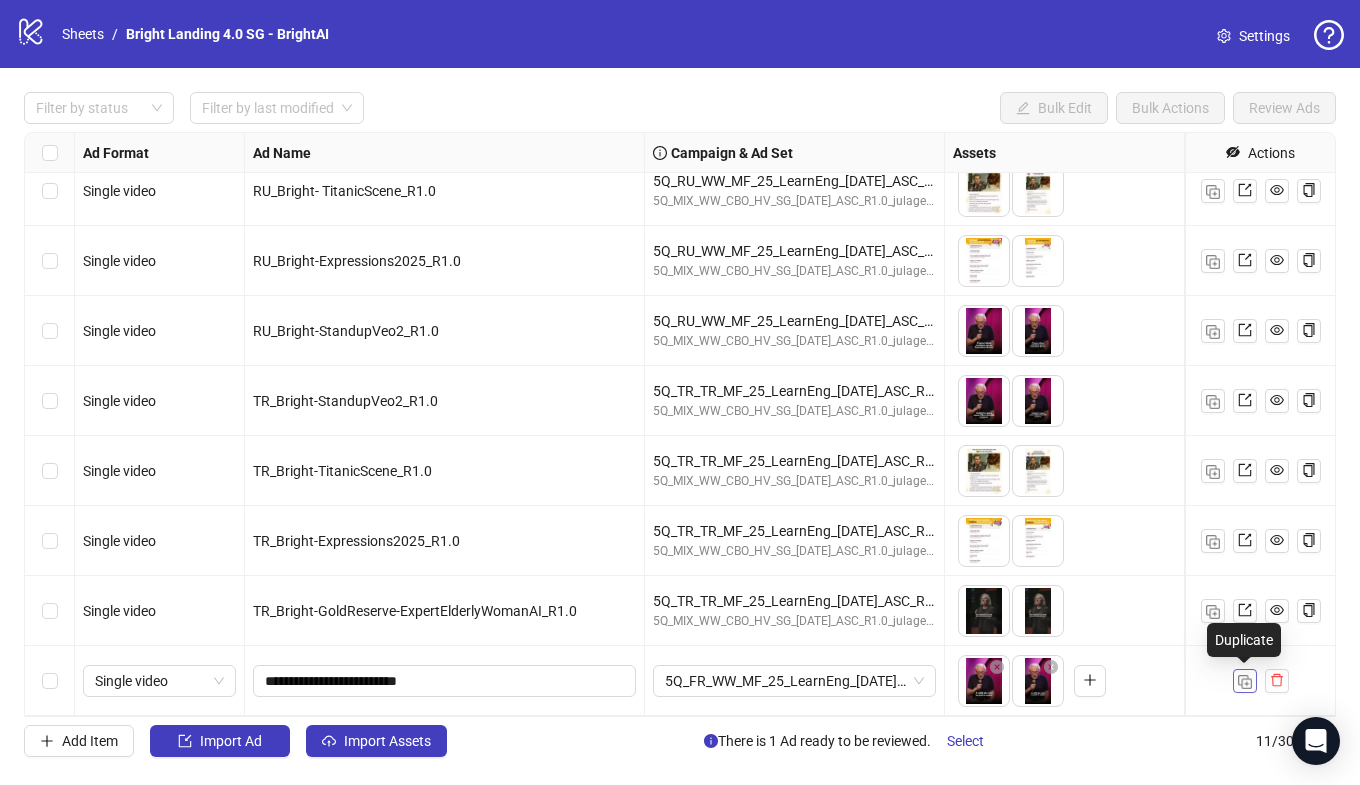 click at bounding box center [1245, 682] 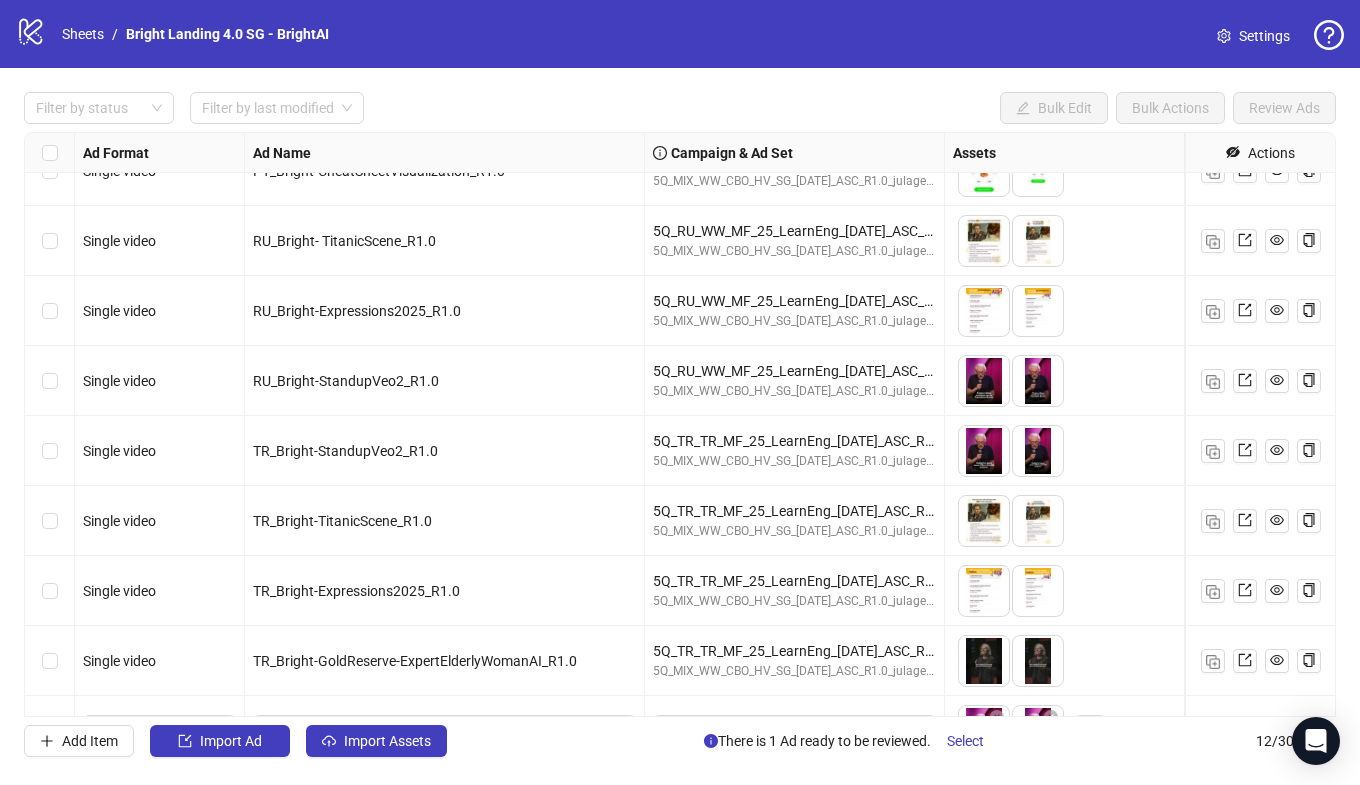 scroll, scrollTop: 164, scrollLeft: 0, axis: vertical 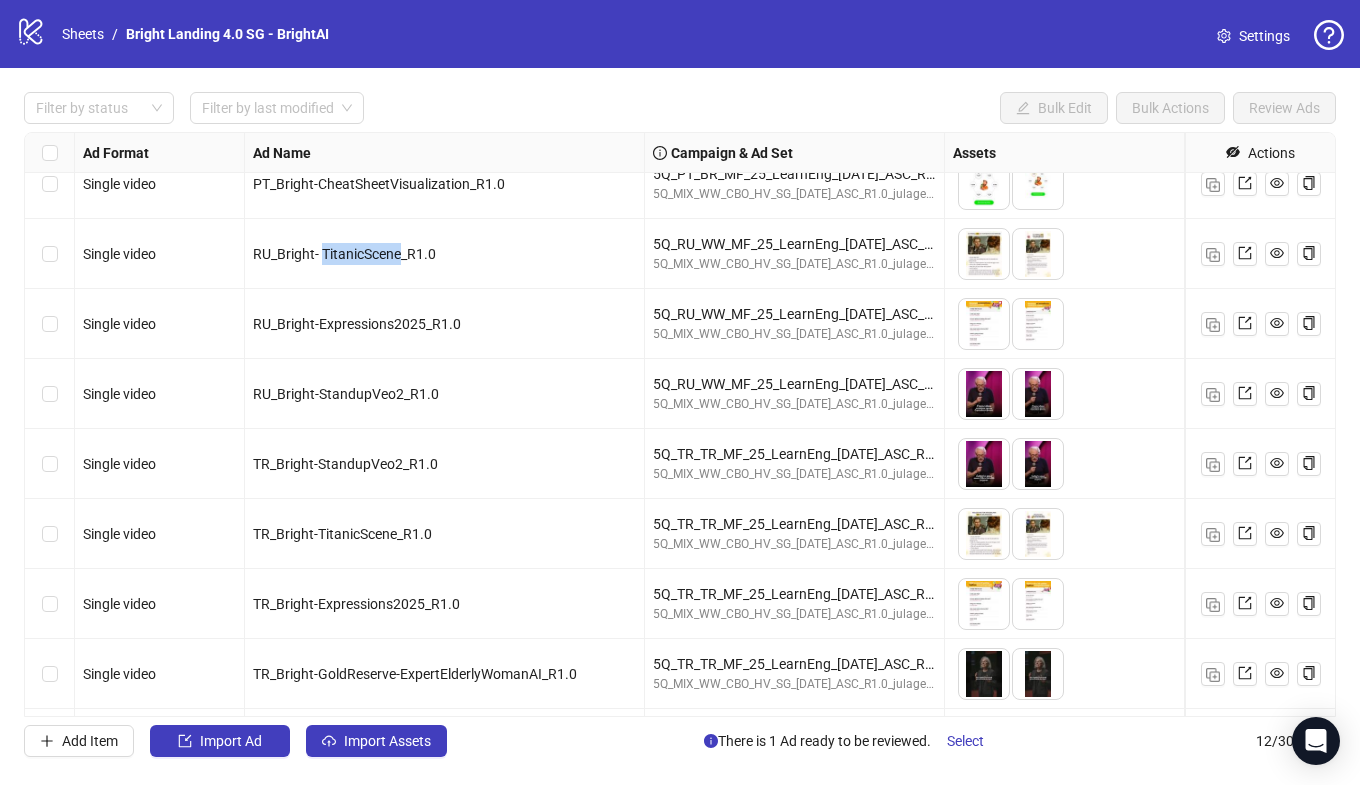 drag, startPoint x: 401, startPoint y: 255, endPoint x: 324, endPoint y: 251, distance: 77.10383 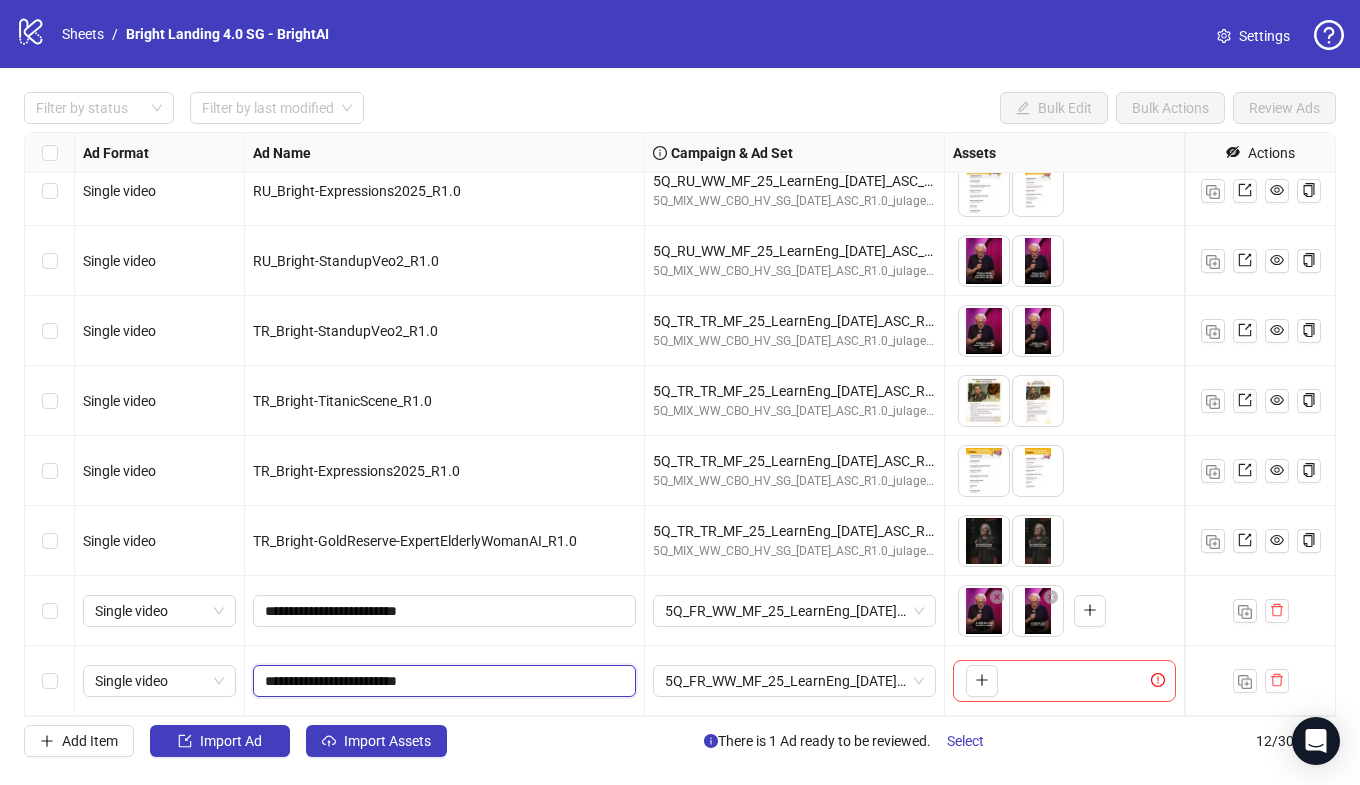 drag, startPoint x: 411, startPoint y: 681, endPoint x: 332, endPoint y: 679, distance: 79.025314 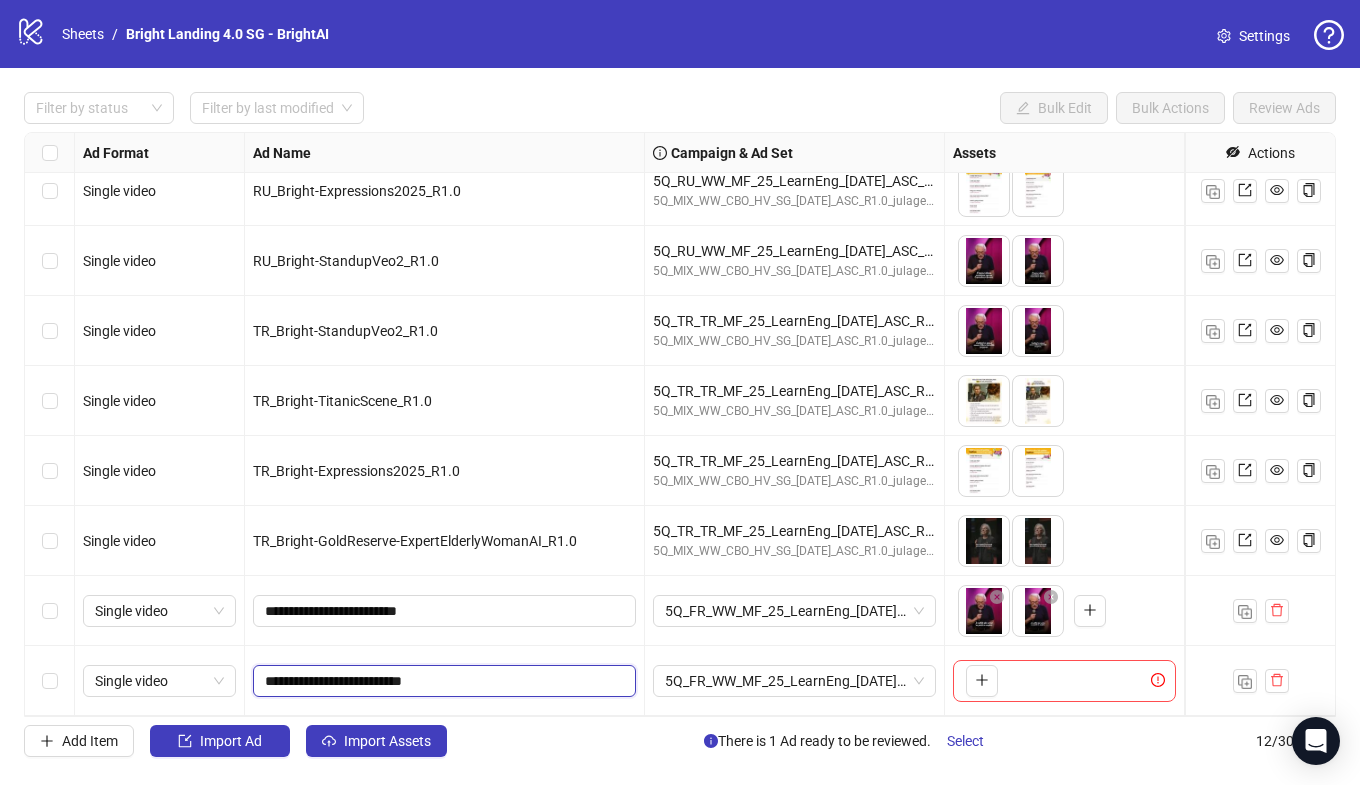 click on "**********" at bounding box center [442, 681] 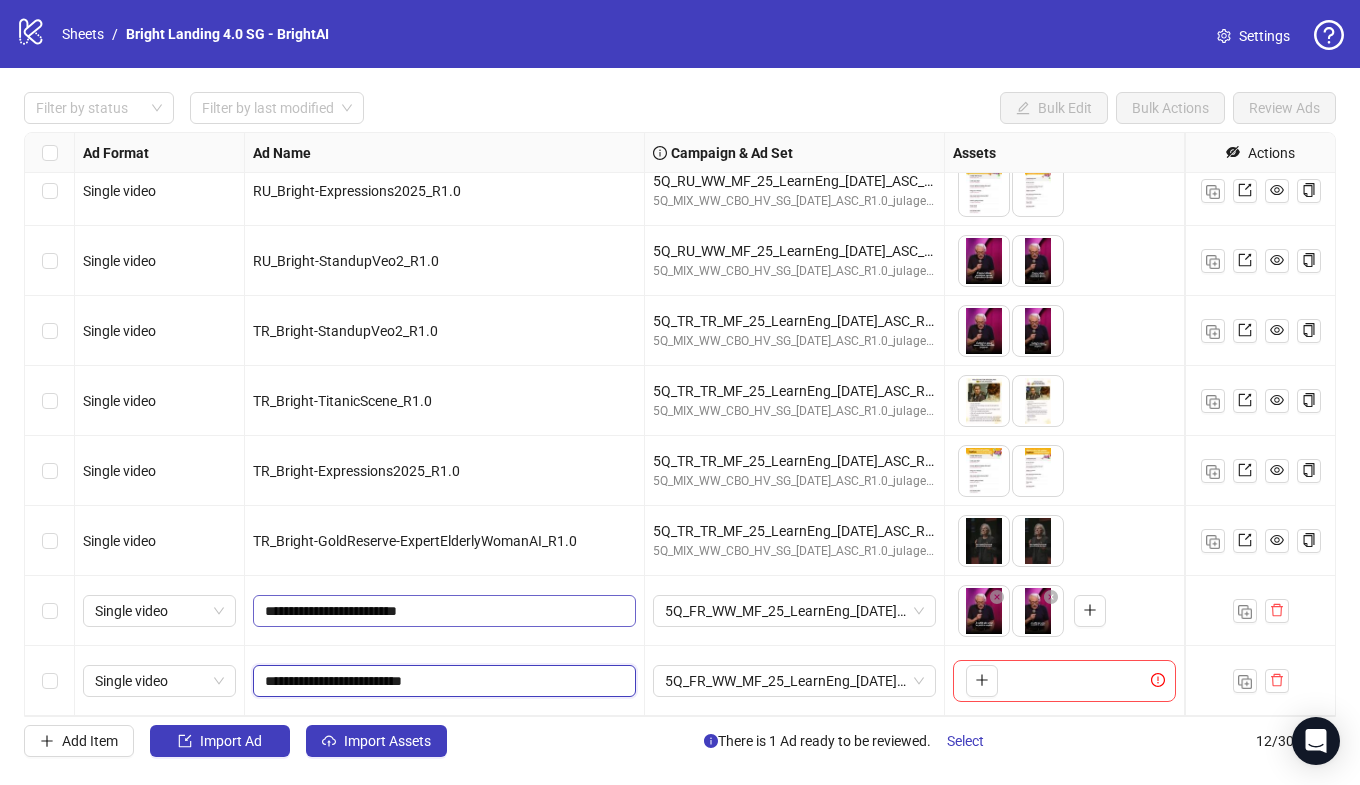 drag, startPoint x: 407, startPoint y: 681, endPoint x: 349, endPoint y: 612, distance: 90.13878 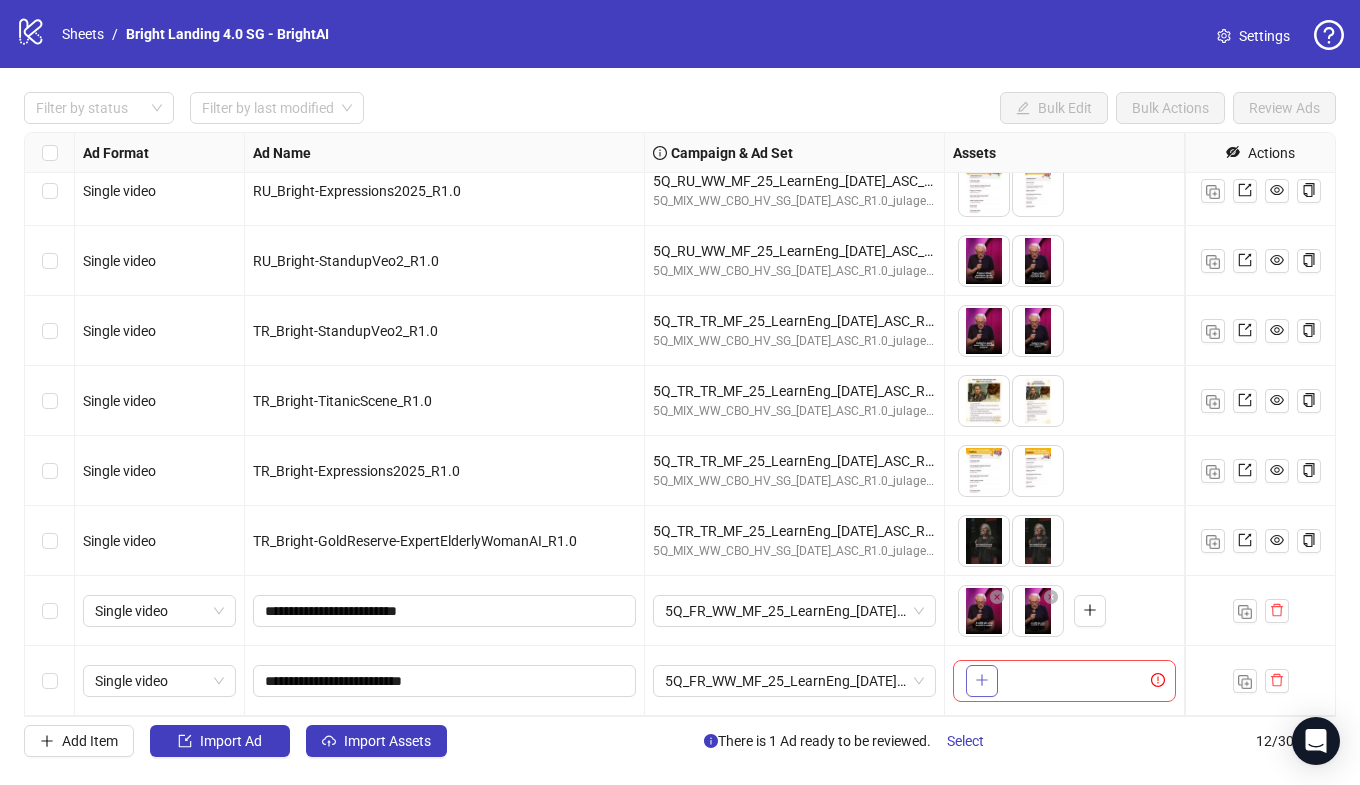 click at bounding box center [982, 681] 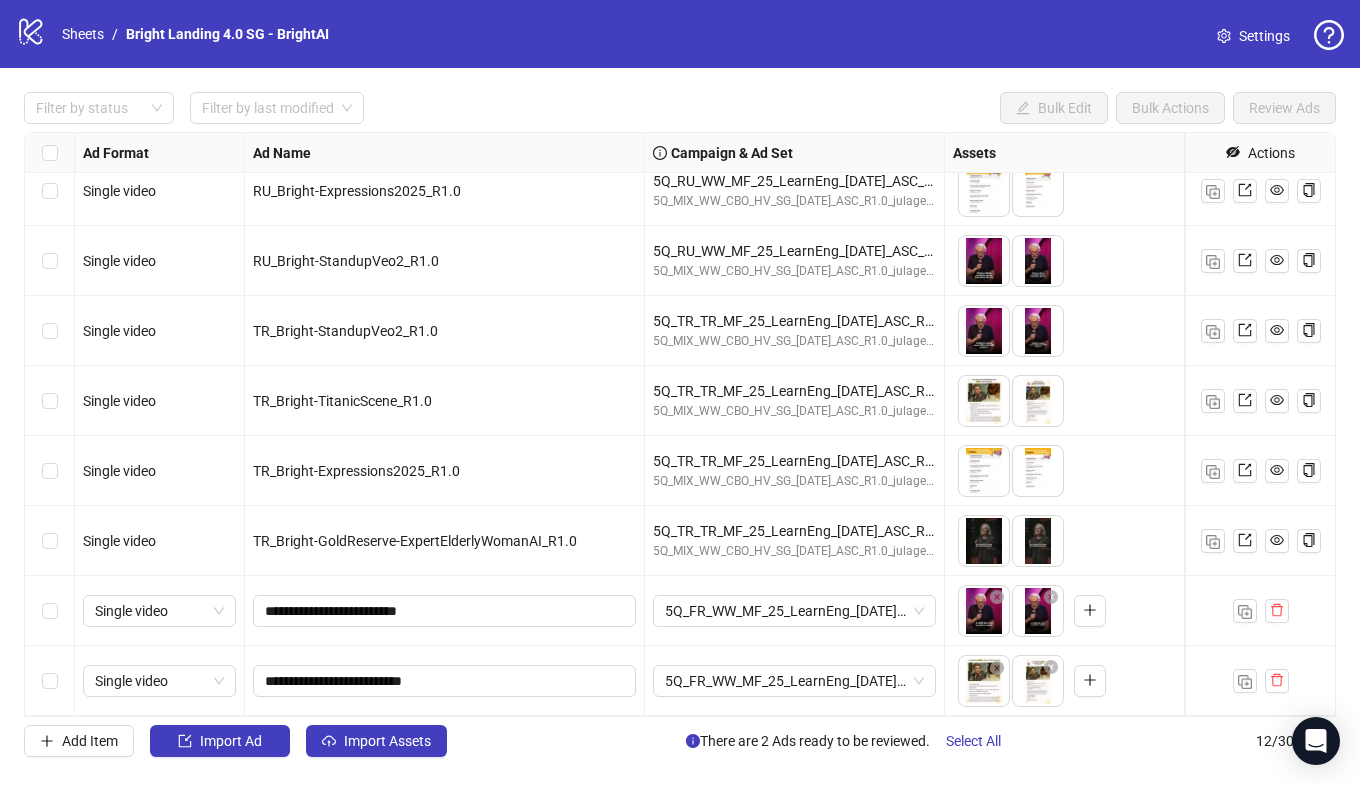 drag, startPoint x: 1042, startPoint y: 699, endPoint x: 981, endPoint y: 698, distance: 61.008198 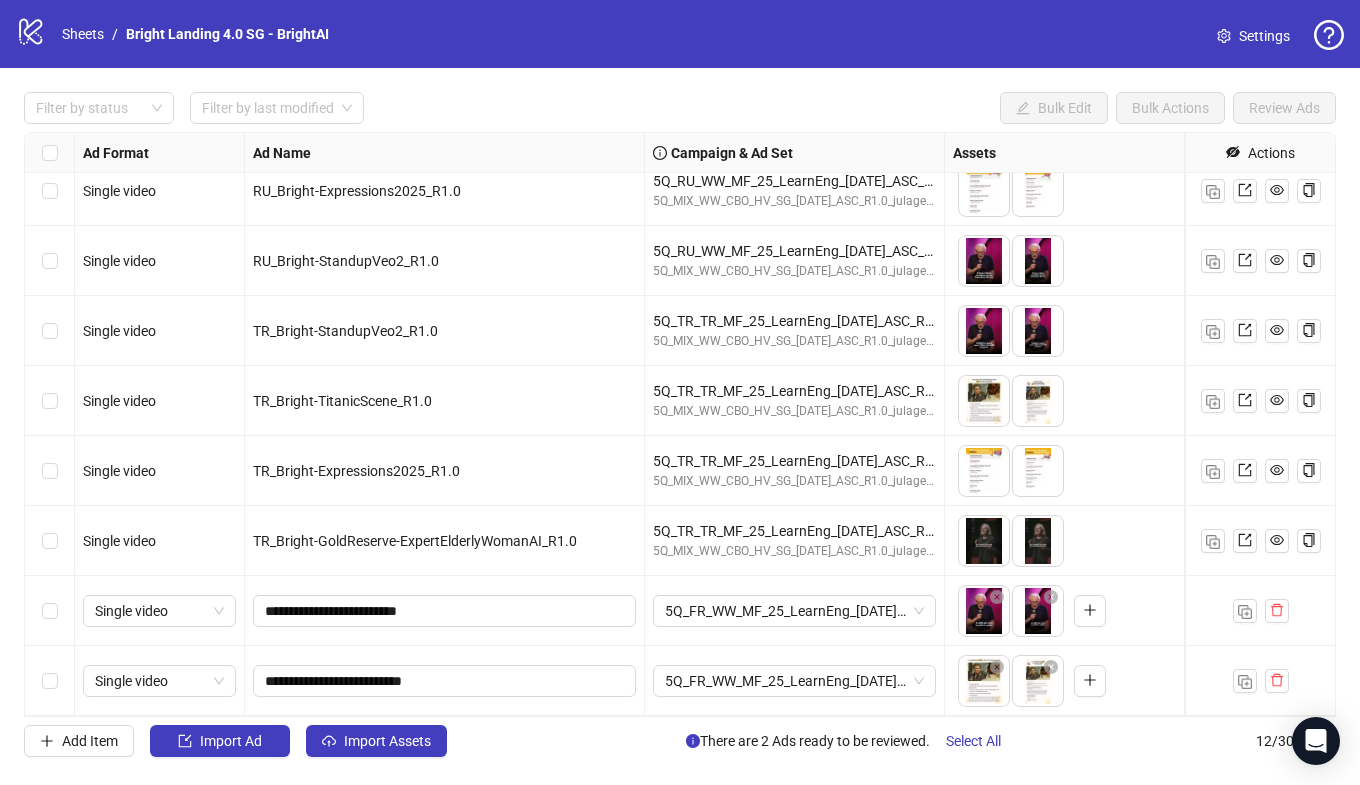 scroll, scrollTop: 201, scrollLeft: 0, axis: vertical 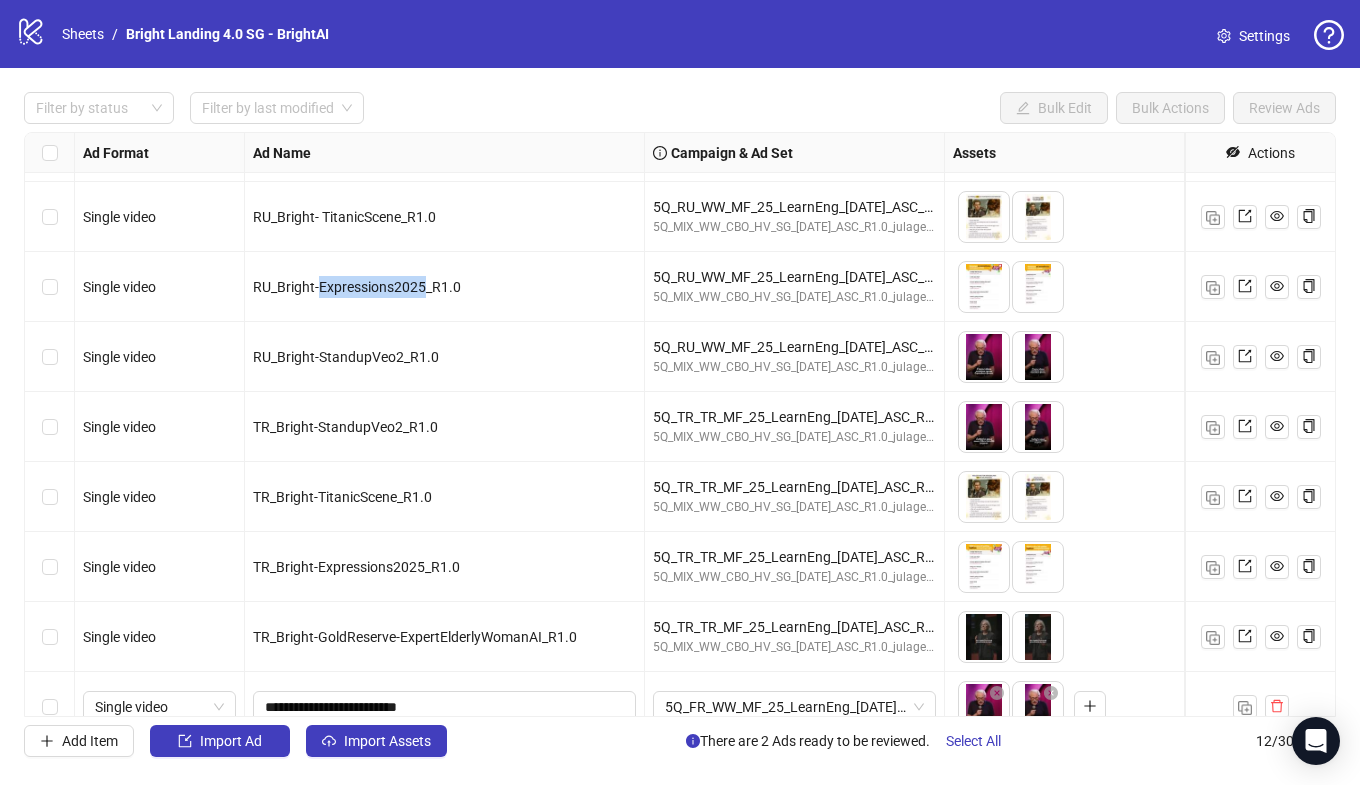 drag, startPoint x: 425, startPoint y: 286, endPoint x: 319, endPoint y: 286, distance: 106 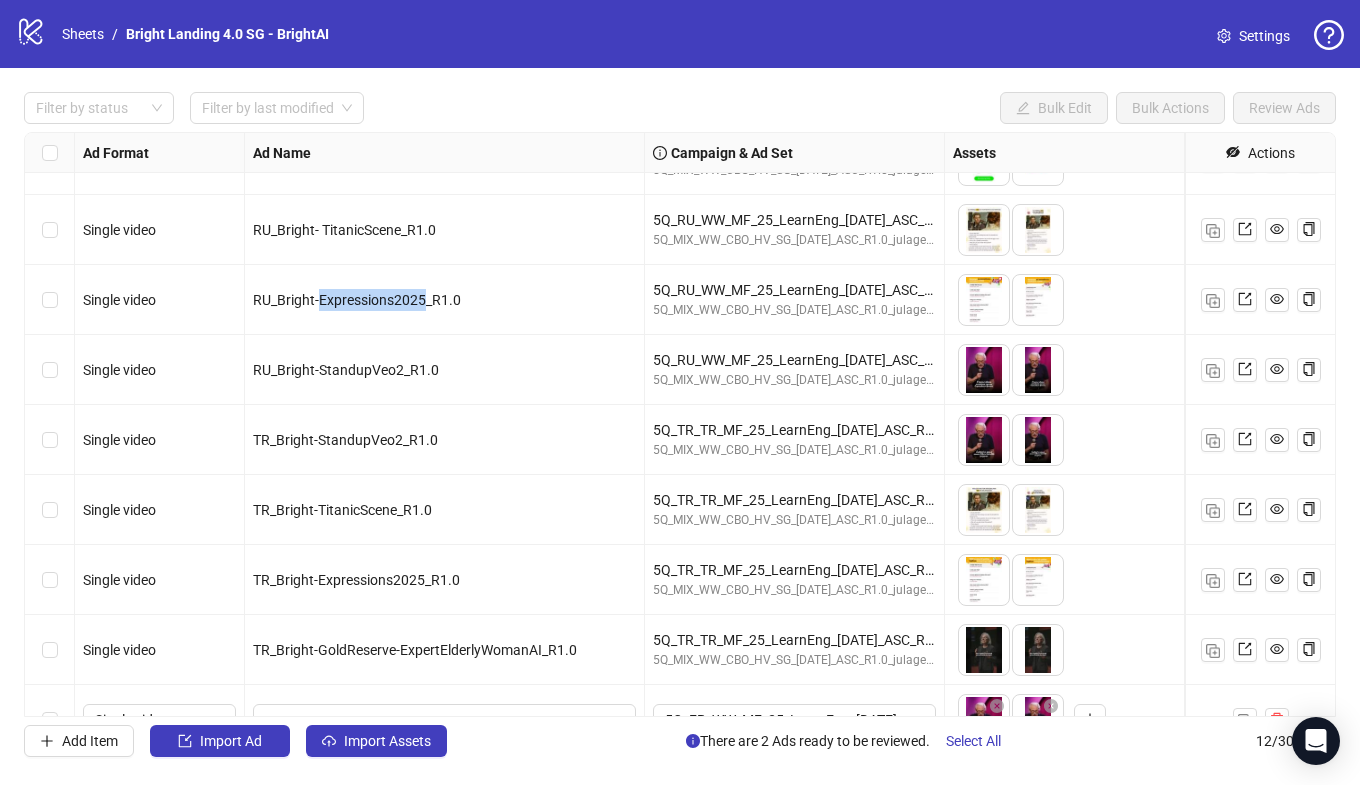scroll, scrollTop: 297, scrollLeft: 0, axis: vertical 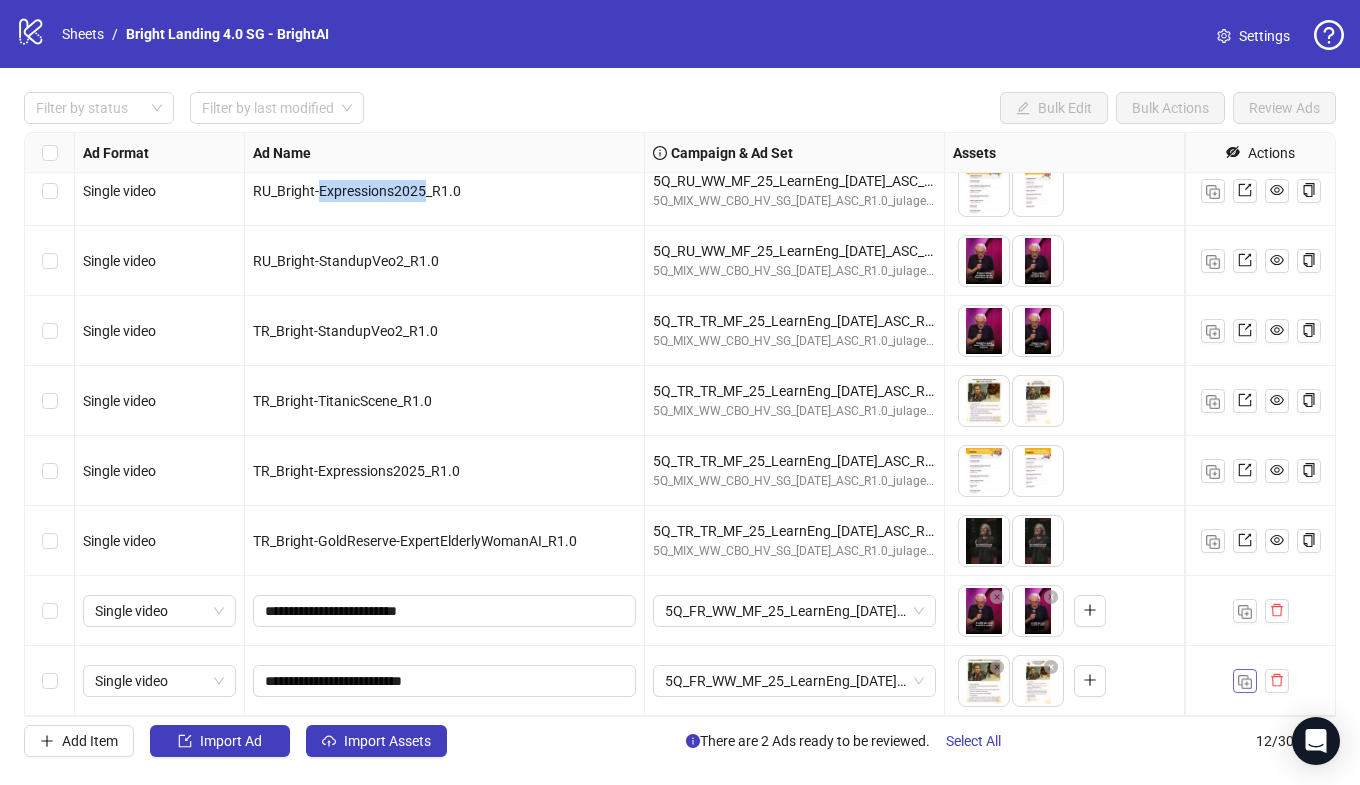 click at bounding box center (1245, 682) 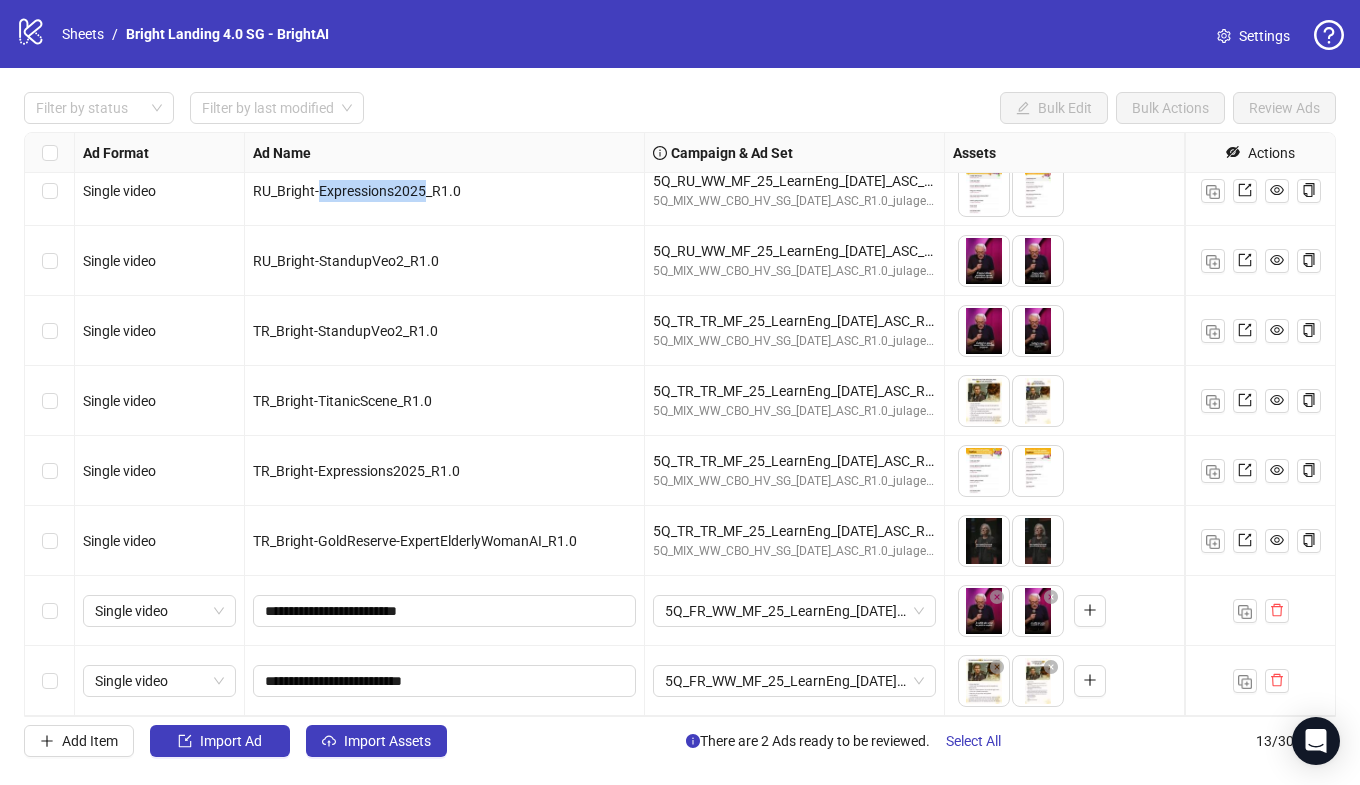 scroll, scrollTop: 367, scrollLeft: 0, axis: vertical 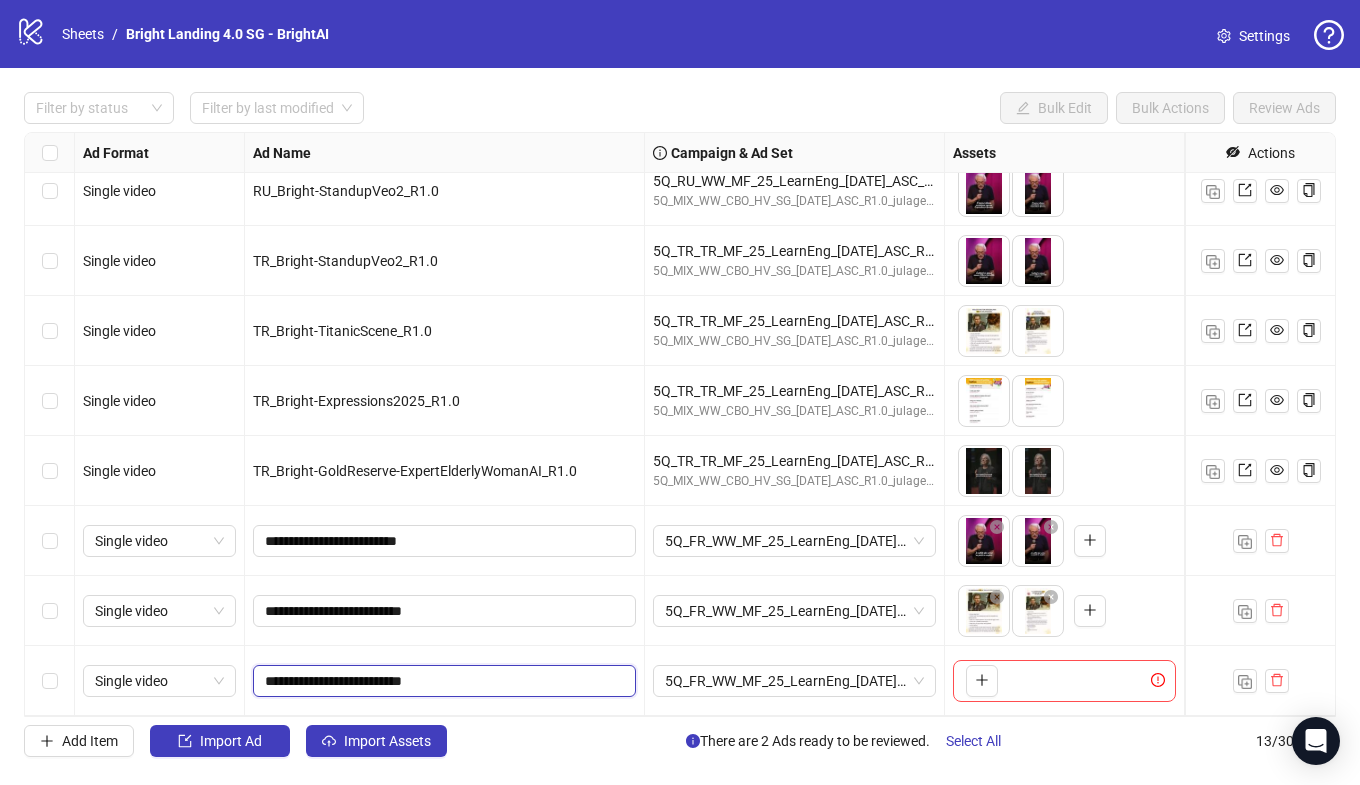 drag, startPoint x: 409, startPoint y: 683, endPoint x: 329, endPoint y: 681, distance: 80.024994 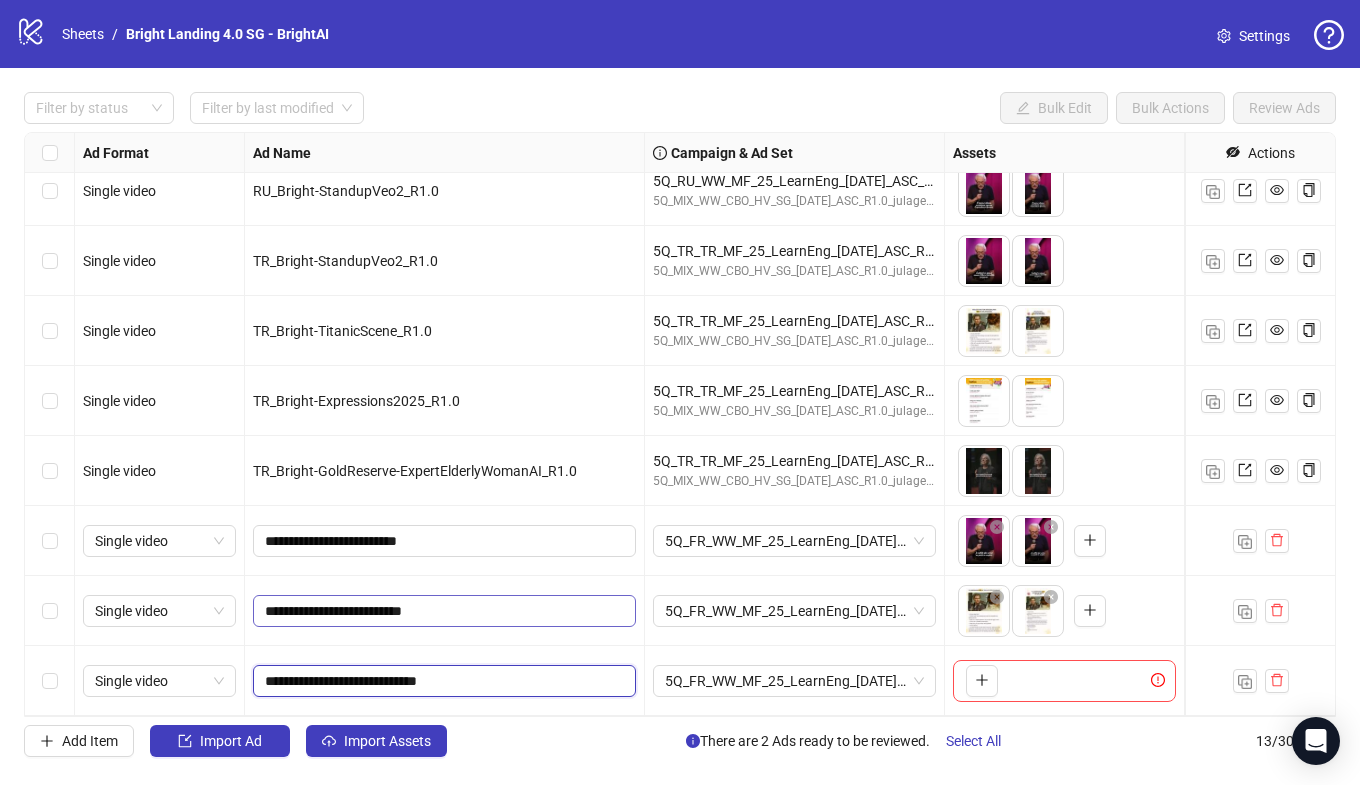 drag, startPoint x: 425, startPoint y: 680, endPoint x: 369, endPoint y: 608, distance: 91.214035 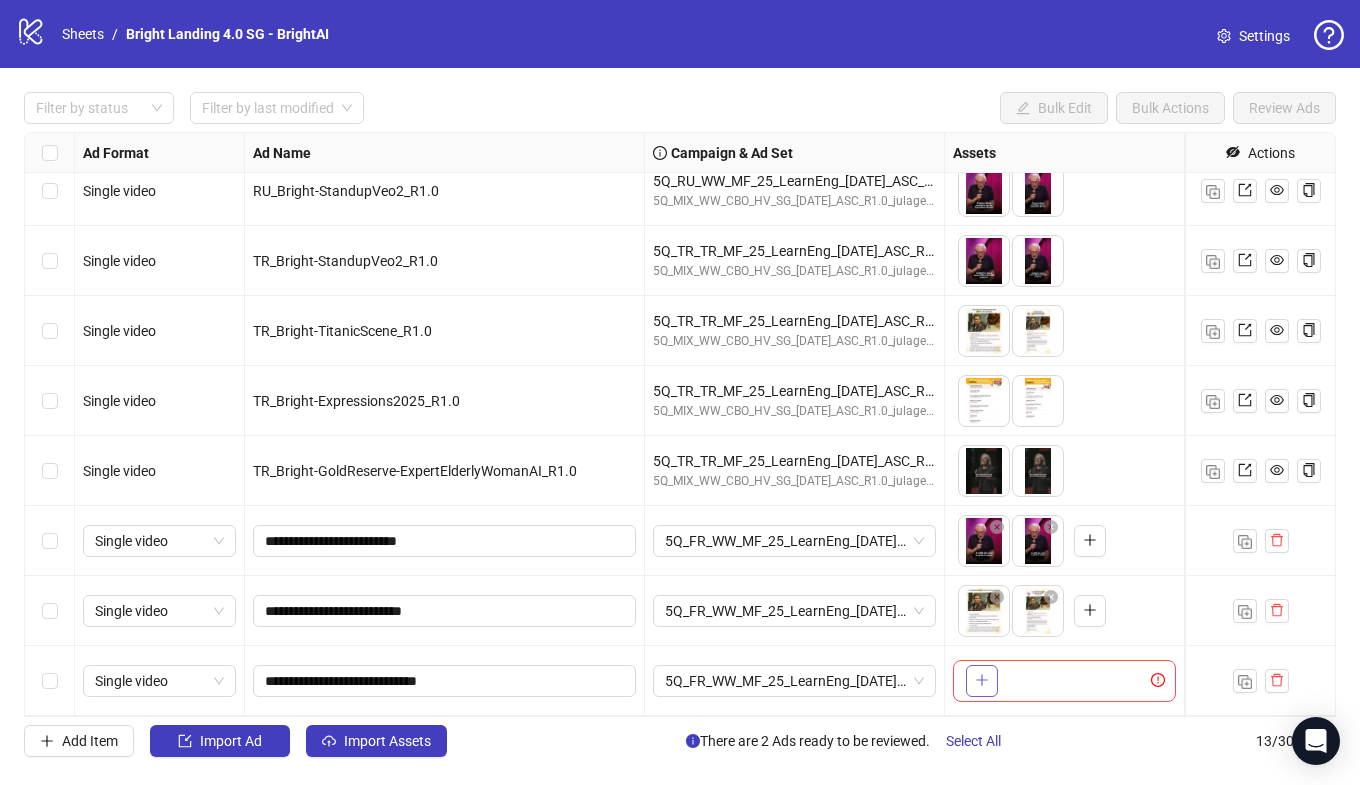 click 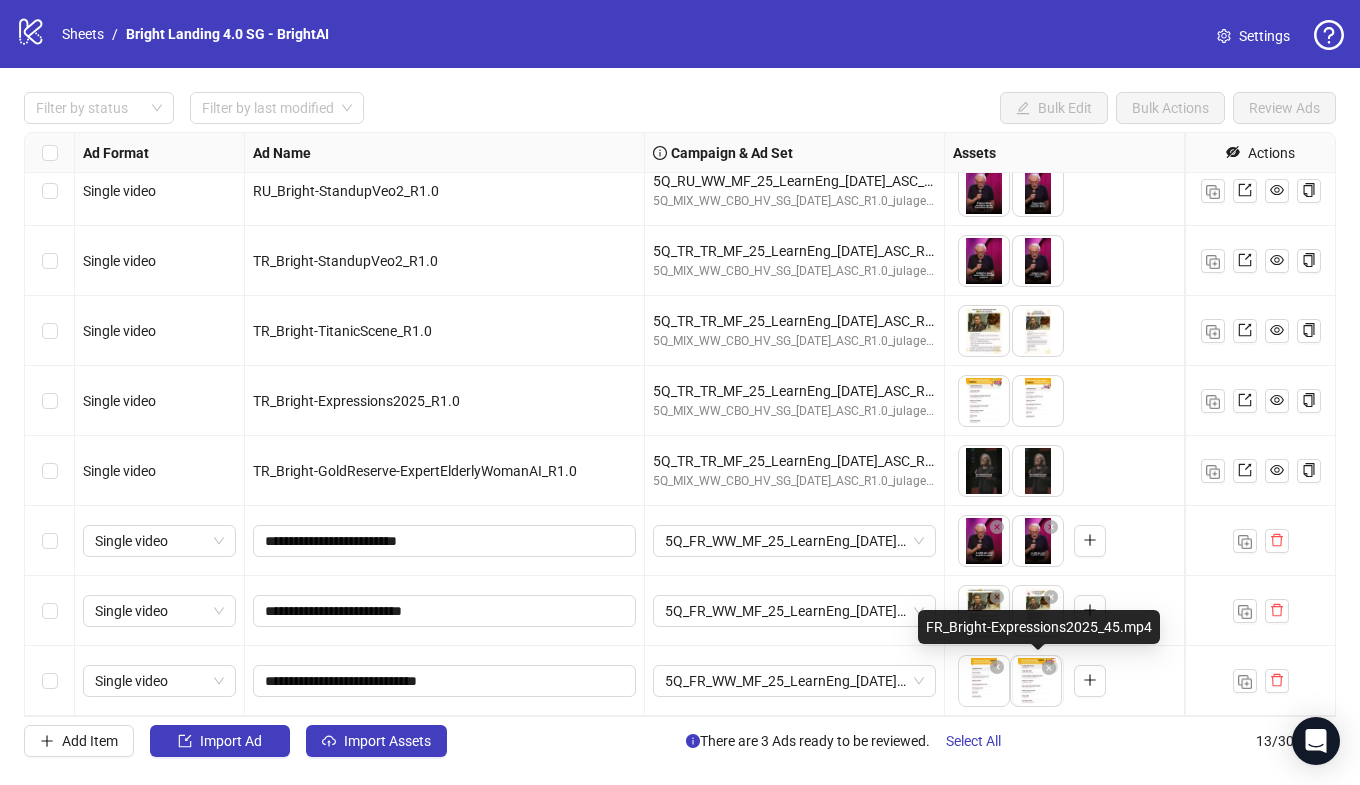 drag, startPoint x: 1037, startPoint y: 696, endPoint x: 983, endPoint y: 696, distance: 54 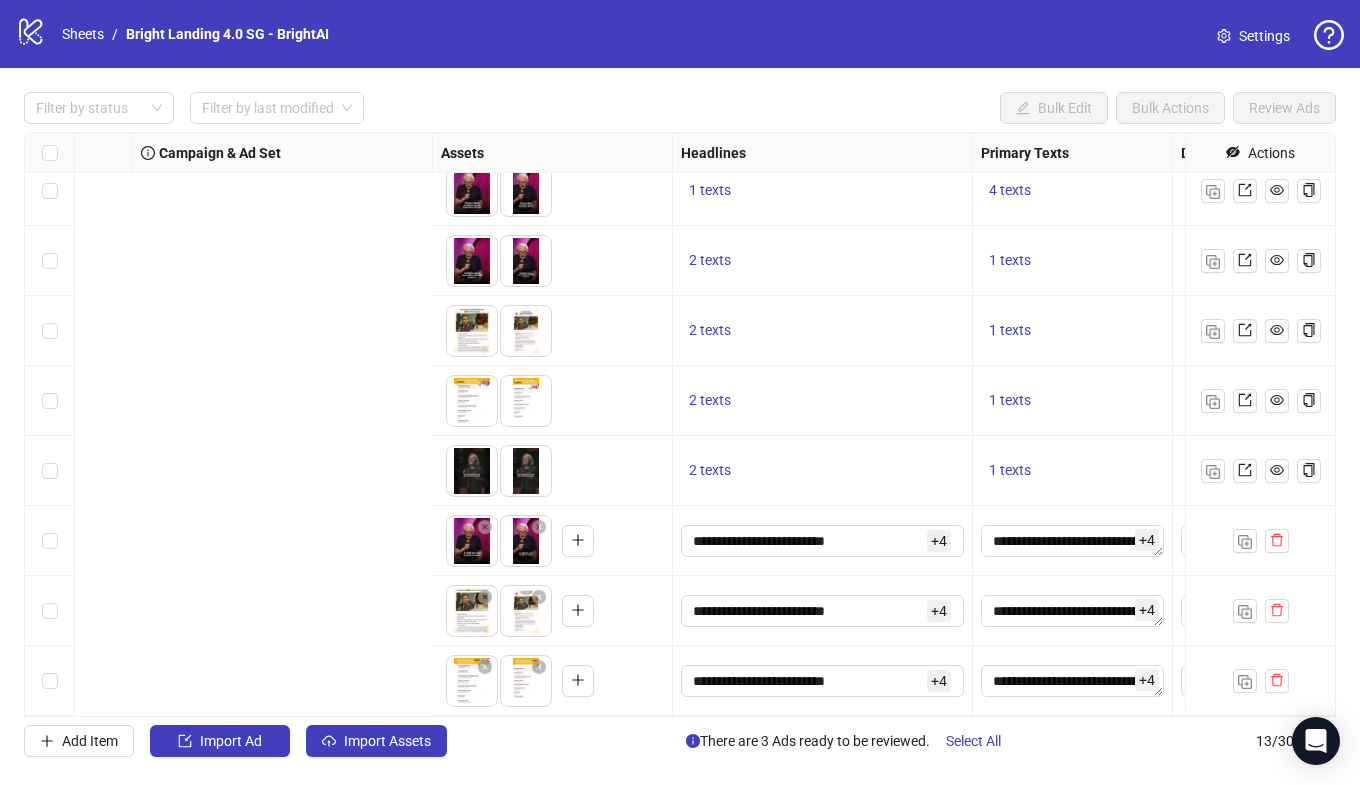 scroll, scrollTop: 367, scrollLeft: 0, axis: vertical 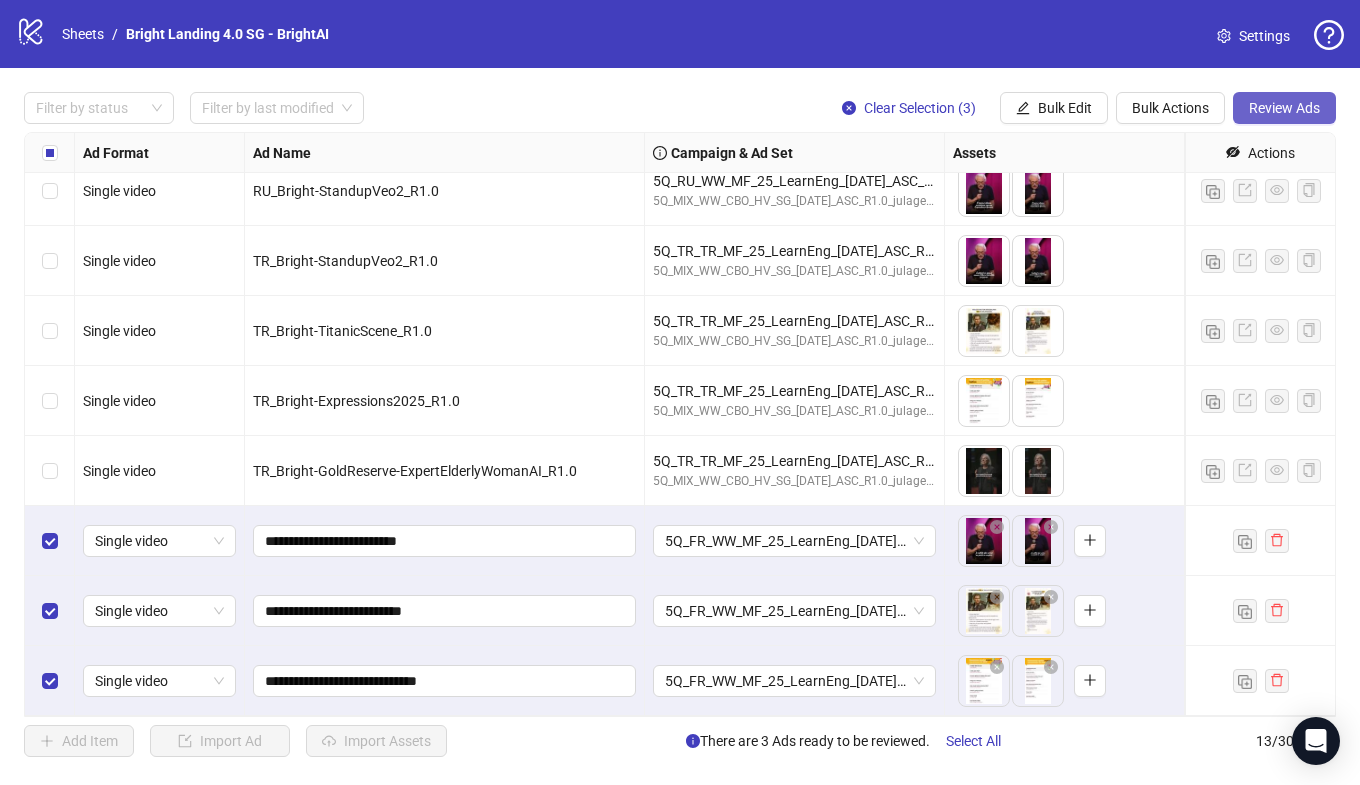 click on "Review Ads" at bounding box center (1284, 108) 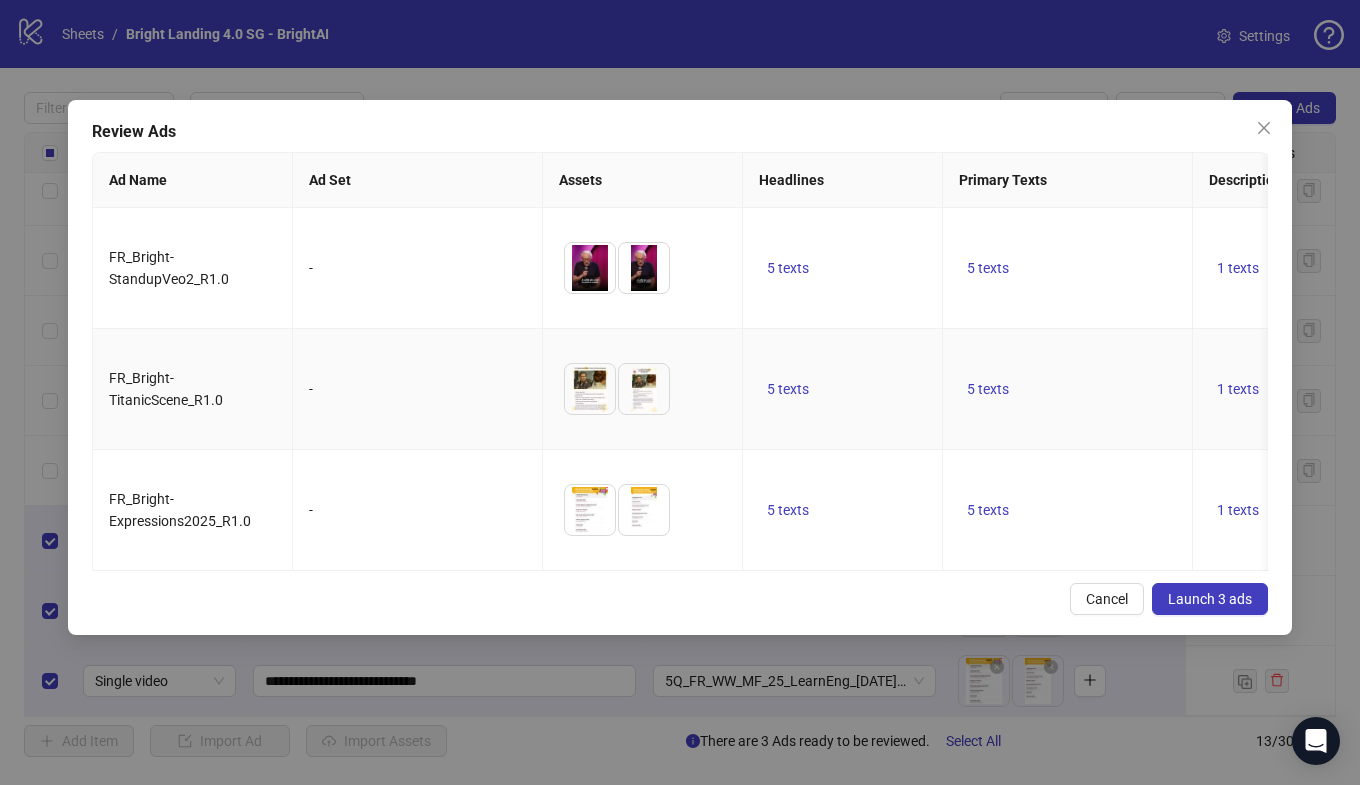scroll, scrollTop: 0, scrollLeft: 175, axis: horizontal 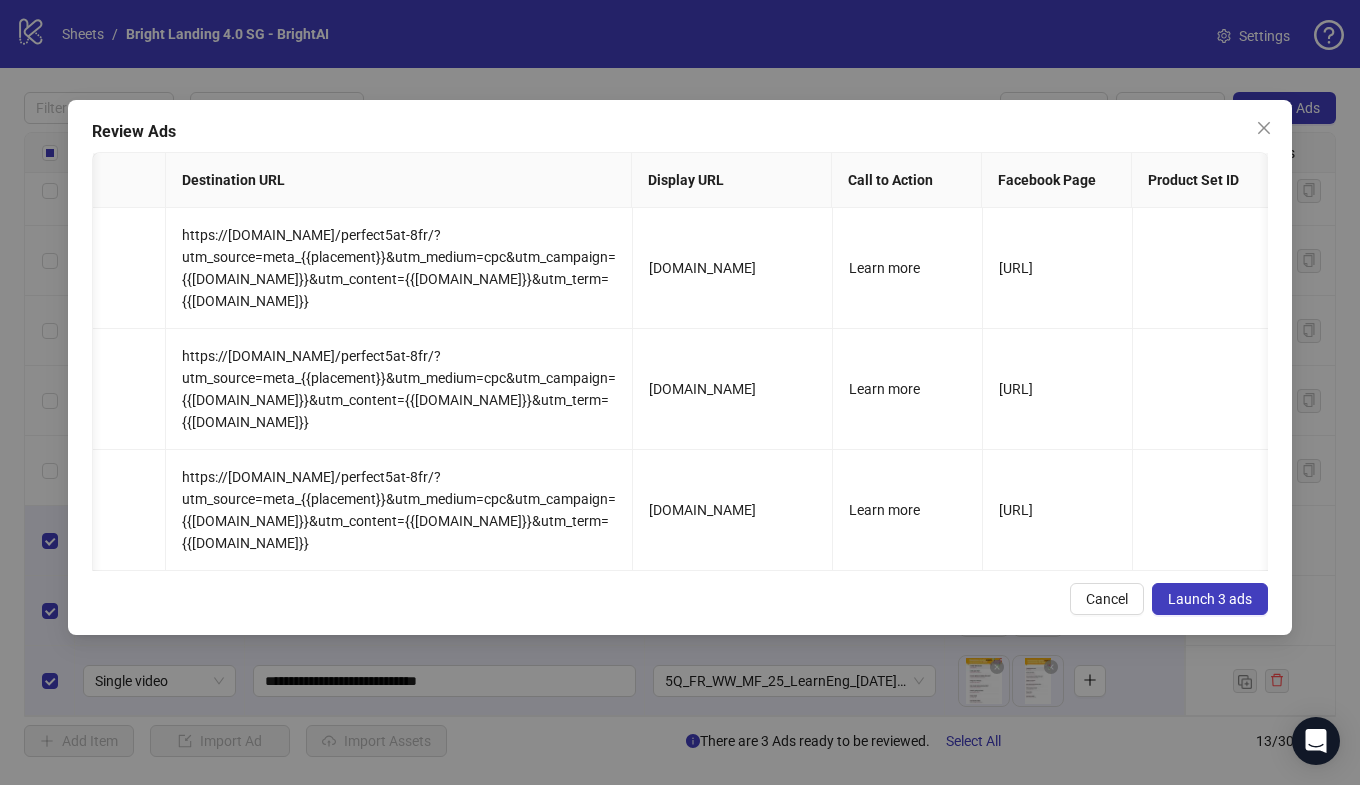 click on "Launch 3 ads" at bounding box center (1210, 599) 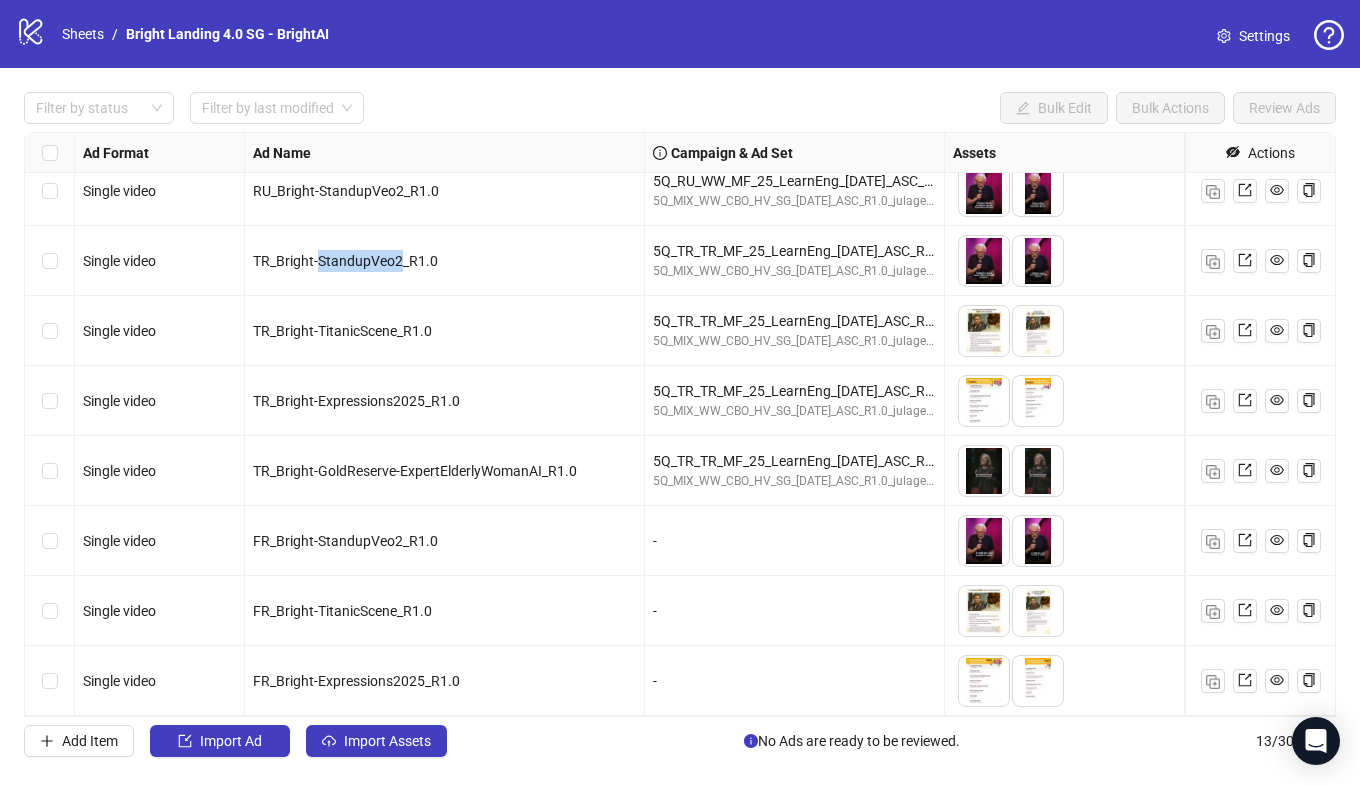 drag, startPoint x: 400, startPoint y: 261, endPoint x: 316, endPoint y: 261, distance: 84 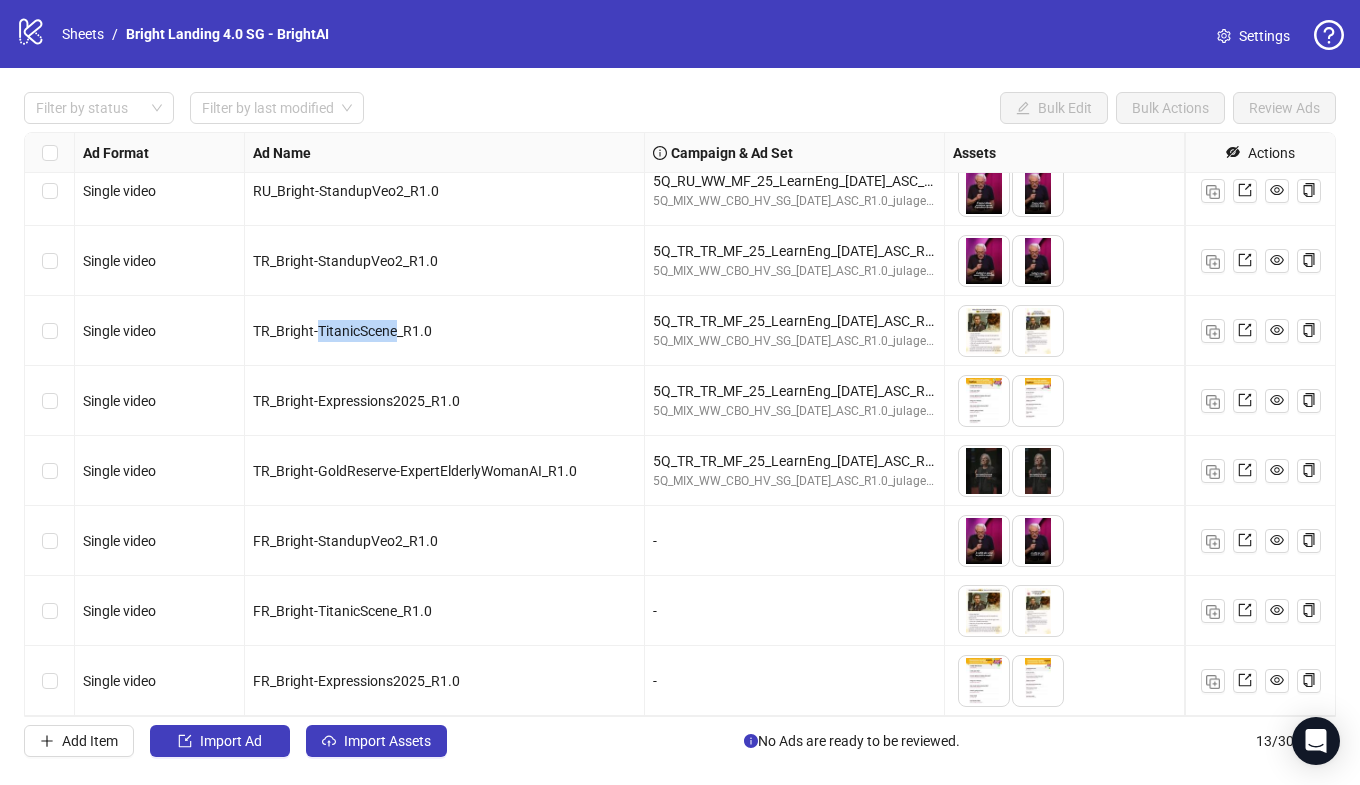 drag, startPoint x: 398, startPoint y: 332, endPoint x: 320, endPoint y: 329, distance: 78.05767 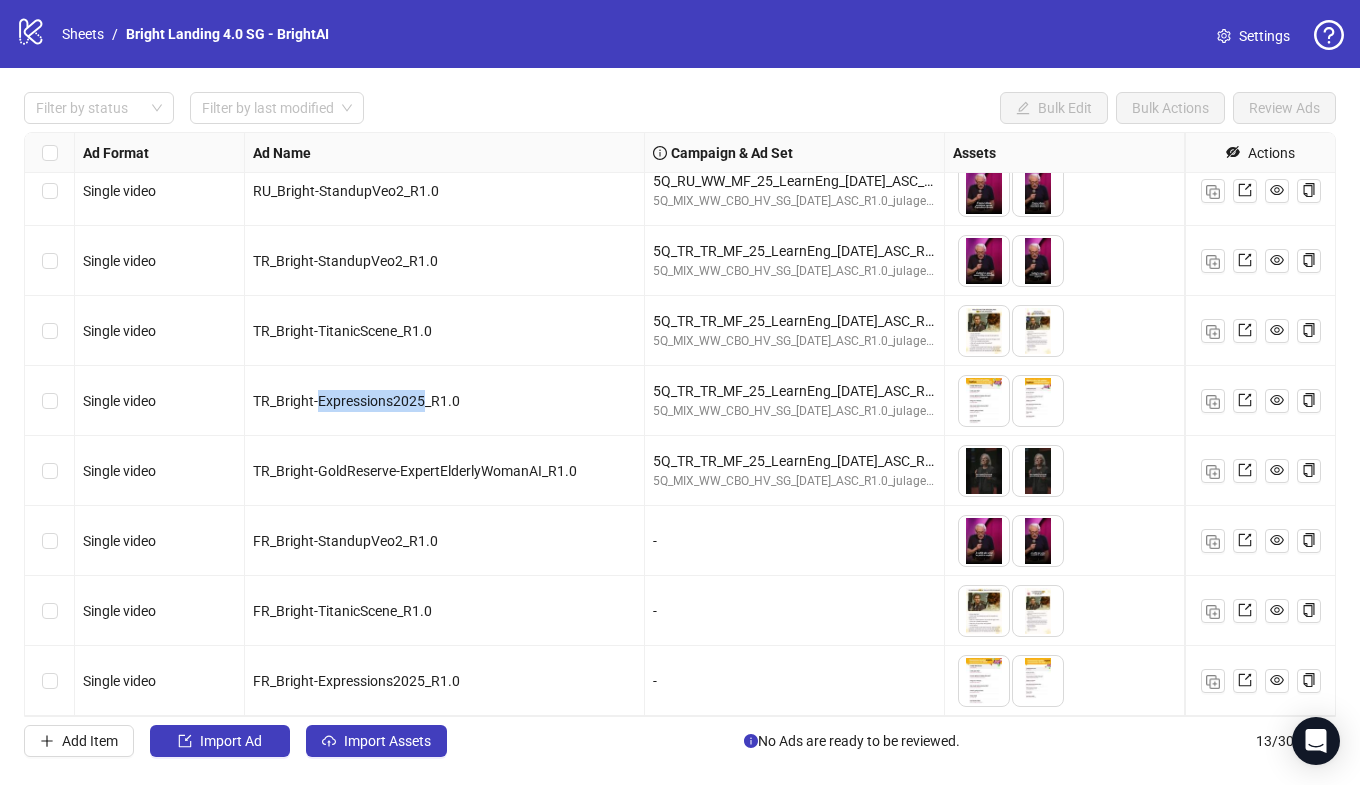 drag, startPoint x: 424, startPoint y: 404, endPoint x: 318, endPoint y: 403, distance: 106.004715 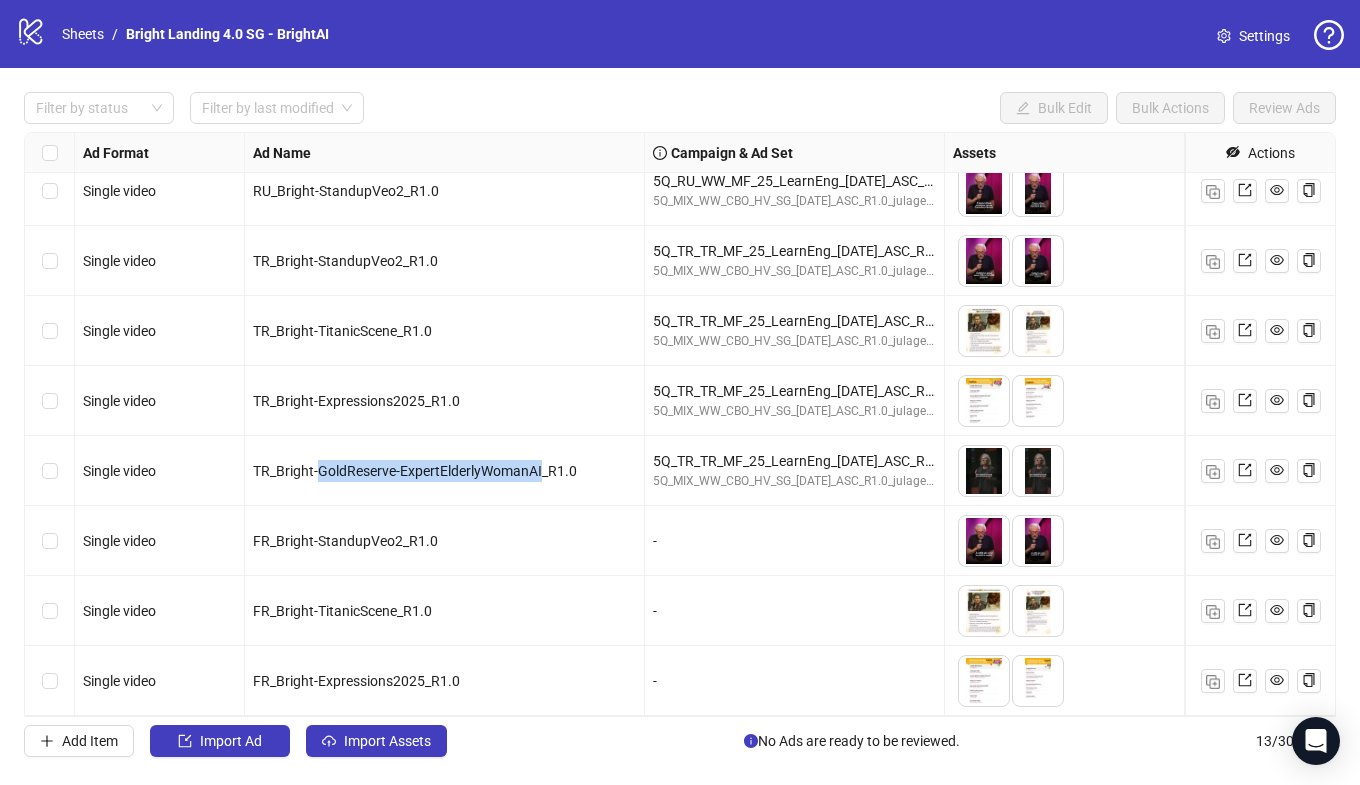 drag, startPoint x: 543, startPoint y: 470, endPoint x: 319, endPoint y: 467, distance: 224.0201 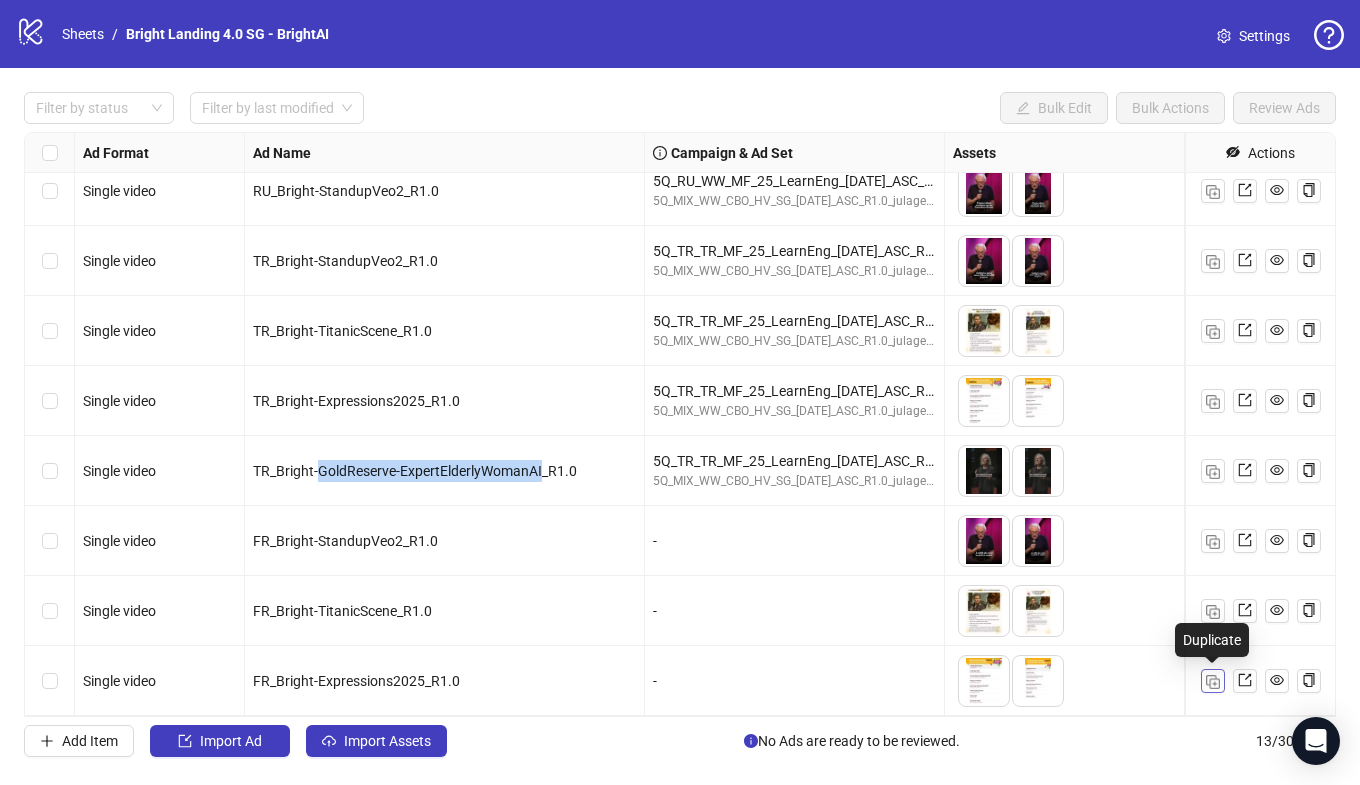 click at bounding box center [1213, 682] 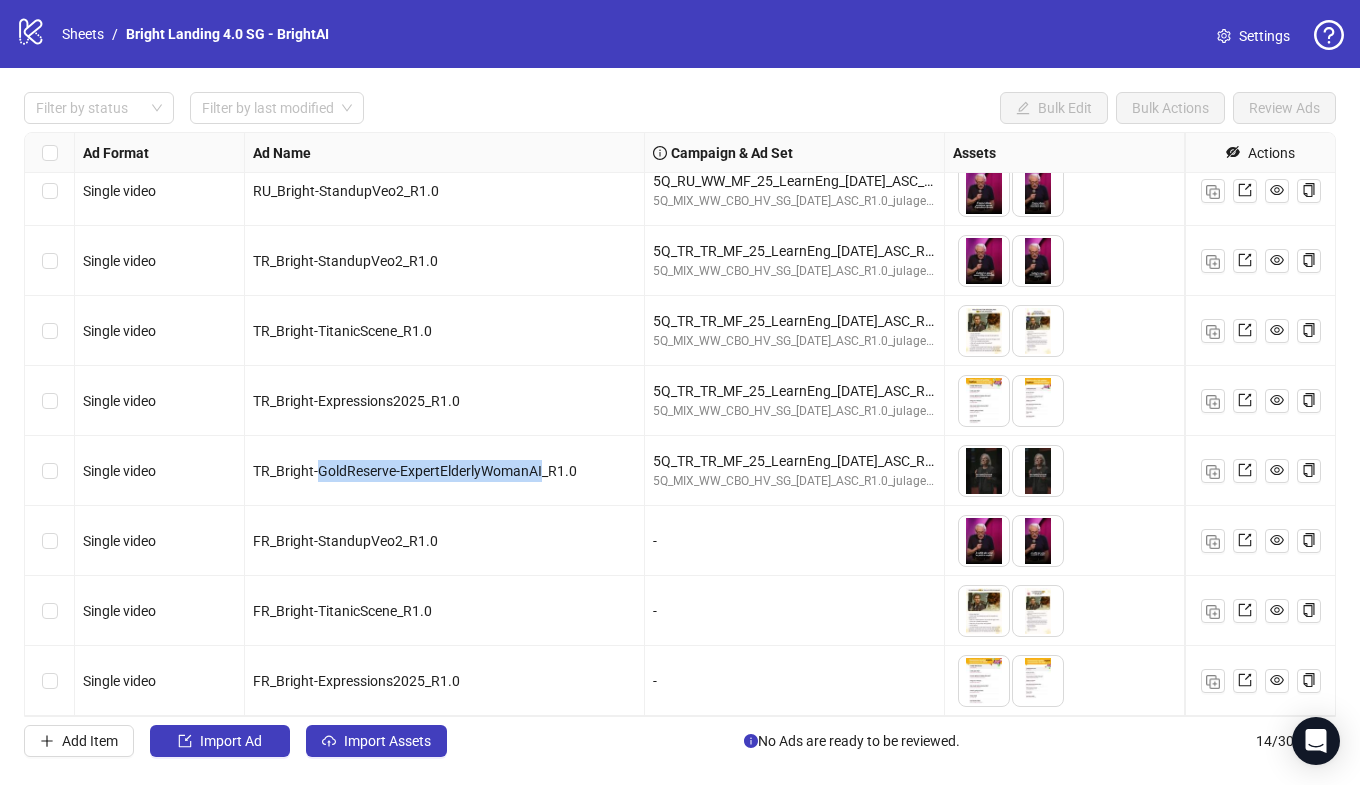 scroll, scrollTop: 437, scrollLeft: 0, axis: vertical 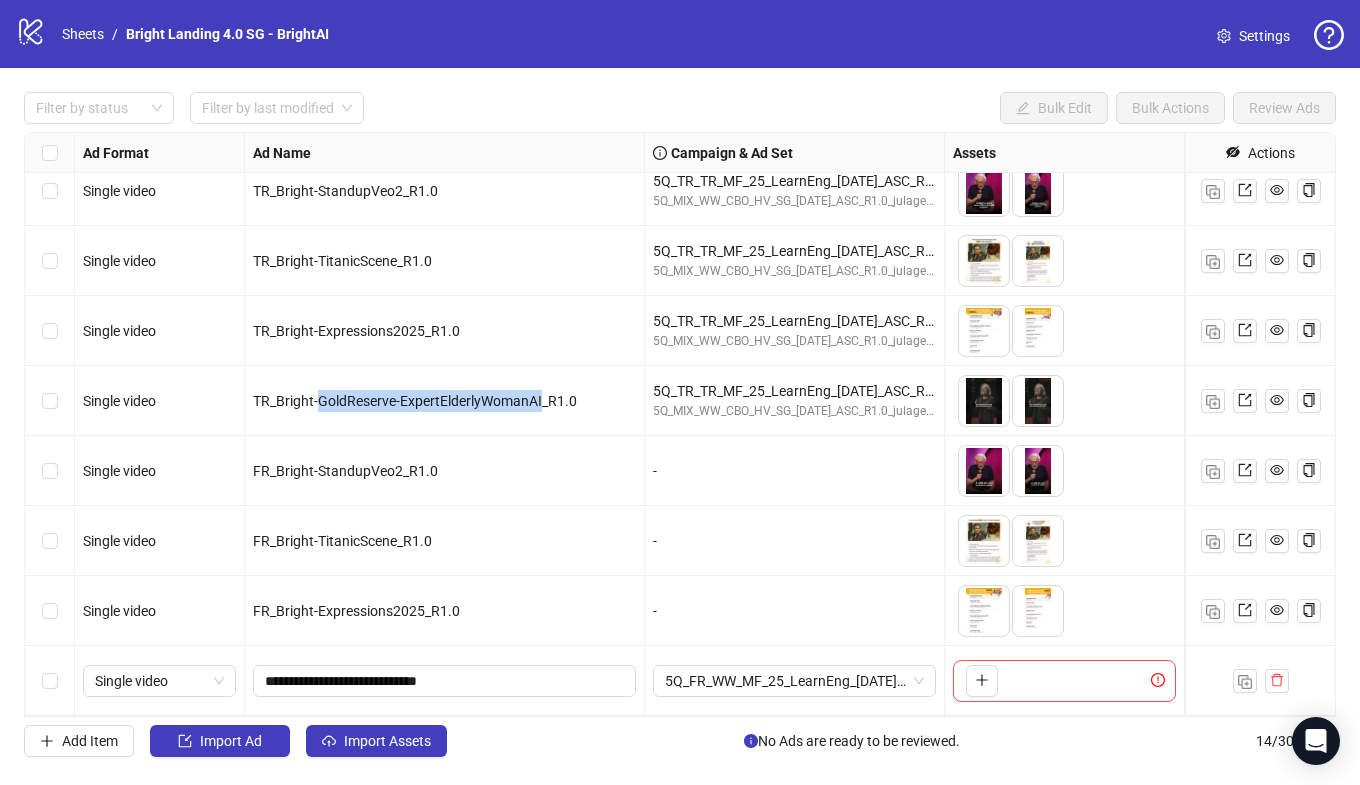 type 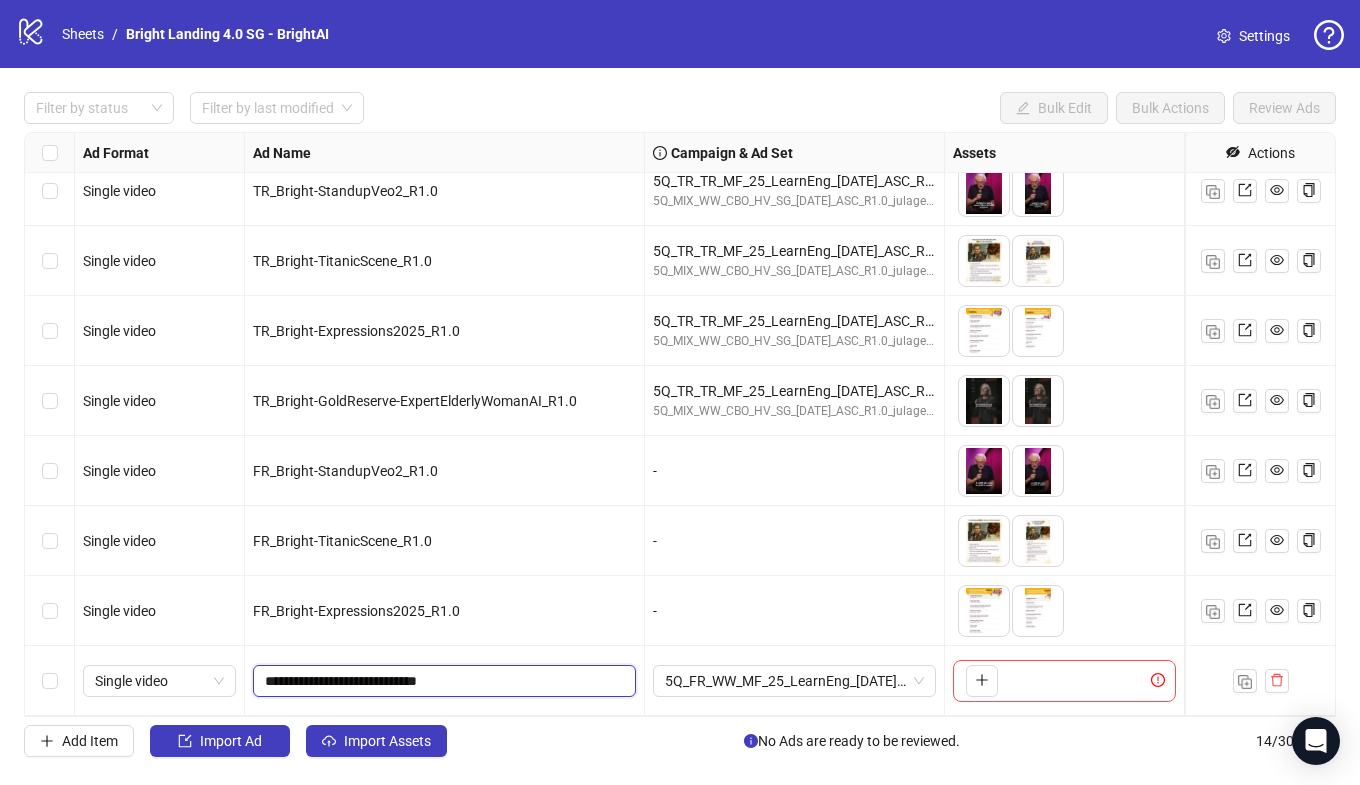 drag, startPoint x: 436, startPoint y: 681, endPoint x: 332, endPoint y: 681, distance: 104 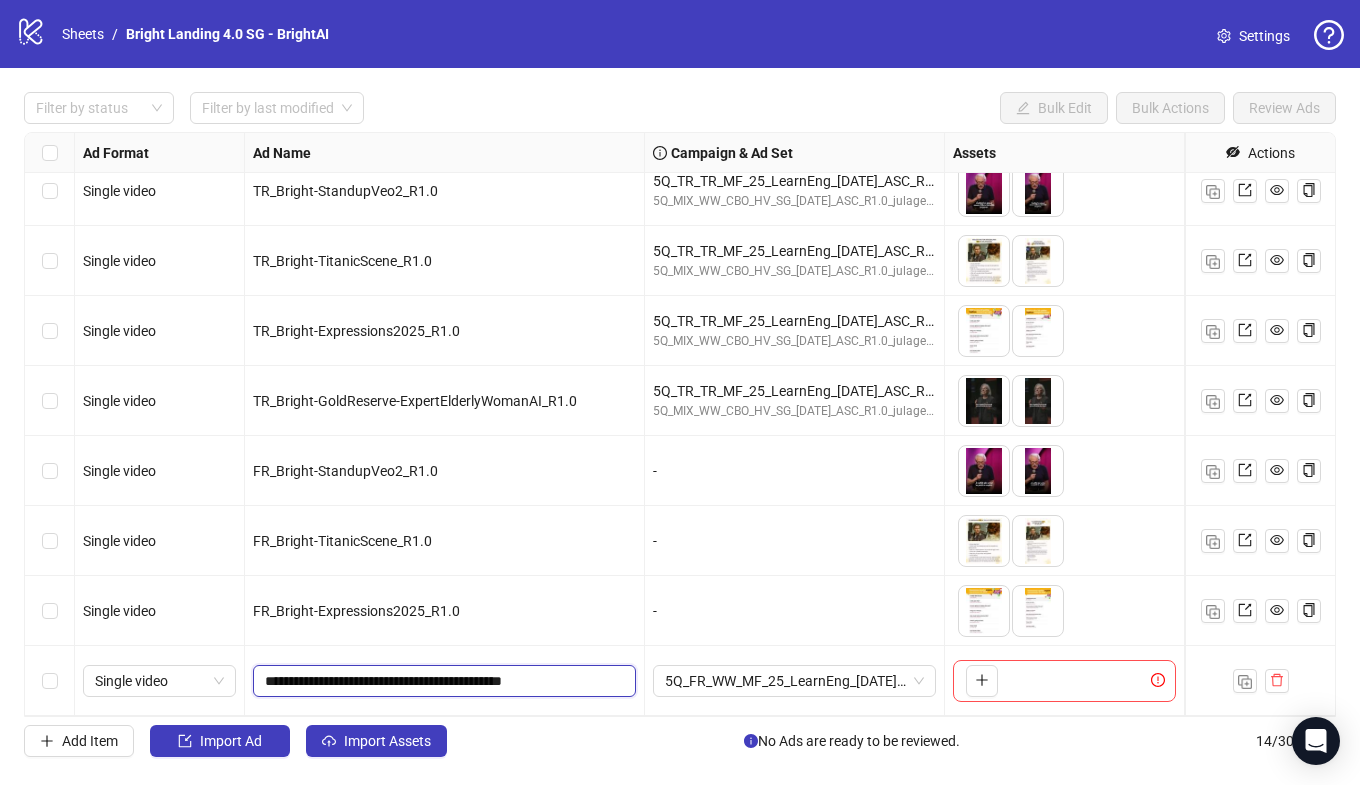 drag, startPoint x: 553, startPoint y: 680, endPoint x: 478, endPoint y: 567, distance: 135.62448 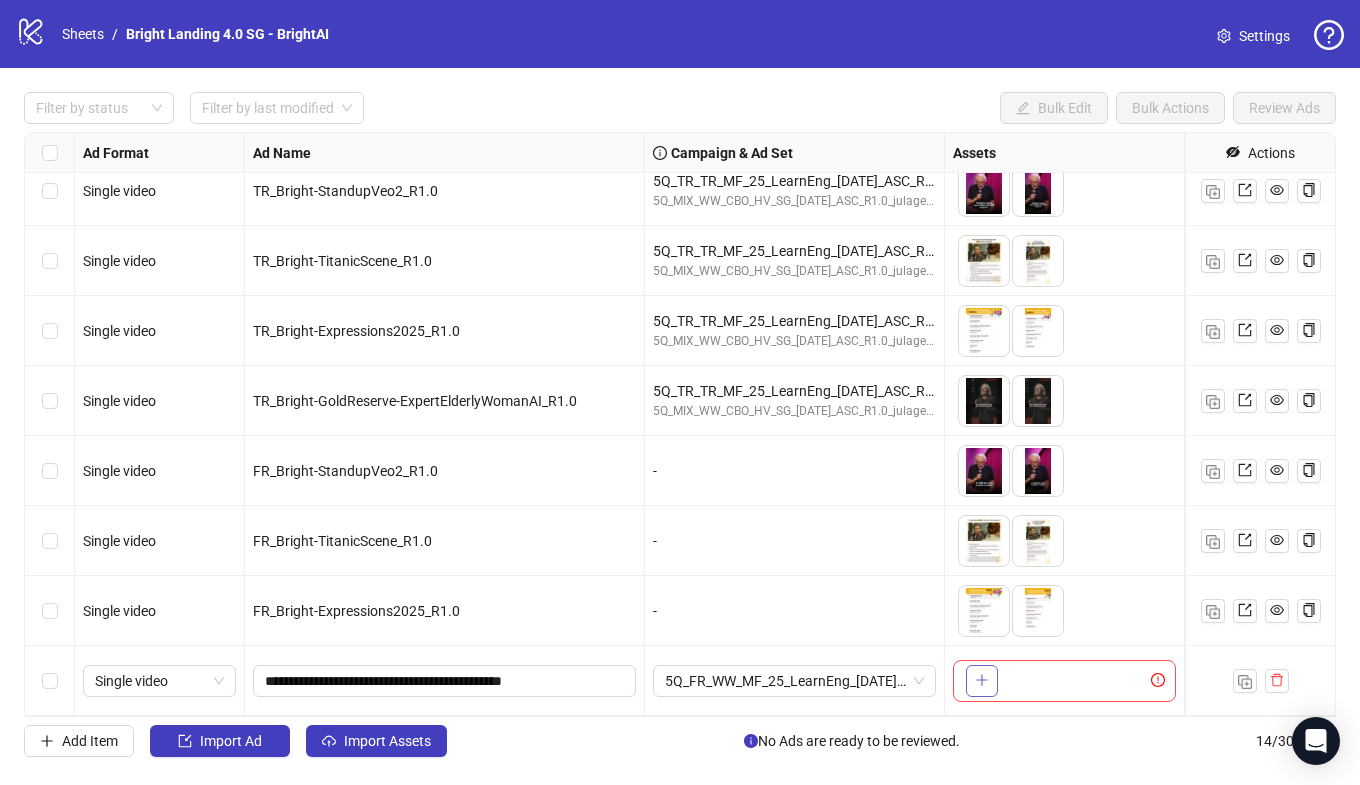 click 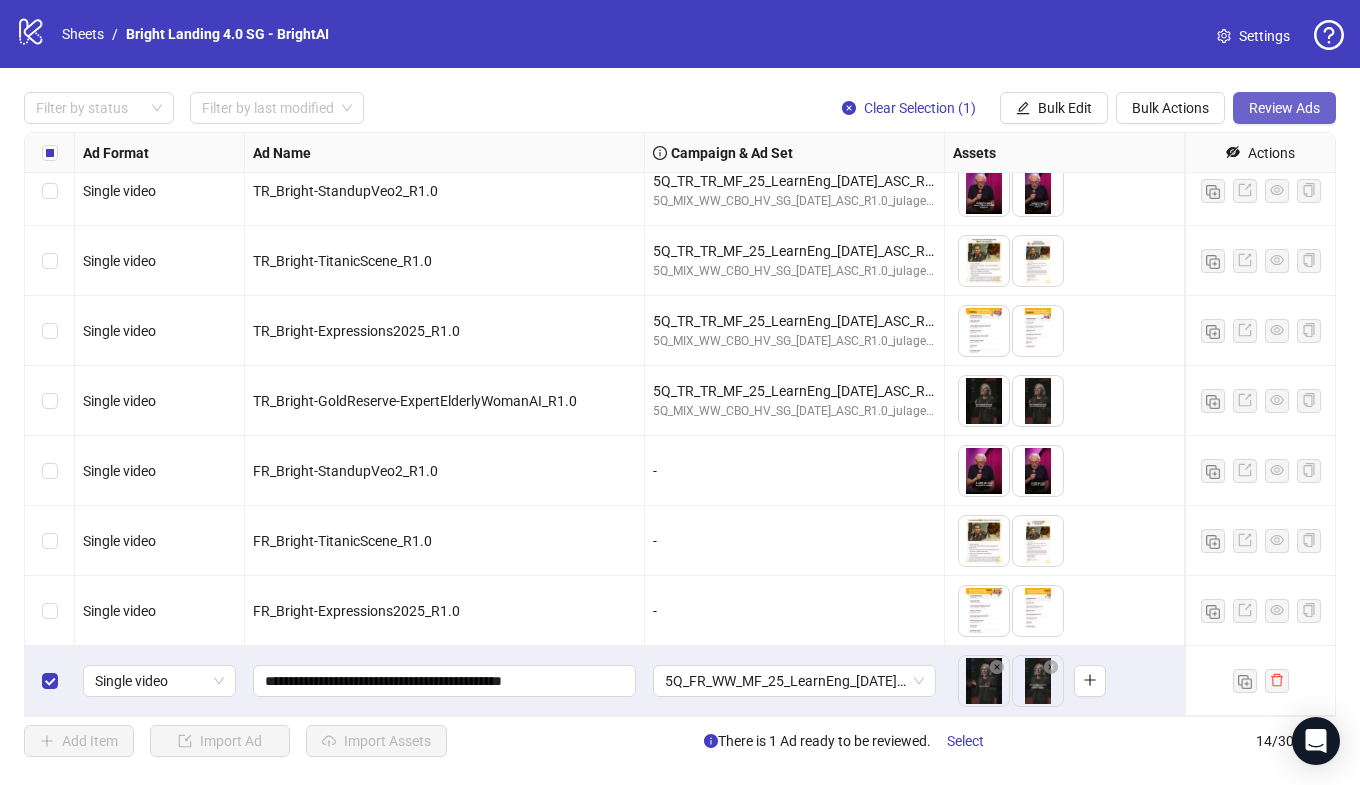 click on "Review Ads" at bounding box center [1284, 108] 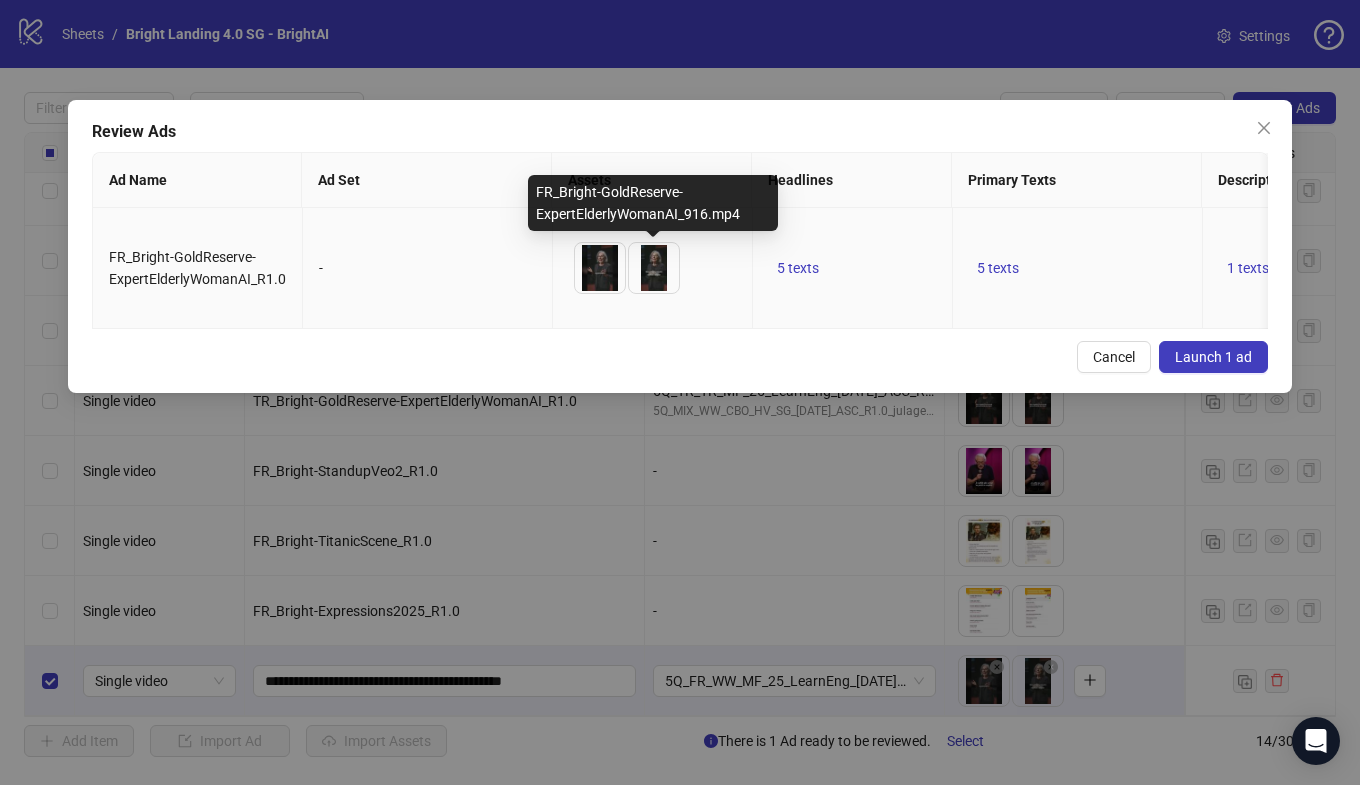 scroll, scrollTop: 0, scrollLeft: 155, axis: horizontal 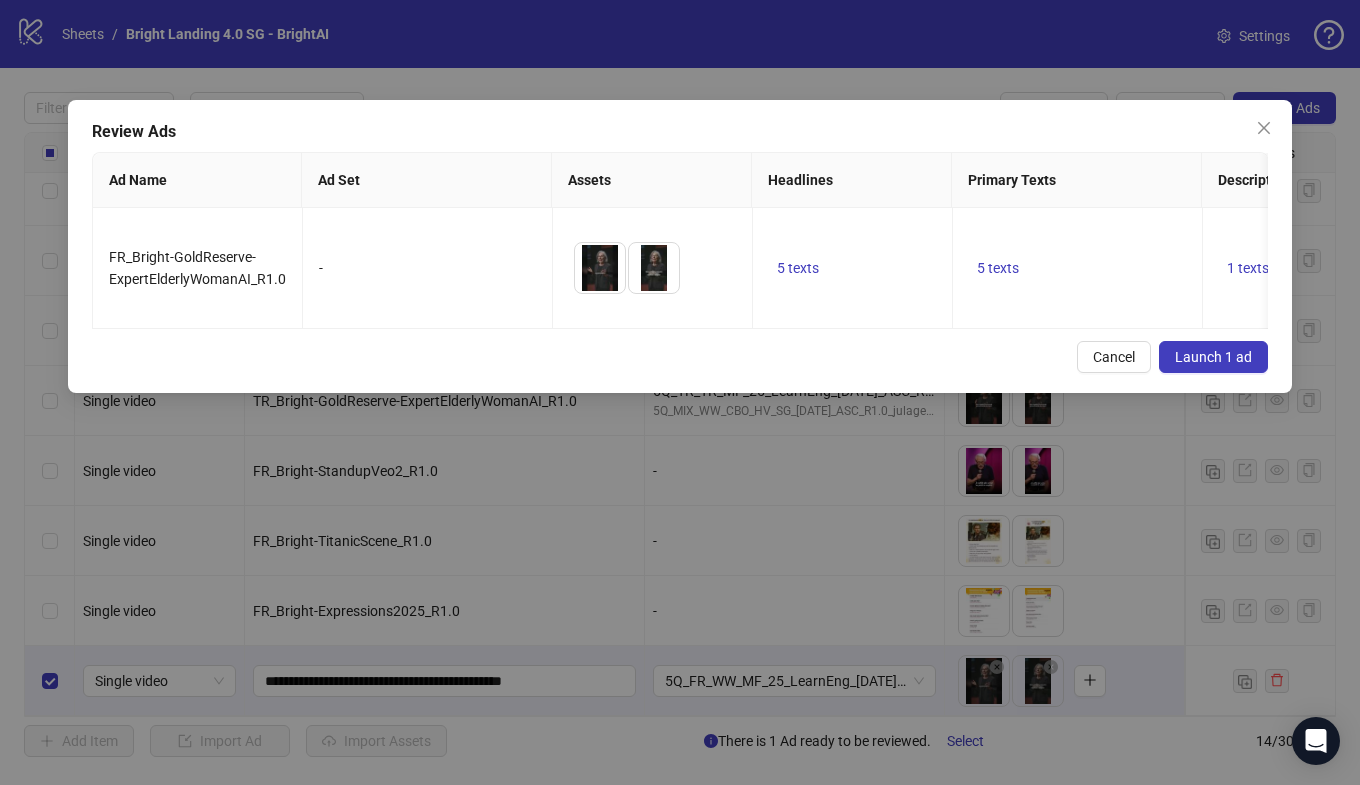 click on "Launch 1 ad" at bounding box center [1213, 357] 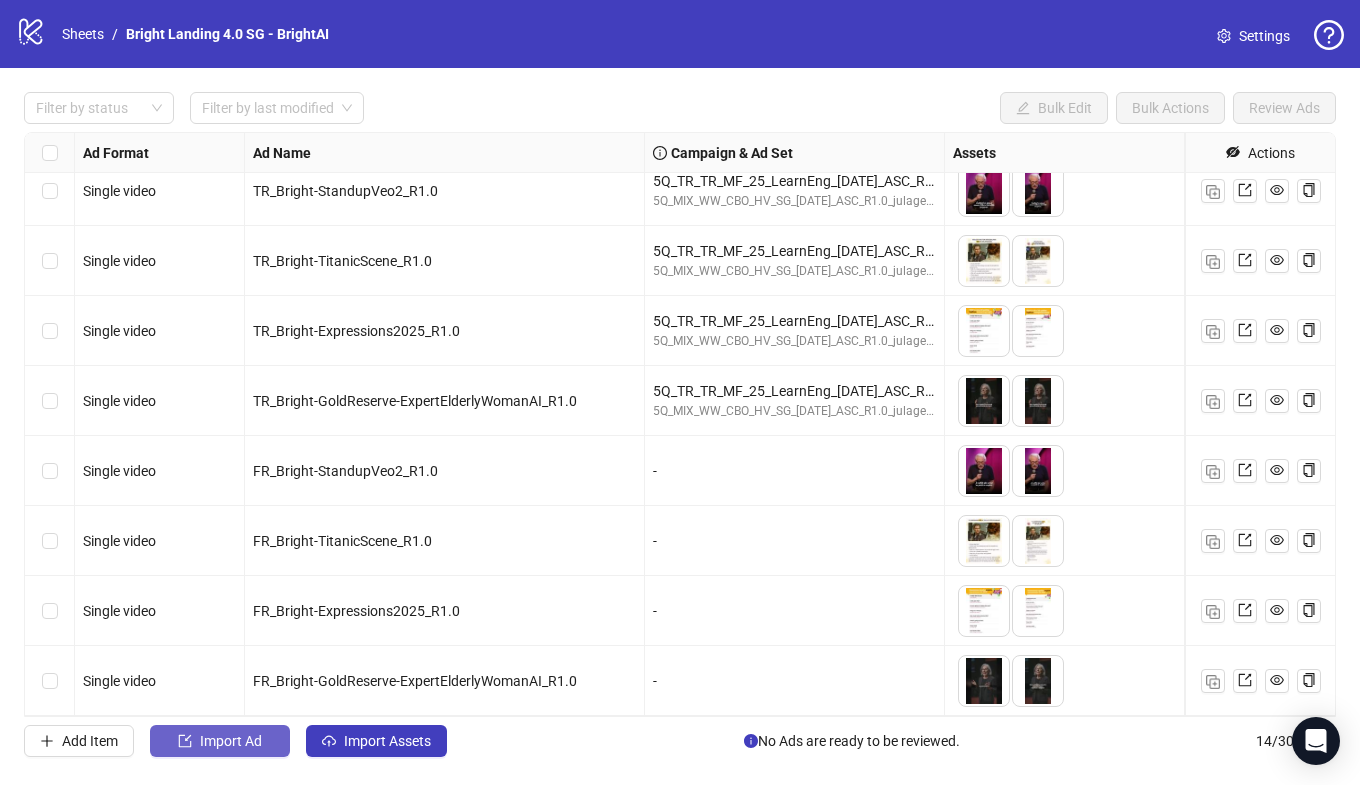 click on "Import Ad" at bounding box center (231, 741) 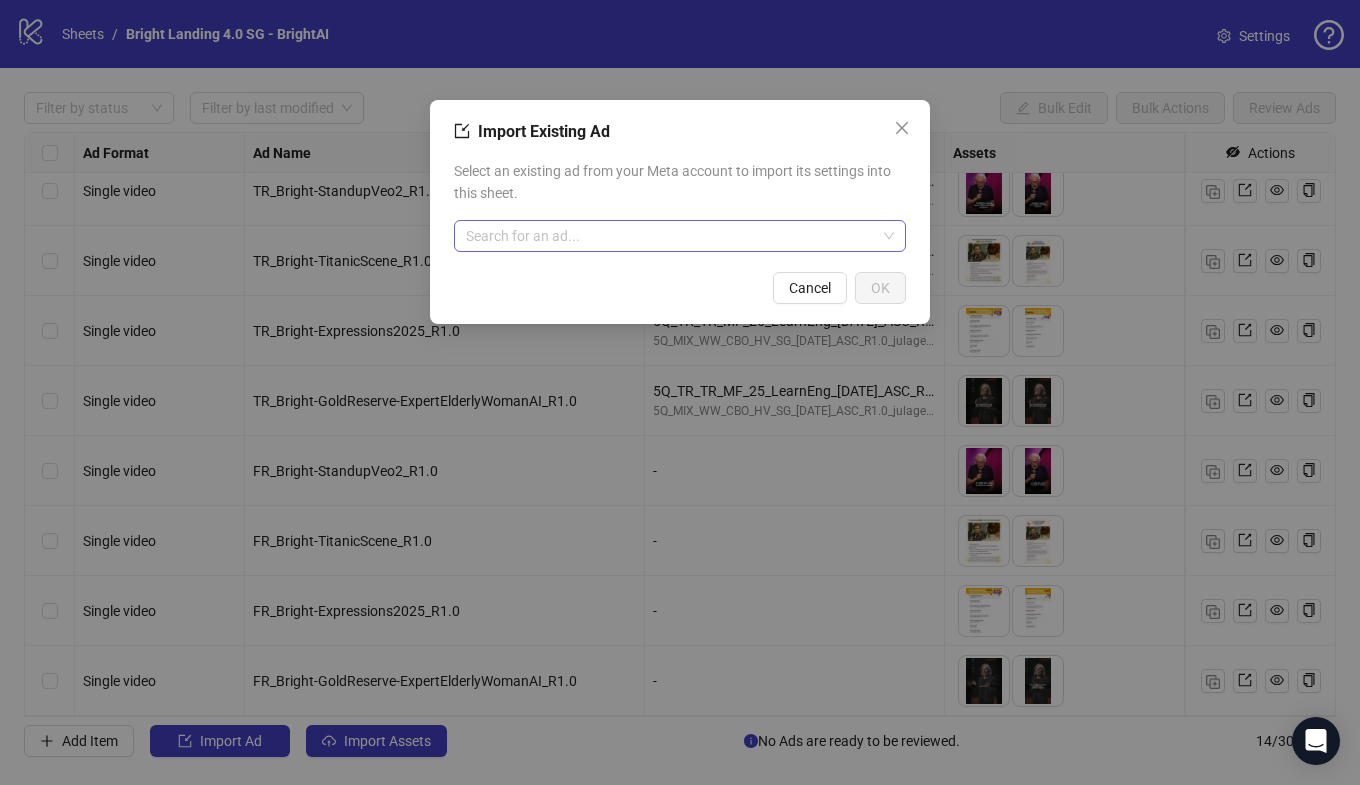 click at bounding box center (671, 236) 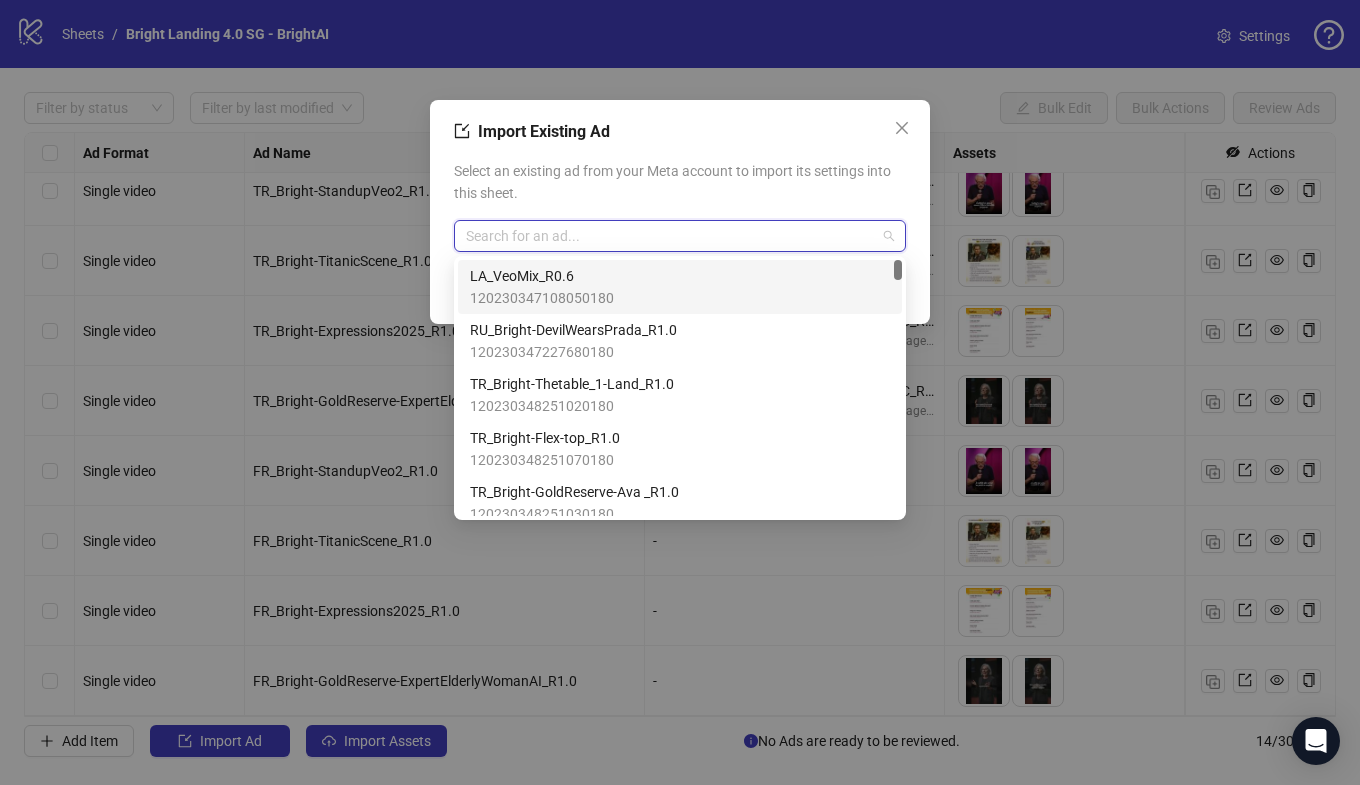 paste on "**********" 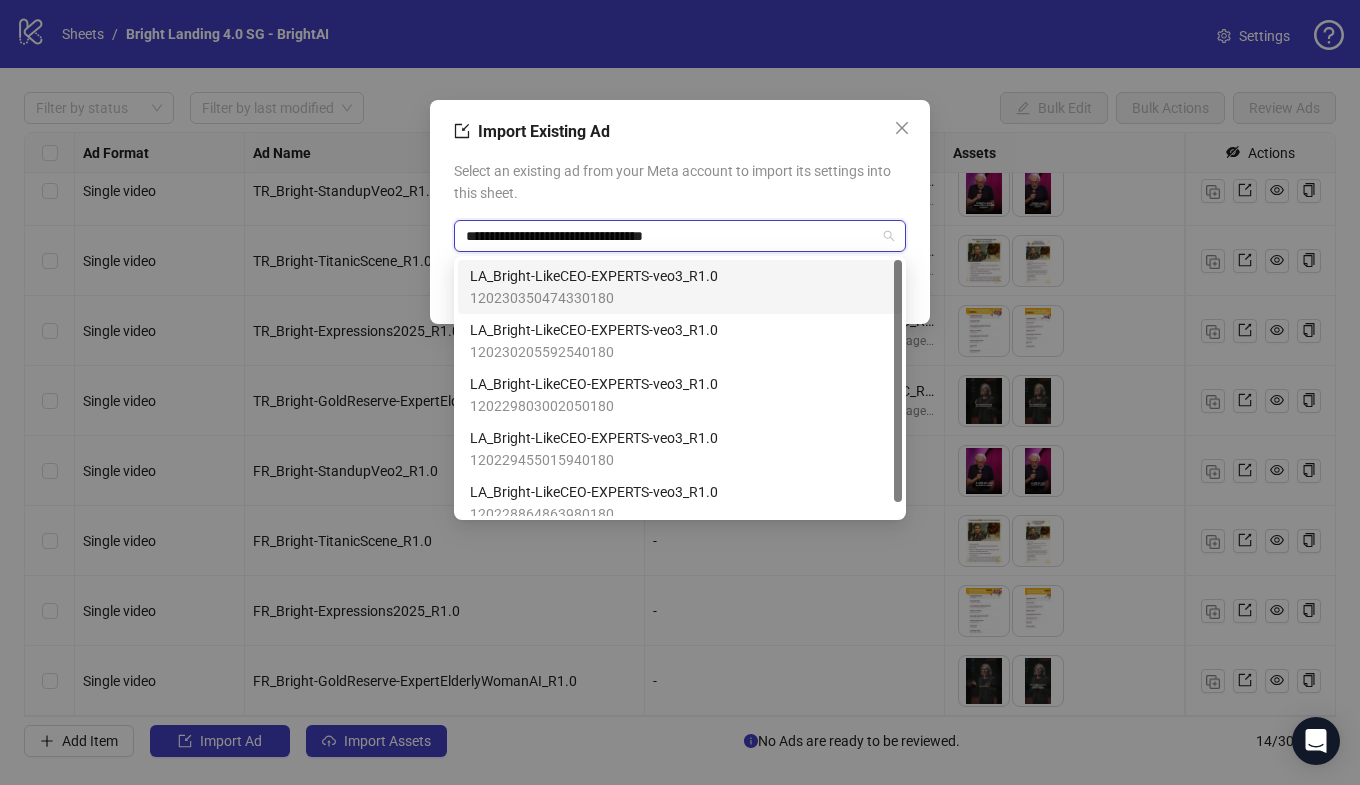 click on "120230350474330180" at bounding box center [594, 298] 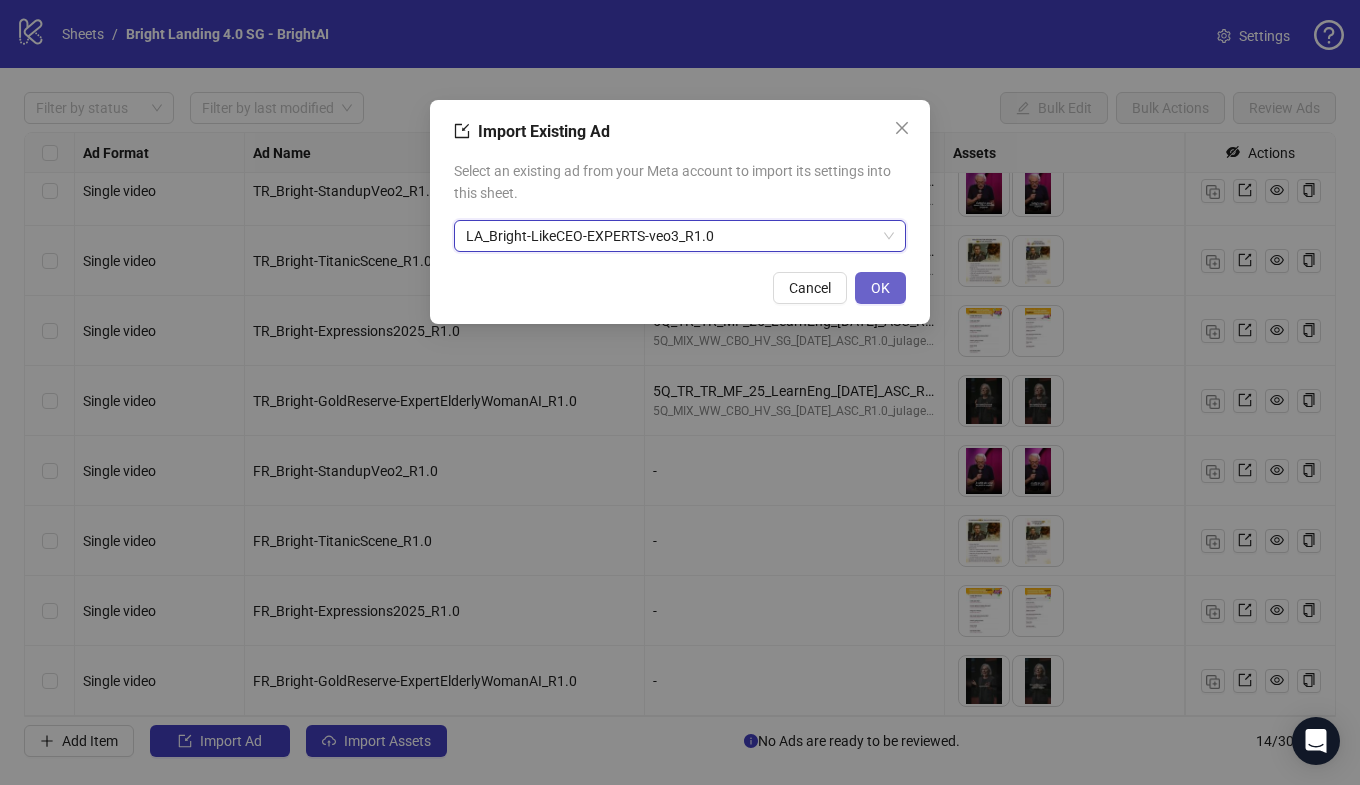 click on "OK" at bounding box center (880, 288) 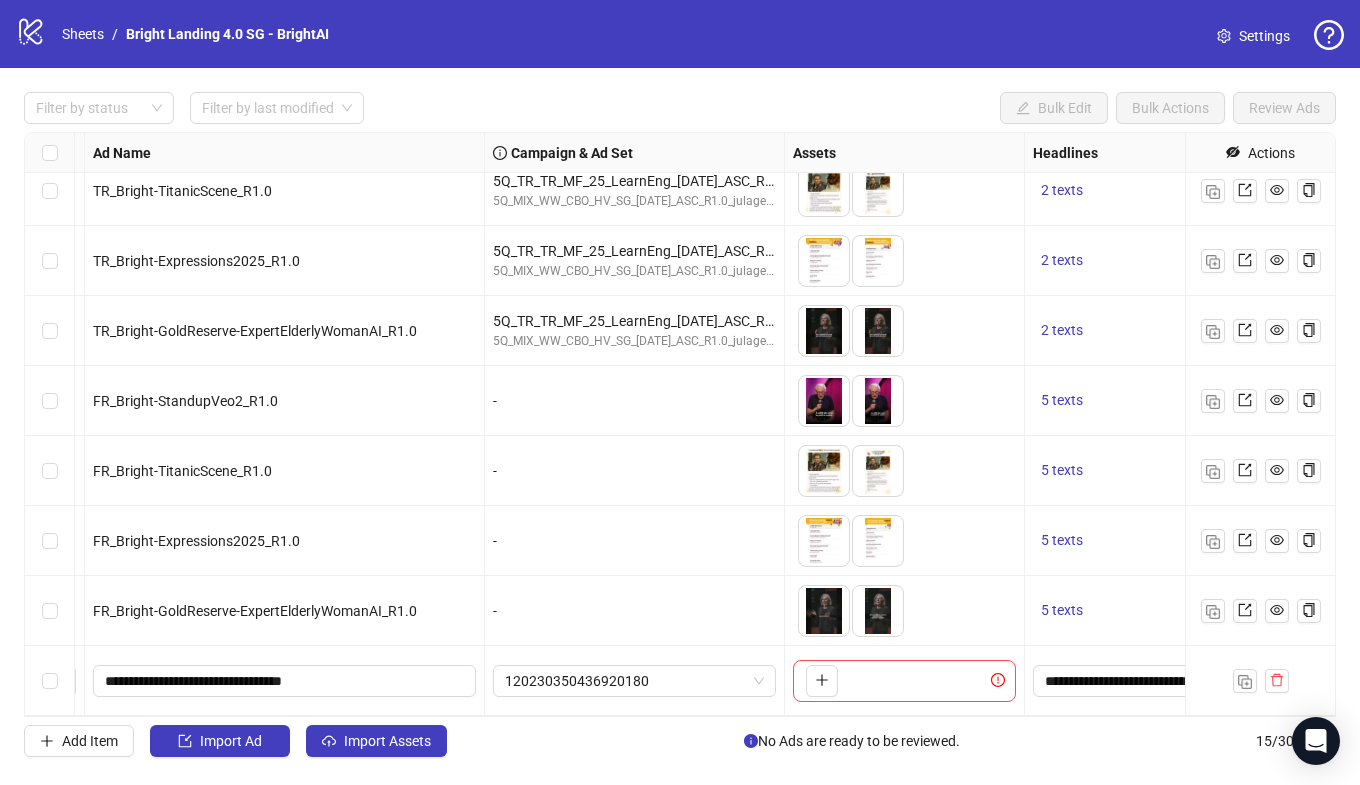 scroll, scrollTop: 507, scrollLeft: 0, axis: vertical 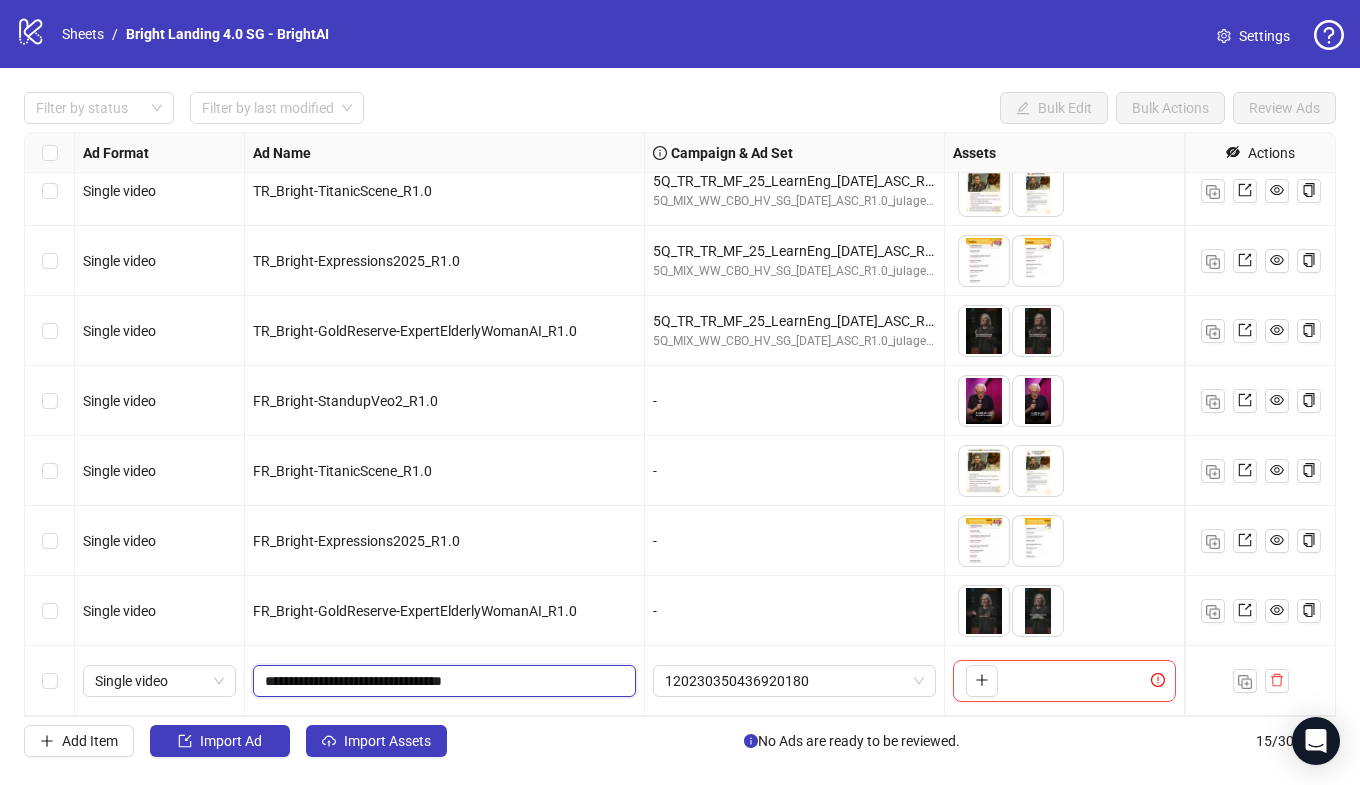 click on "**********" at bounding box center (442, 681) 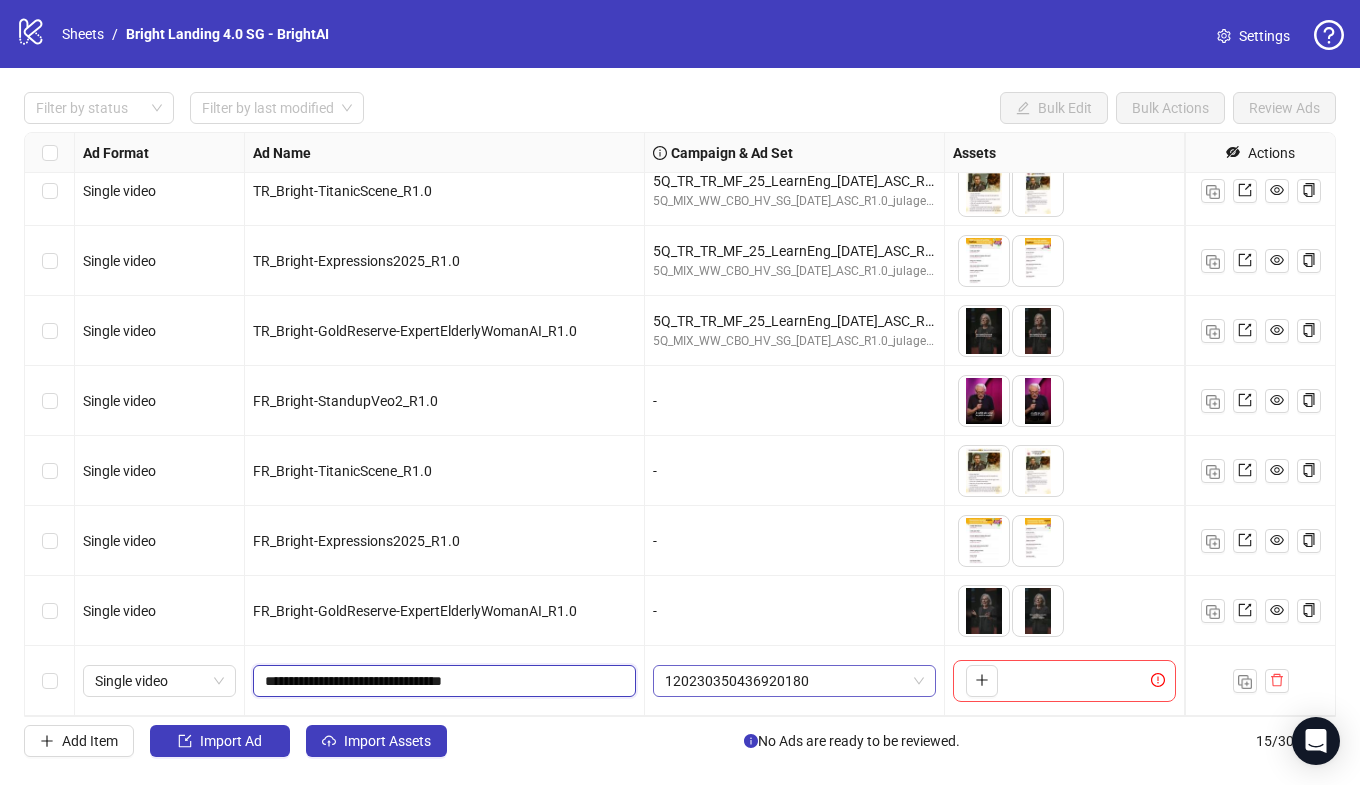click on "120230350436920180" at bounding box center (794, 681) 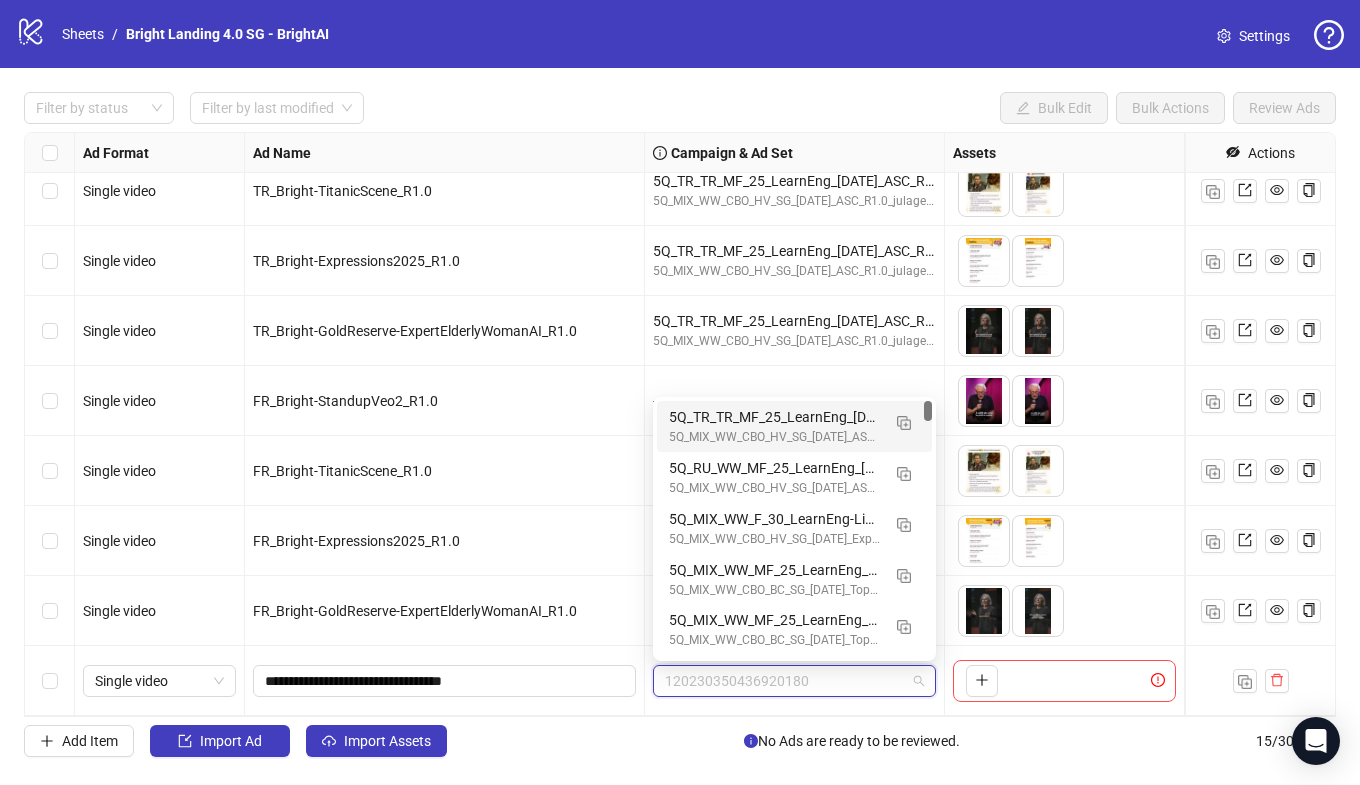 paste on "**********" 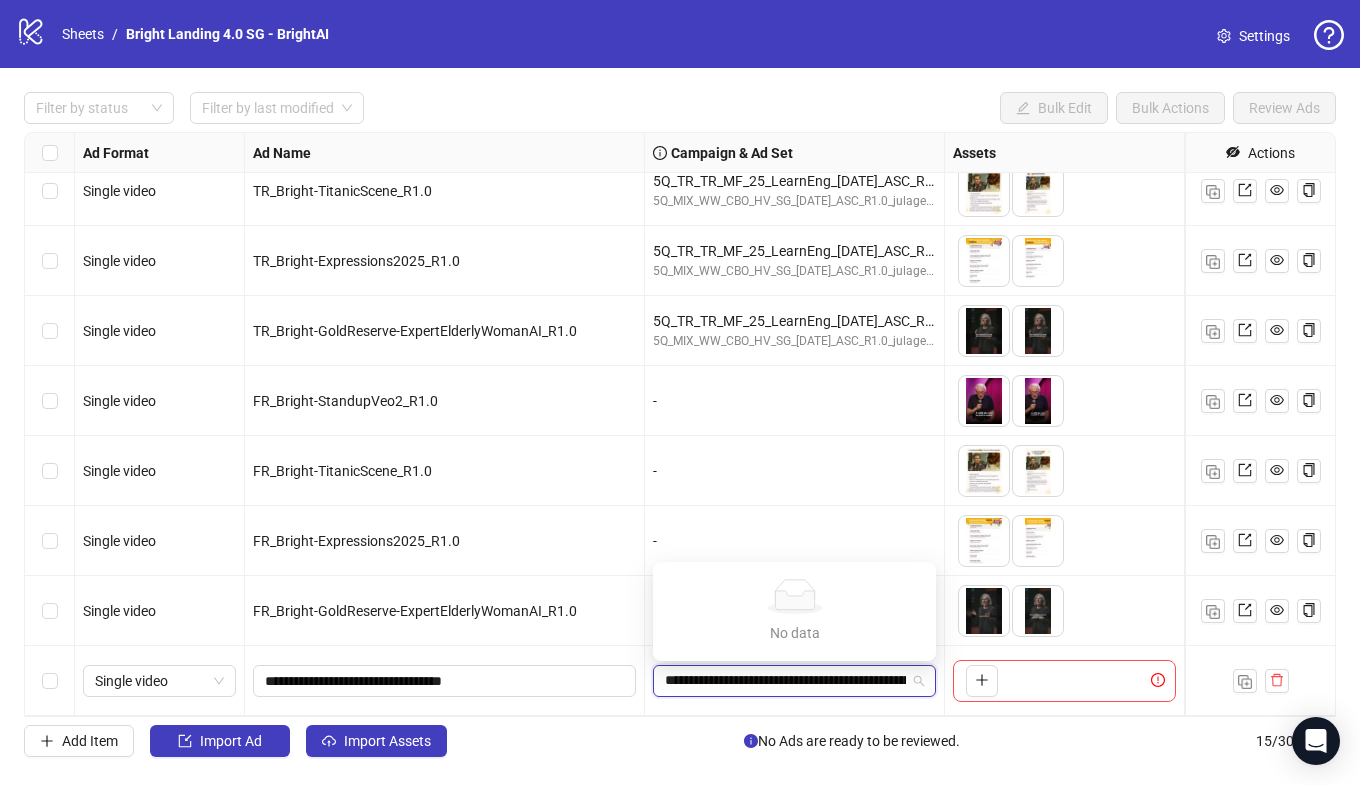 scroll, scrollTop: 0, scrollLeft: 139, axis: horizontal 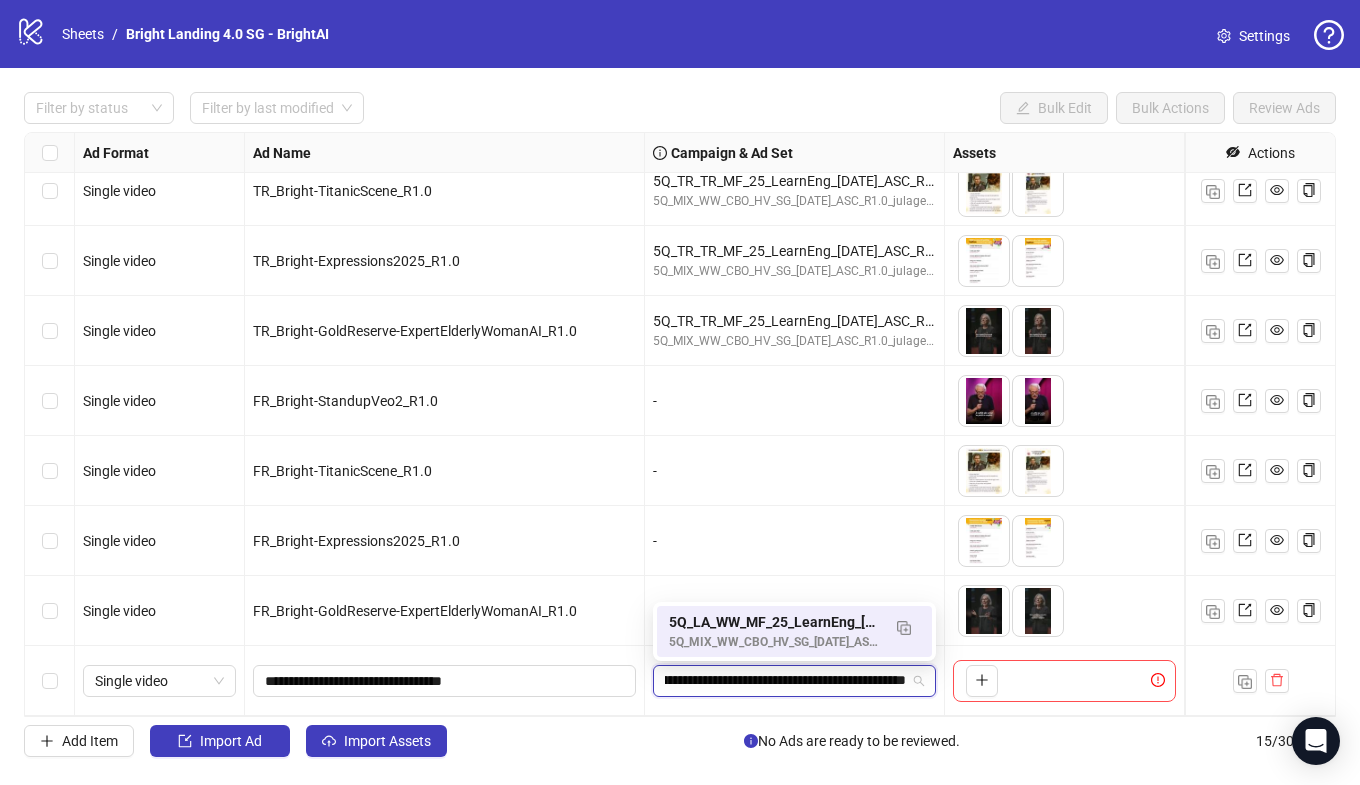 click on "5Q_MIX_WW_CBO_HV_SG_[DATE]_ASC_R1.0_julagetest" at bounding box center (774, 642) 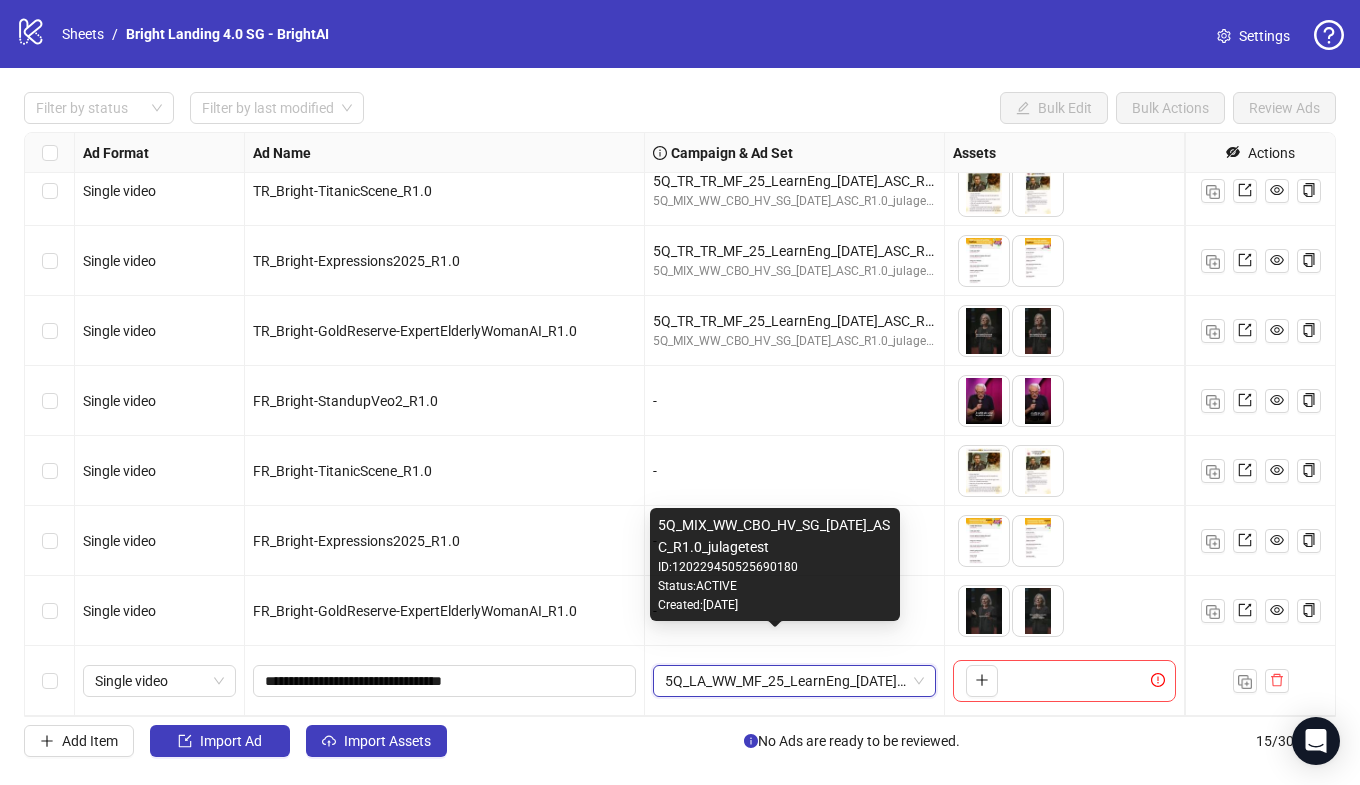 scroll, scrollTop: 0, scrollLeft: 0, axis: both 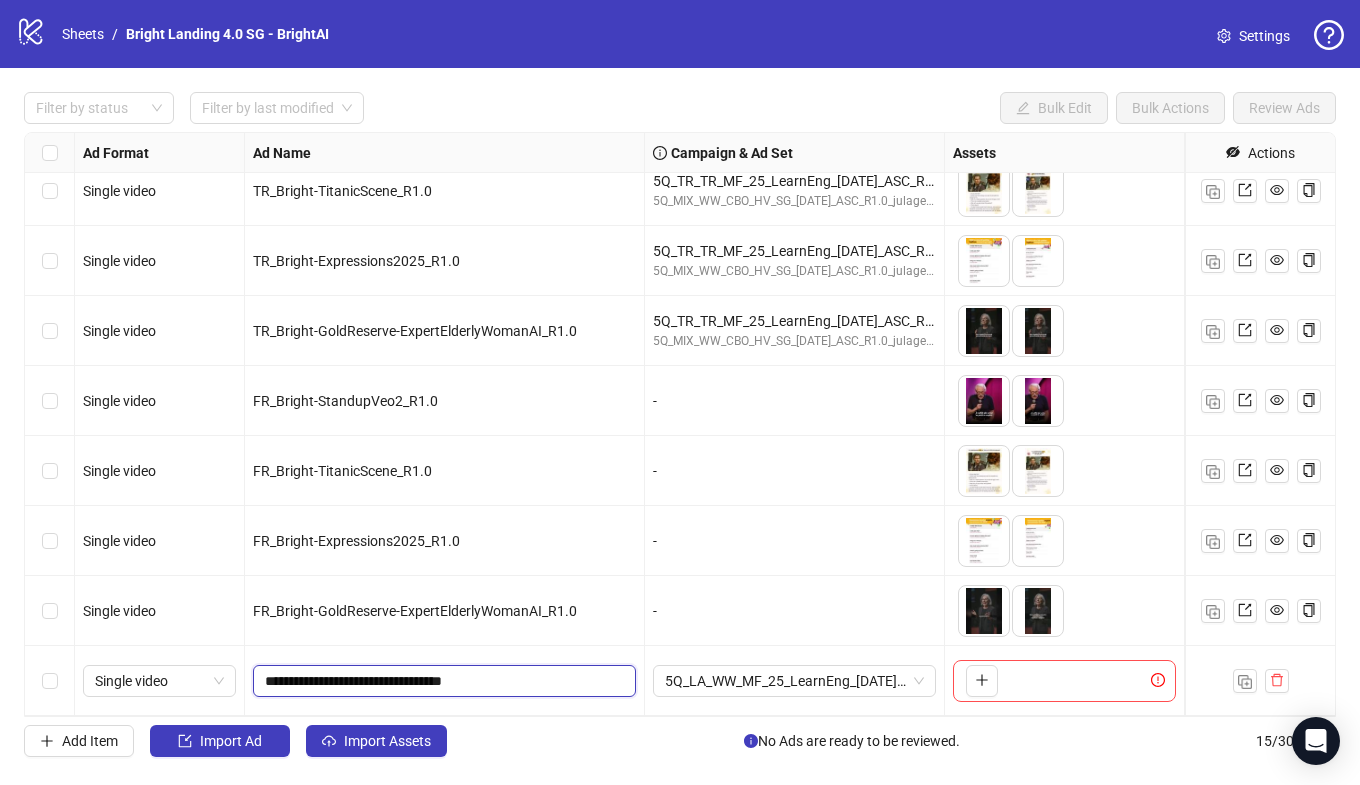 drag, startPoint x: 474, startPoint y: 679, endPoint x: 329, endPoint y: 681, distance: 145.0138 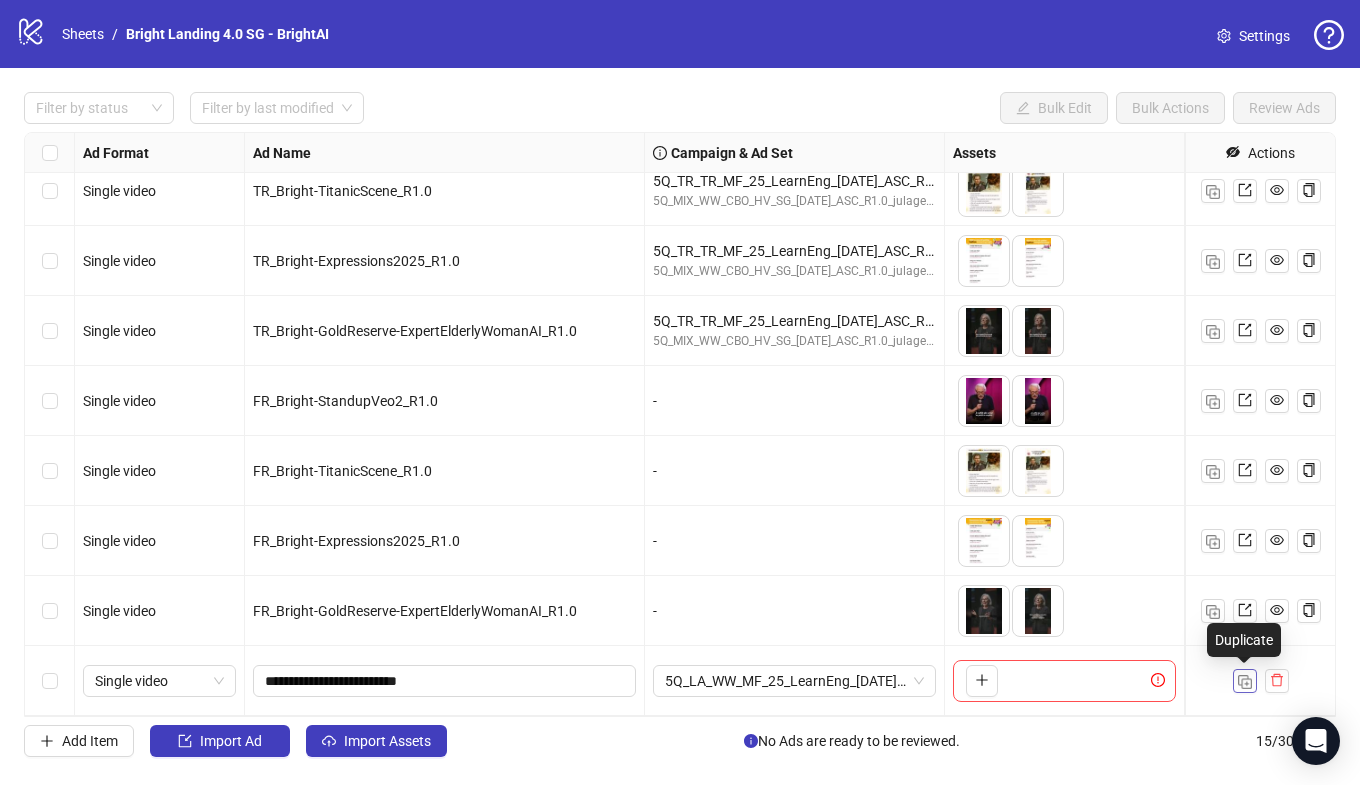click at bounding box center (1245, 682) 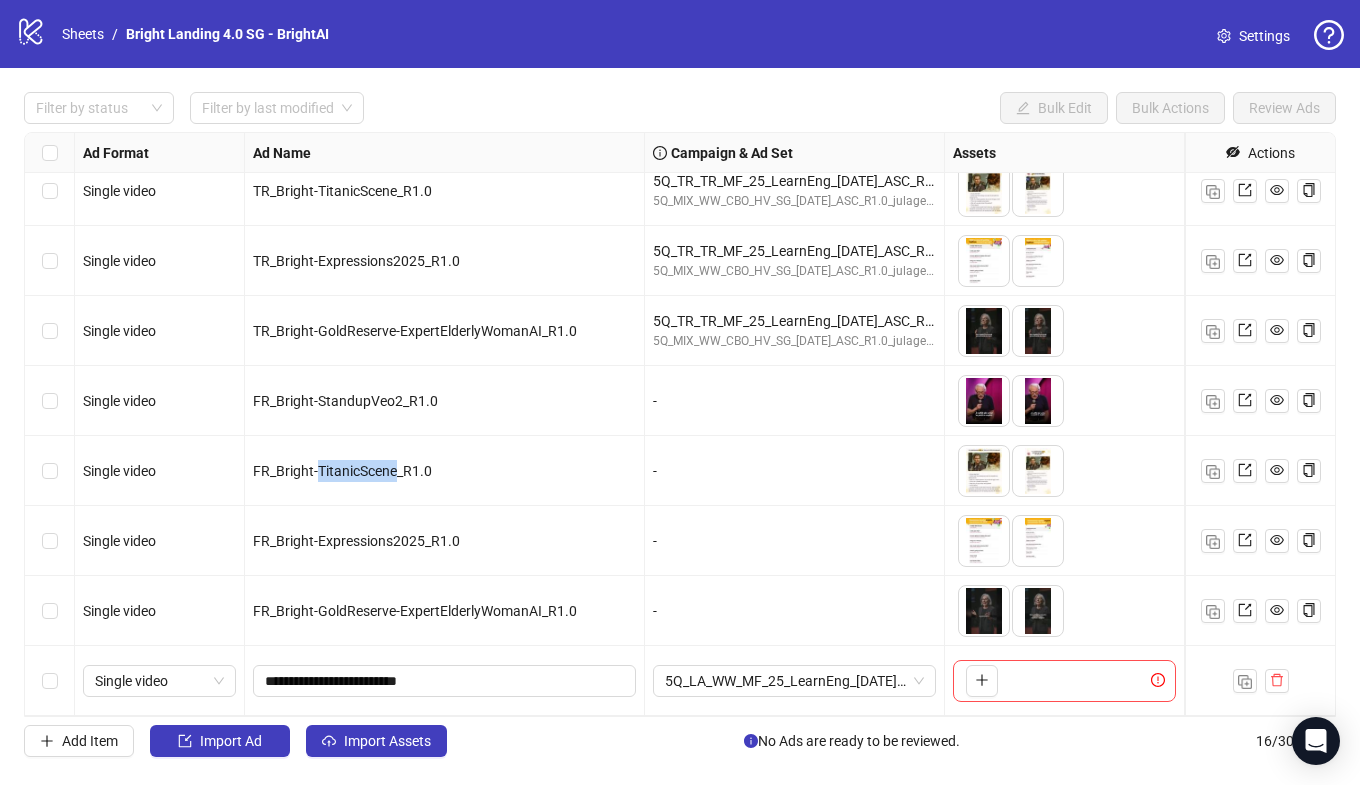 drag, startPoint x: 396, startPoint y: 468, endPoint x: 317, endPoint y: 473, distance: 79.15807 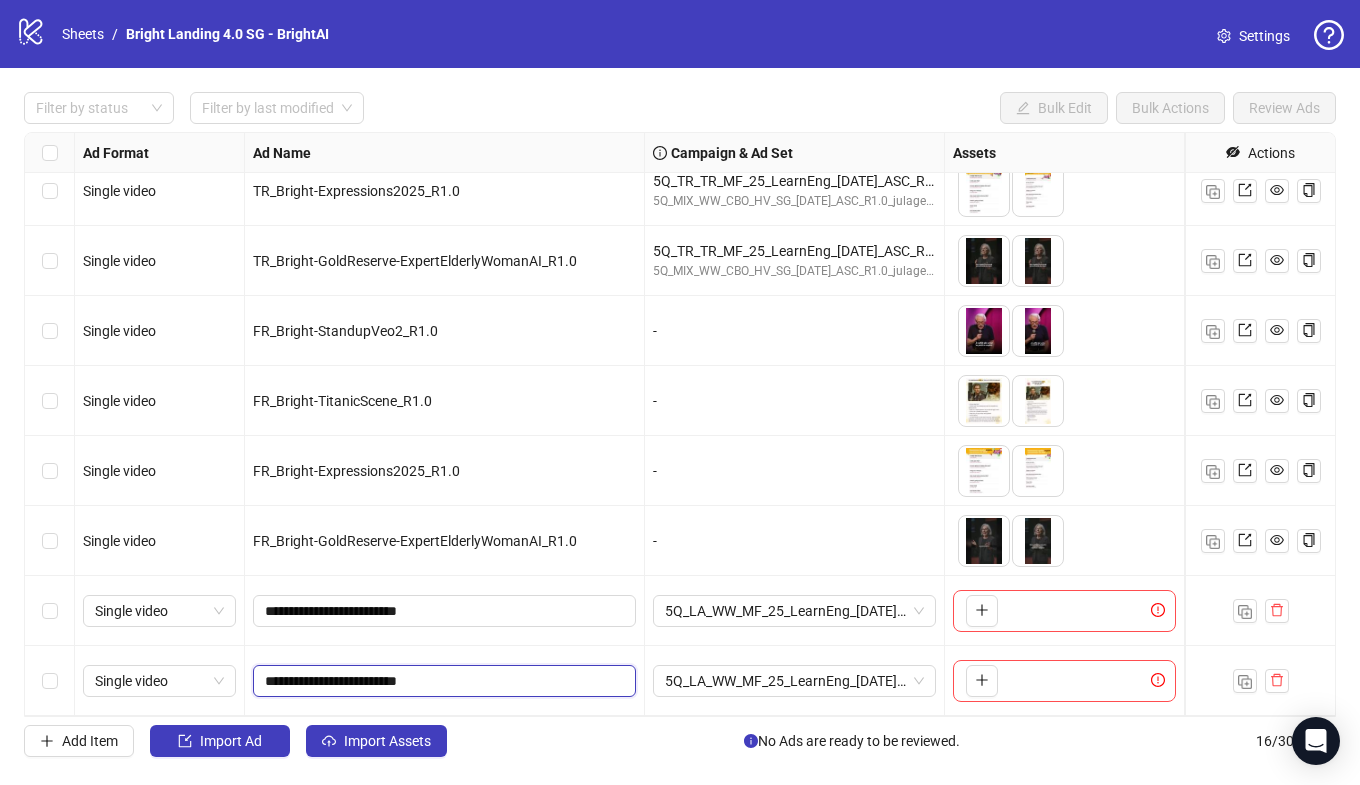 drag, startPoint x: 412, startPoint y: 677, endPoint x: 331, endPoint y: 681, distance: 81.09871 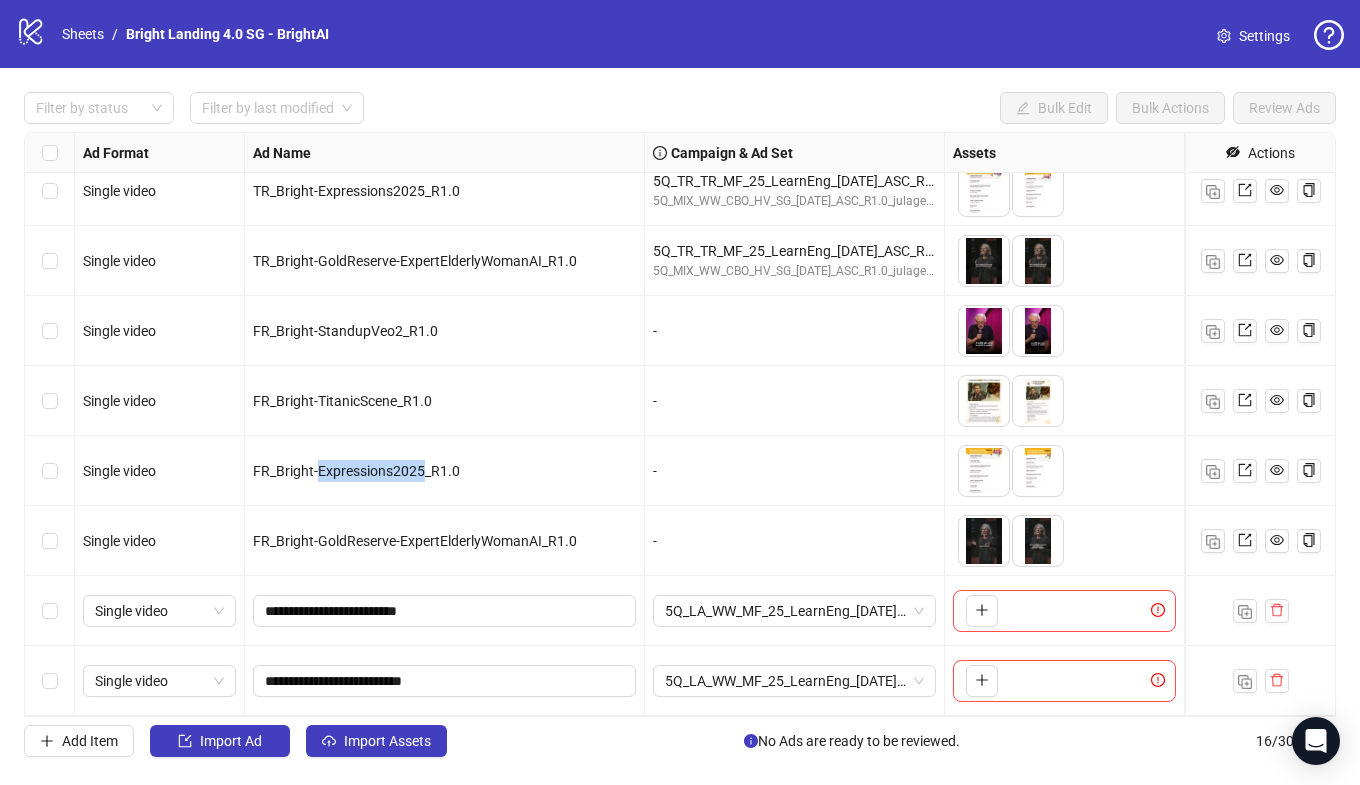 drag, startPoint x: 423, startPoint y: 470, endPoint x: 320, endPoint y: 470, distance: 103 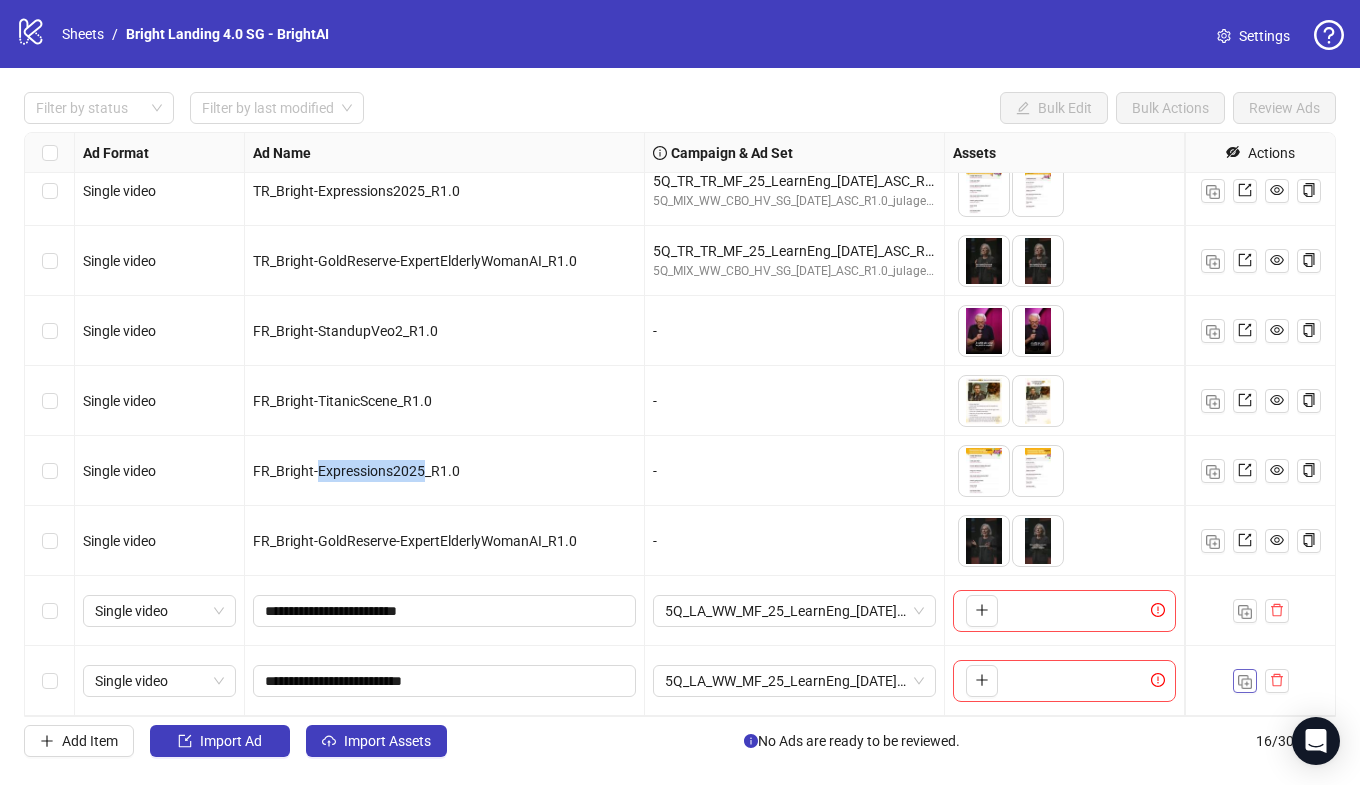 click at bounding box center [1245, 682] 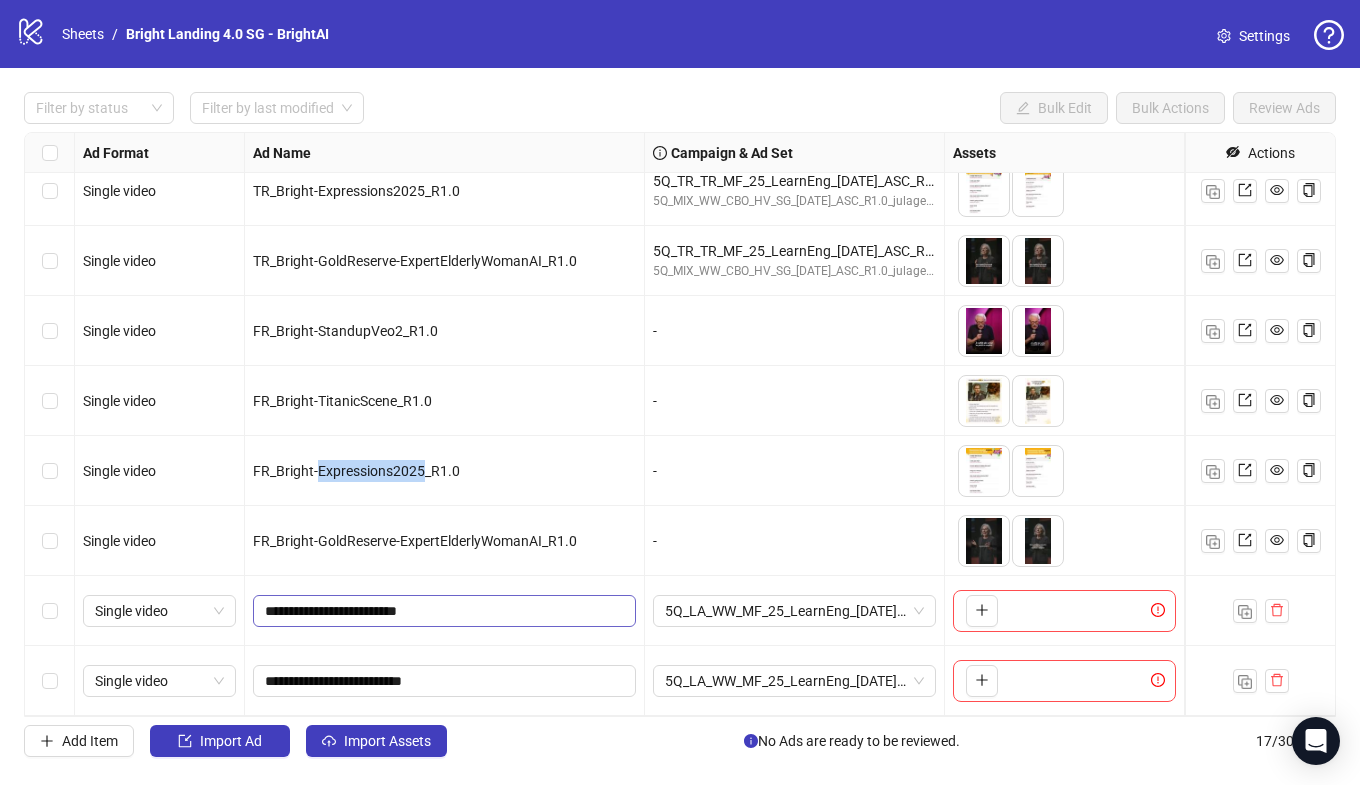 scroll, scrollTop: 647, scrollLeft: 0, axis: vertical 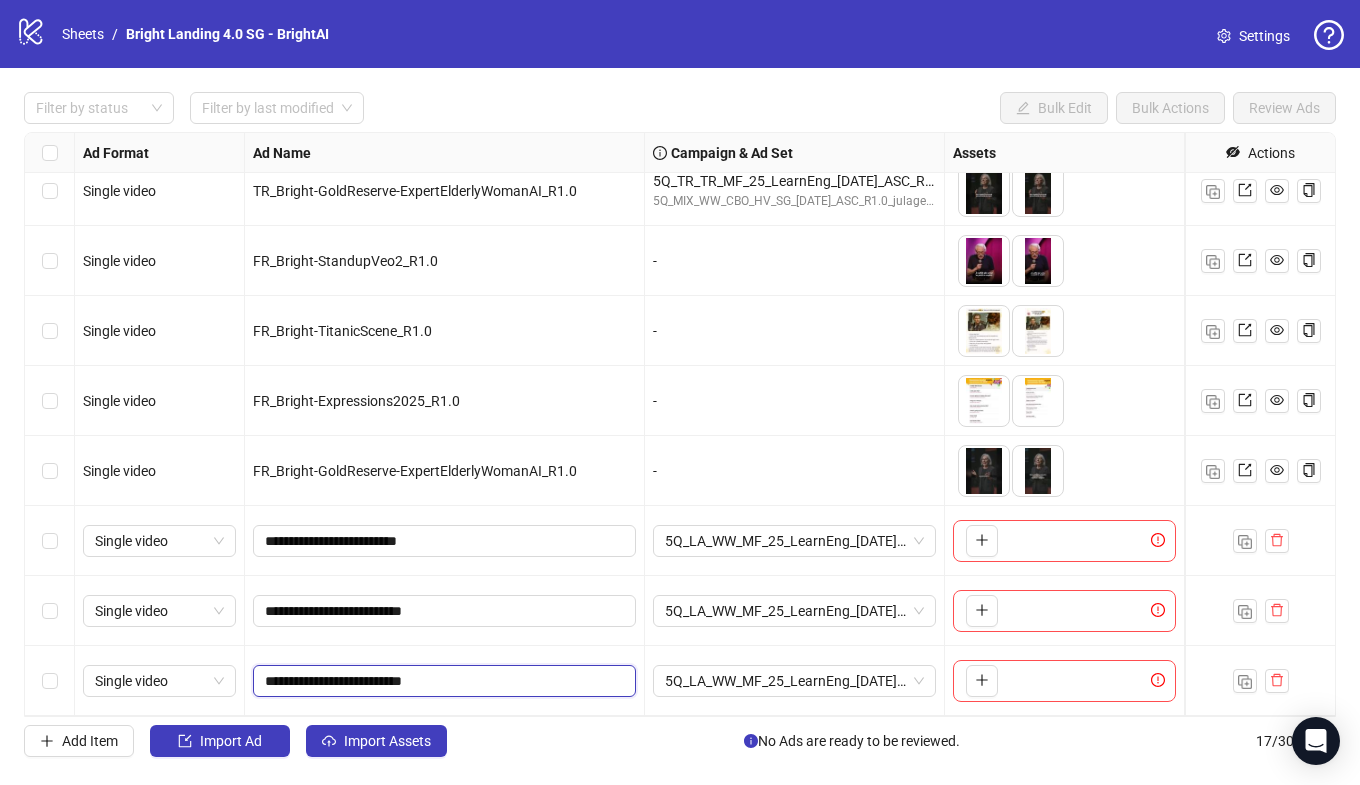 drag, startPoint x: 406, startPoint y: 680, endPoint x: 331, endPoint y: 684, distance: 75.10659 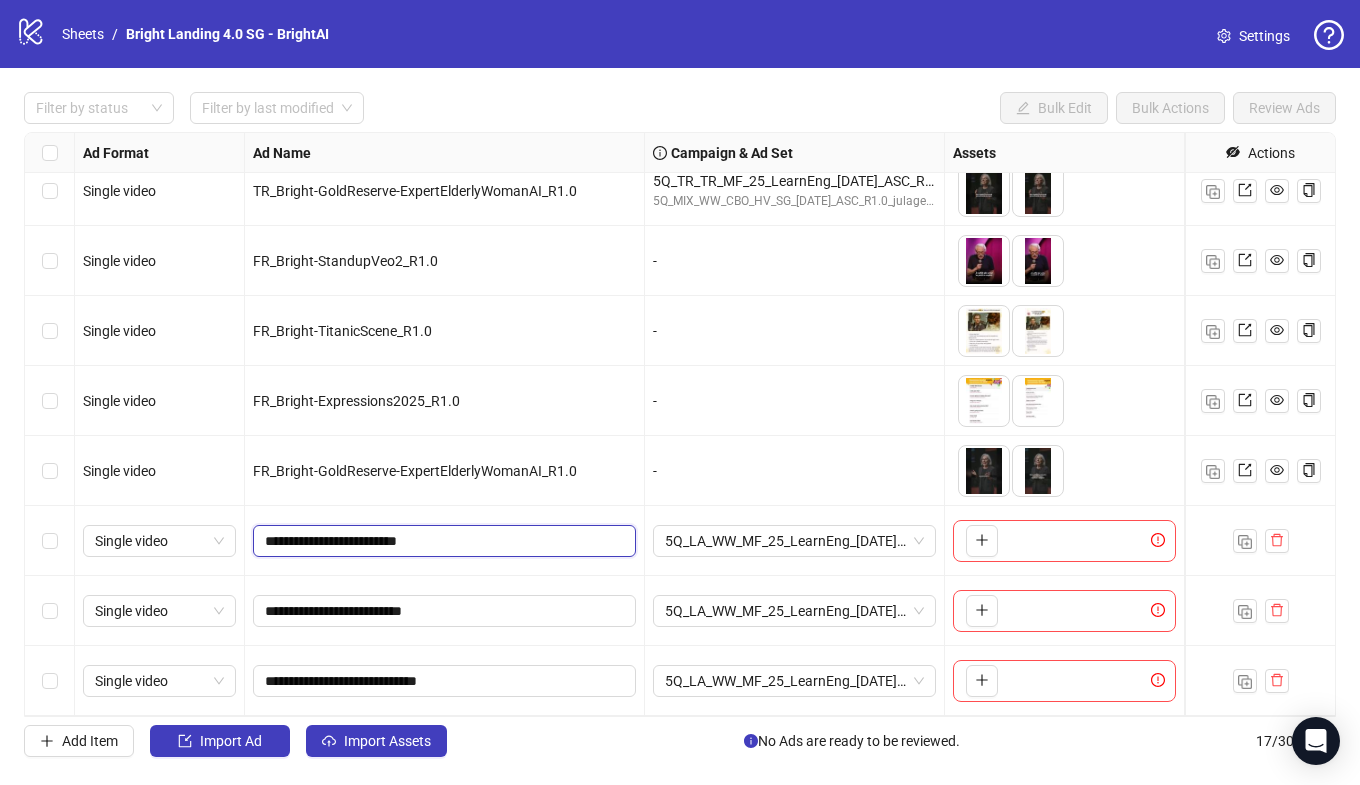 drag, startPoint x: 411, startPoint y: 540, endPoint x: 378, endPoint y: 466, distance: 81.02469 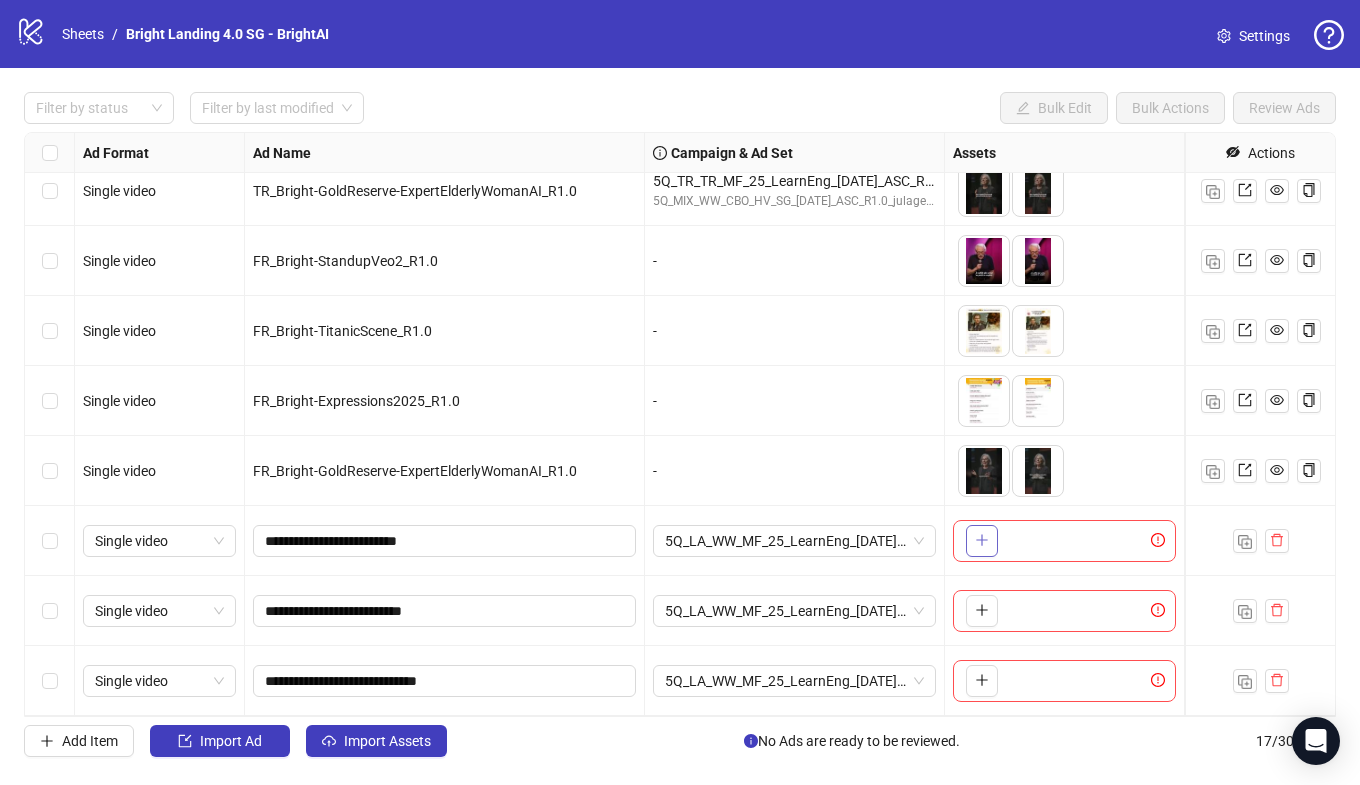 click 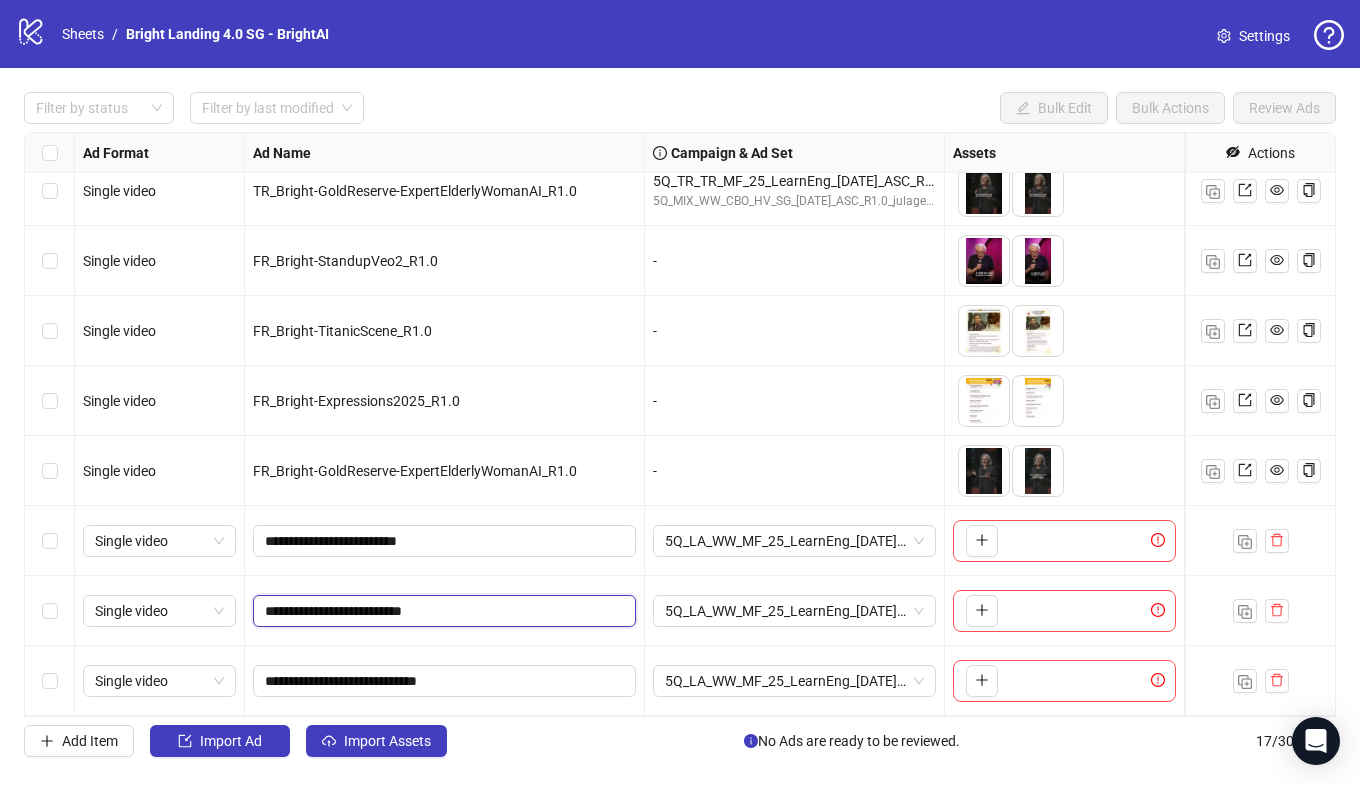 click on "**********" at bounding box center [442, 611] 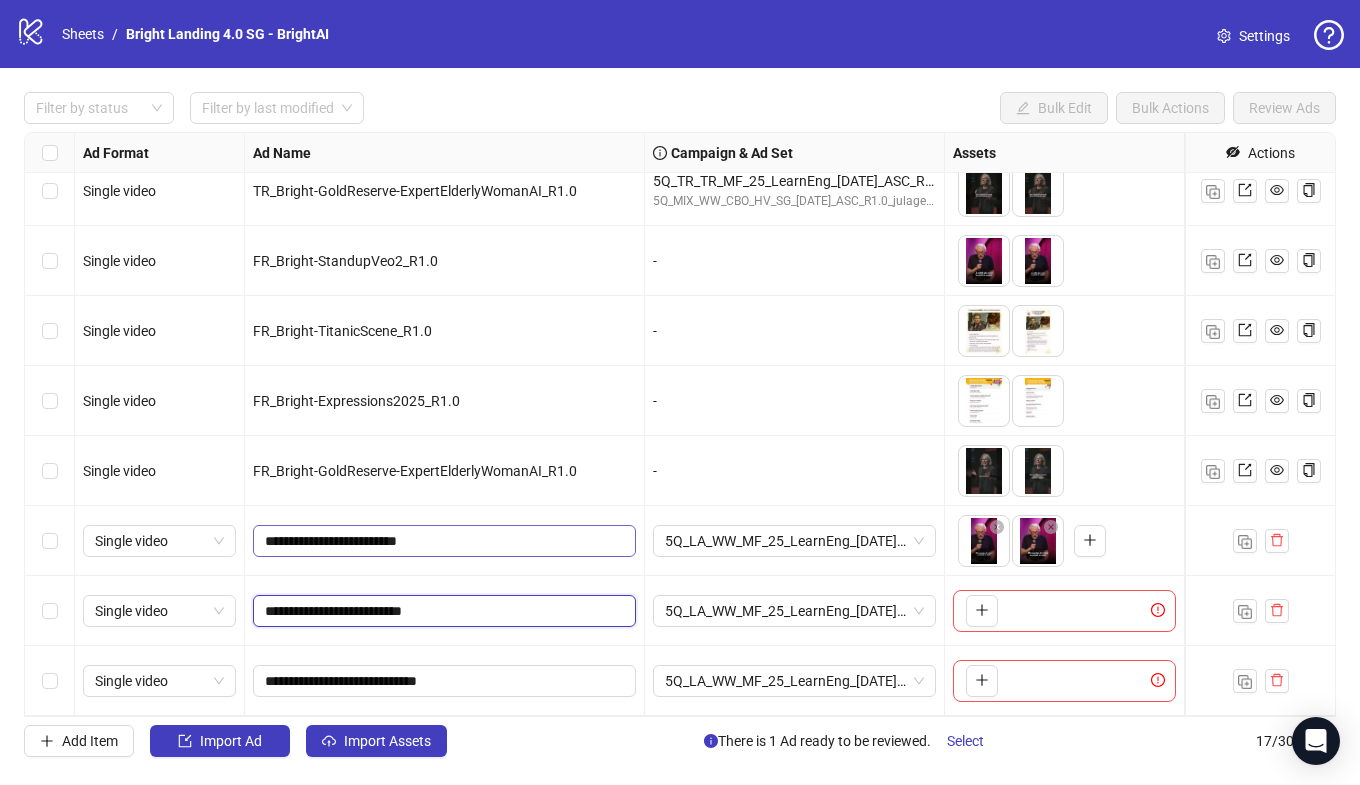 drag, startPoint x: 408, startPoint y: 612, endPoint x: 379, endPoint y: 554, distance: 64.84597 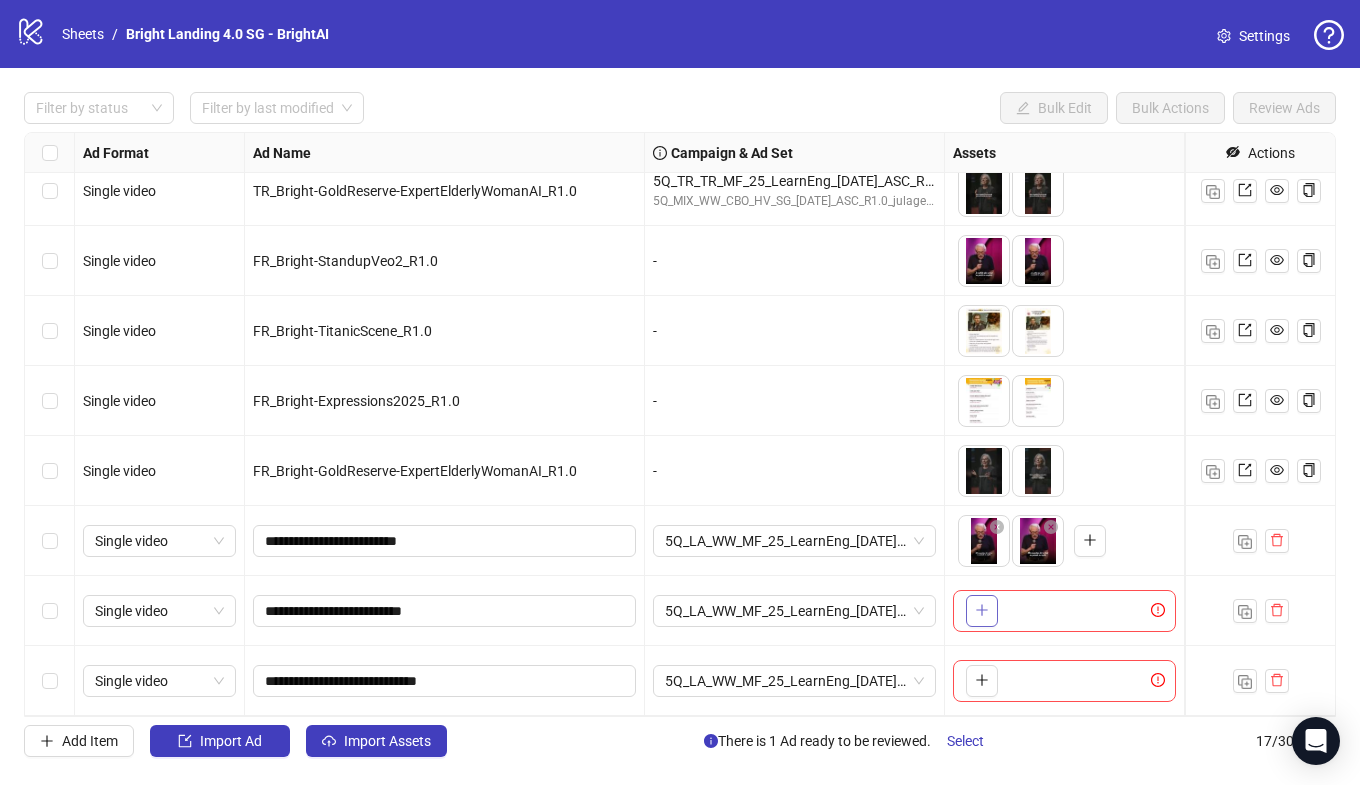 click 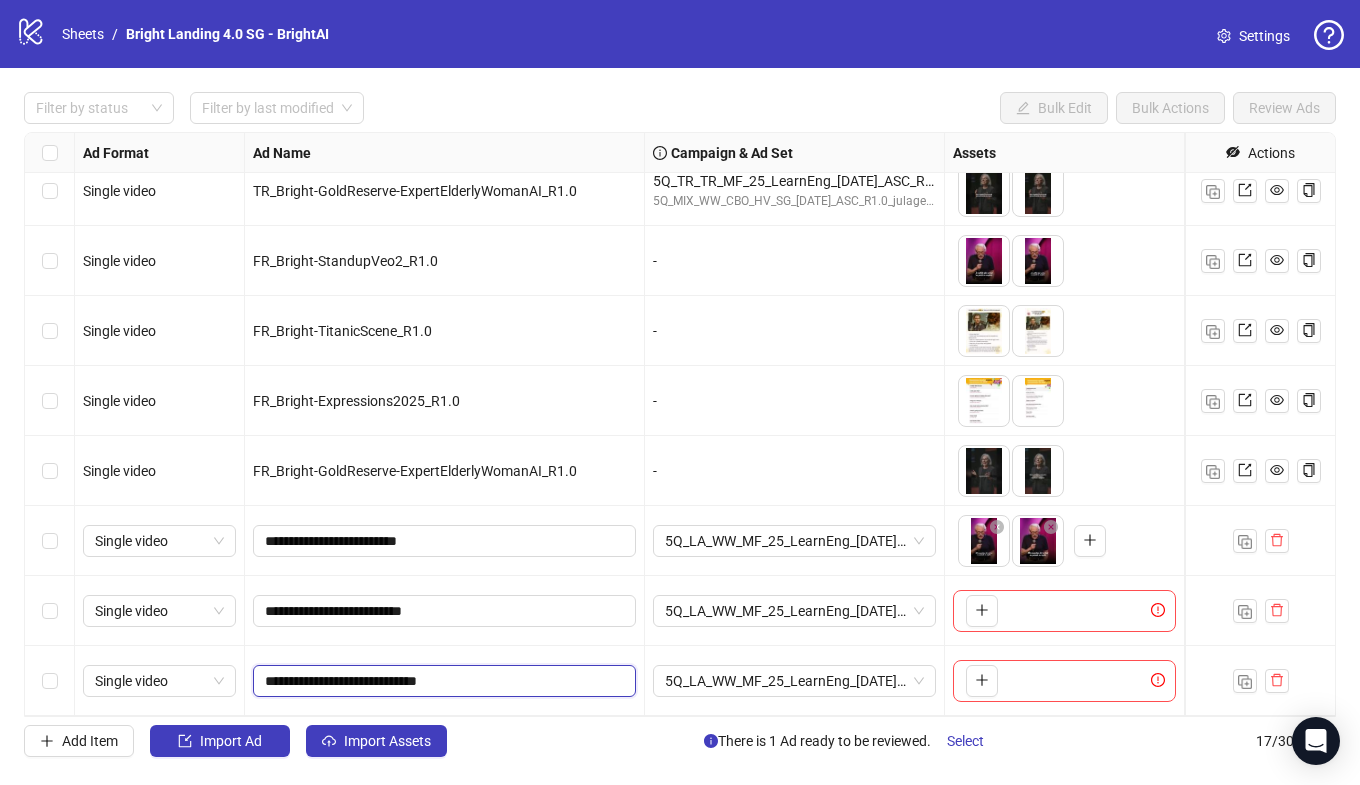 click on "**********" at bounding box center [442, 681] 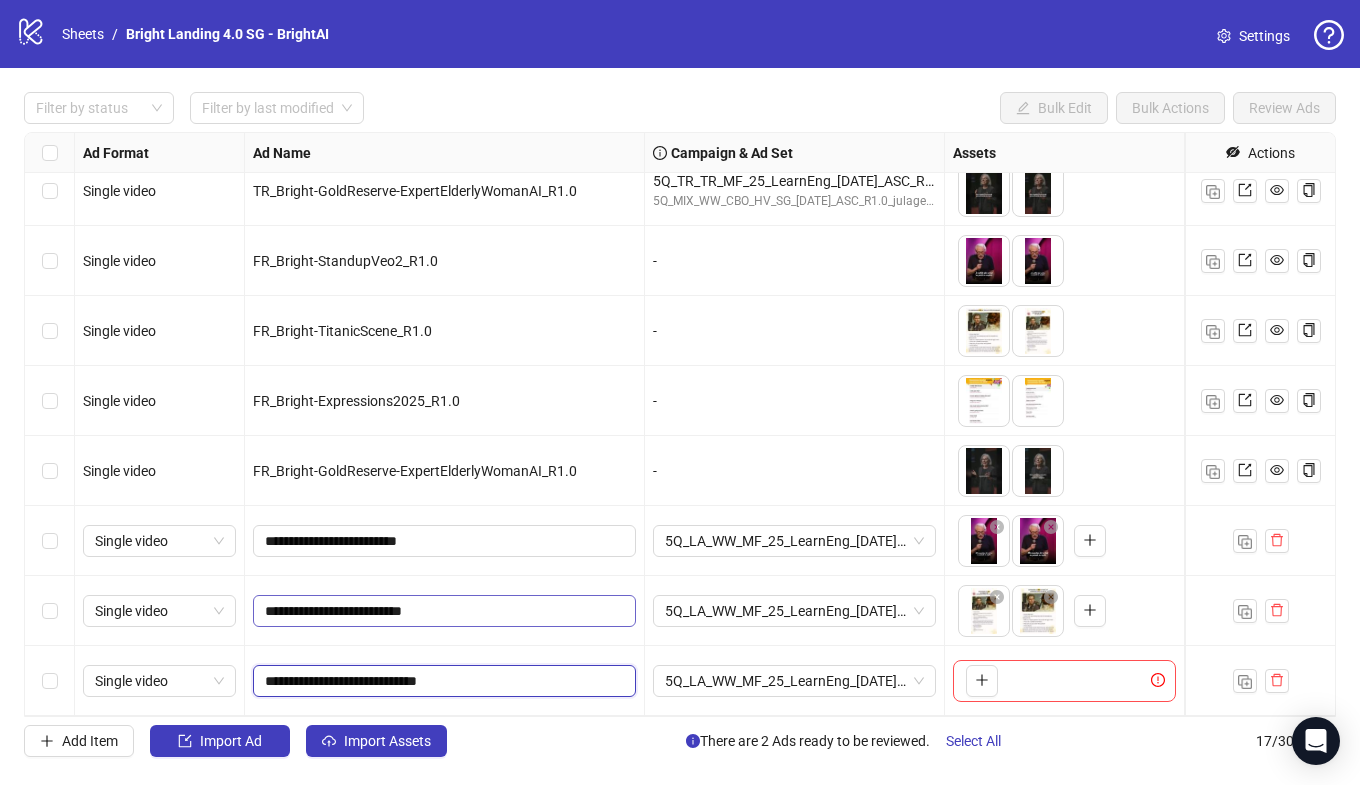 drag, startPoint x: 434, startPoint y: 677, endPoint x: 409, endPoint y: 604, distance: 77.16217 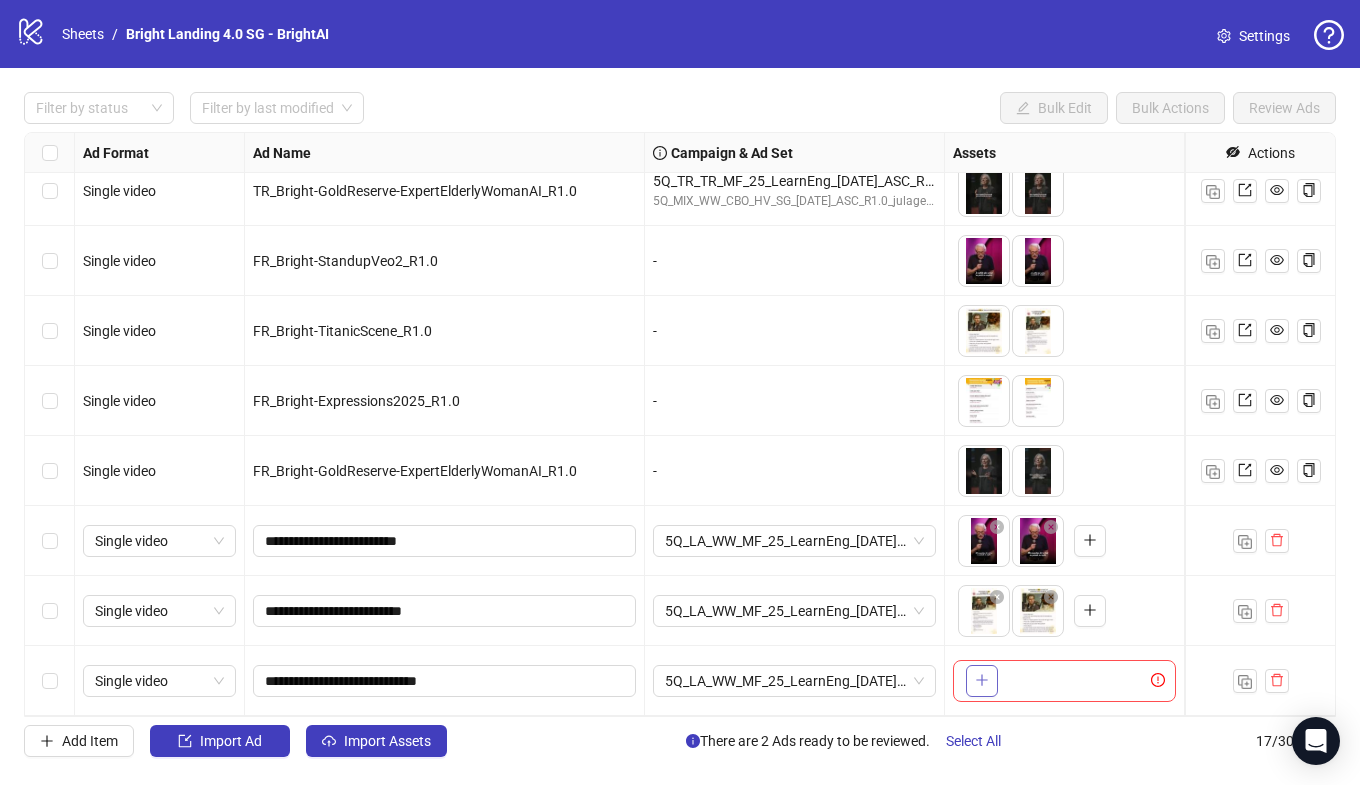 click 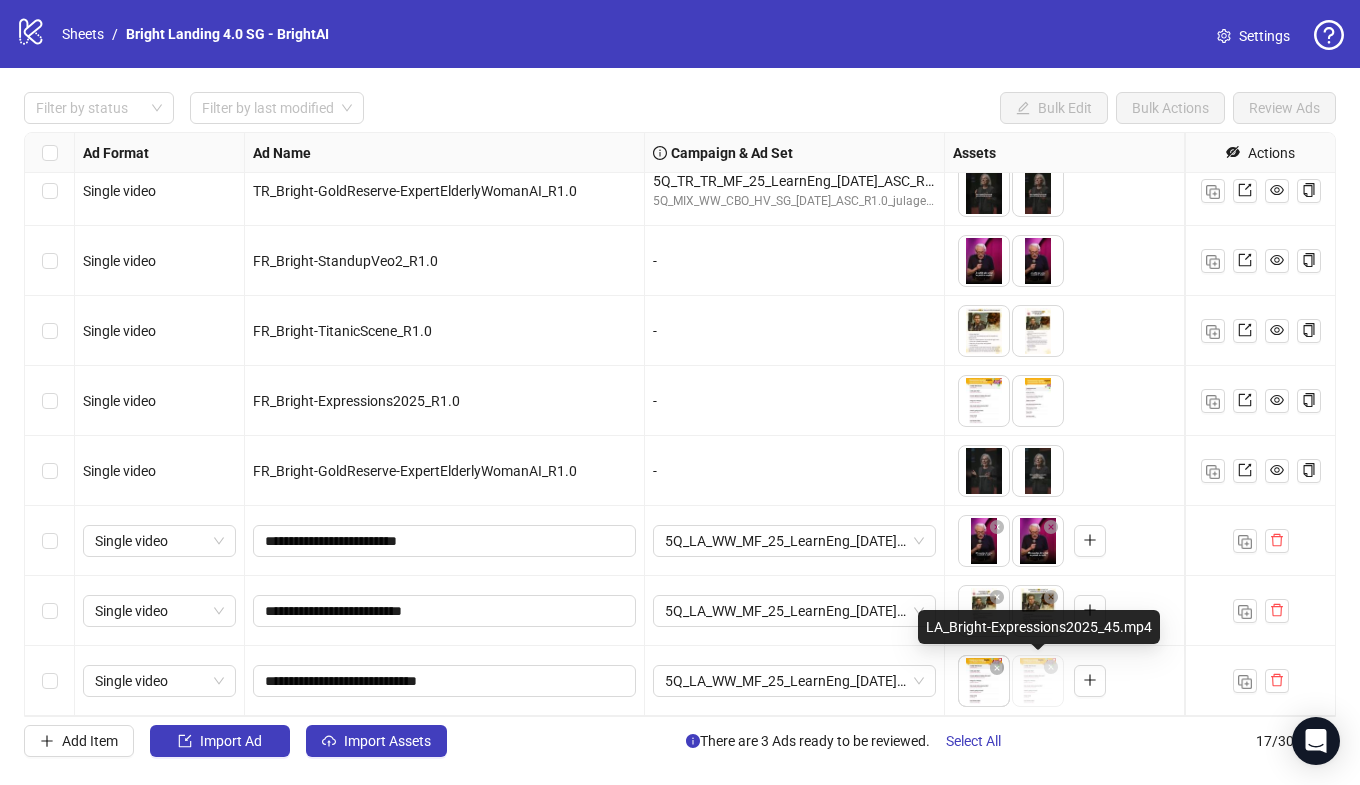 click on "logo/logo-mobile Sheets / Bright Landing 4.0 SG - BrightAI Settings   Filter by status Filter by last modified Bulk Edit Bulk Actions Review Ads Ad Format Ad Name Campaign & Ad Set Assets Headlines Primary Texts Descriptions Destination URL App Product Page ID Display URL Leadgen Form Product Set ID URL Params Call to Action Actions Single video TR_Bright-TitanicScene_R1.0 5Q_TR_TR_MF_25_LearnEng_[DATE]_ASC_R1.0_julagetest 5Q_MIX_WW_CBO_HV_SG_[DATE]_ASC_R1.0_julagetest
To pick up a draggable item, press the space bar.
While dragging, use the arrow keys to move the item.
Press space again to drop the item in its new position, or press escape to cancel.
2 texts 1 texts Single video TR_Bright-Expressions2025_R1.0 5Q_TR_TR_MF_25_LearnEng_[DATE]_ASC_R1.0_julagetest 5Q_MIX_WW_CBO_HV_SG_[DATE]_ASC_R1.0_julagetest Draggable item 4e7f3a5c-0b4a-425c-8686-3337d2bafd12 was dropped over droppable area c9464442-52a6-486d-bcb1-7a28de18f361 2 texts 1 texts Single video 2 texts 1 texts Single video -" at bounding box center [680, 392] 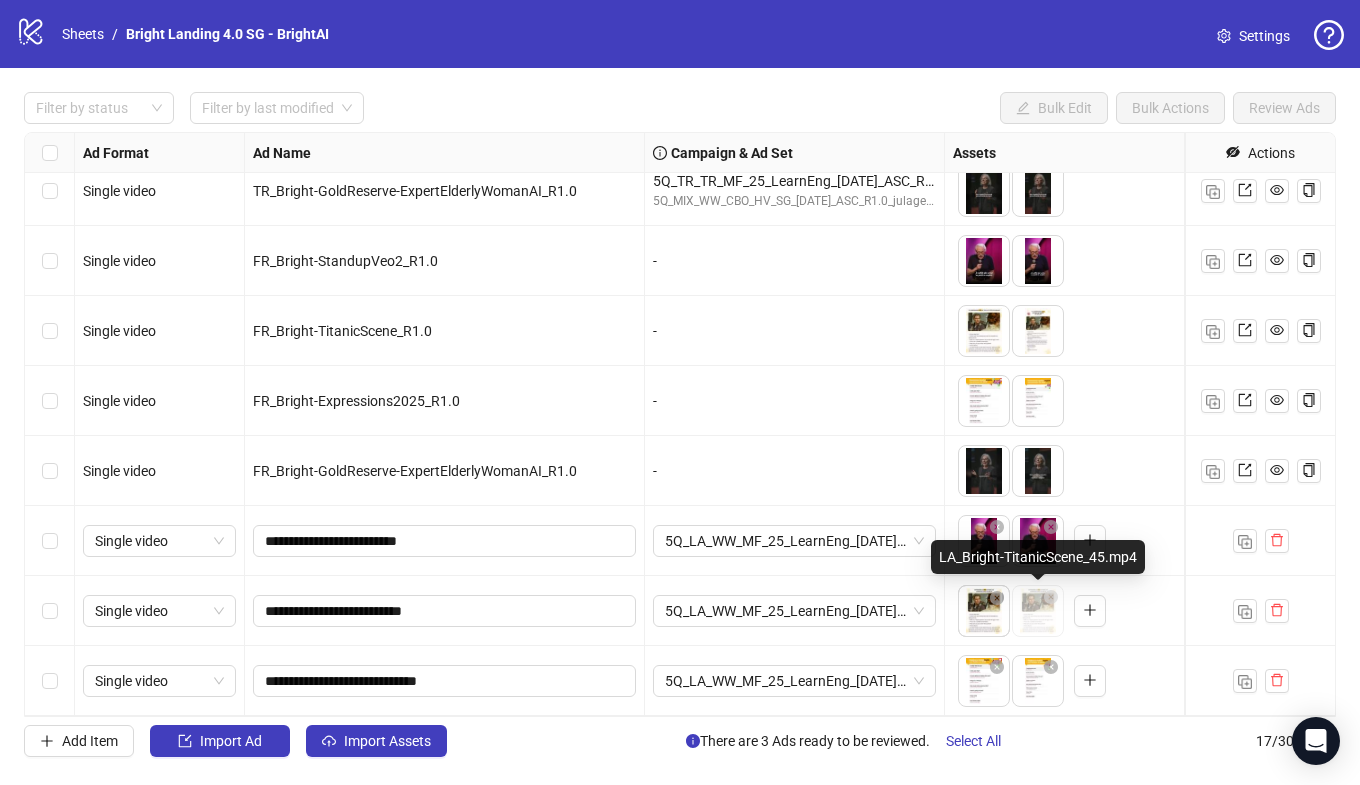 click on "logo/logo-mobile Sheets / Bright Landing 4.0 SG - BrightAI Settings   Filter by status Filter by last modified Bulk Edit Bulk Actions Review Ads Ad Format Ad Name Campaign & Ad Set Assets Headlines Primary Texts Descriptions Destination URL App Product Page ID Display URL Leadgen Form Product Set ID URL Params Call to Action Actions Single video TR_Bright-TitanicScene_R1.0 5Q_TR_TR_MF_25_LearnEng_[DATE]_ASC_R1.0_julagetest 5Q_MIX_WW_CBO_HV_SG_[DATE]_ASC_R1.0_julagetest
To pick up a draggable item, press the space bar.
While dragging, use the arrow keys to move the item.
Press space again to drop the item in its new position, or press escape to cancel.
2 texts 1 texts Single video TR_Bright-Expressions2025_R1.0 5Q_TR_TR_MF_25_LearnEng_[DATE]_ASC_R1.0_julagetest 5Q_MIX_WW_CBO_HV_SG_[DATE]_ASC_R1.0_julagetest Draggable item 4e7f3a5c-0b4a-425c-8686-3337d2bafd12 was dropped over droppable area c9464442-52a6-486d-bcb1-7a28de18f361 2 texts 1 texts Single video 2 texts 1 texts Single video -" at bounding box center (680, 392) 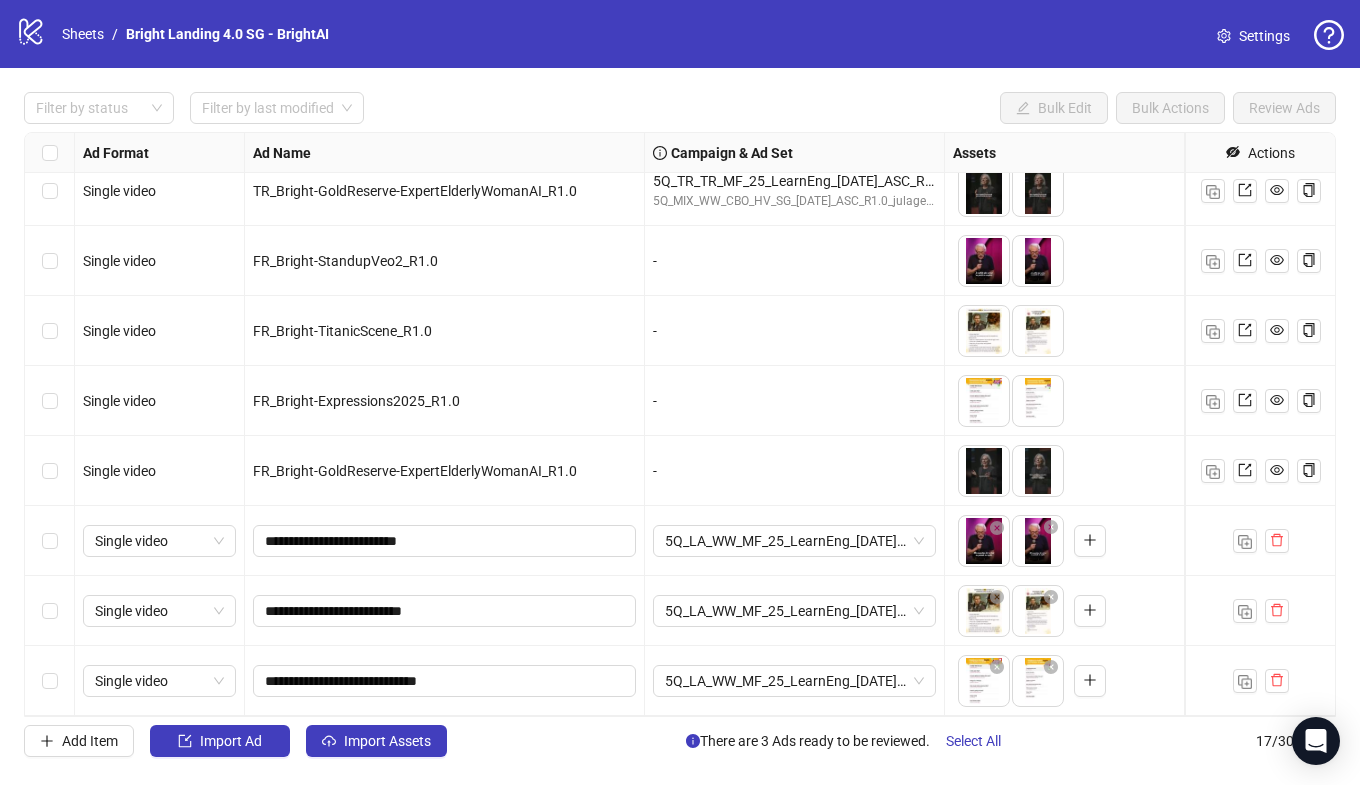 drag, startPoint x: 1043, startPoint y: 554, endPoint x: 991, endPoint y: 554, distance: 52 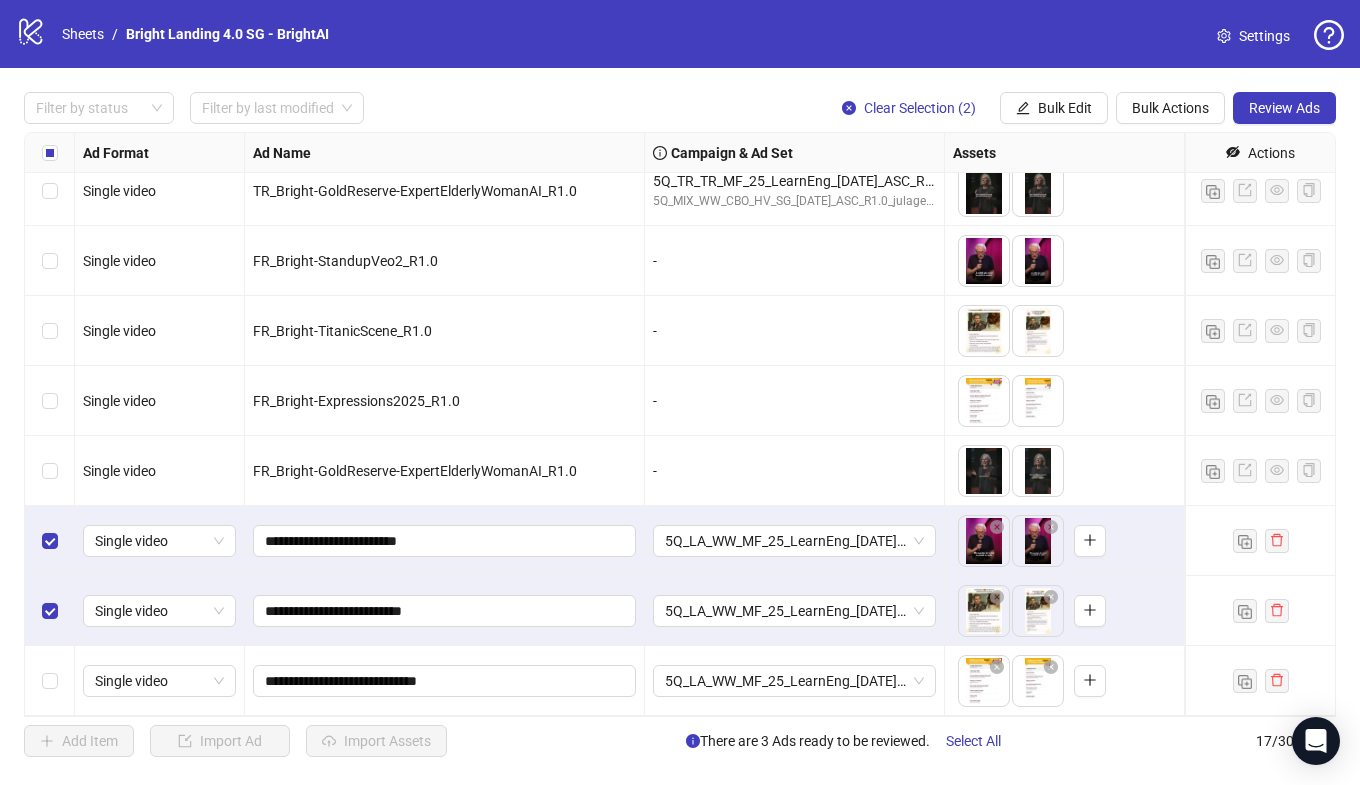 click at bounding box center (50, 681) 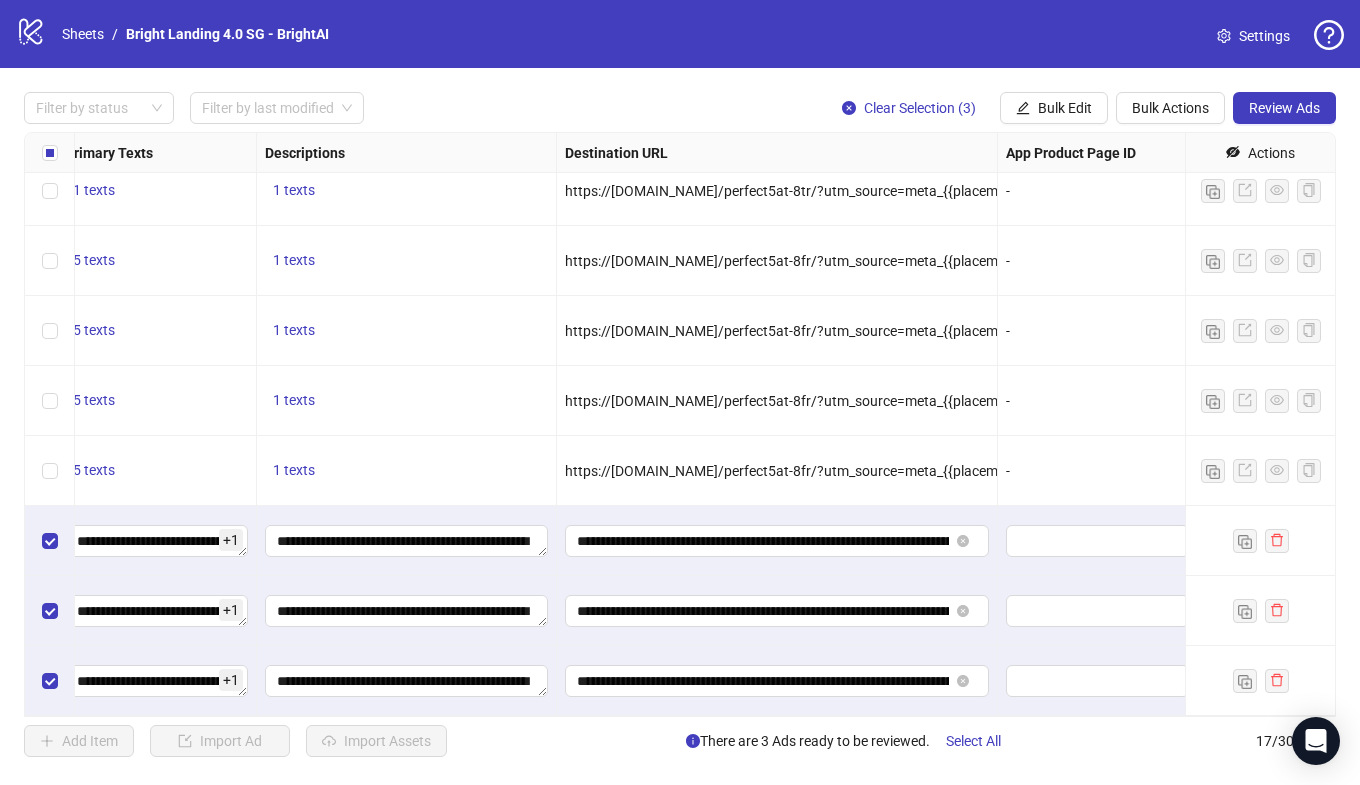 scroll, scrollTop: 647, scrollLeft: 1449, axis: both 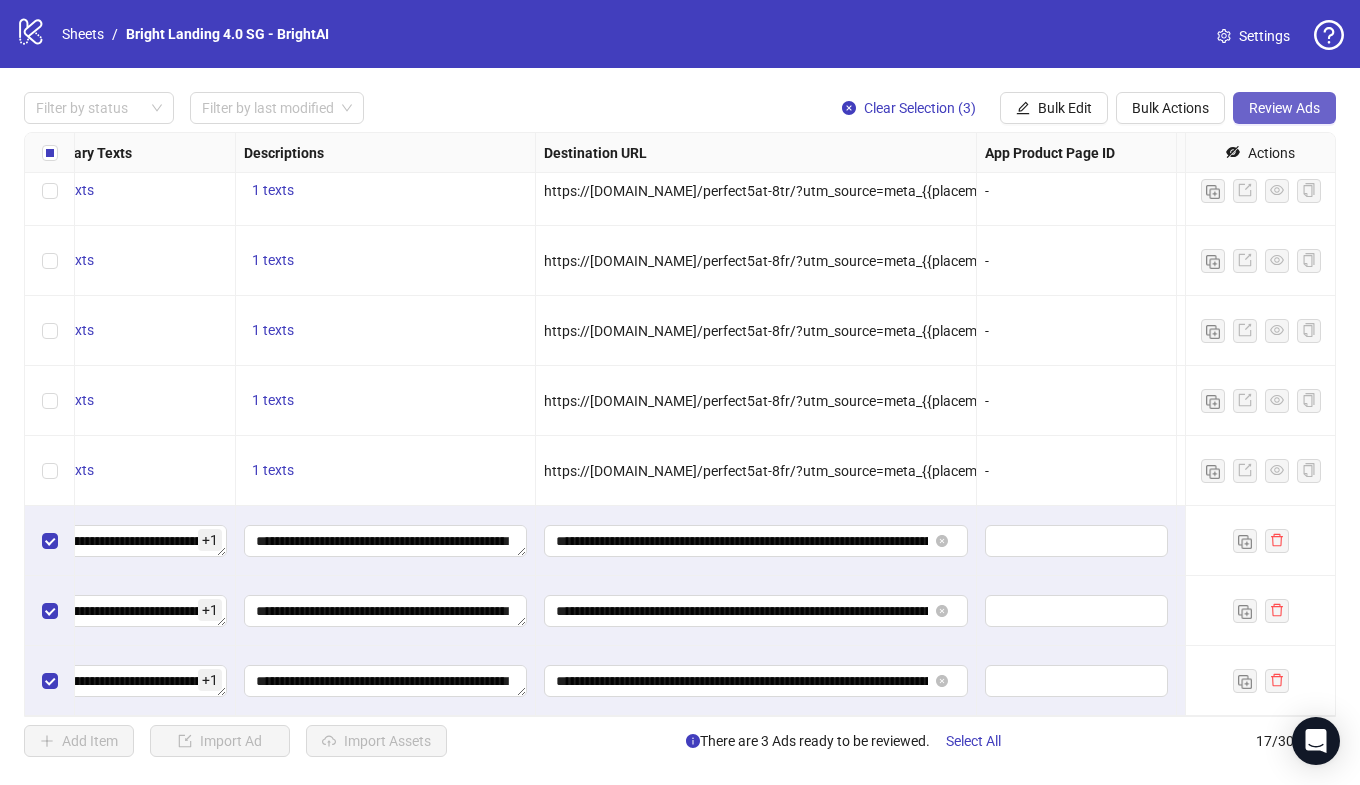 click on "Review Ads" at bounding box center [1284, 108] 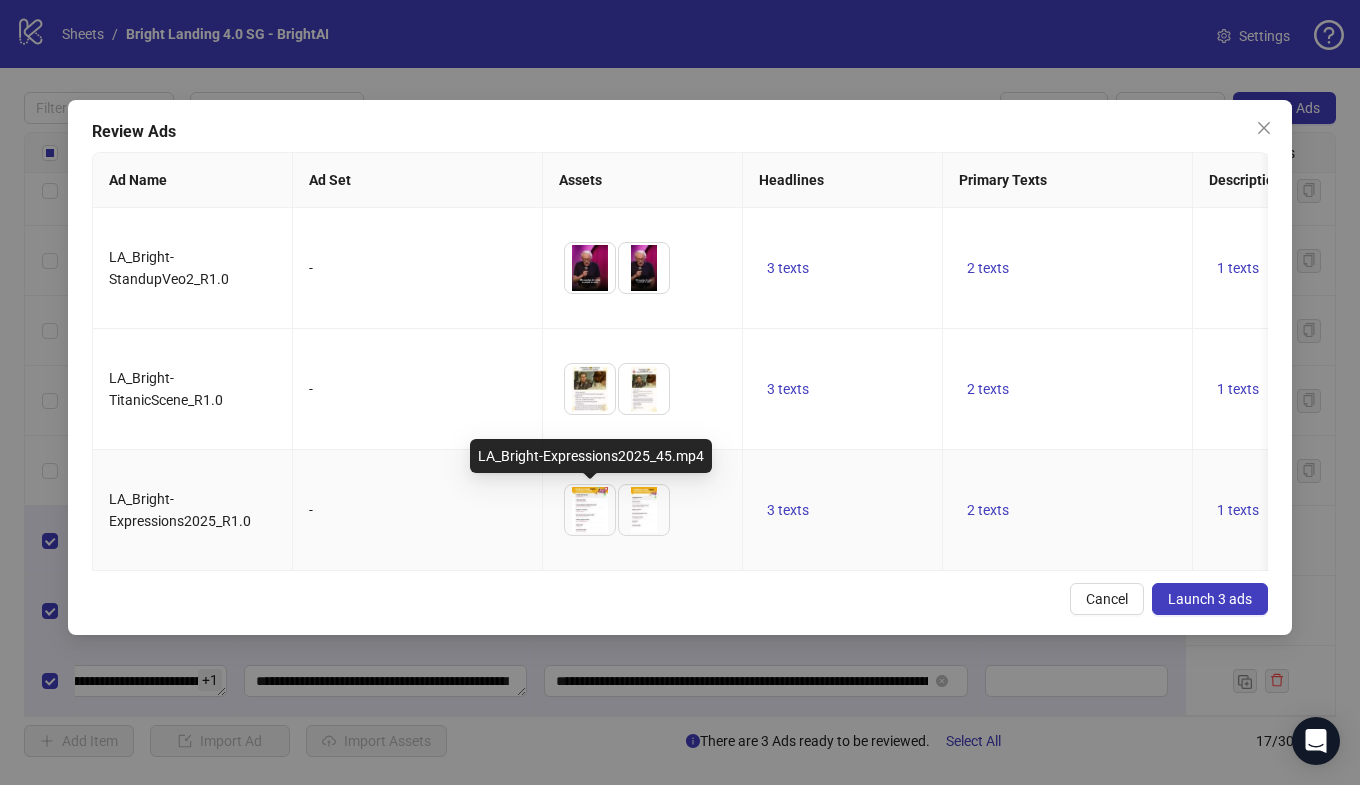 scroll, scrollTop: 0, scrollLeft: 647, axis: horizontal 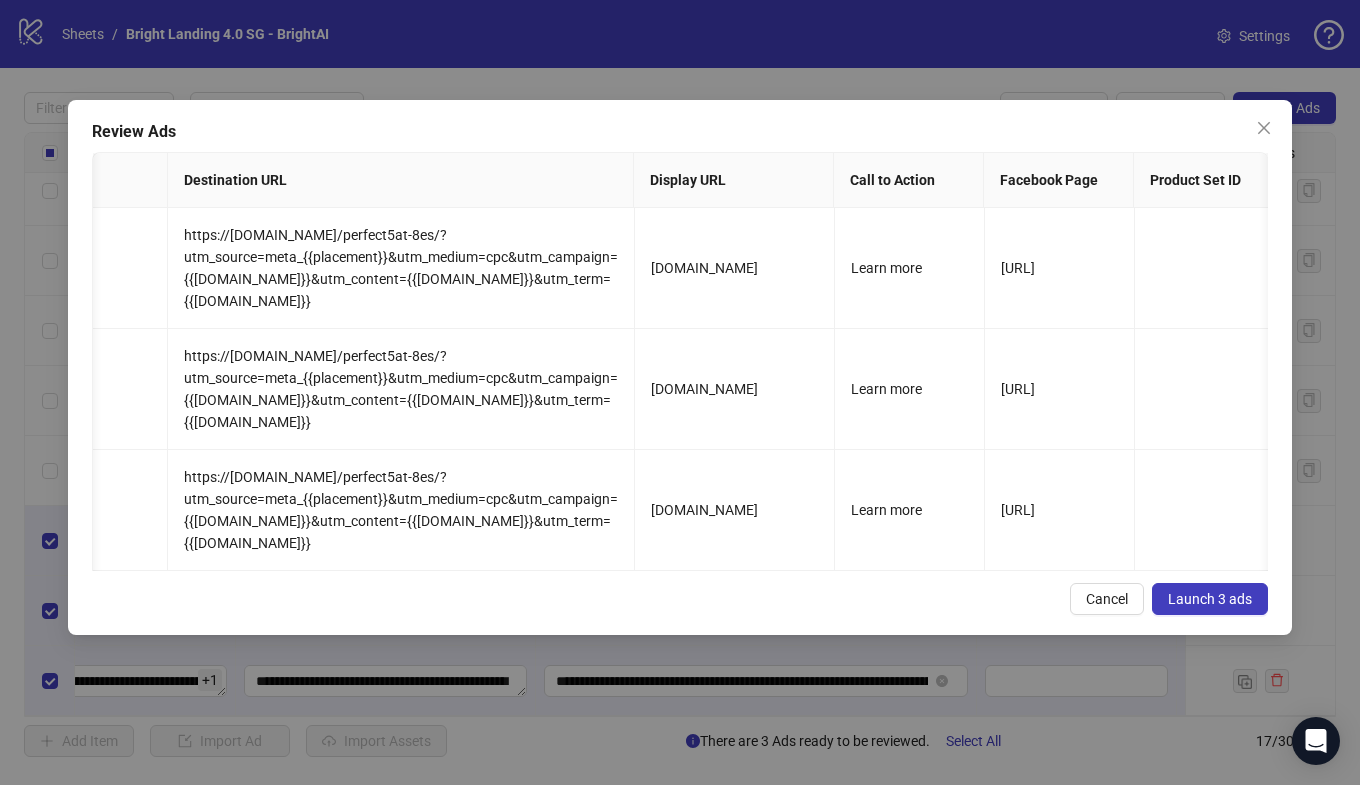 click on "Launch 3 ads" at bounding box center [1210, 599] 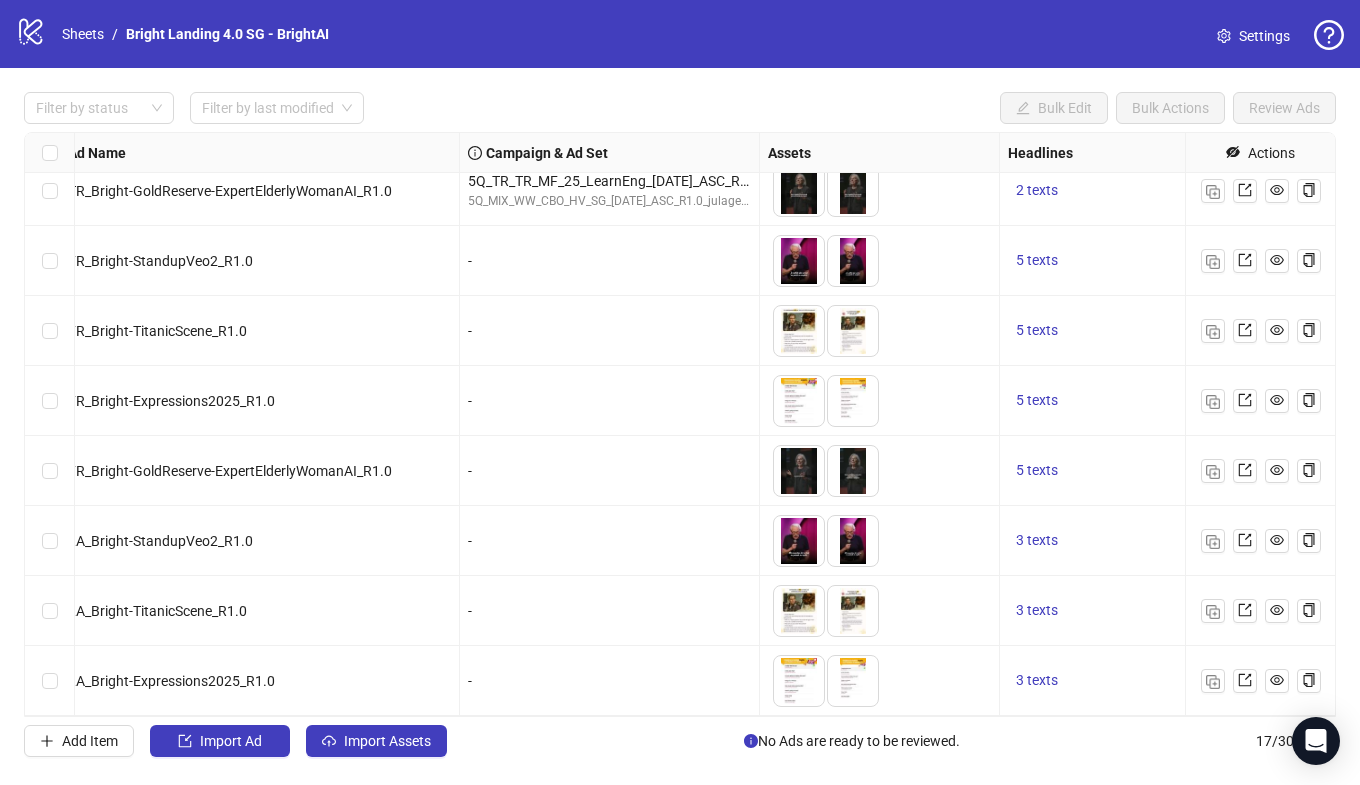 scroll, scrollTop: 647, scrollLeft: 0, axis: vertical 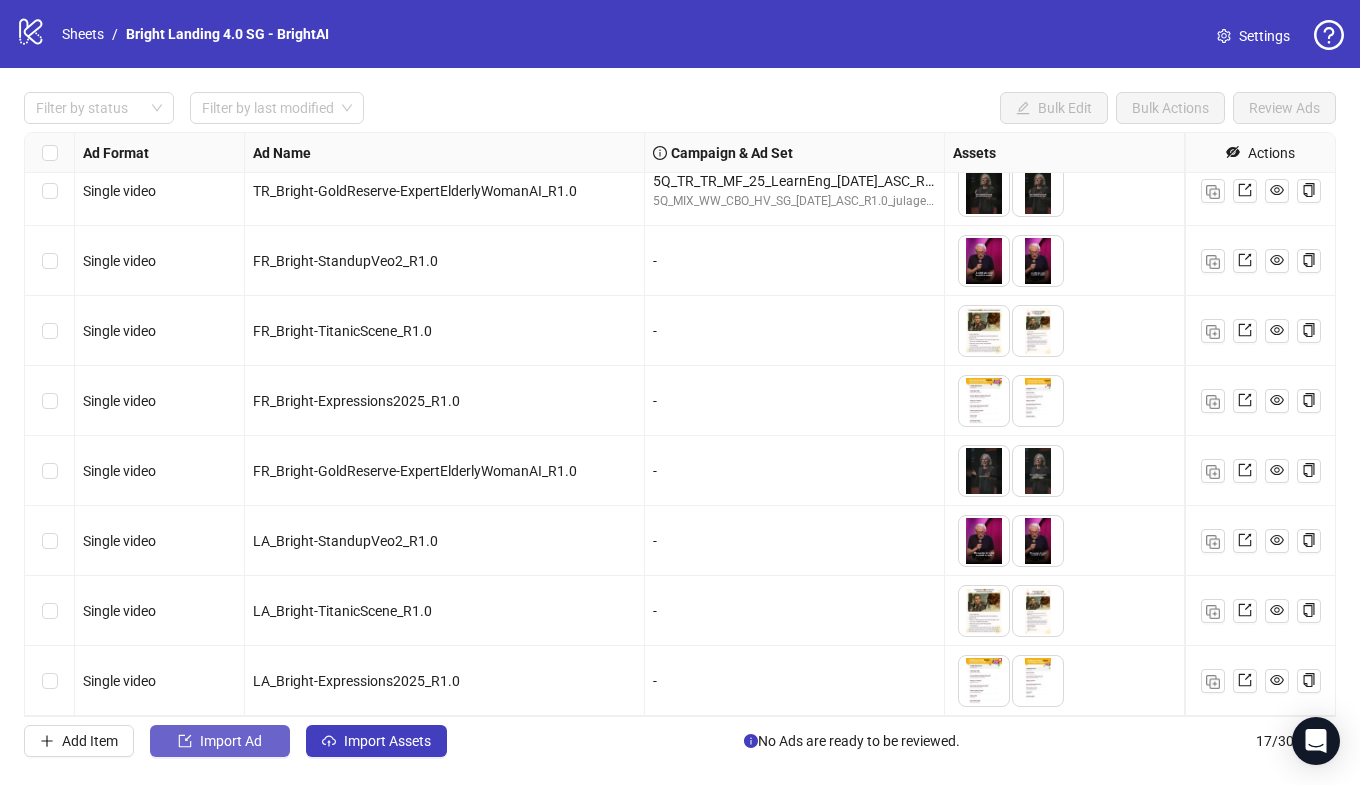 click on "Import Ad" at bounding box center (220, 741) 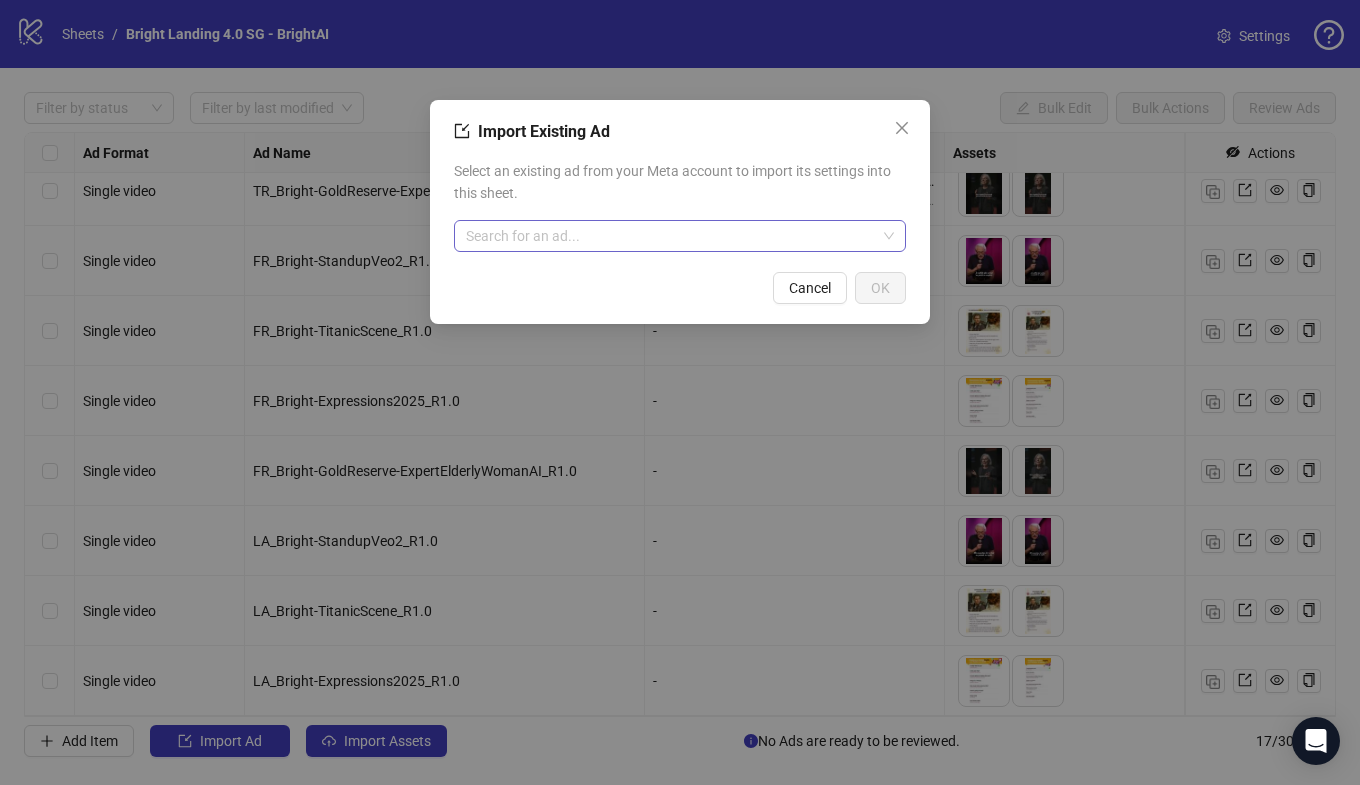 click at bounding box center (671, 236) 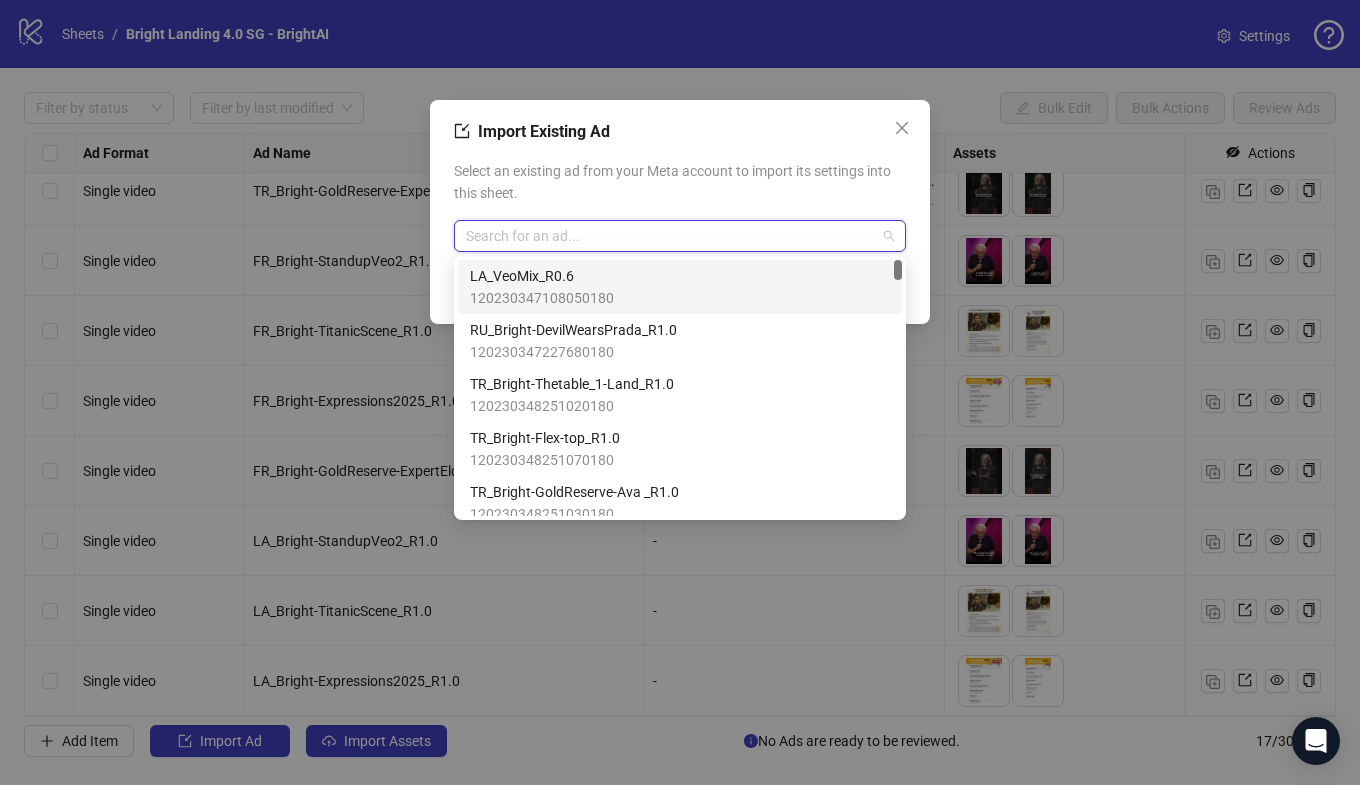 paste on "**********" 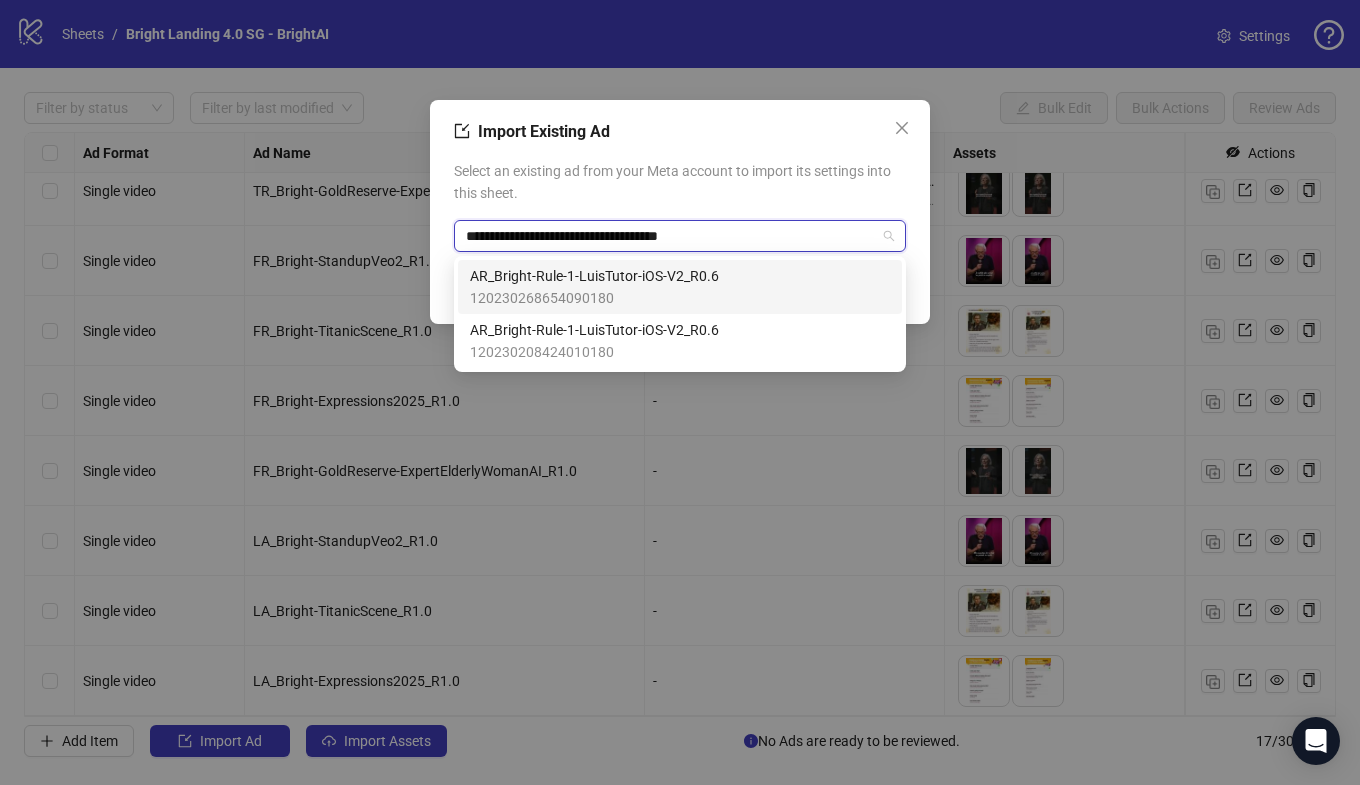 click on "AR_Bright-Rule-1-LuisTutor-iOS-V2_R0.6" at bounding box center (594, 276) 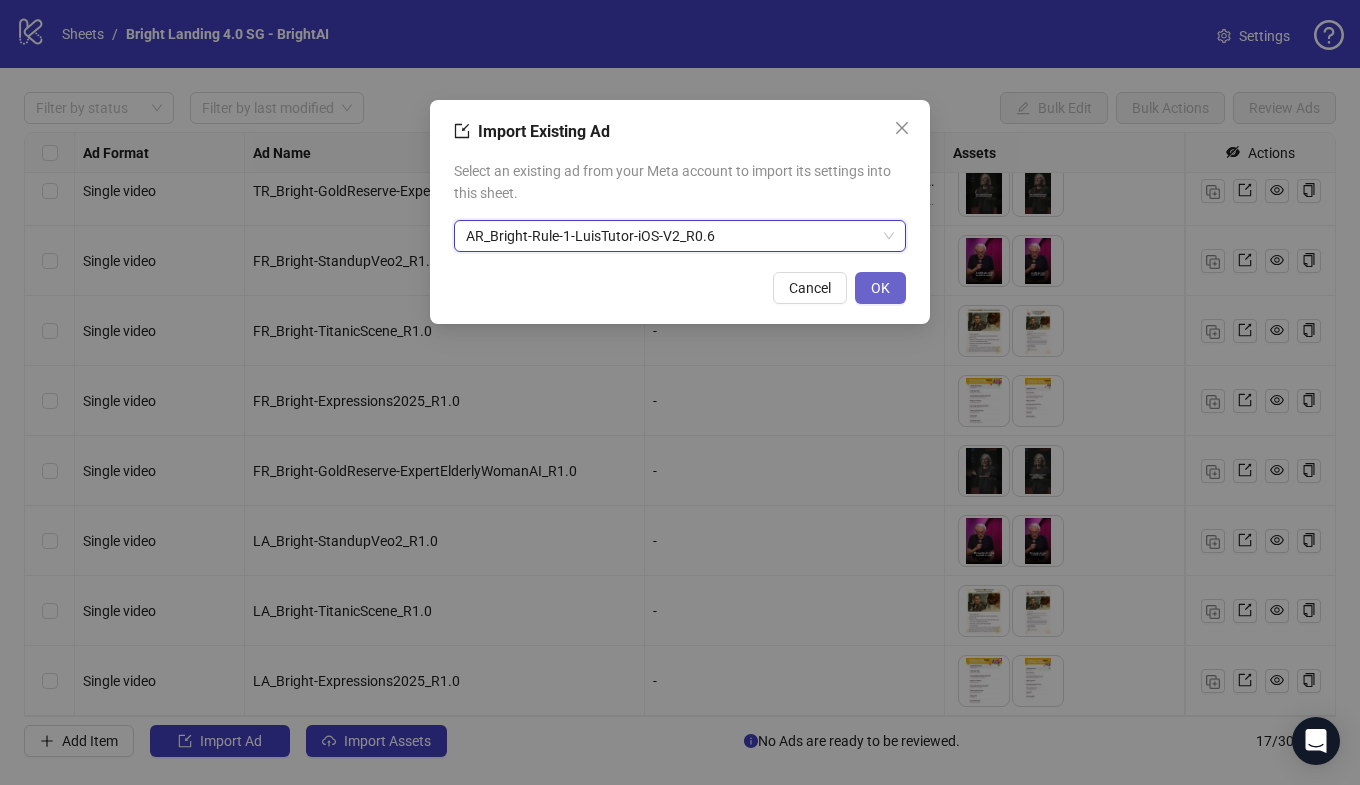 click on "OK" at bounding box center [880, 288] 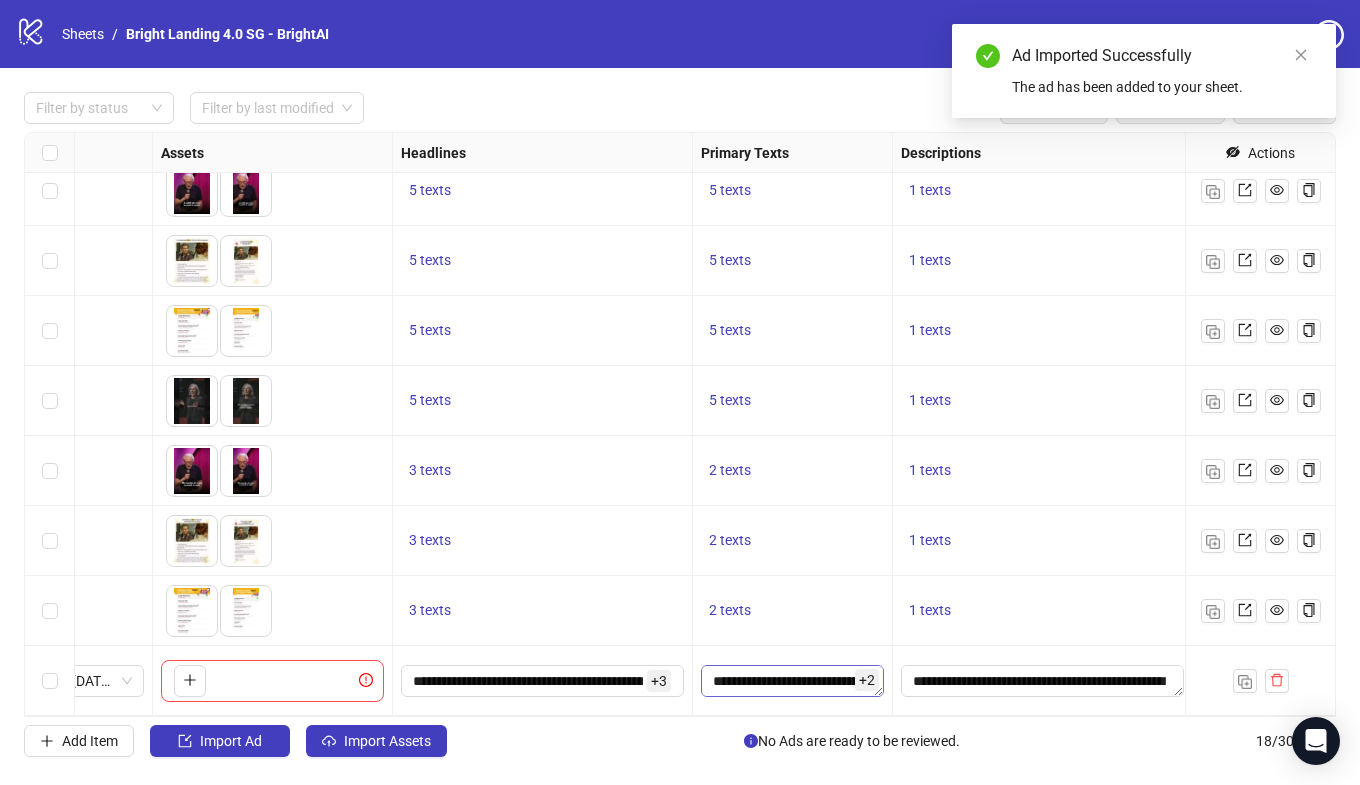 scroll, scrollTop: 717, scrollLeft: 1223, axis: both 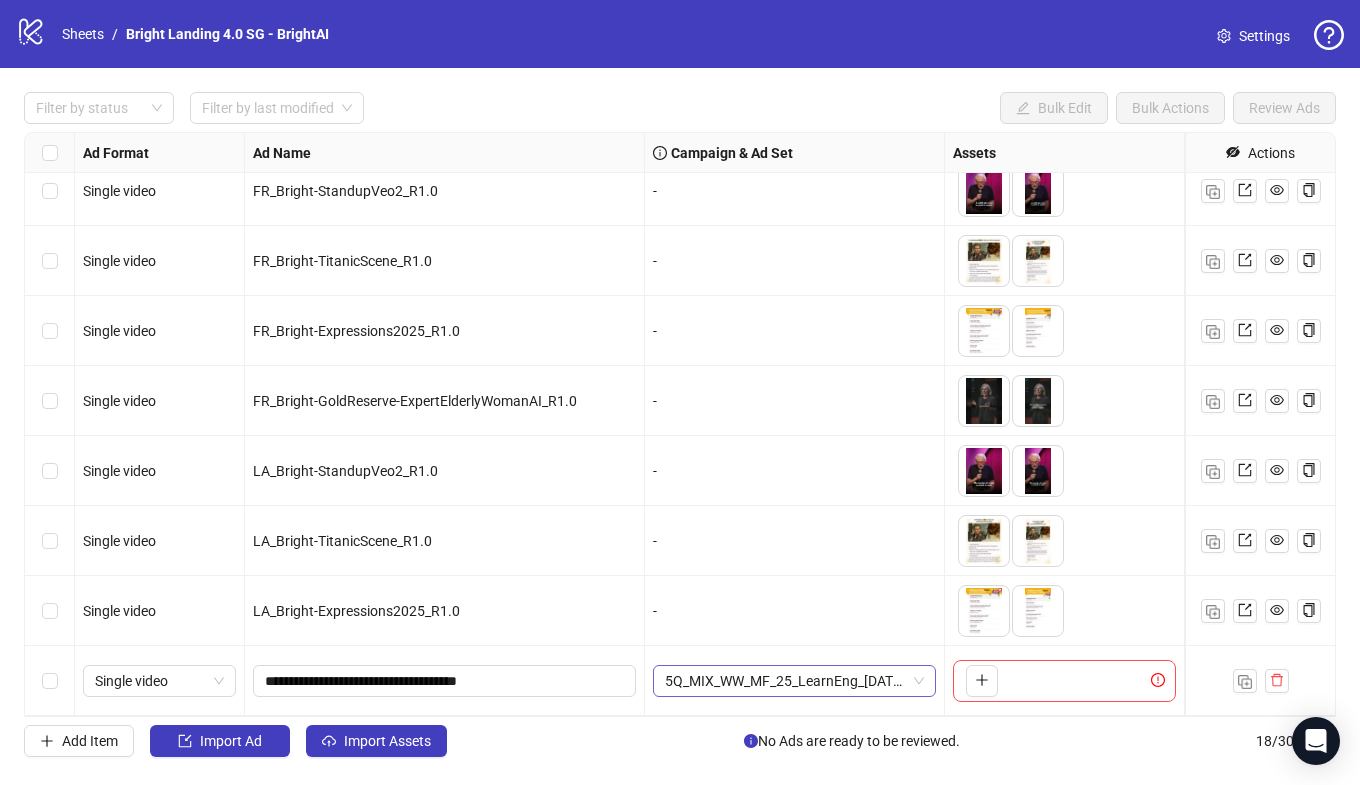 click on "5Q_MIX_WW_MF_25_LearnEng_[DATE]_Top20-Green_RMix" at bounding box center [794, 681] 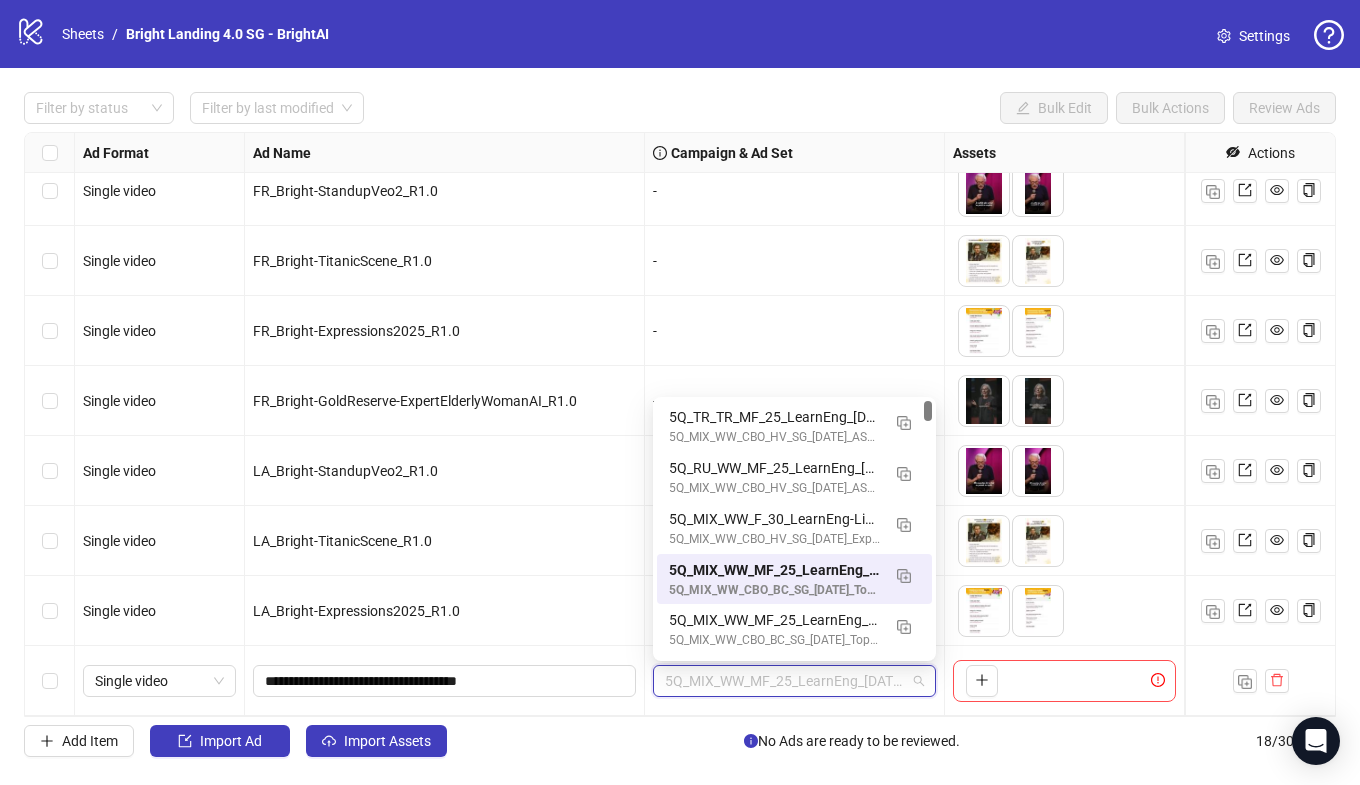 paste on "**********" 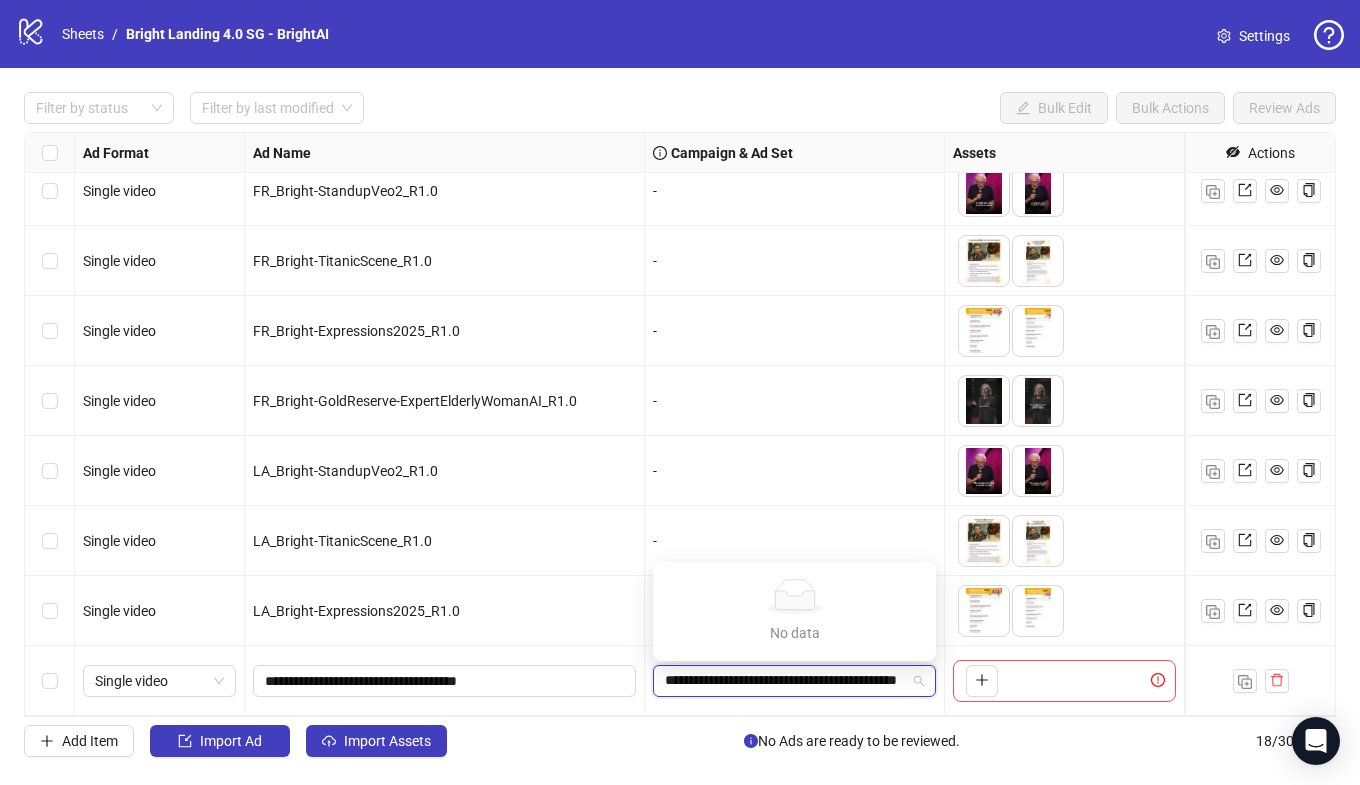 scroll, scrollTop: 0, scrollLeft: 107, axis: horizontal 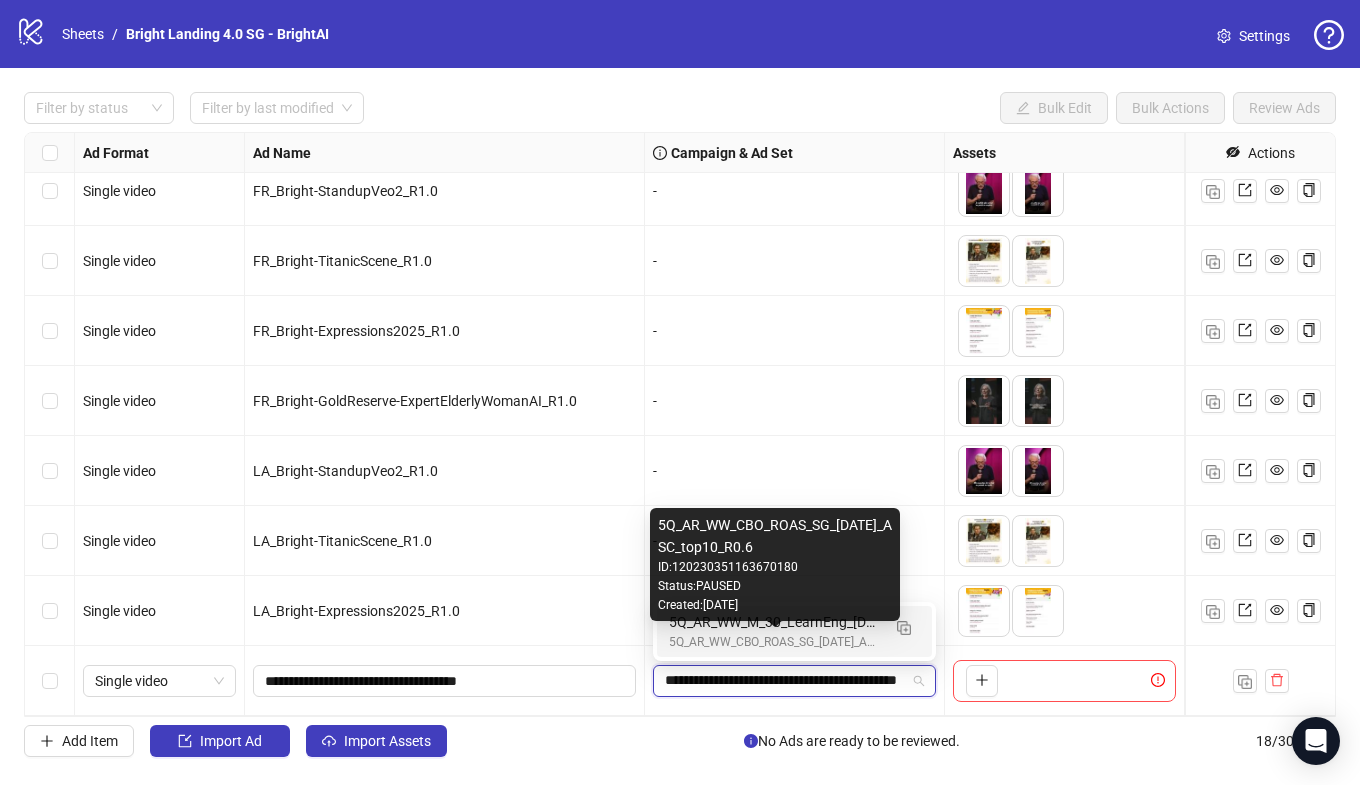 click on "5Q_AR_WW_M_30_LearnEng_[DATE]_ASC_top10_R0.6" at bounding box center (774, 622) 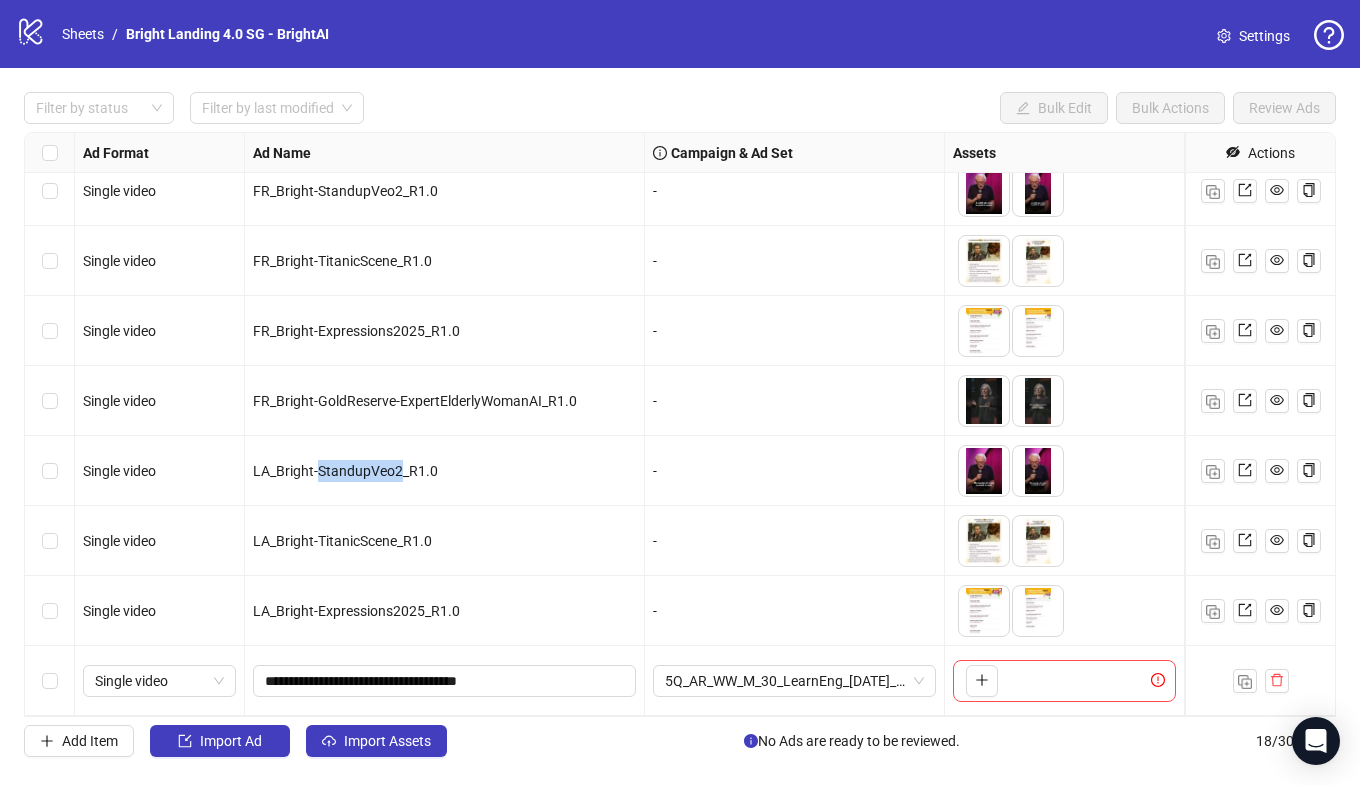 drag, startPoint x: 397, startPoint y: 474, endPoint x: 321, endPoint y: 471, distance: 76.05919 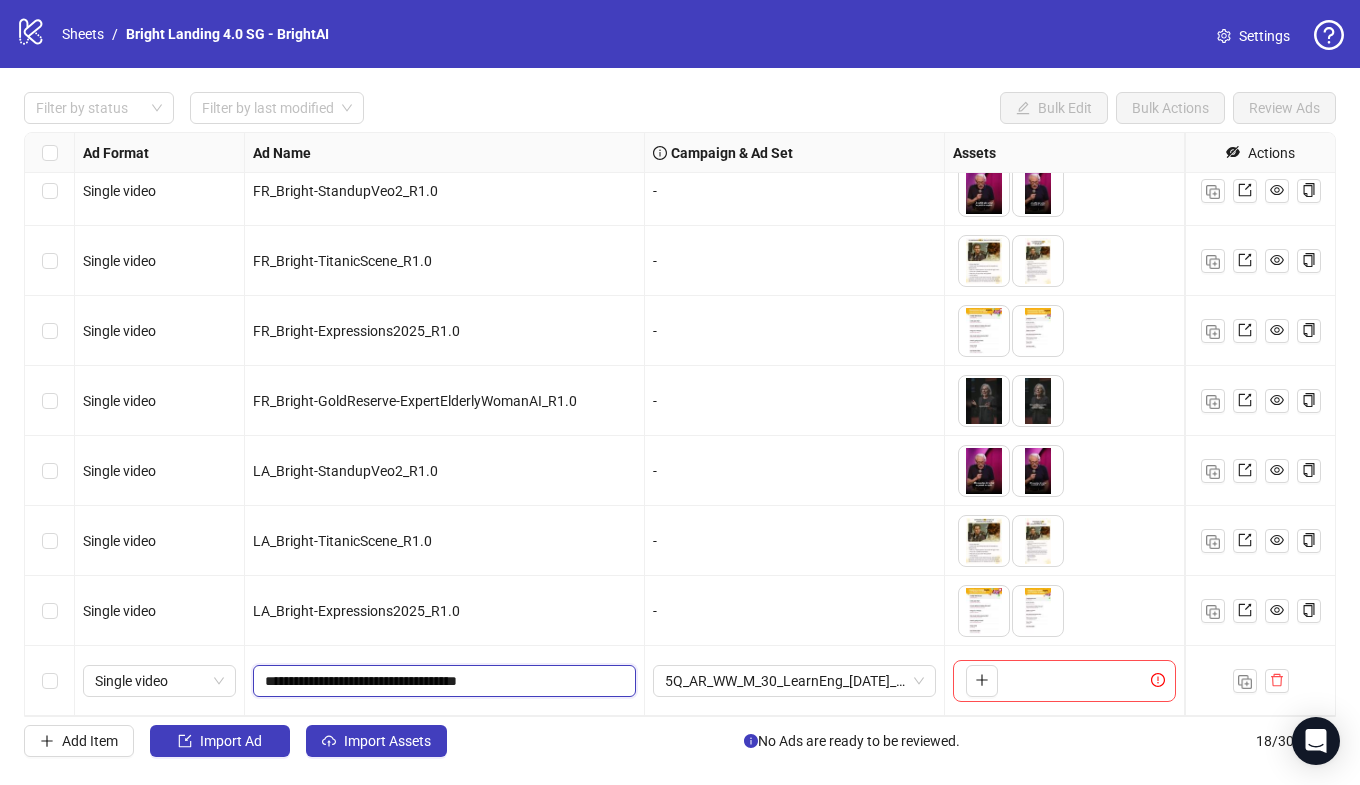 drag, startPoint x: 476, startPoint y: 681, endPoint x: 332, endPoint y: 685, distance: 144.05554 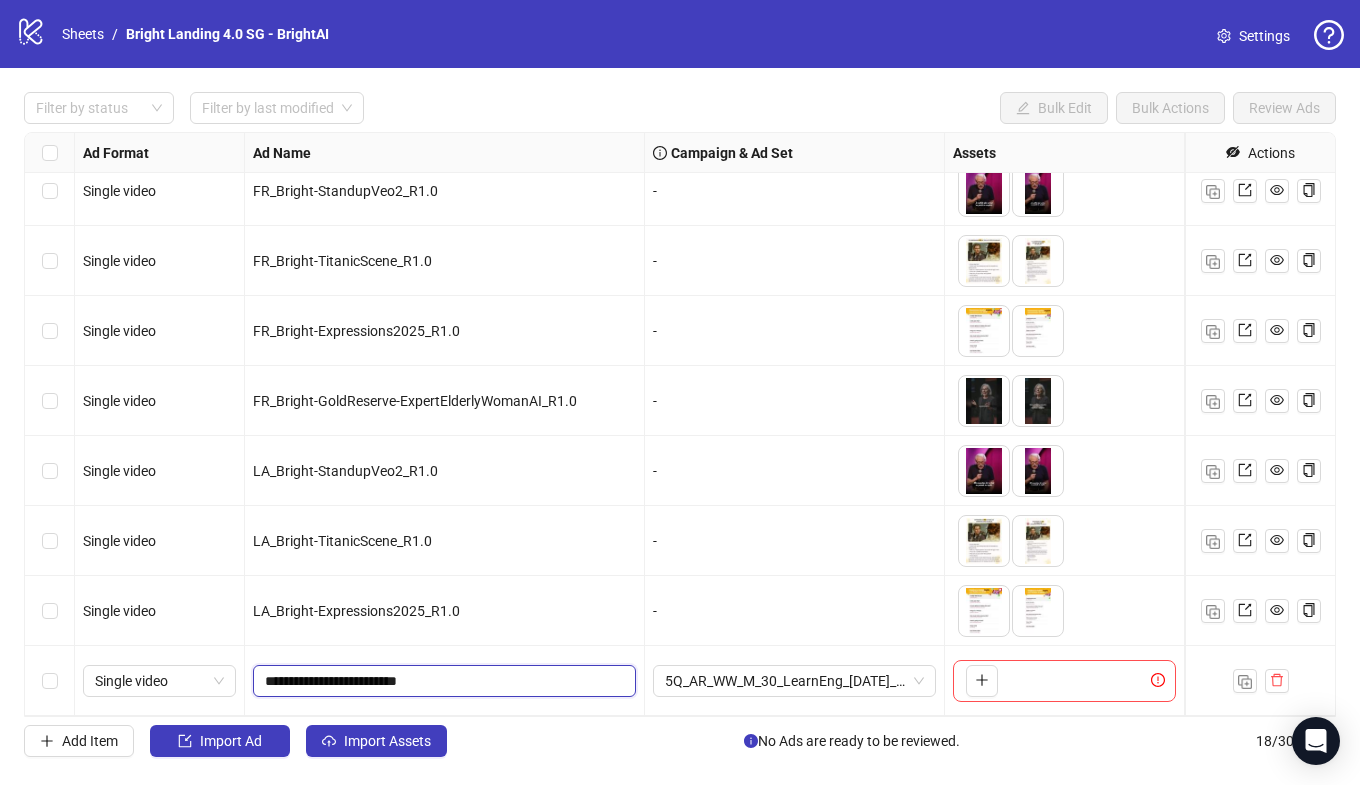 drag, startPoint x: 412, startPoint y: 679, endPoint x: 376, endPoint y: 593, distance: 93.230896 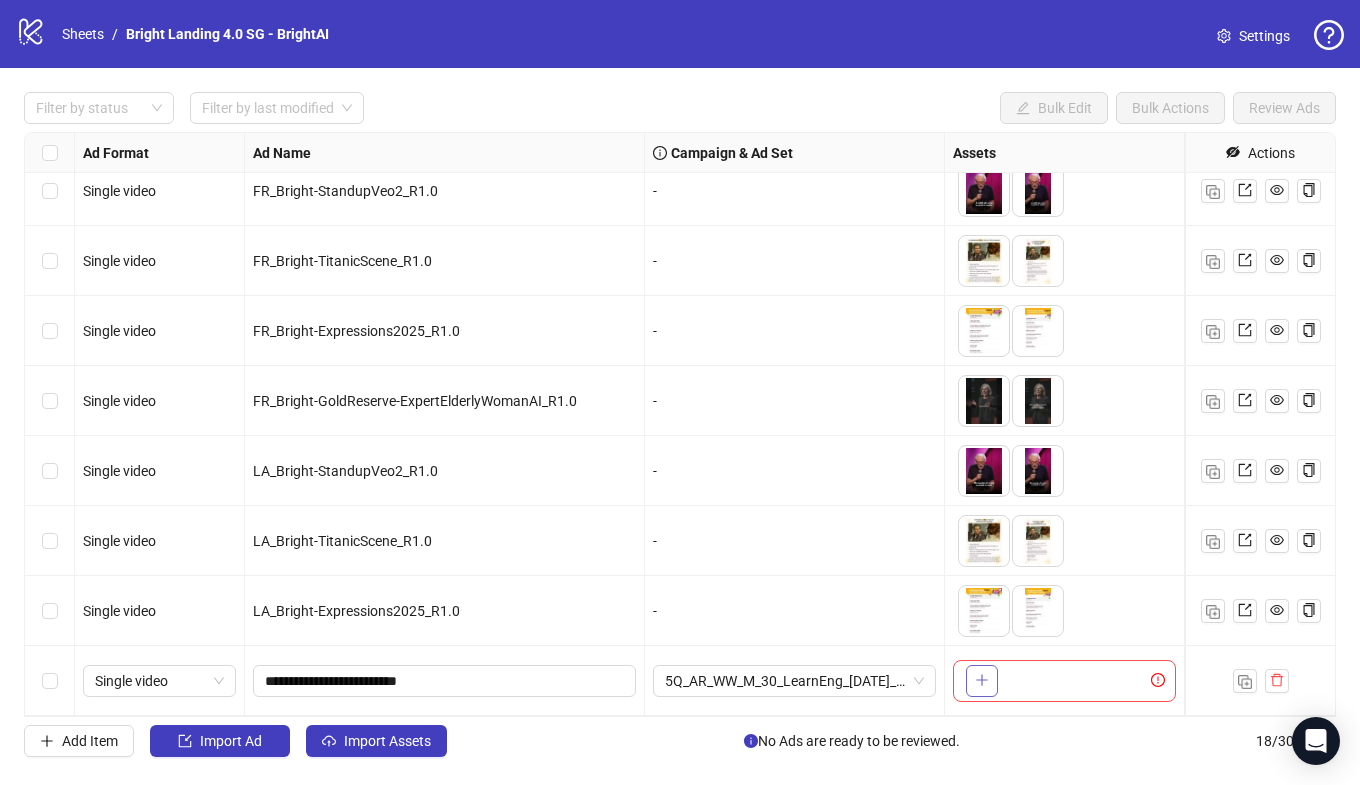 click 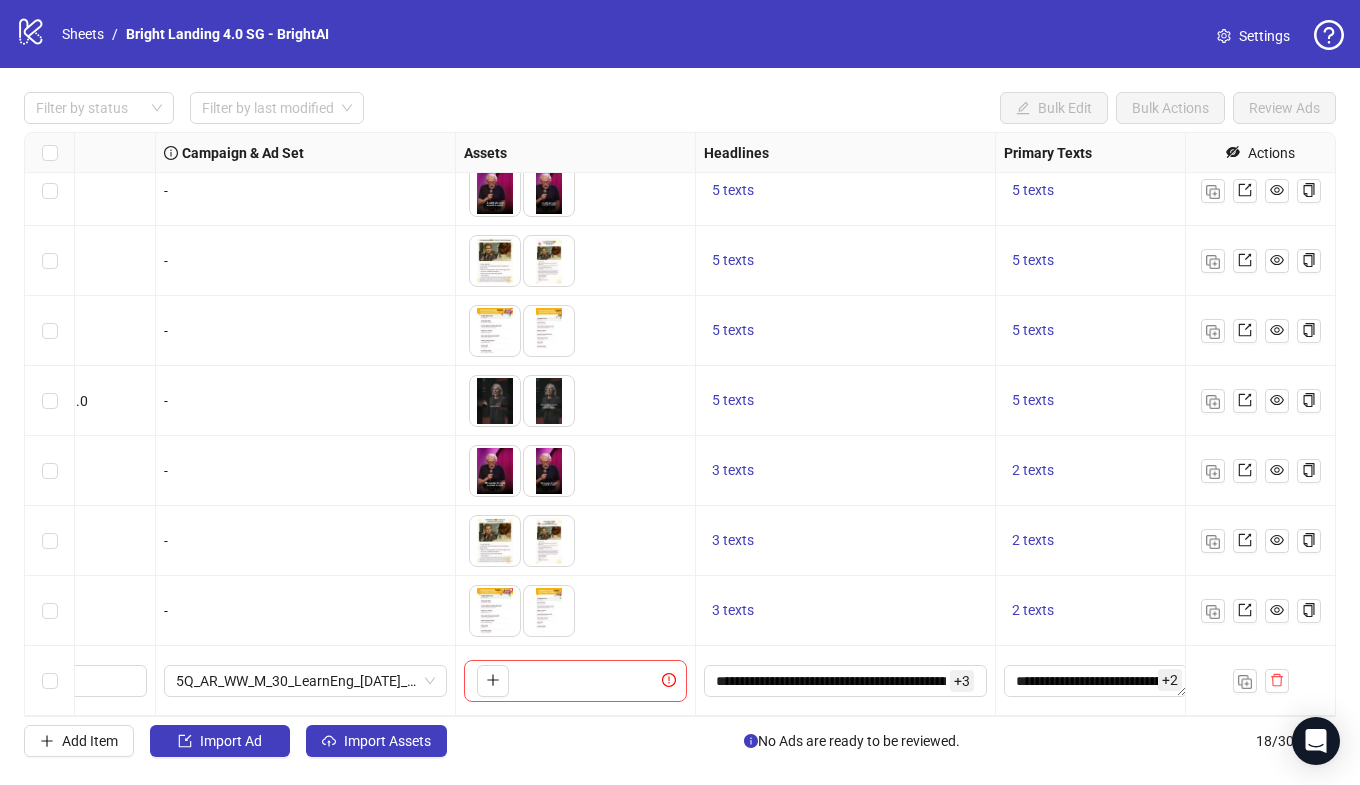 scroll, scrollTop: 717, scrollLeft: 498, axis: both 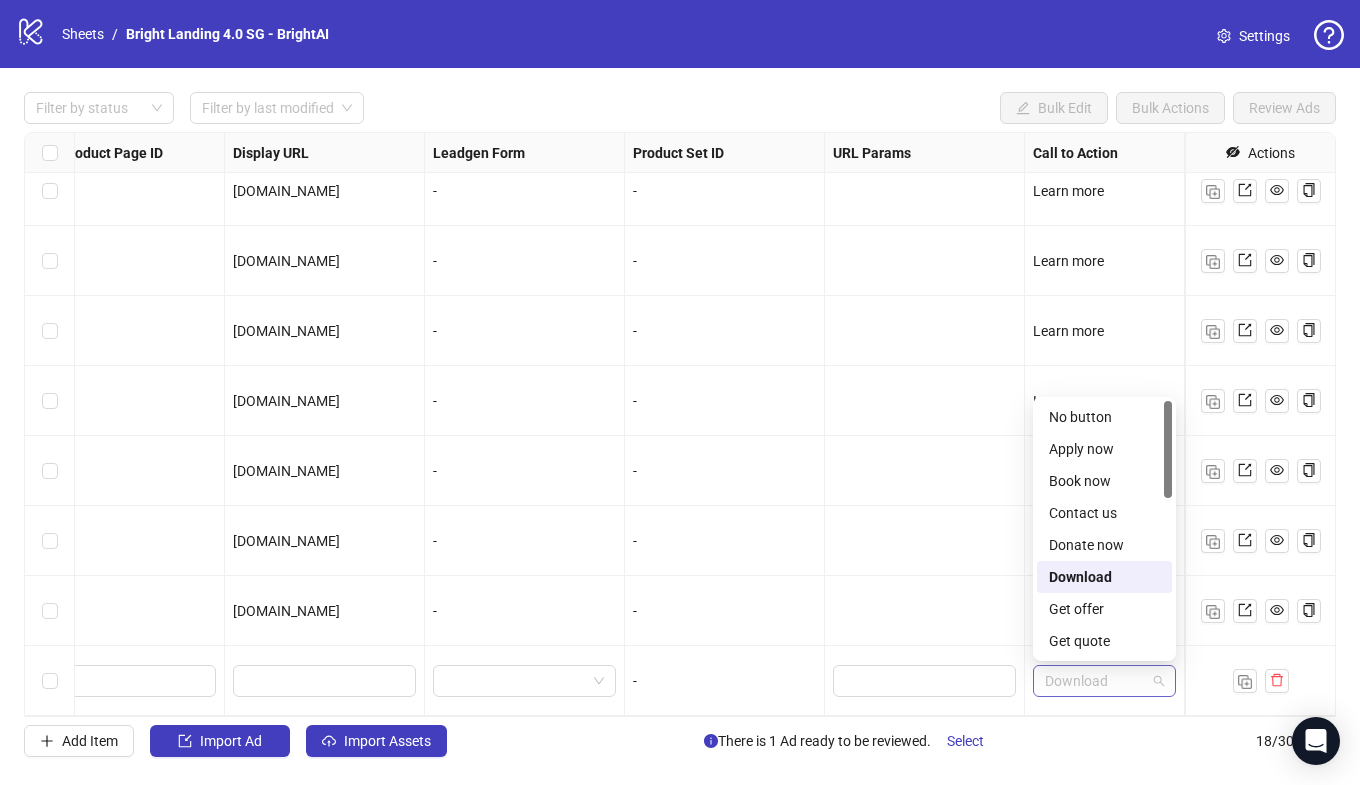 click on "Download" at bounding box center (1104, 681) 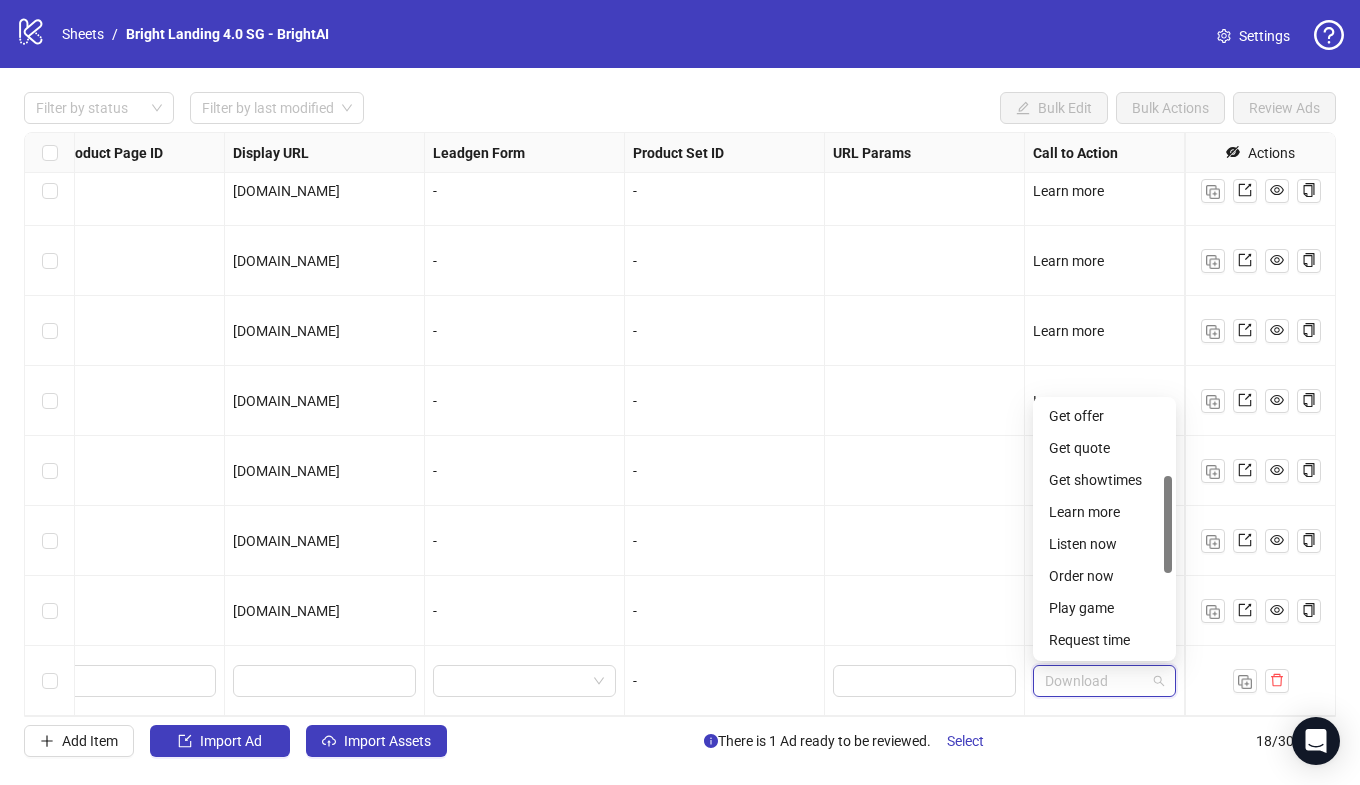 scroll, scrollTop: 210, scrollLeft: 0, axis: vertical 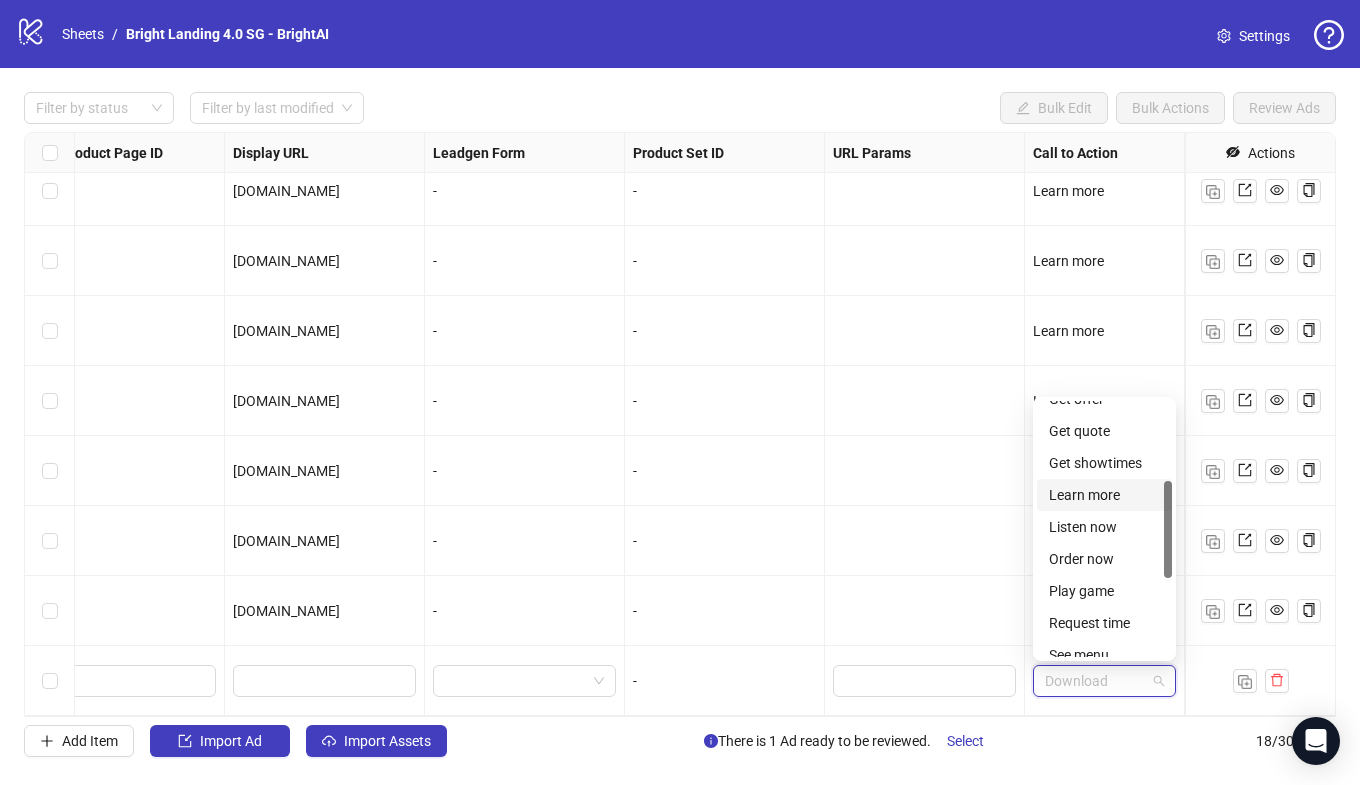 click on "Learn more" at bounding box center (1104, 495) 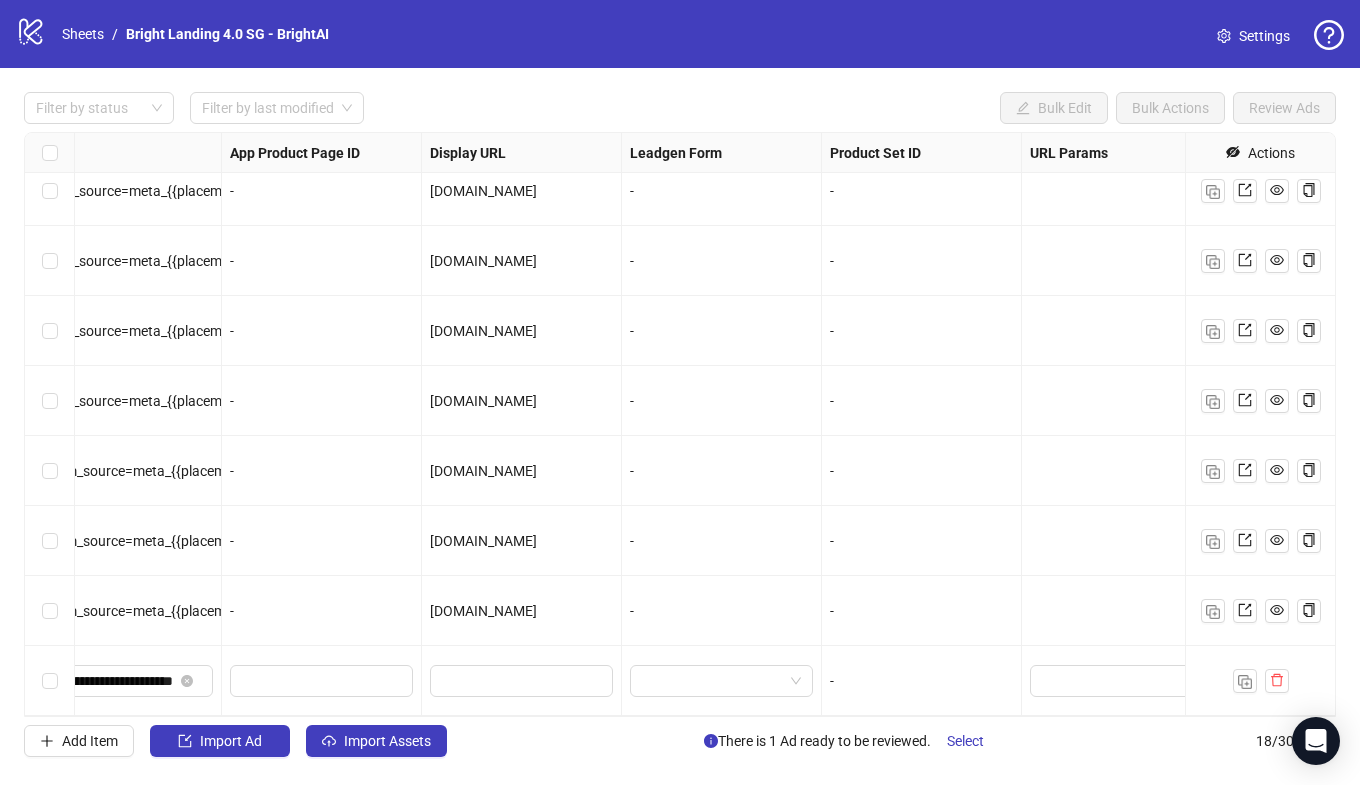 scroll, scrollTop: 717, scrollLeft: 2025, axis: both 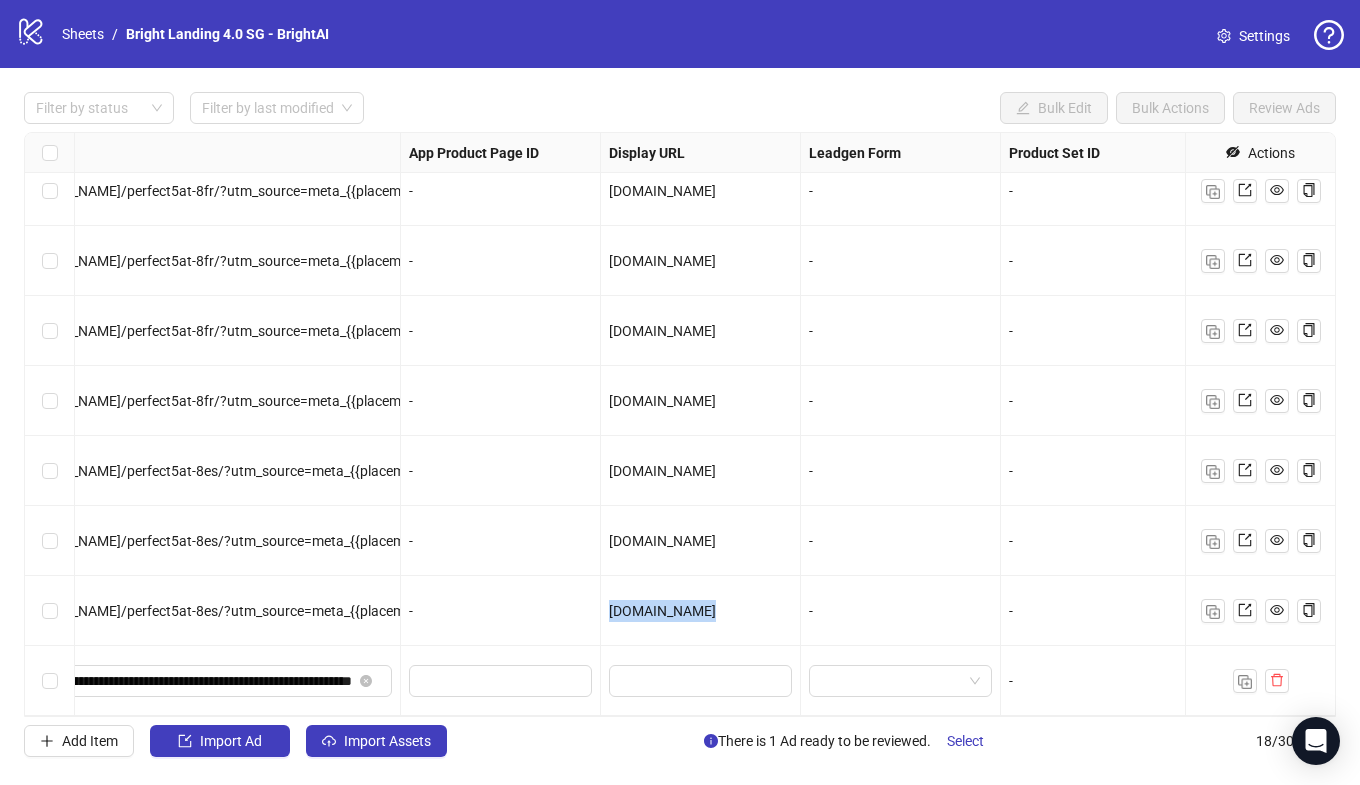 drag, startPoint x: 705, startPoint y: 611, endPoint x: 610, endPoint y: 611, distance: 95 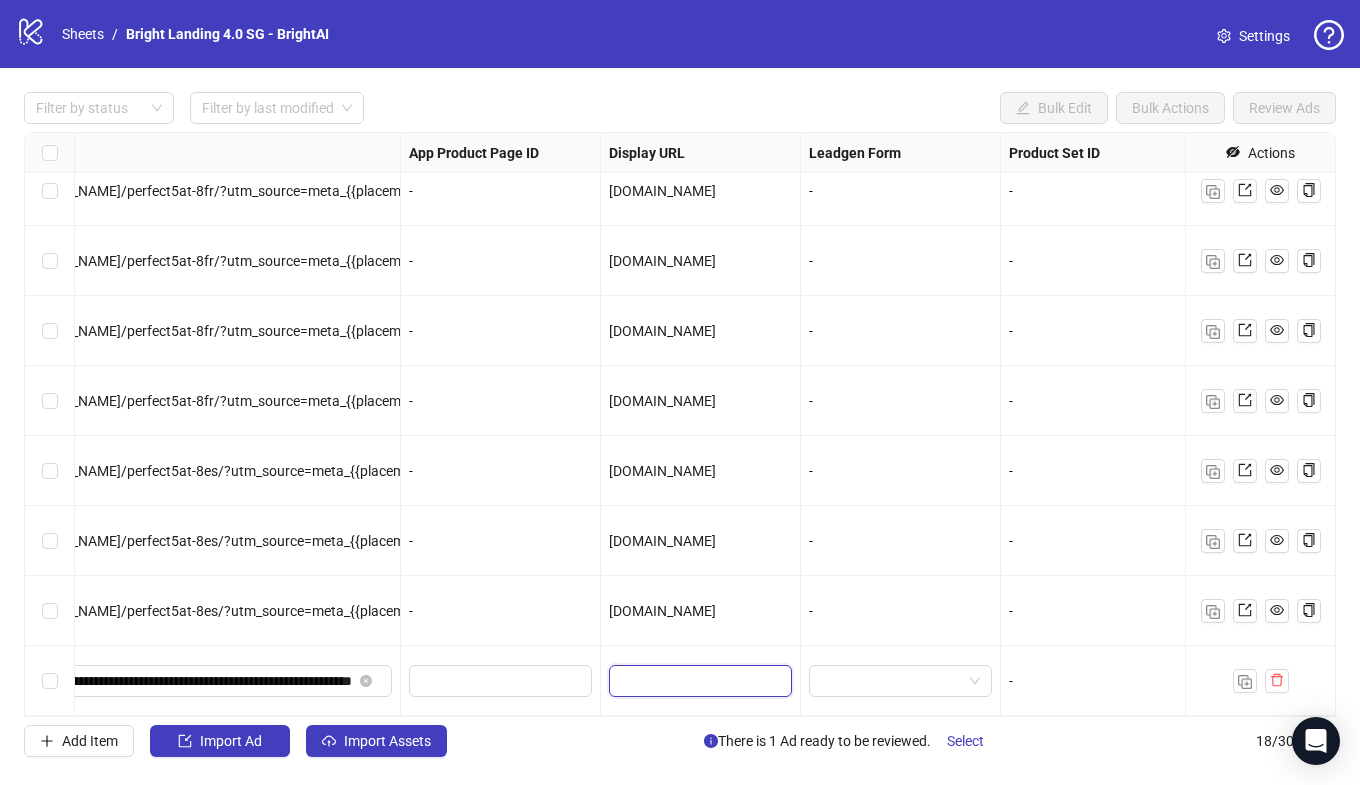 click at bounding box center [698, 681] 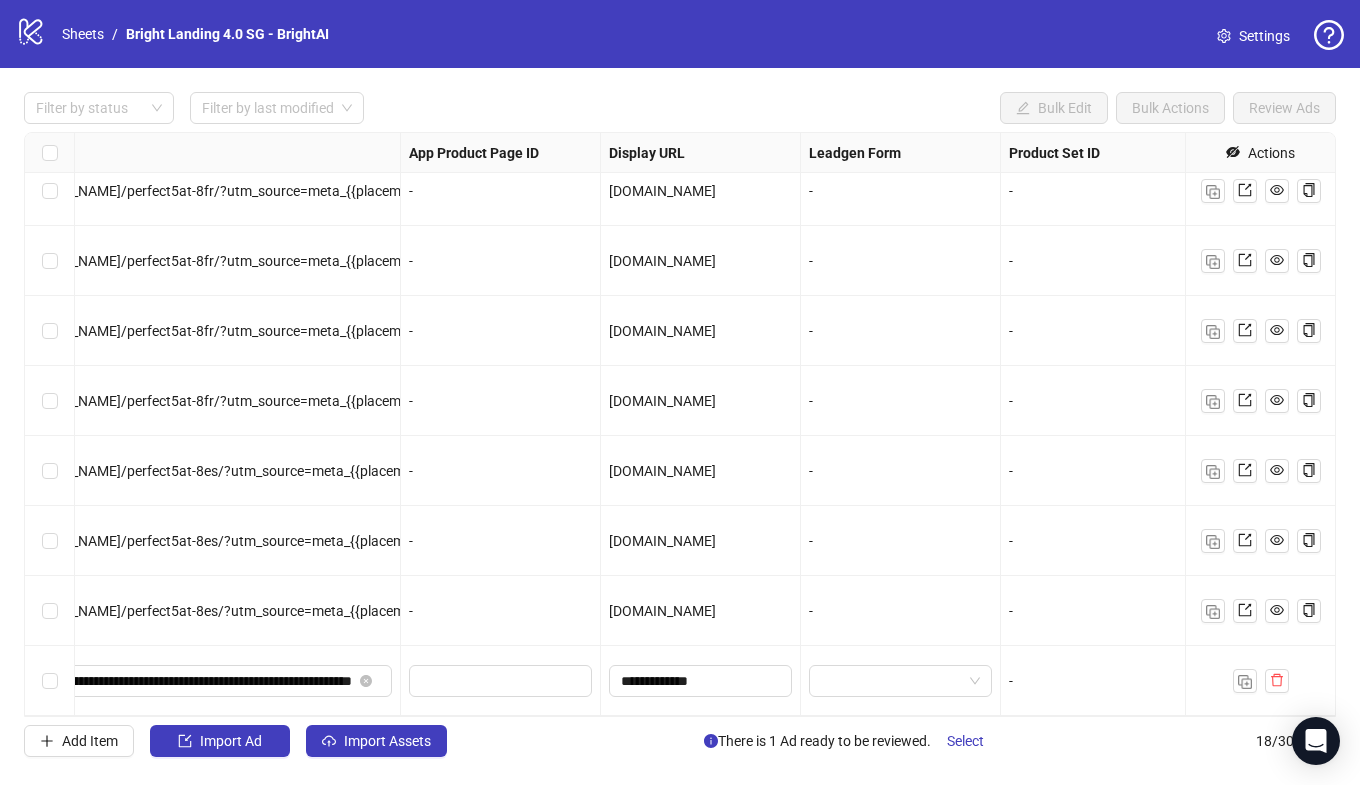 click on "[DOMAIN_NAME]" at bounding box center [701, 611] 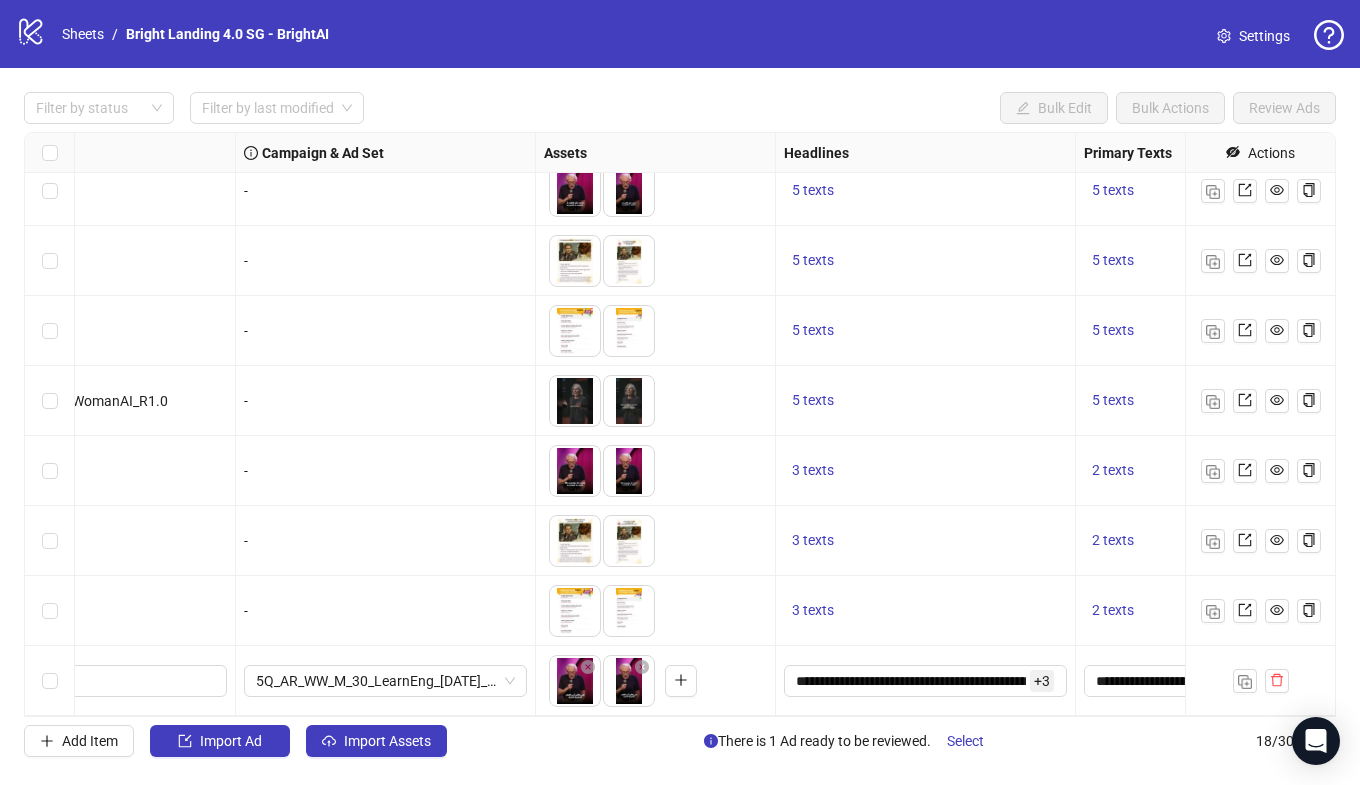 scroll, scrollTop: 717, scrollLeft: 0, axis: vertical 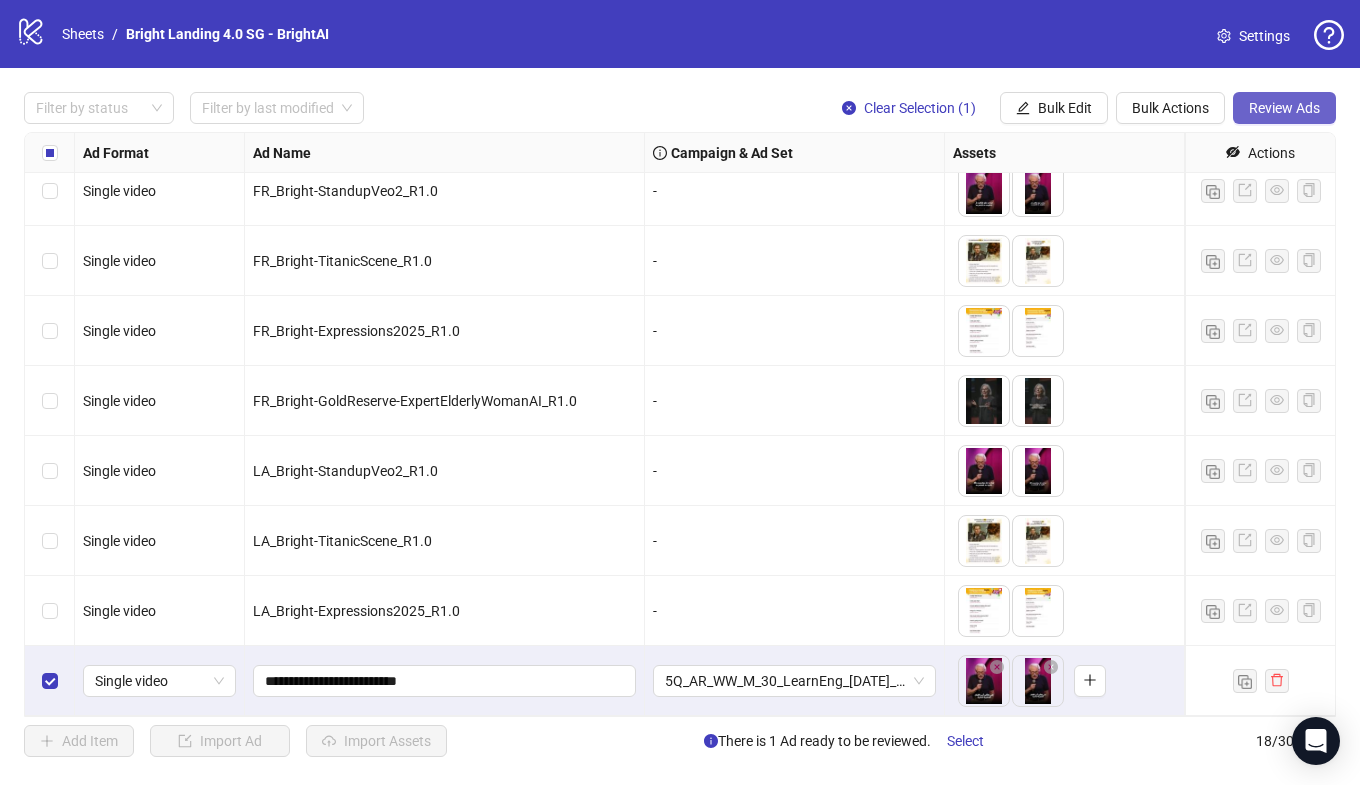 click on "Review Ads" at bounding box center (1284, 108) 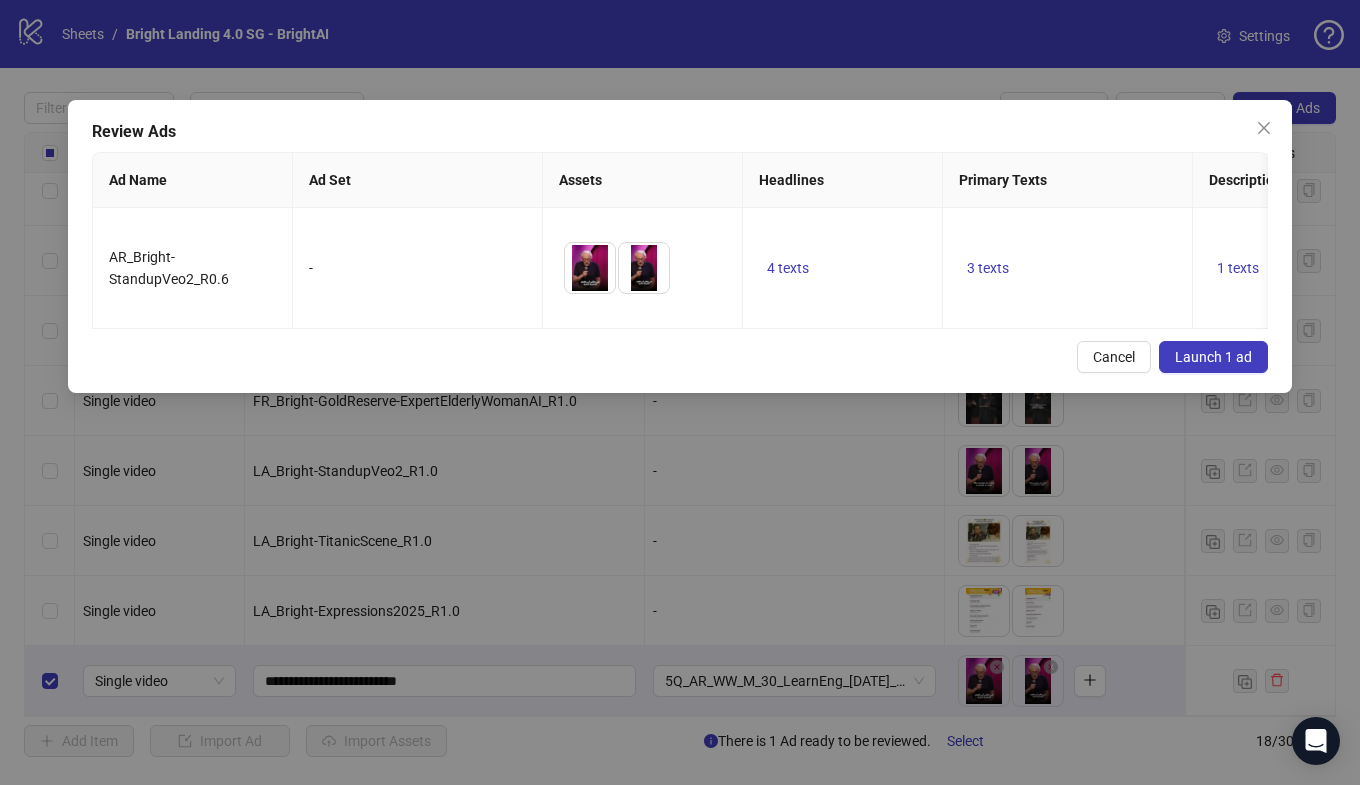 click on "Launch 1 ad" at bounding box center (1213, 357) 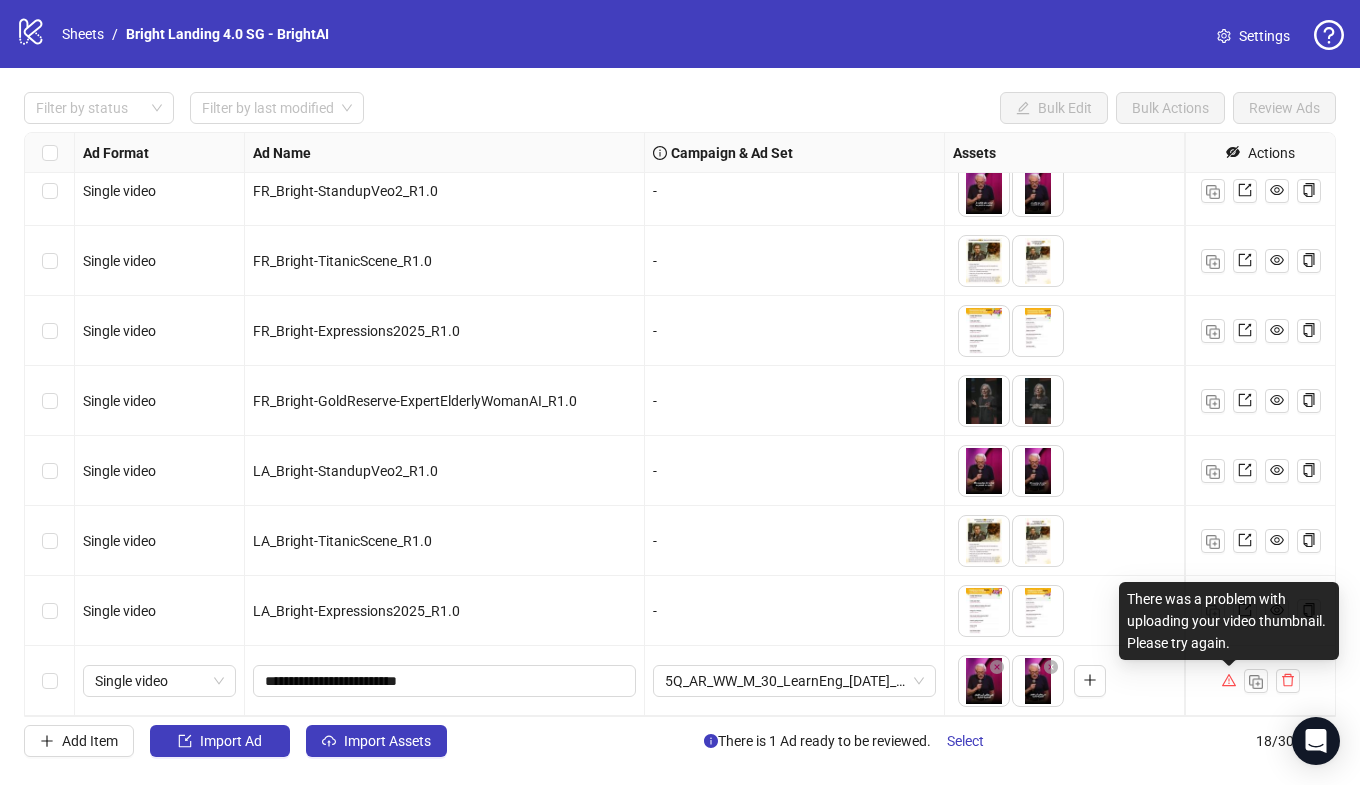 click 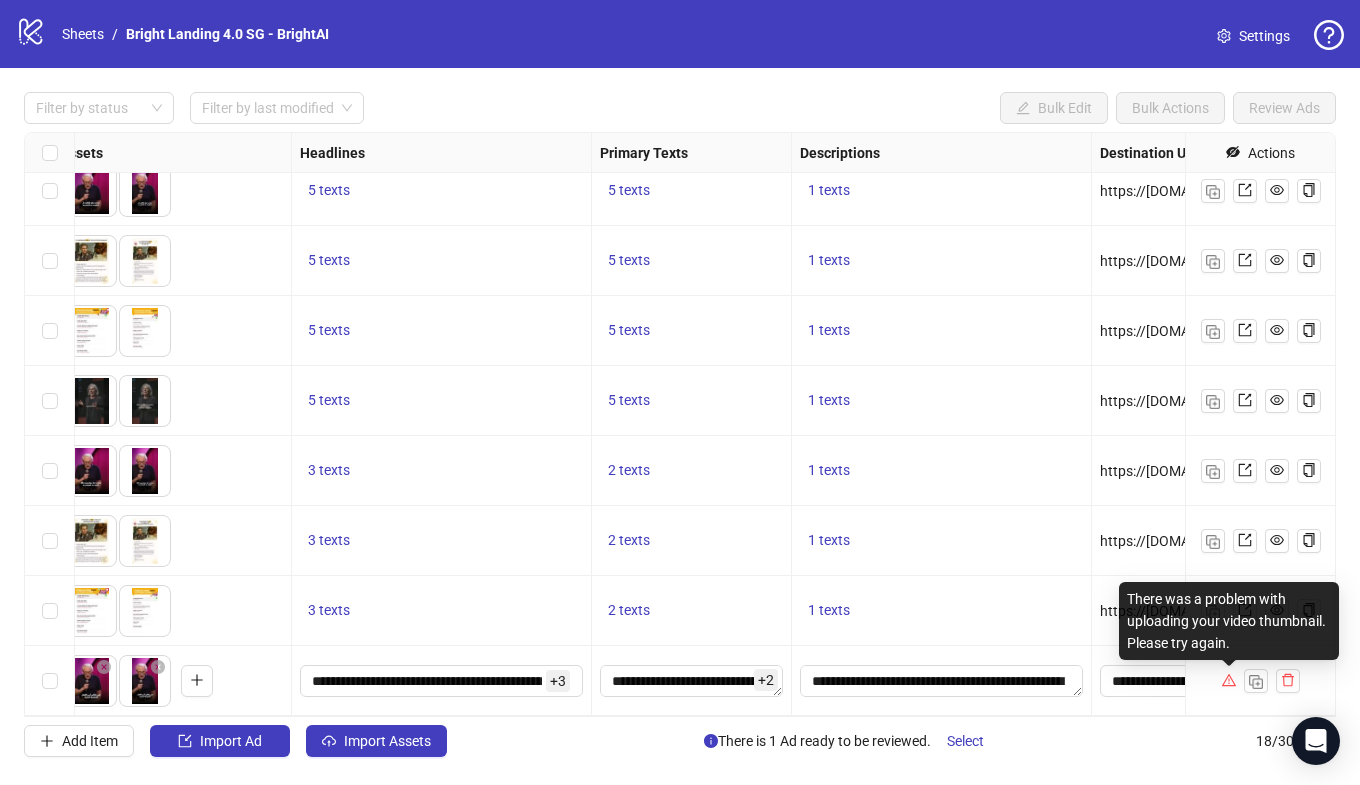 scroll, scrollTop: 717, scrollLeft: 0, axis: vertical 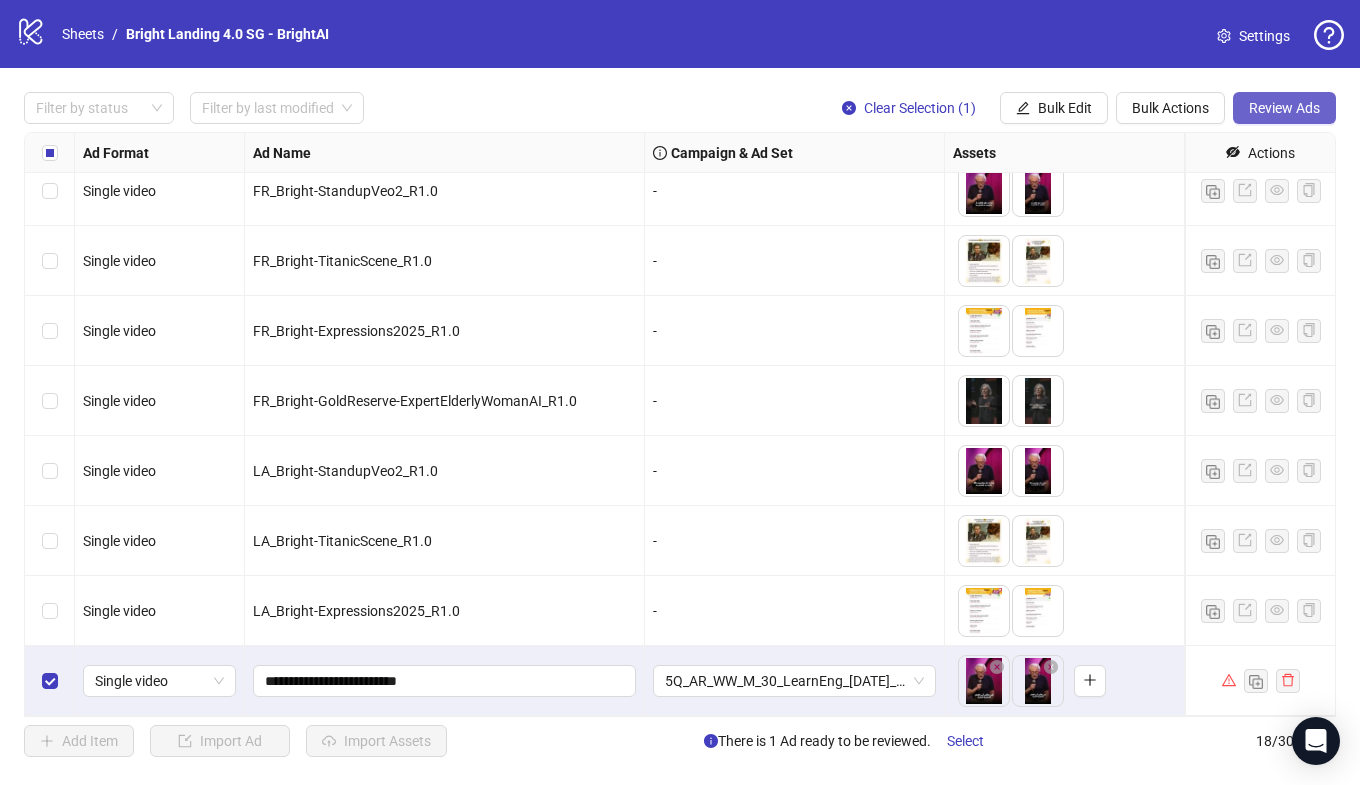 click on "Review Ads" at bounding box center (1284, 108) 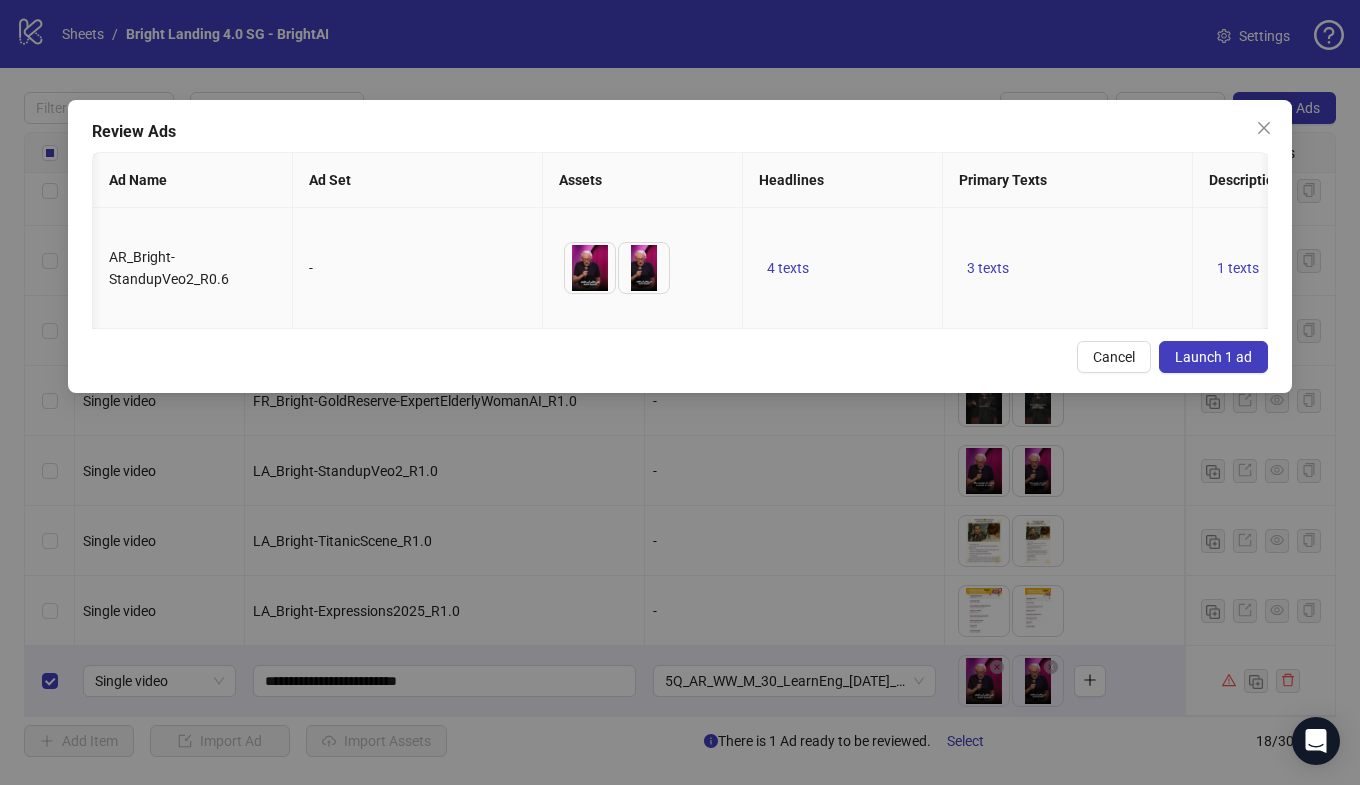 scroll, scrollTop: 0, scrollLeft: 417, axis: horizontal 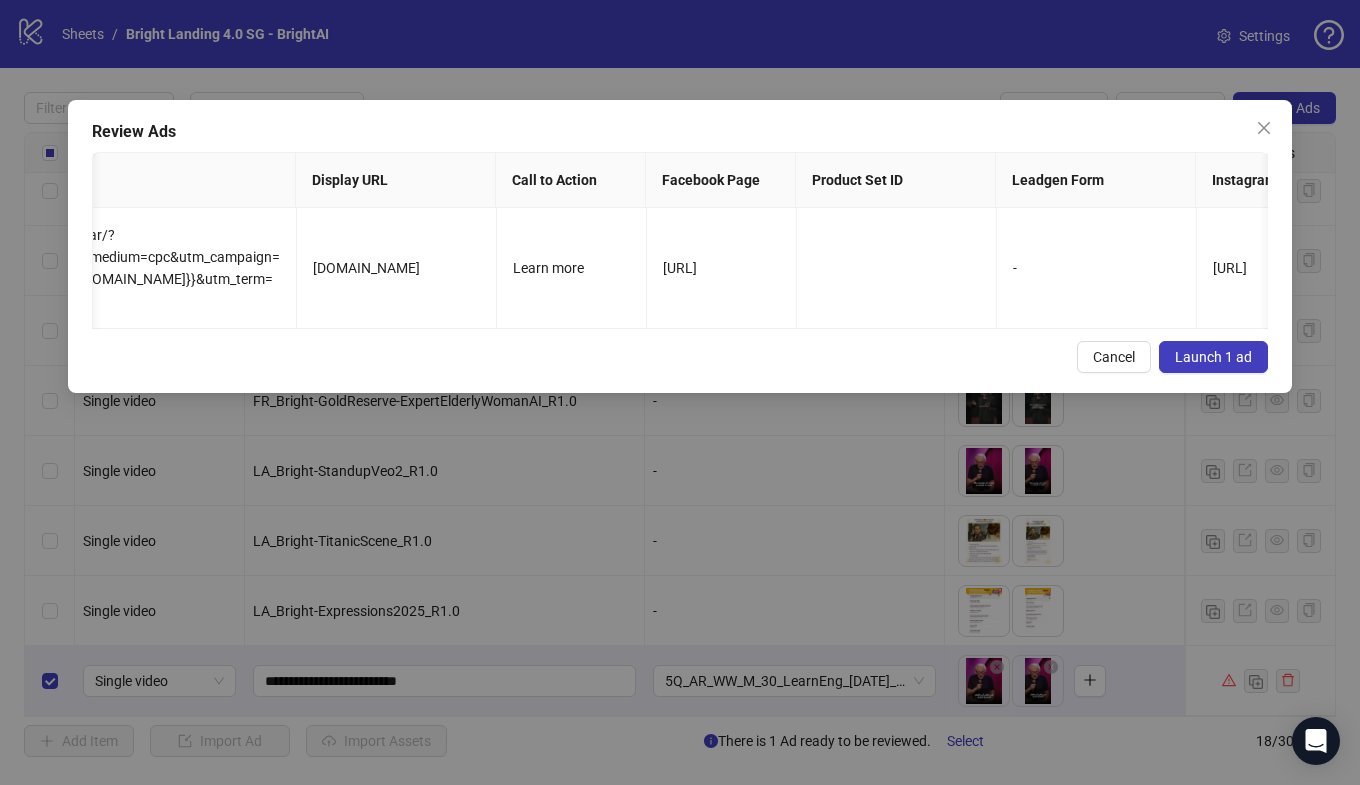 click on "Launch 1 ad" at bounding box center [1213, 357] 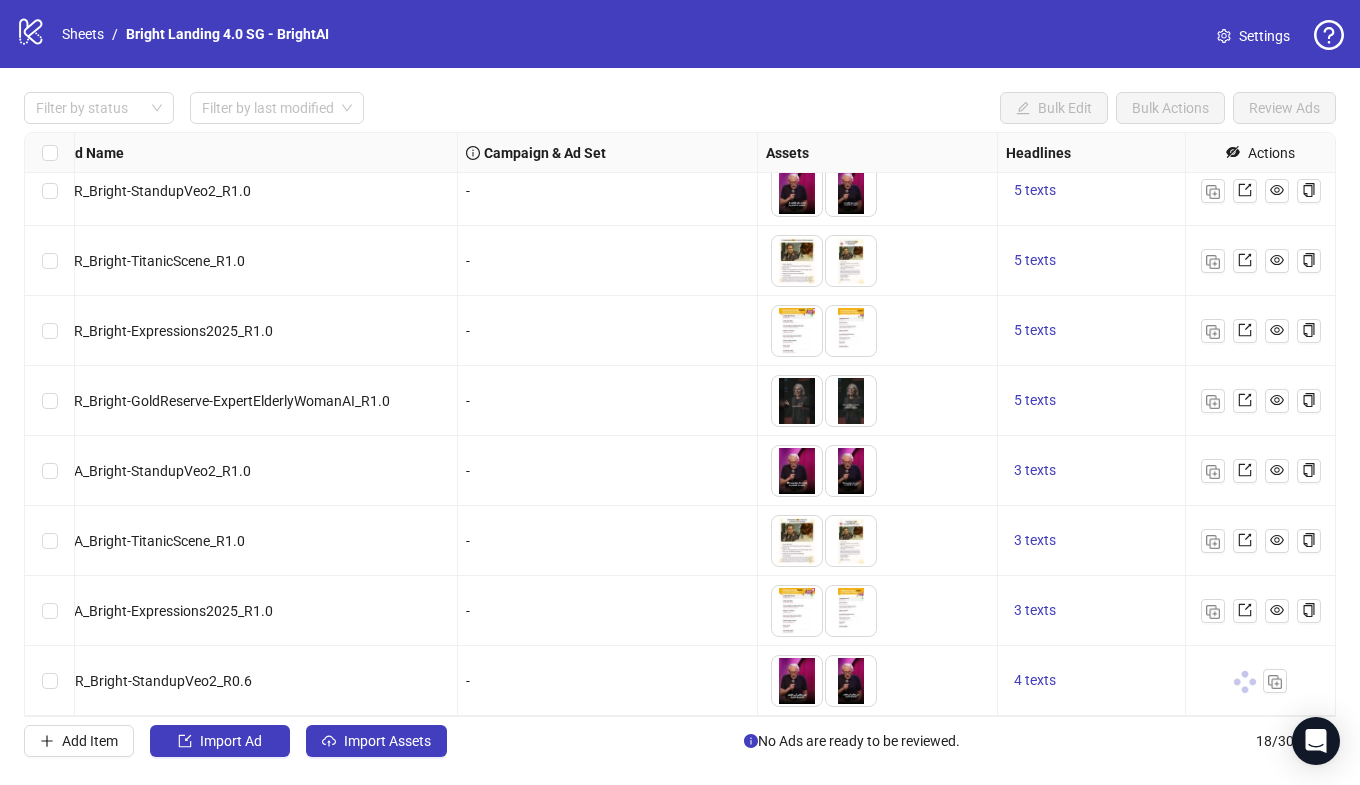 scroll, scrollTop: 717, scrollLeft: 0, axis: vertical 